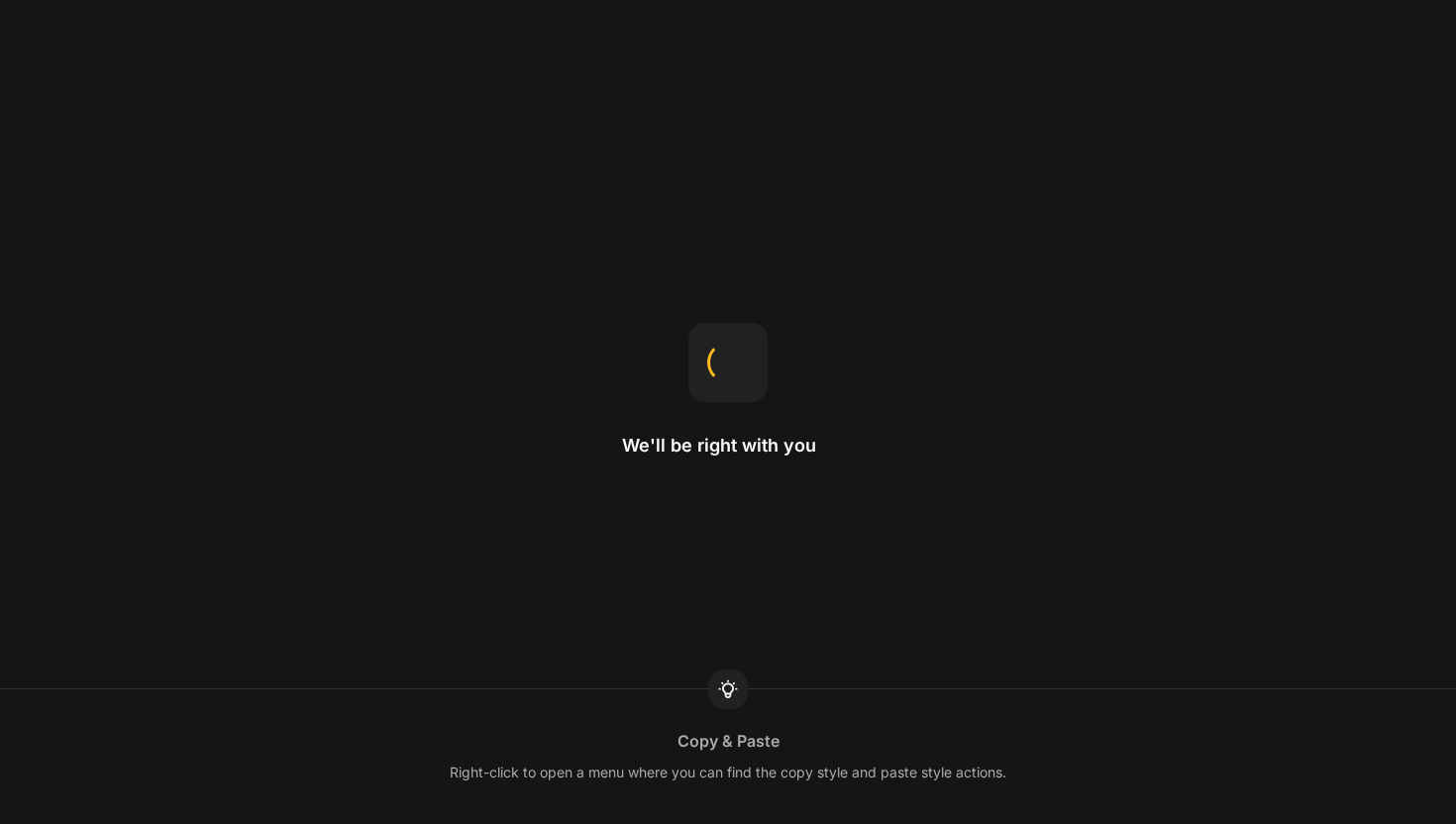 scroll, scrollTop: 0, scrollLeft: 0, axis: both 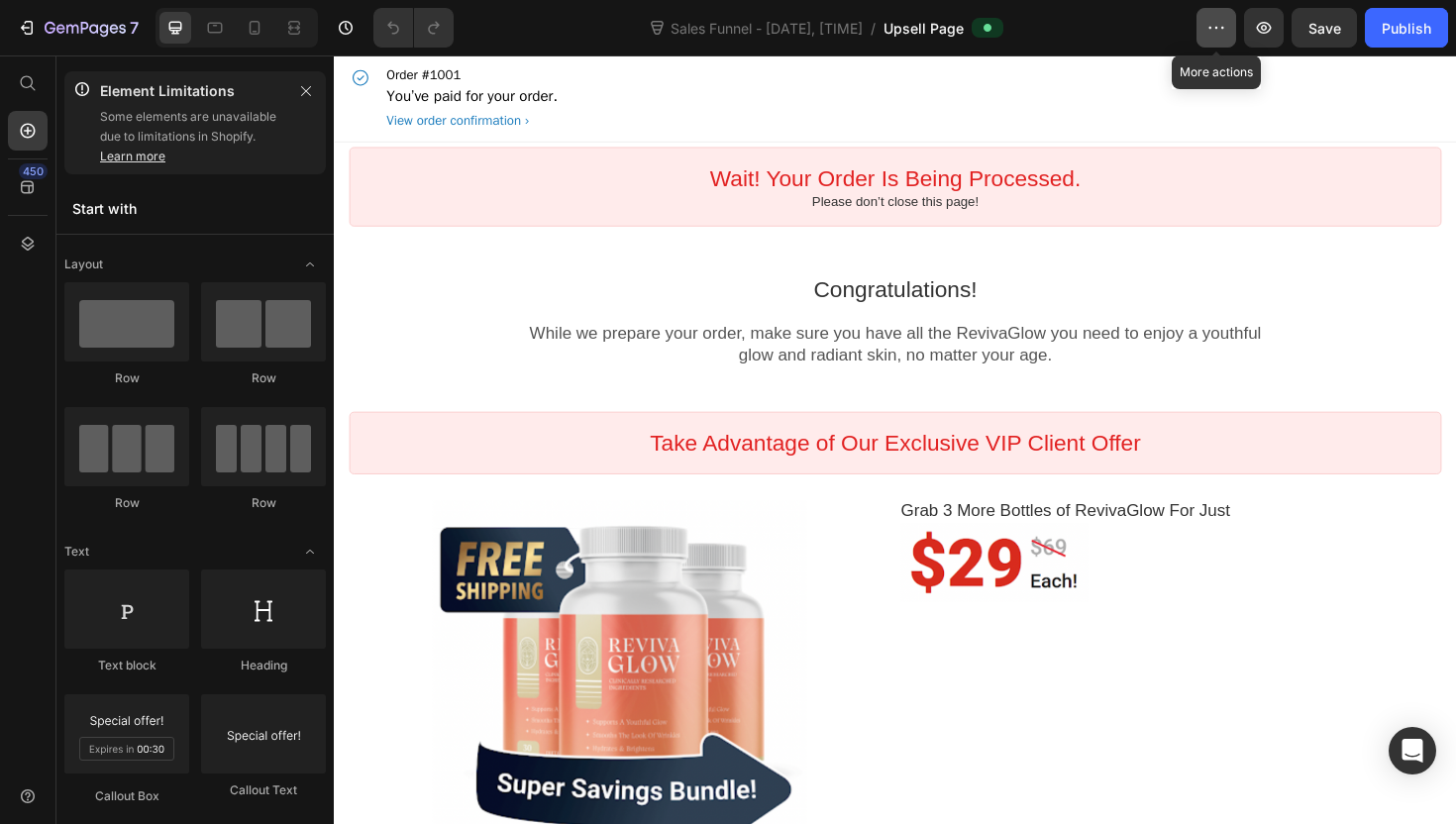 click 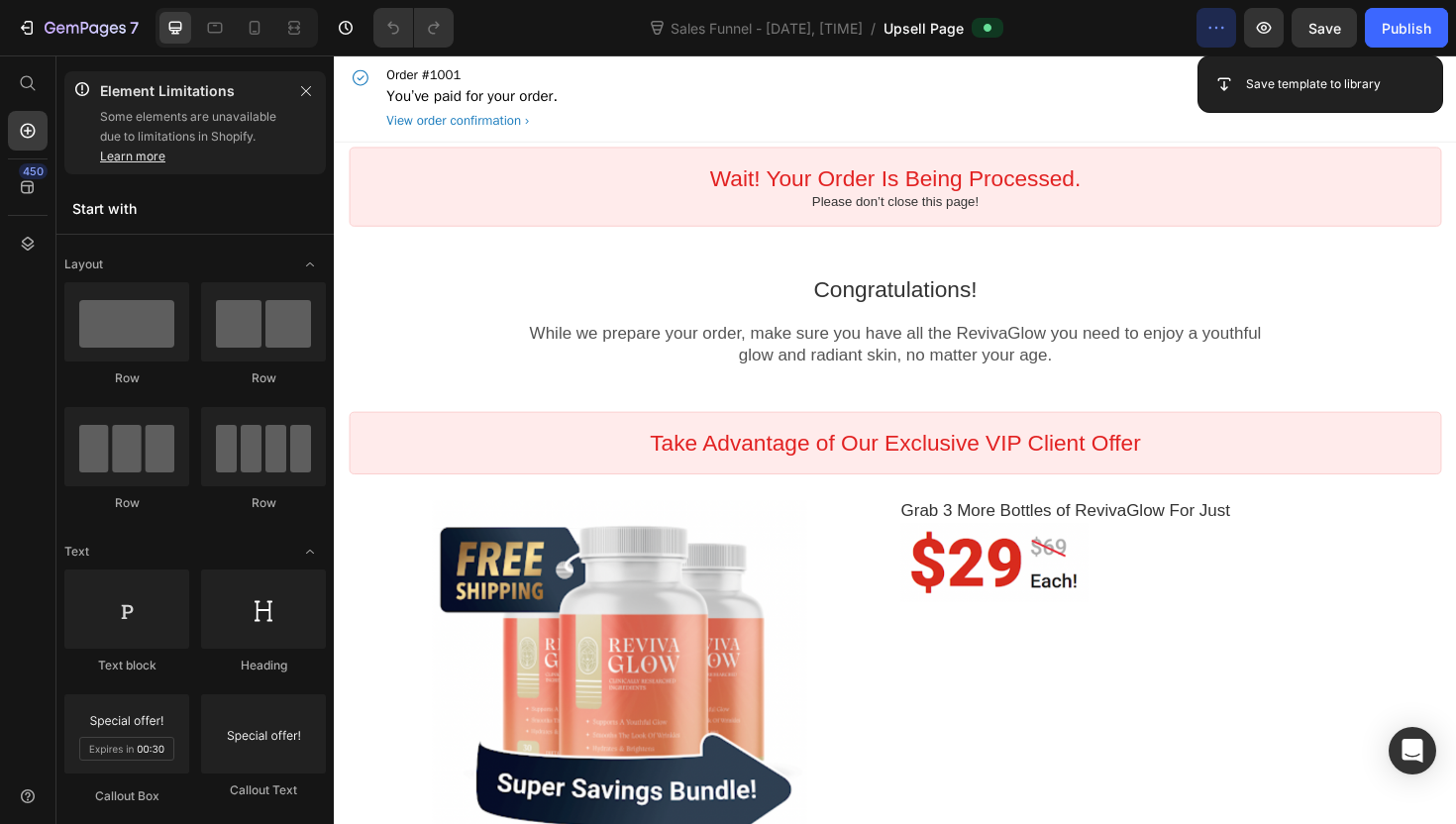 click 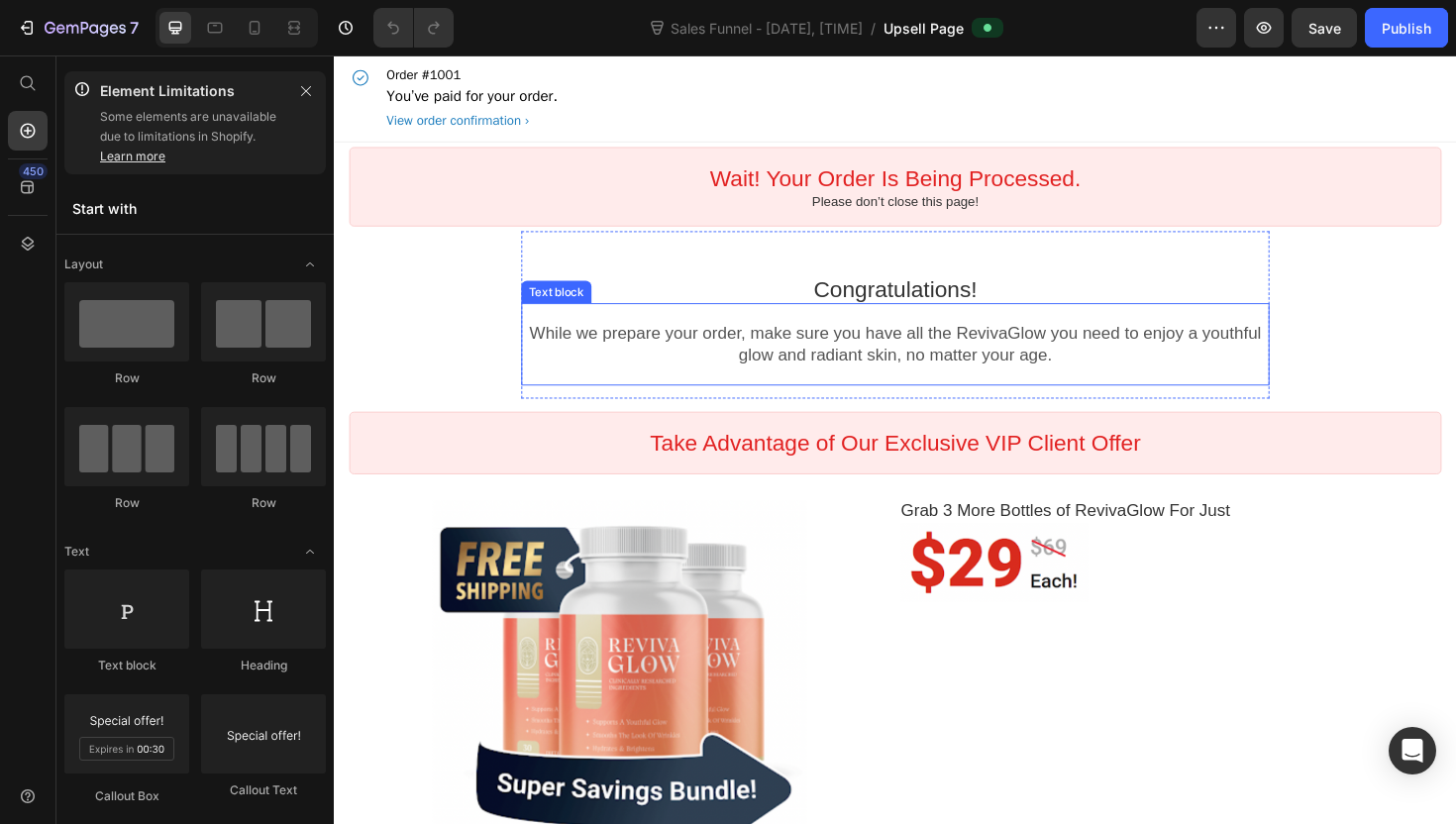scroll, scrollTop: 66, scrollLeft: 0, axis: vertical 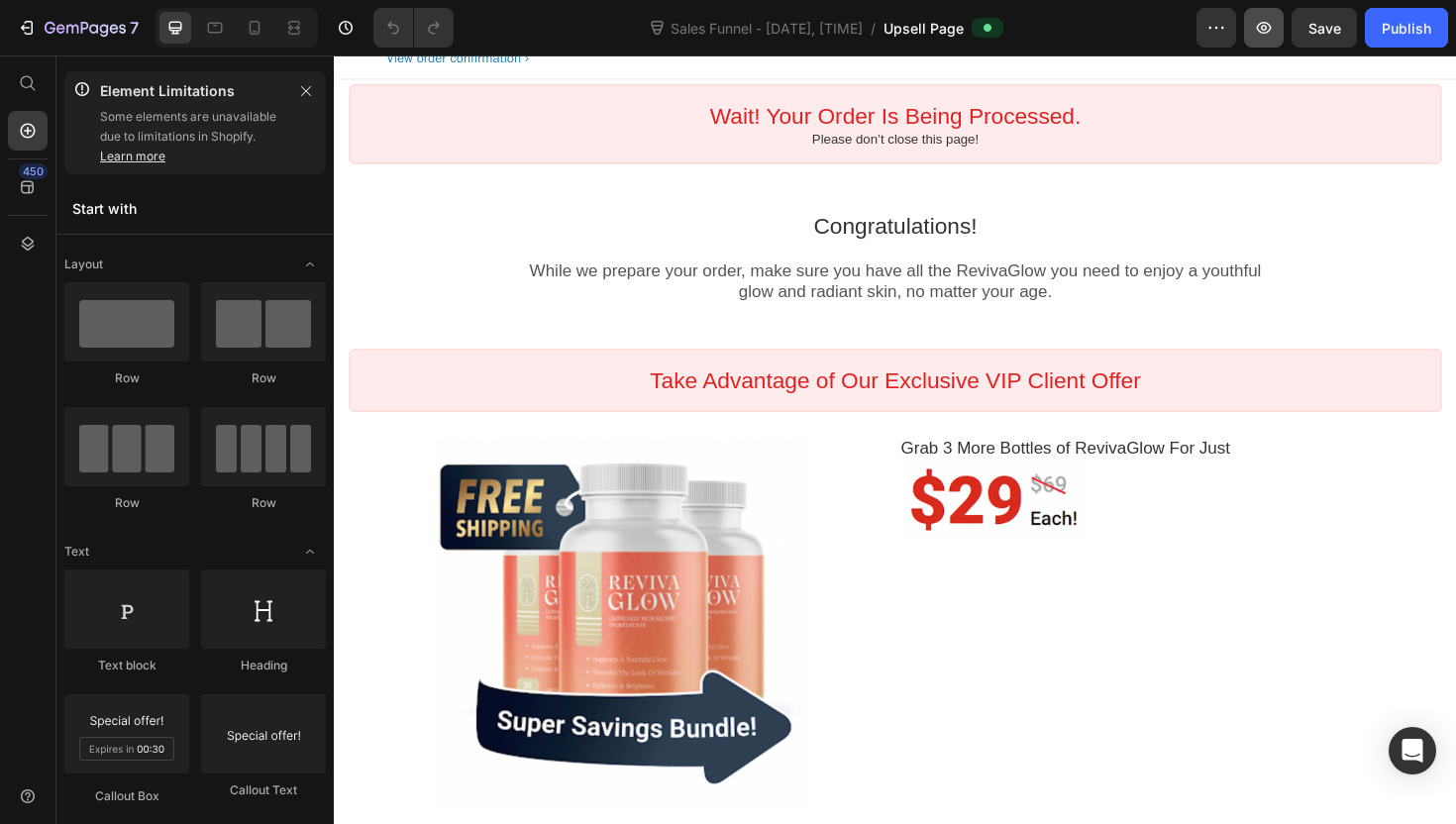 click 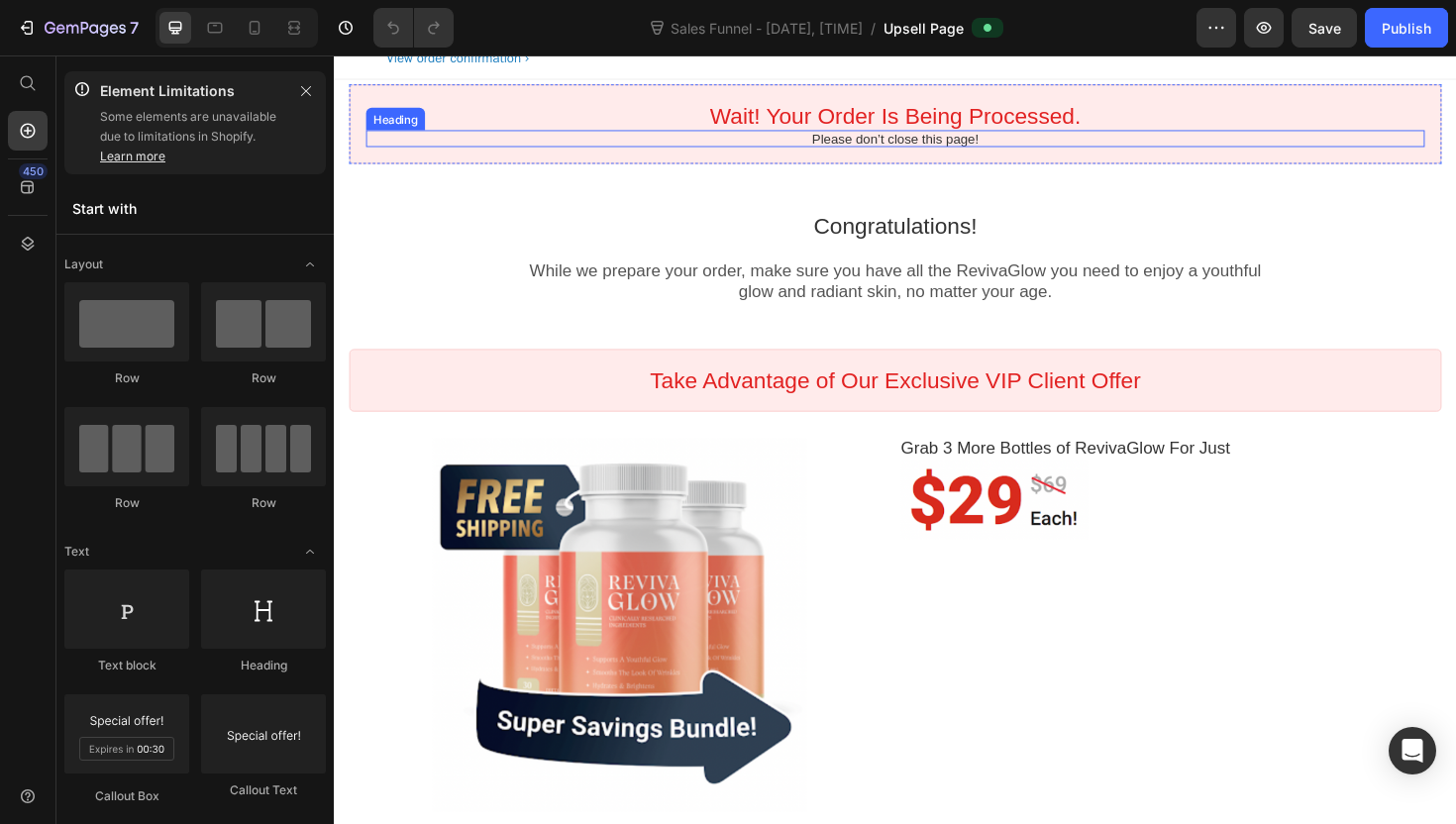 scroll, scrollTop: 0, scrollLeft: 0, axis: both 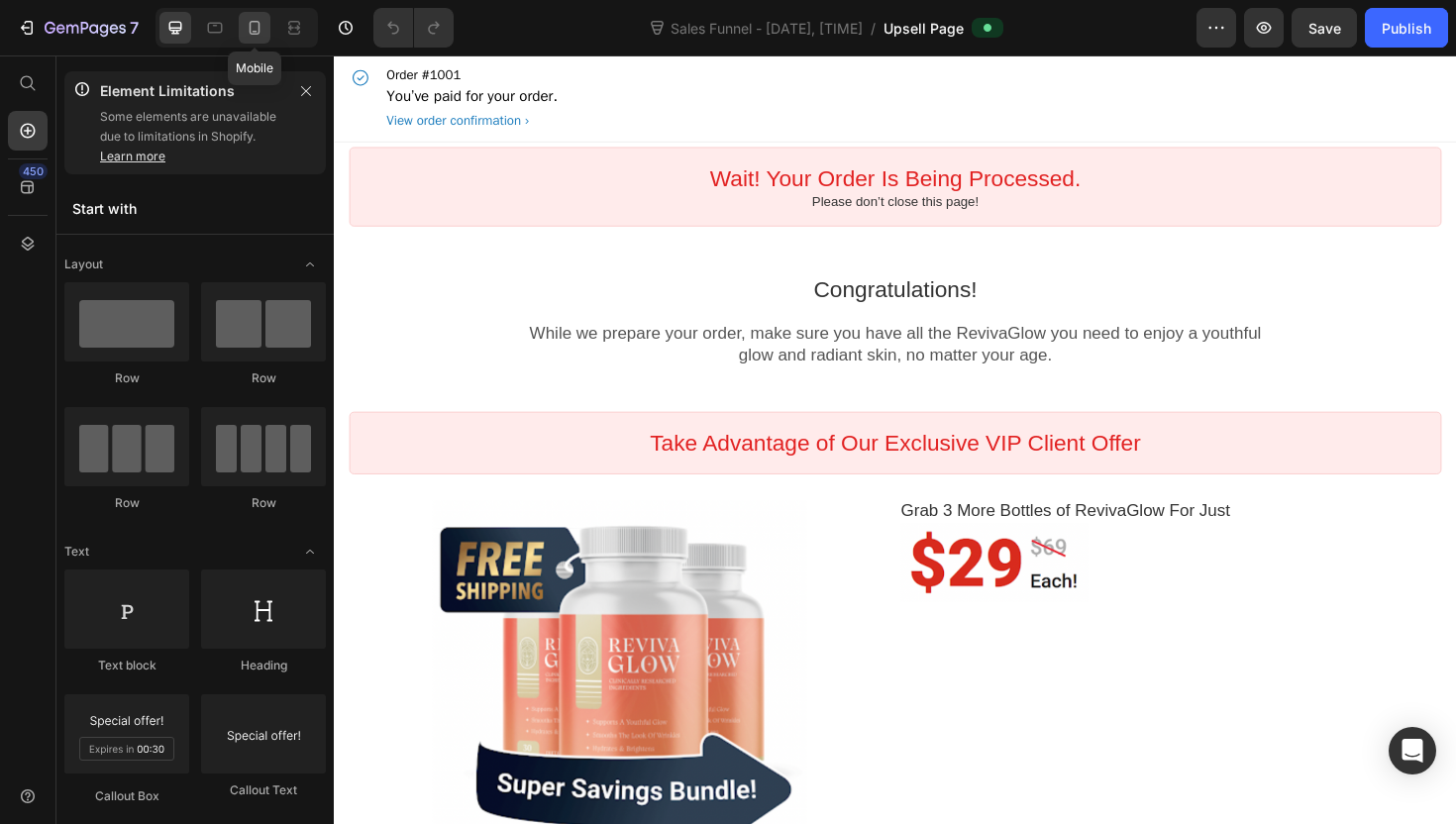 click 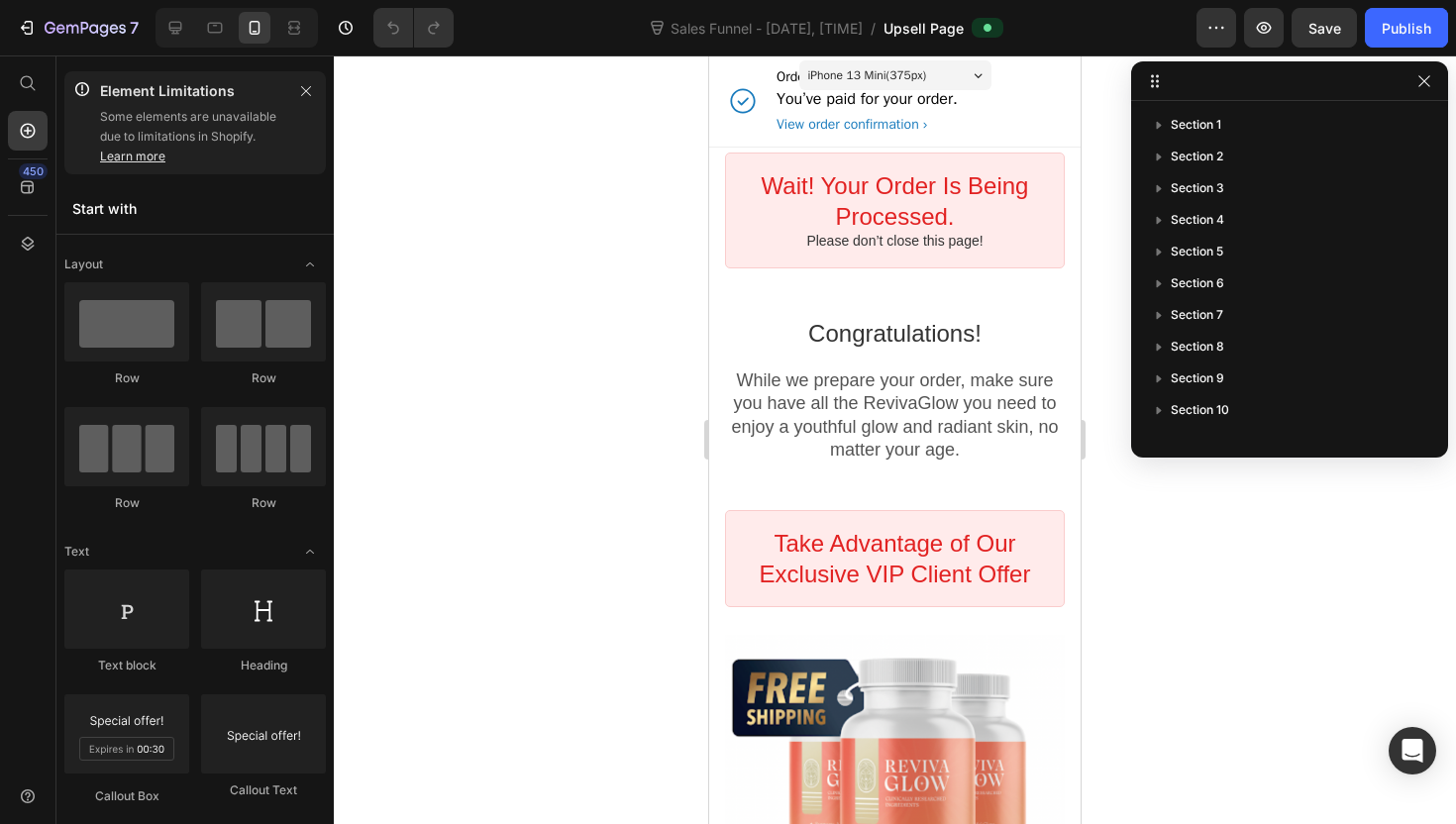 click 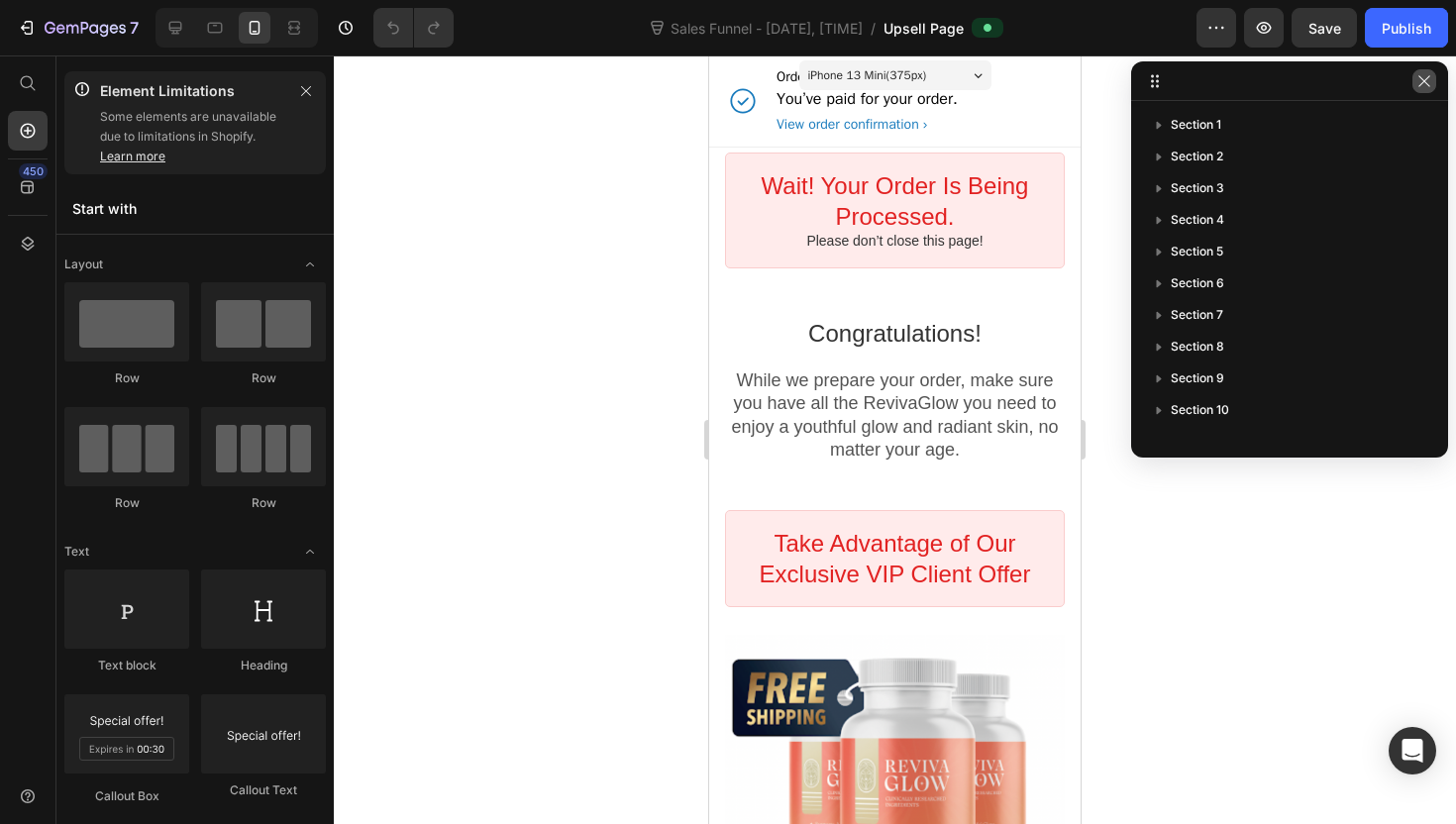 click at bounding box center [1424, 81] 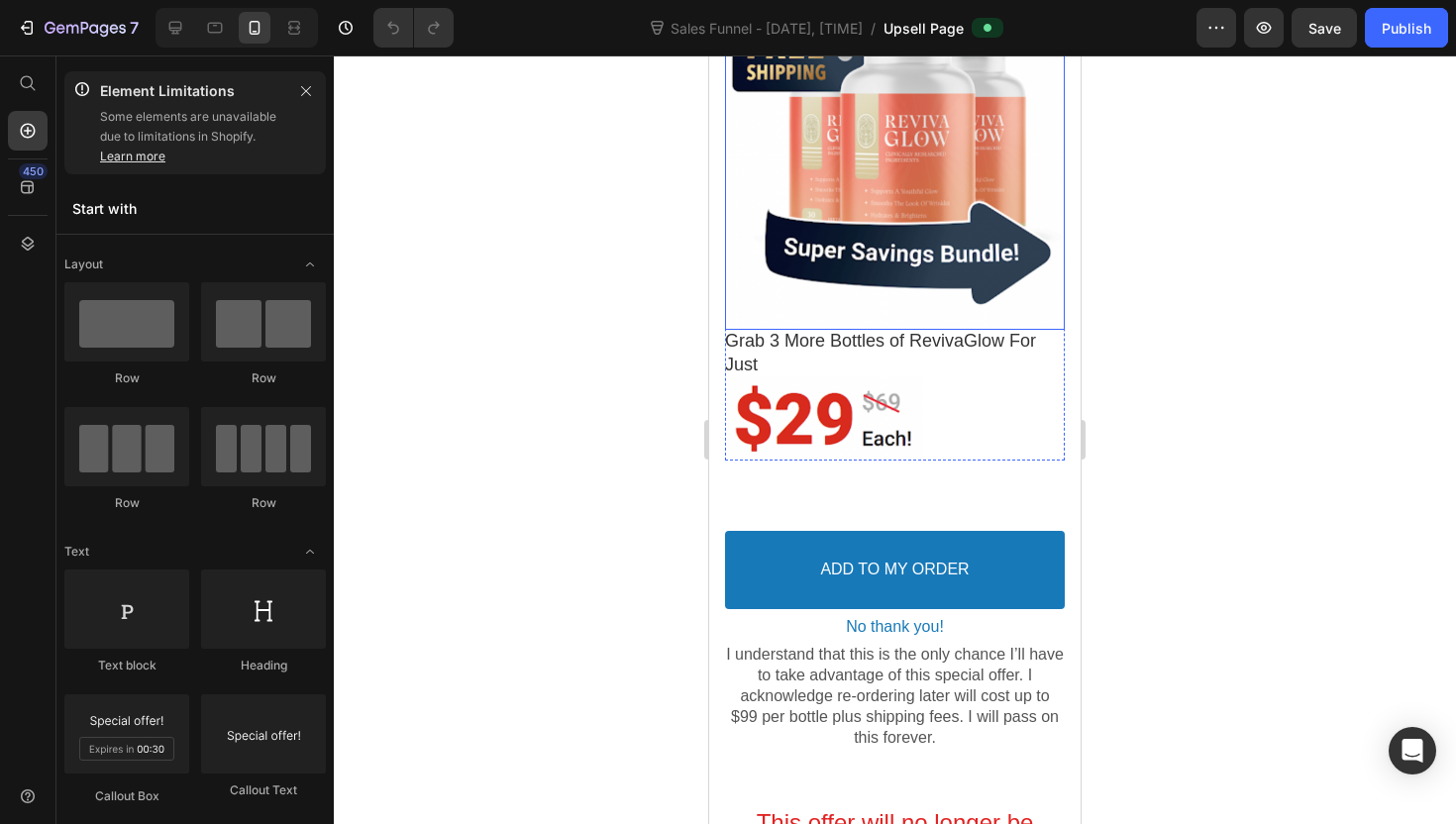 scroll, scrollTop: 665, scrollLeft: 0, axis: vertical 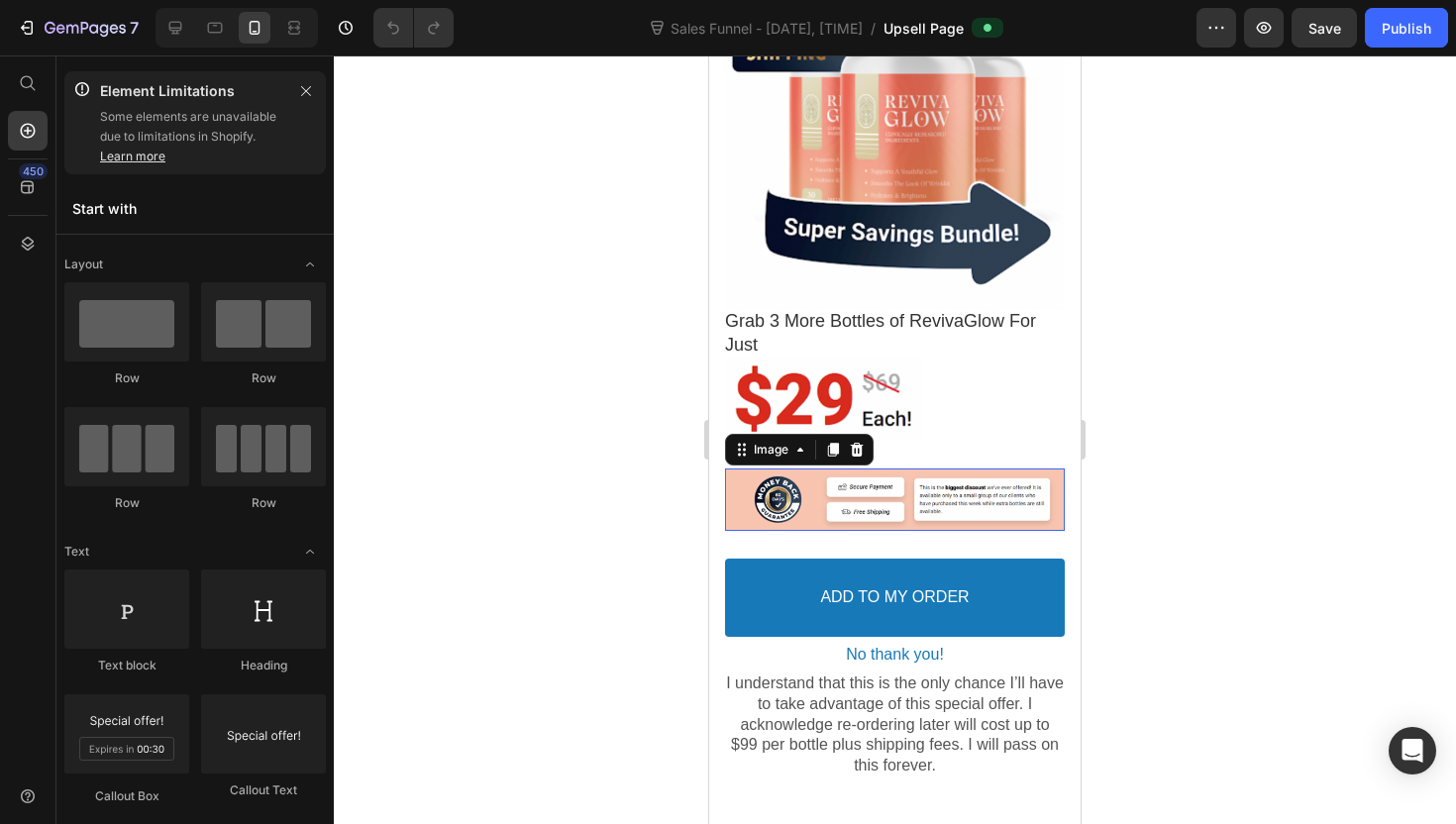 click at bounding box center [894, 500] 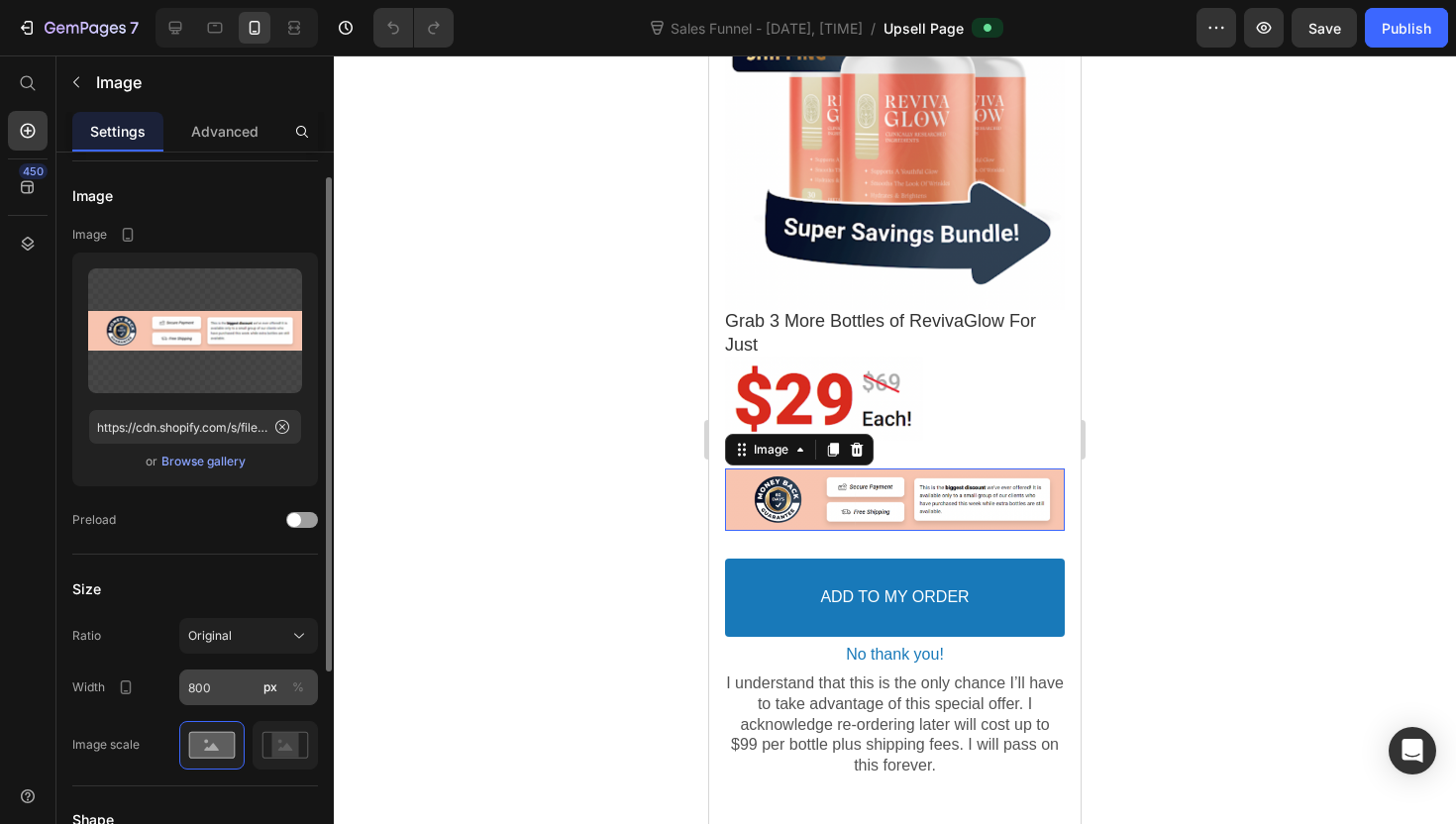 scroll, scrollTop: 153, scrollLeft: 0, axis: vertical 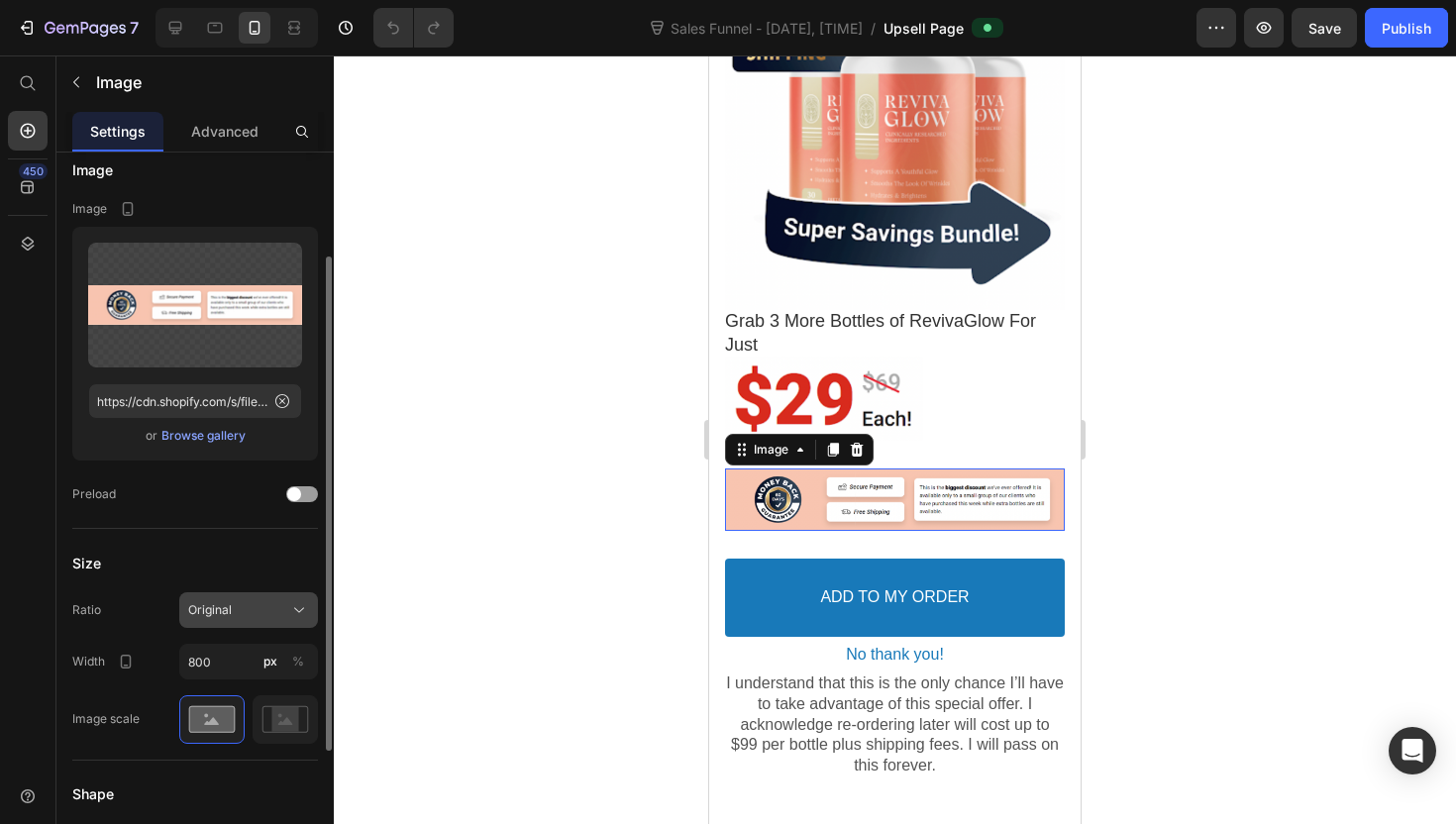 click on "Original" at bounding box center [249, 610] 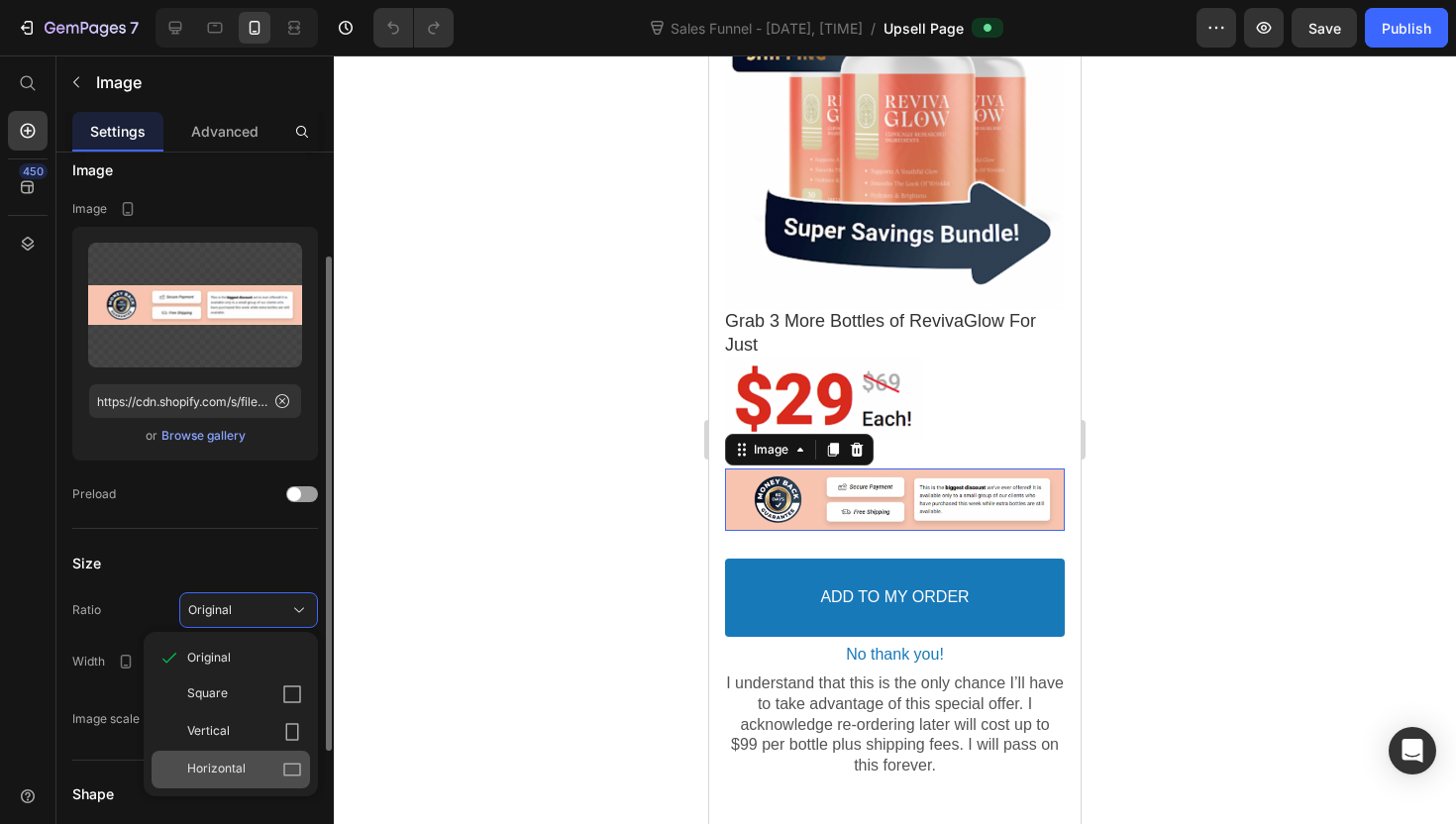 click on "Horizontal" 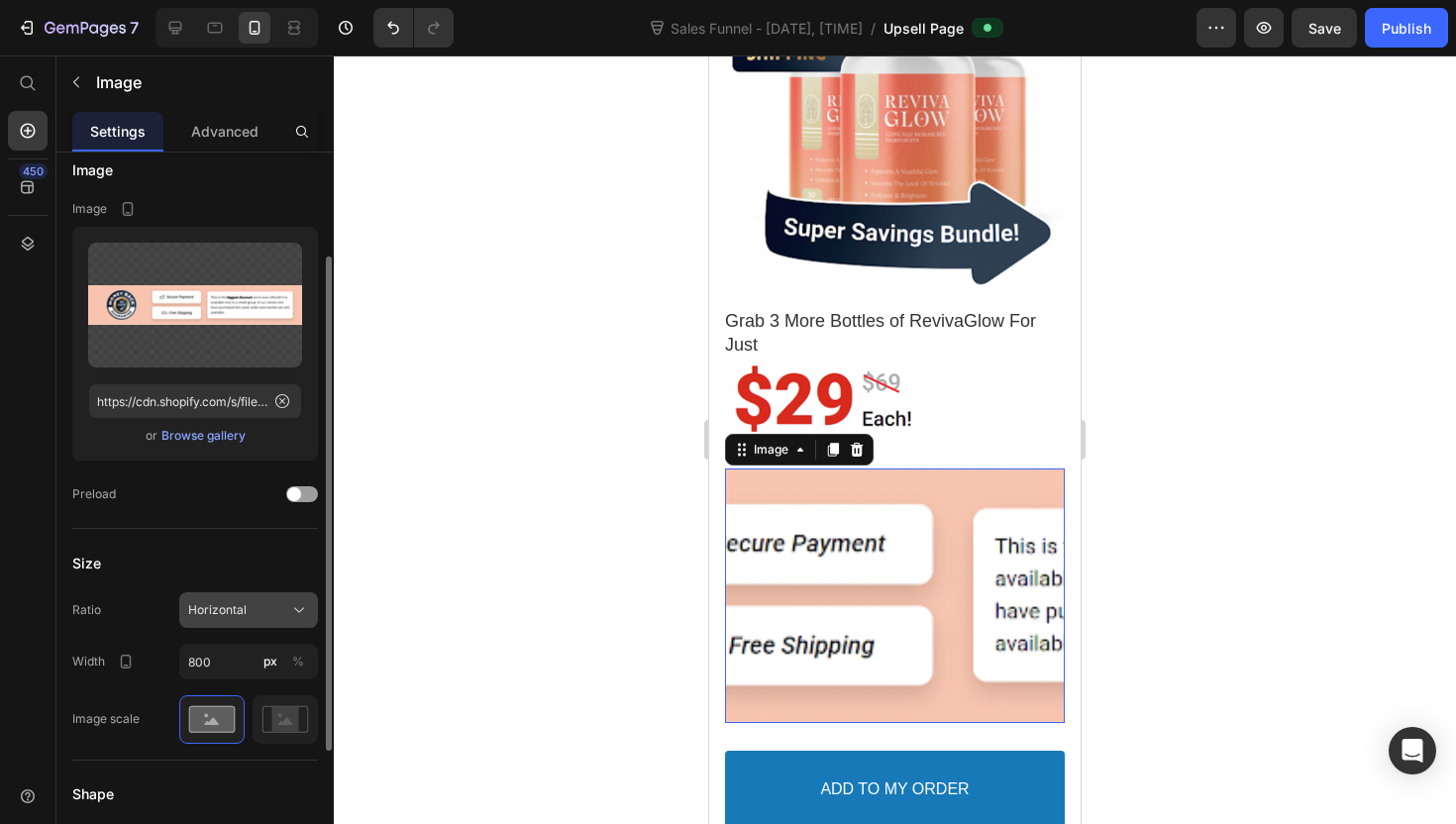 click on "Horizontal" at bounding box center [217, 610] 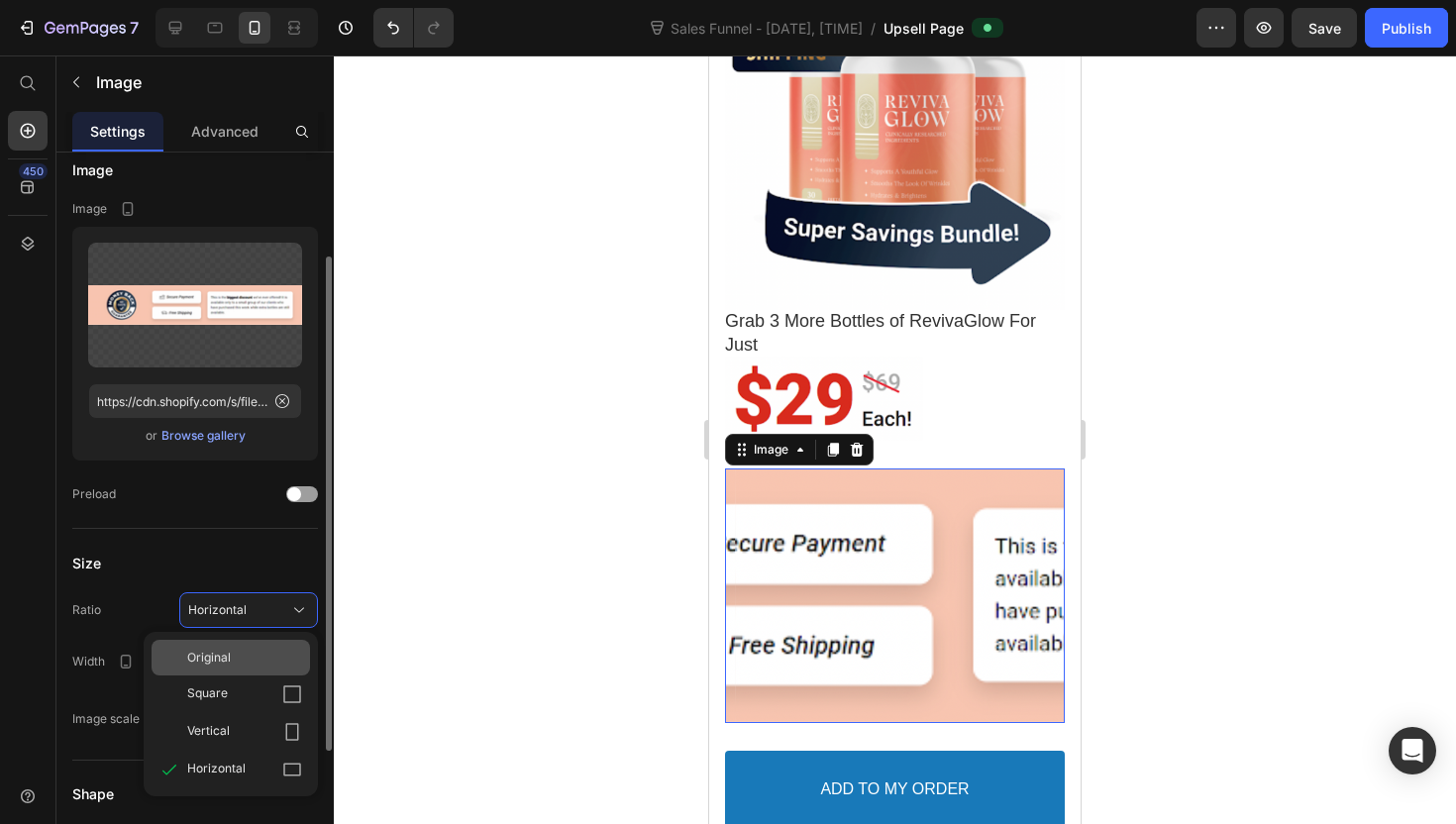 click on "Original" at bounding box center [209, 658] 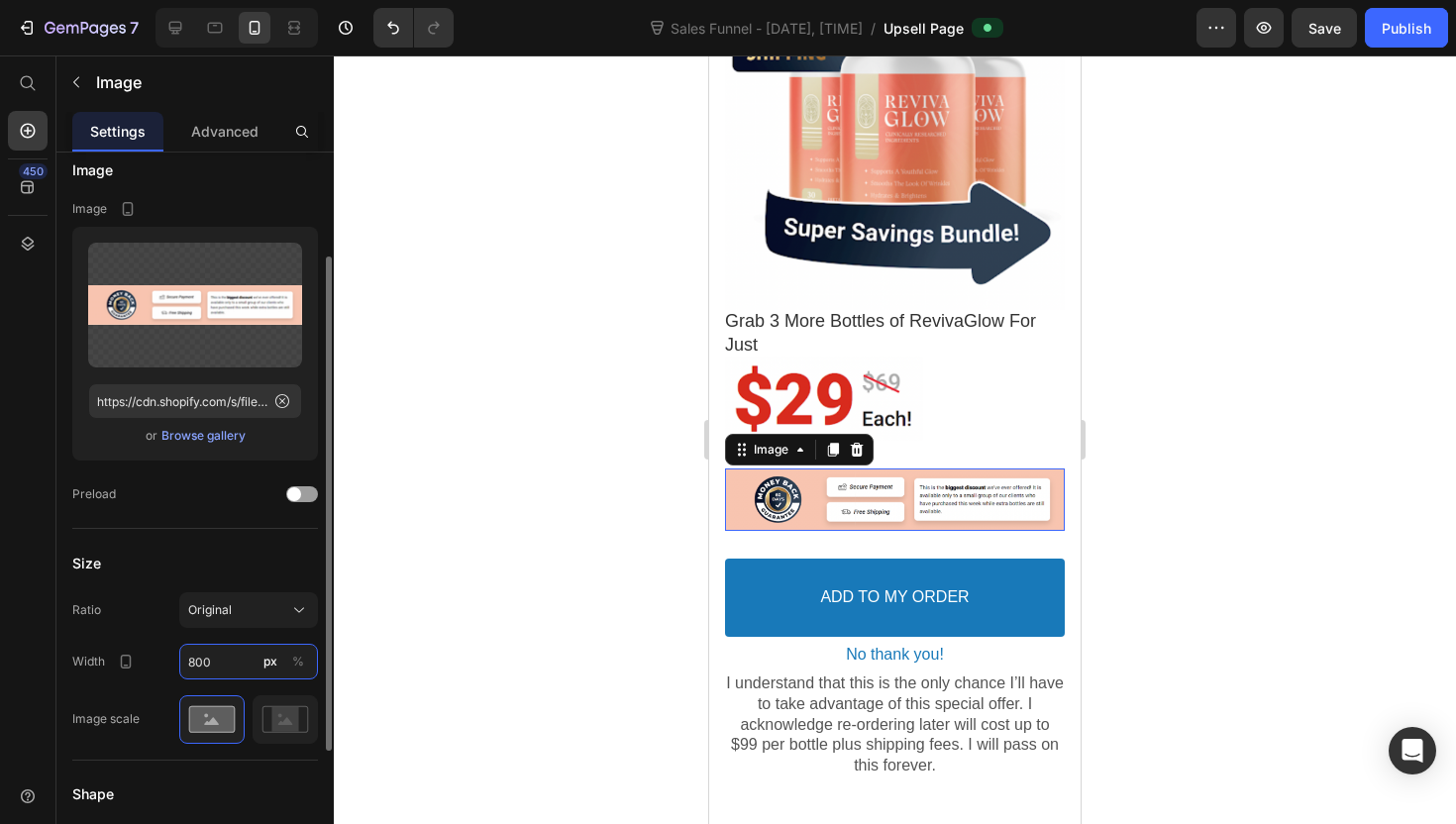 click on "800" at bounding box center [249, 662] 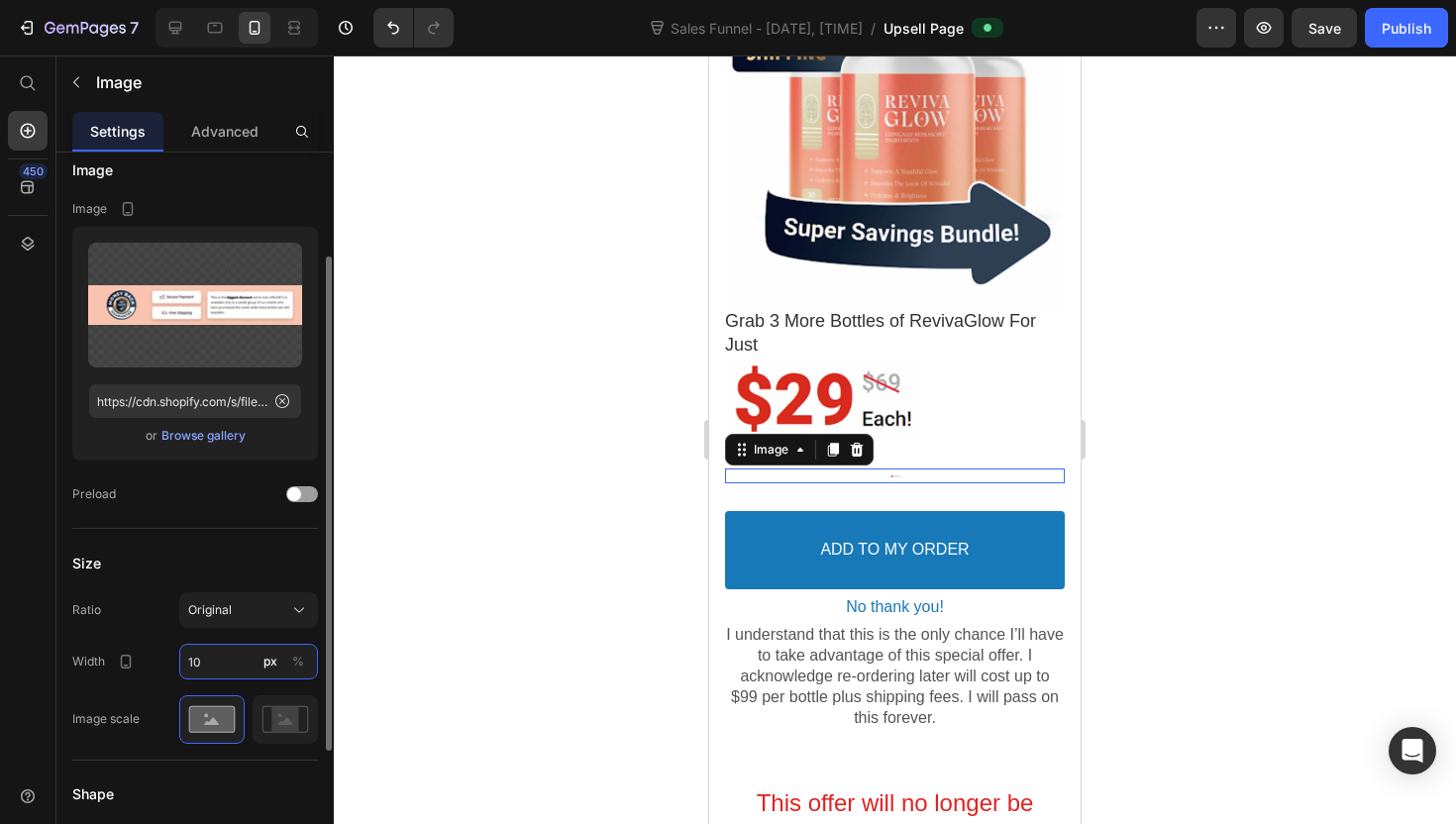 type on "1" 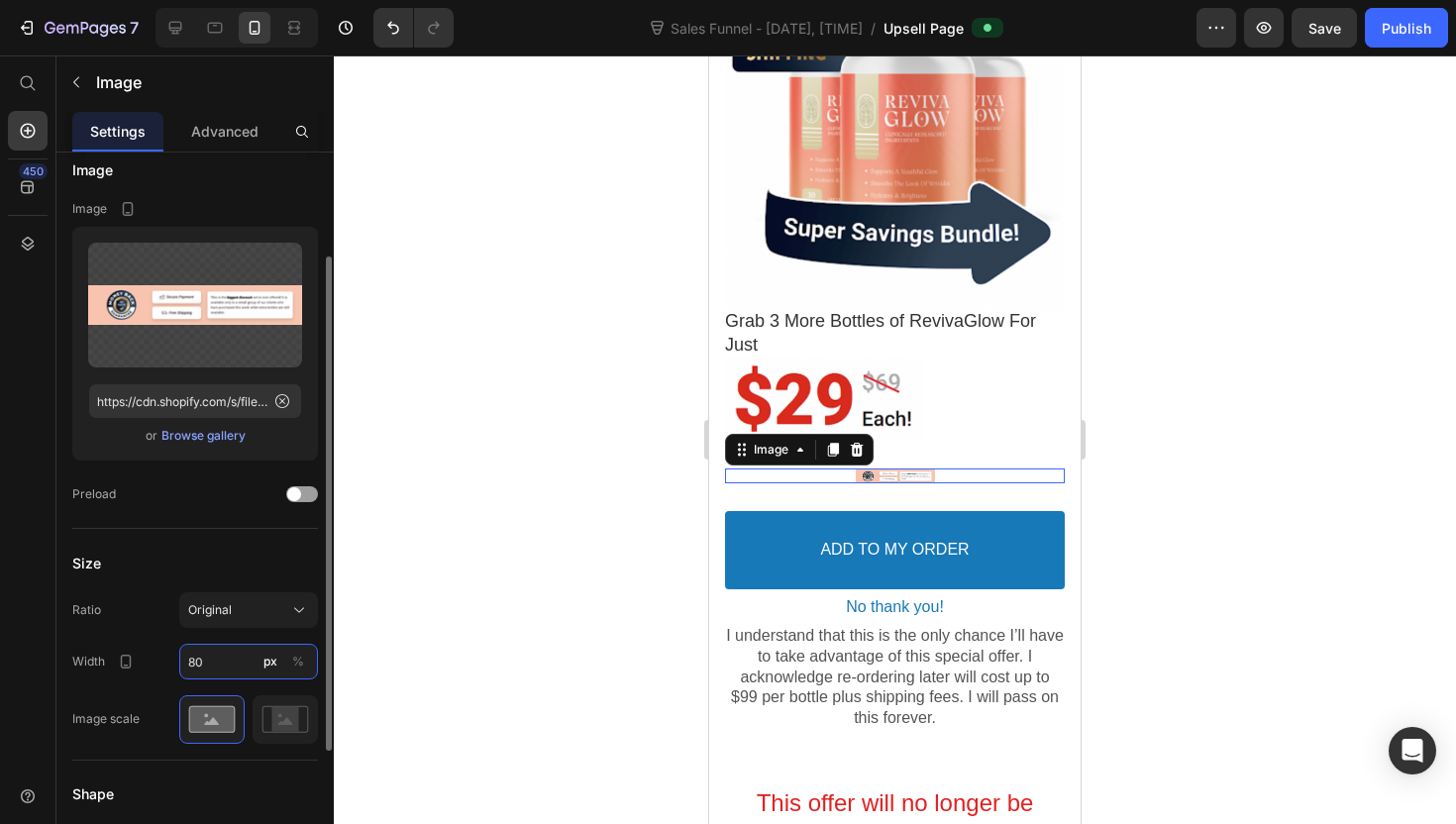 type on "800" 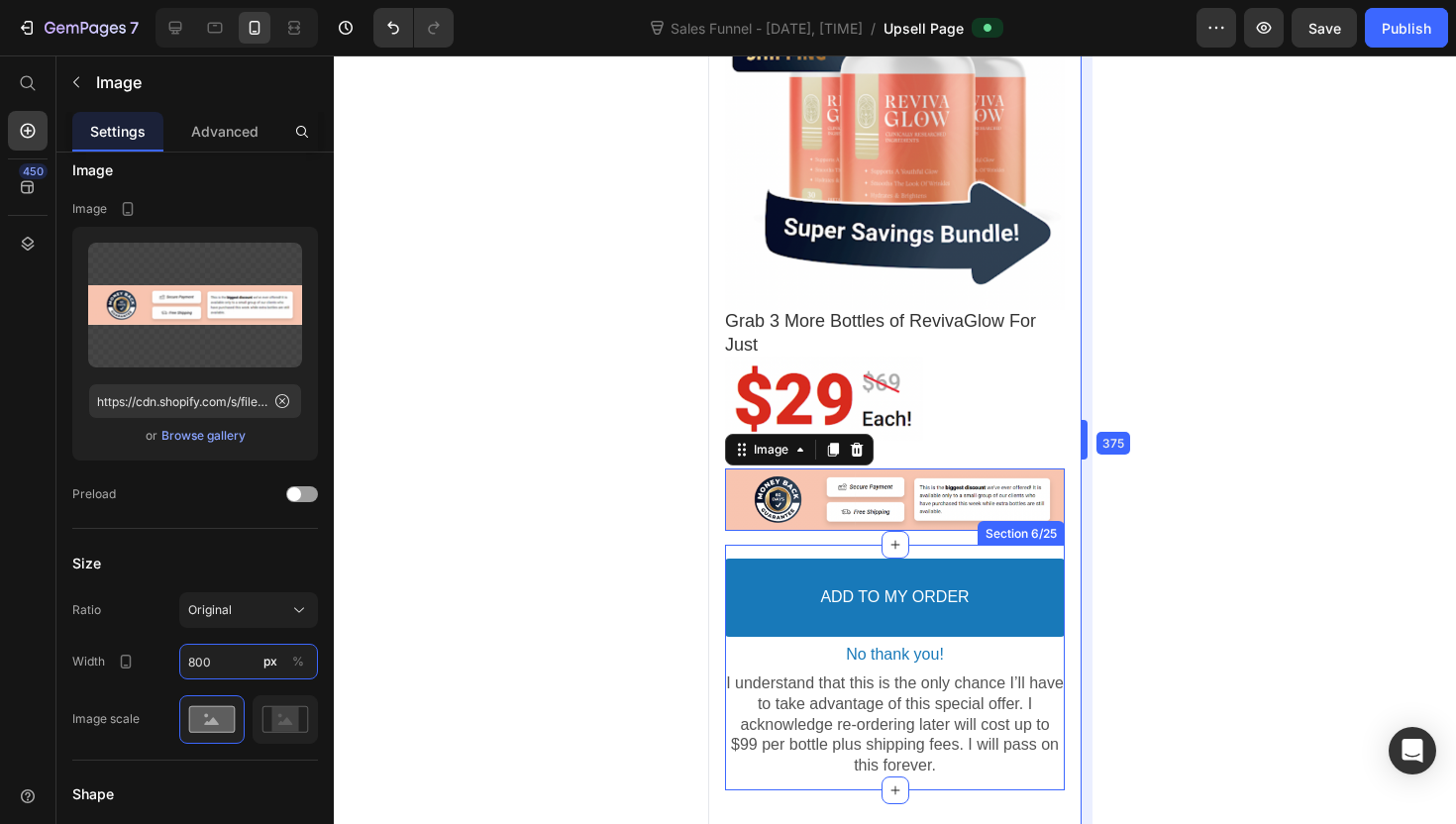 drag, startPoint x: 1081, startPoint y: 535, endPoint x: 369, endPoint y: 479, distance: 714.19885 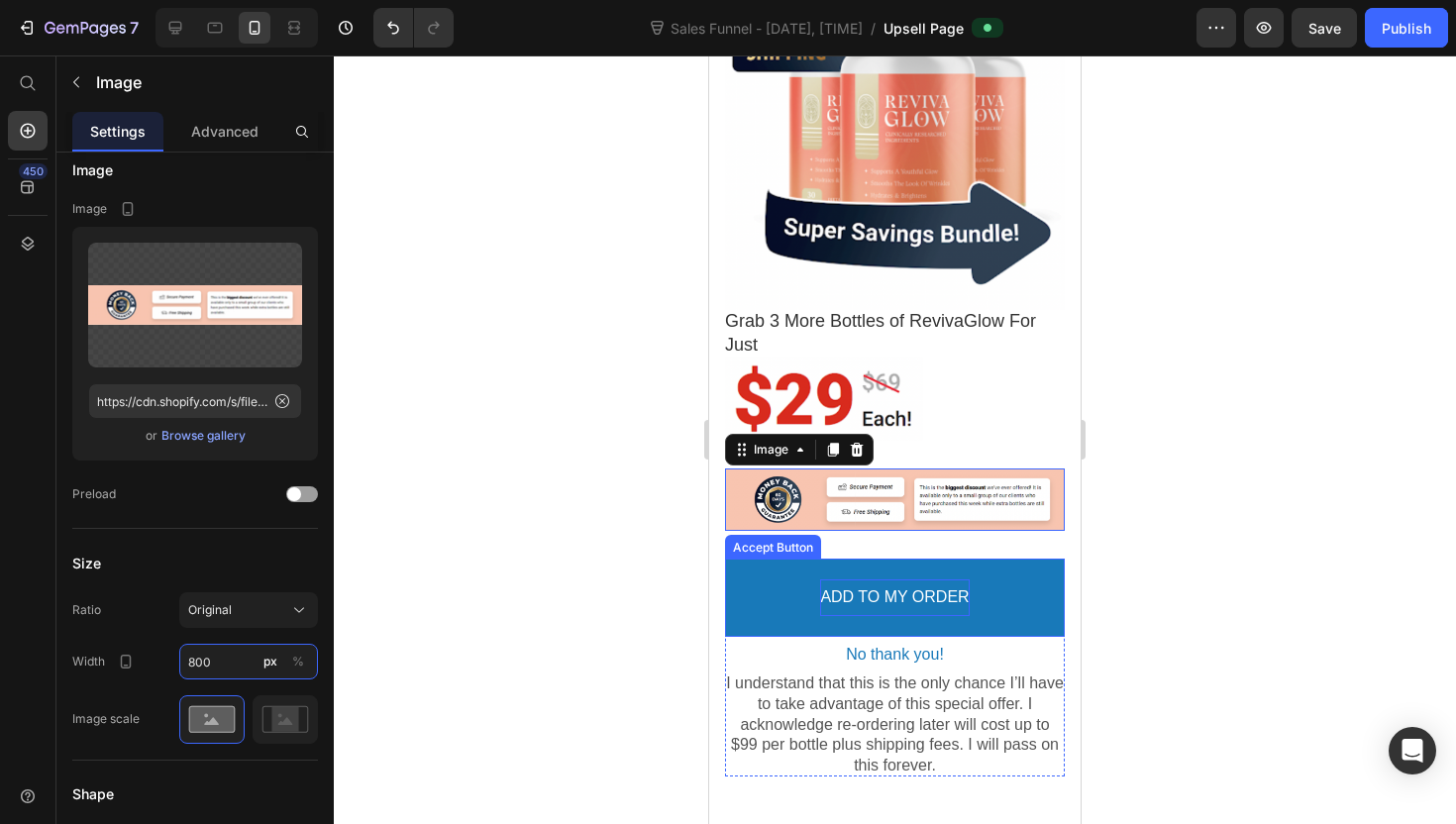 scroll, scrollTop: 792, scrollLeft: 0, axis: vertical 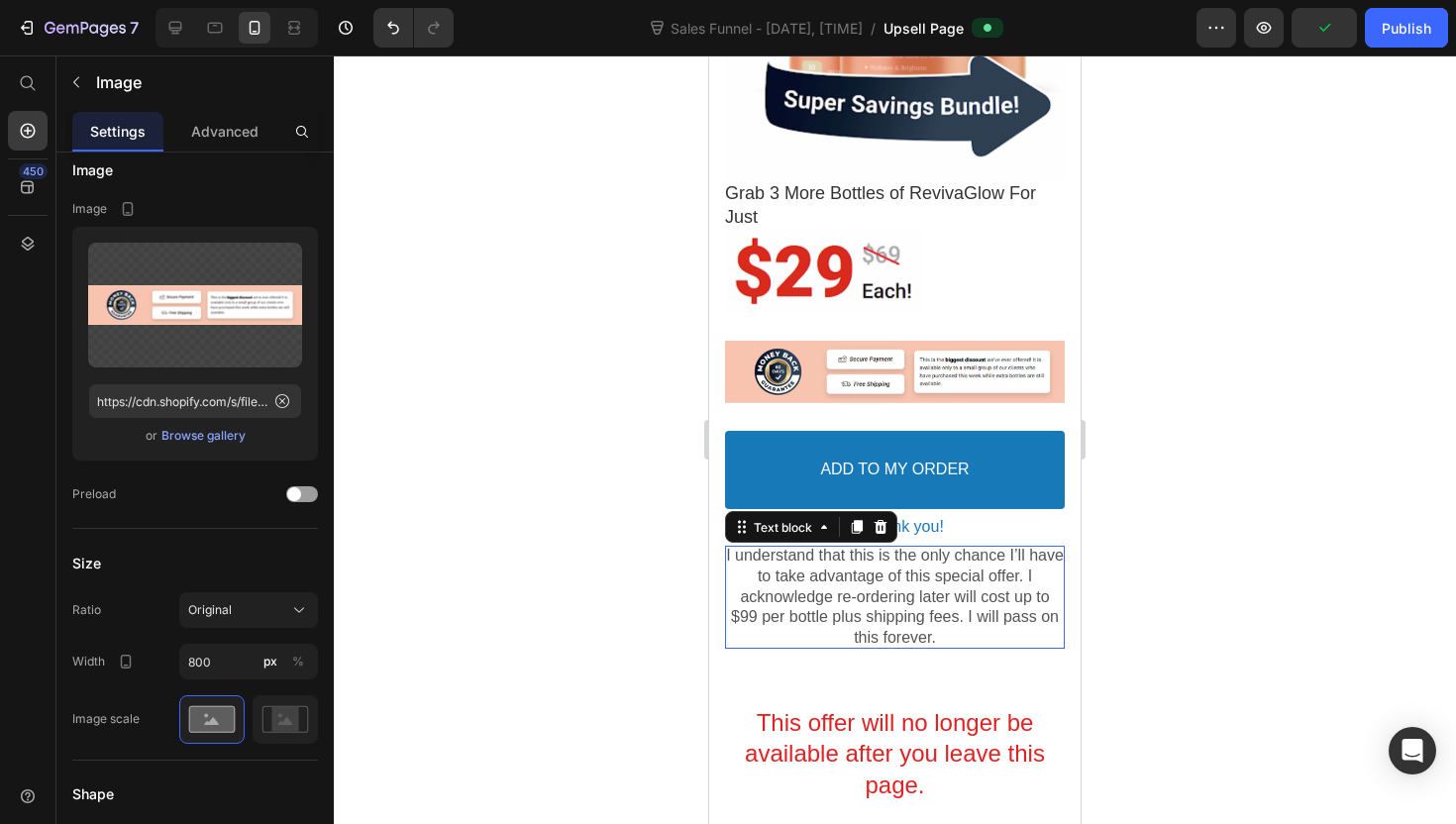 click on "I understand that this is the only chance I’ll have to take advantage of this special offer. I acknowledge re-ordering later will cost up to $99 per bottle plus shipping fees. I will pass on this forever." at bounding box center (894, 597) 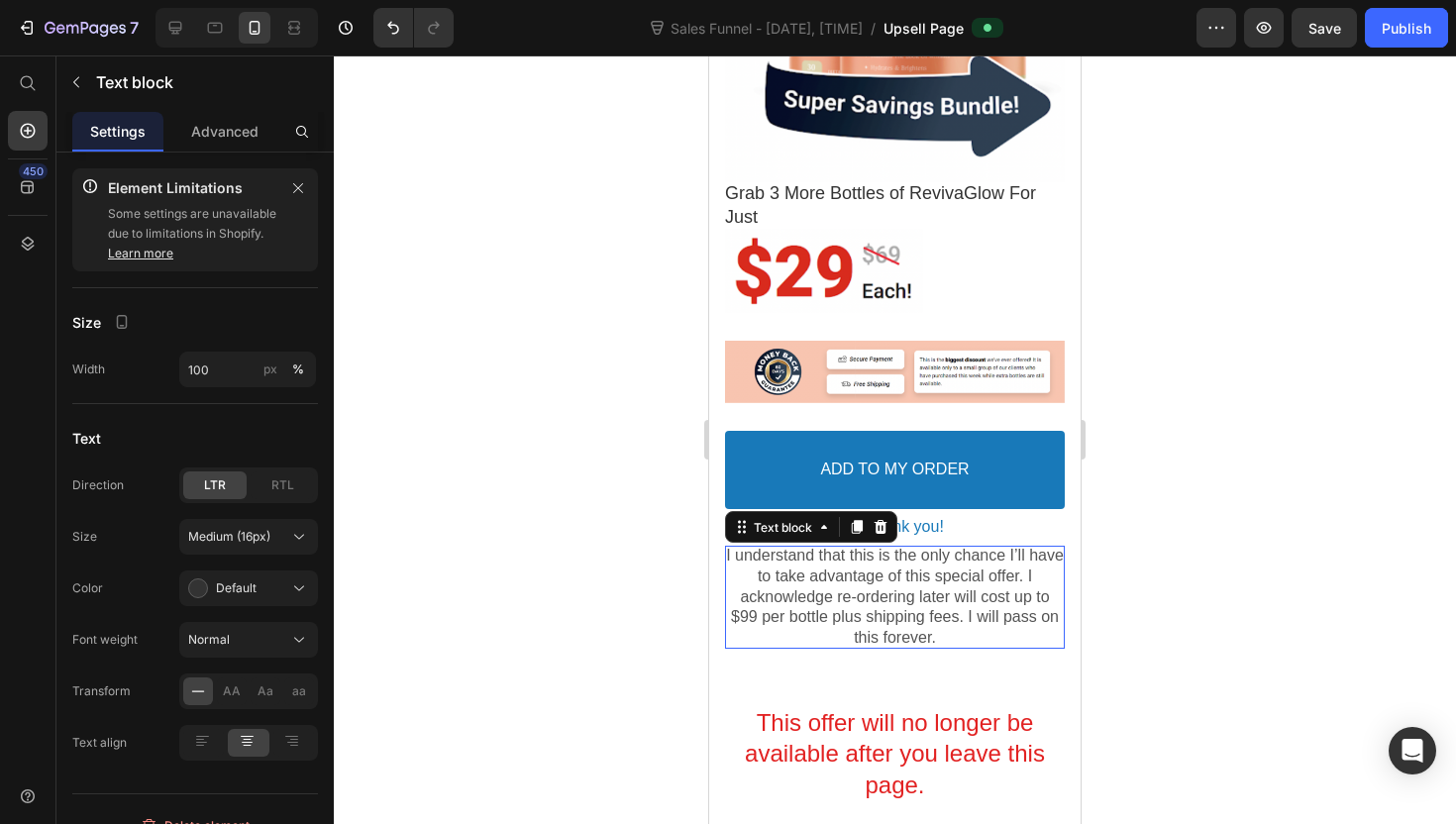 click 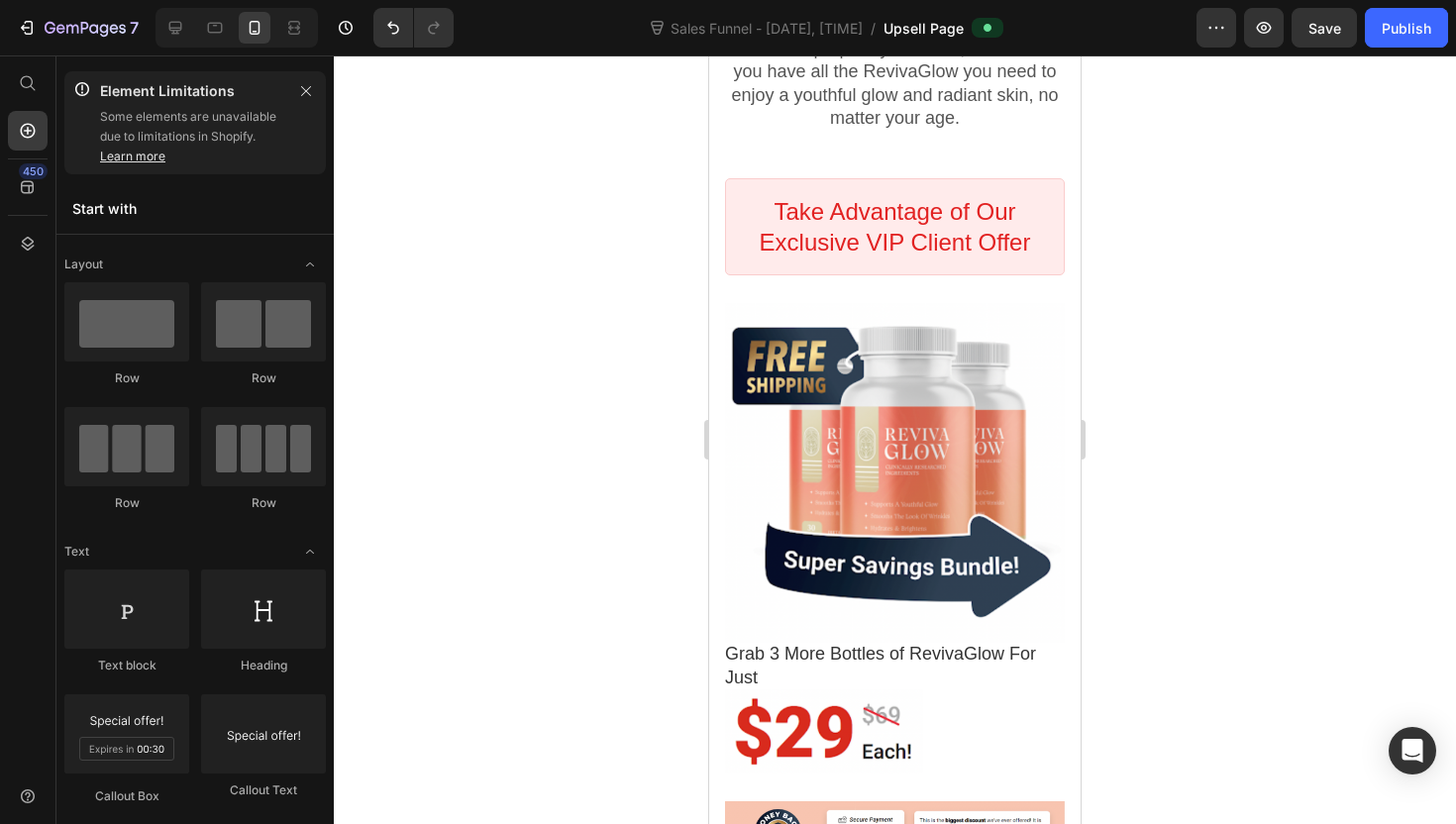 scroll, scrollTop: 334, scrollLeft: 0, axis: vertical 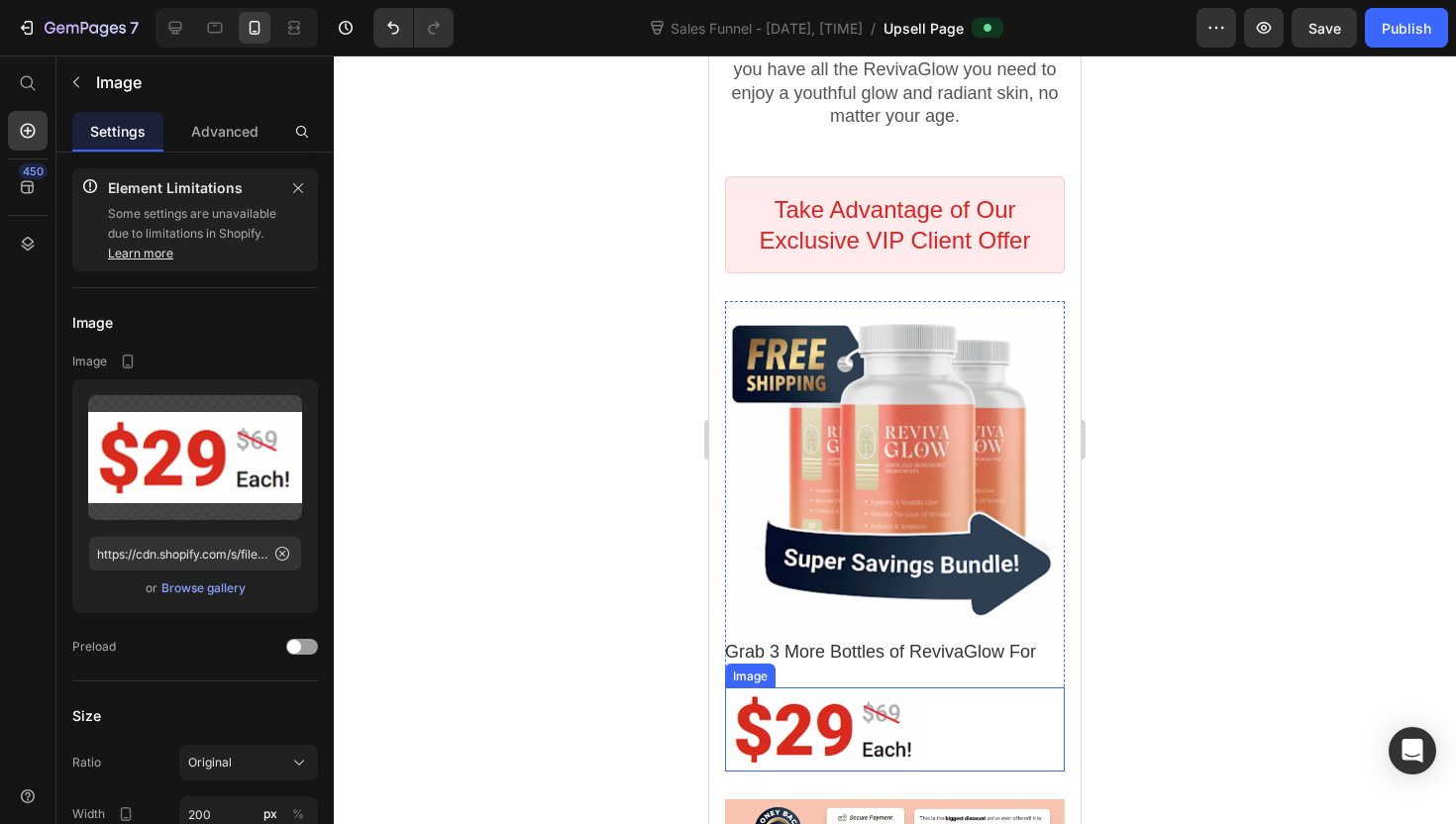 click at bounding box center (894, 729) 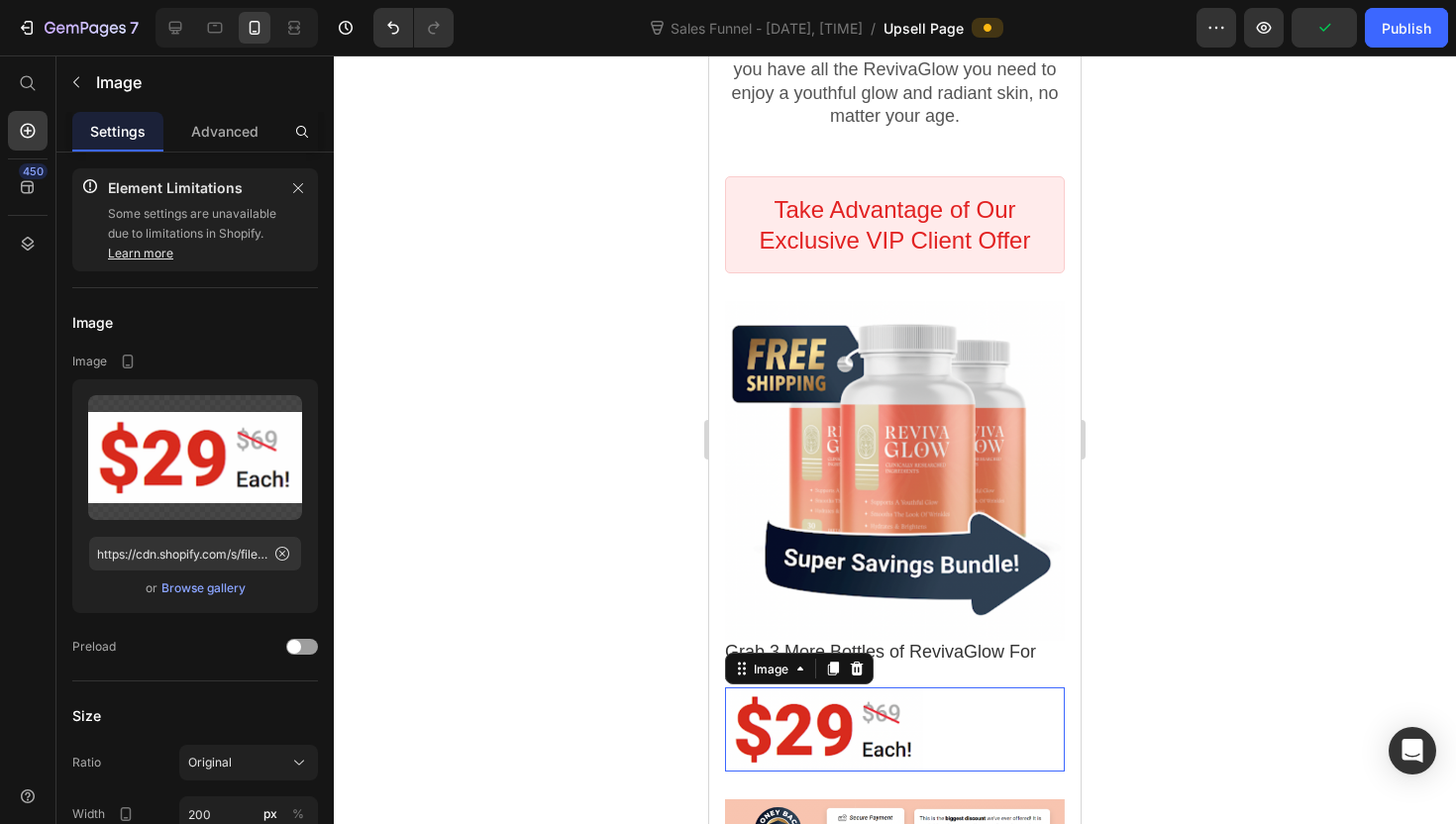 click 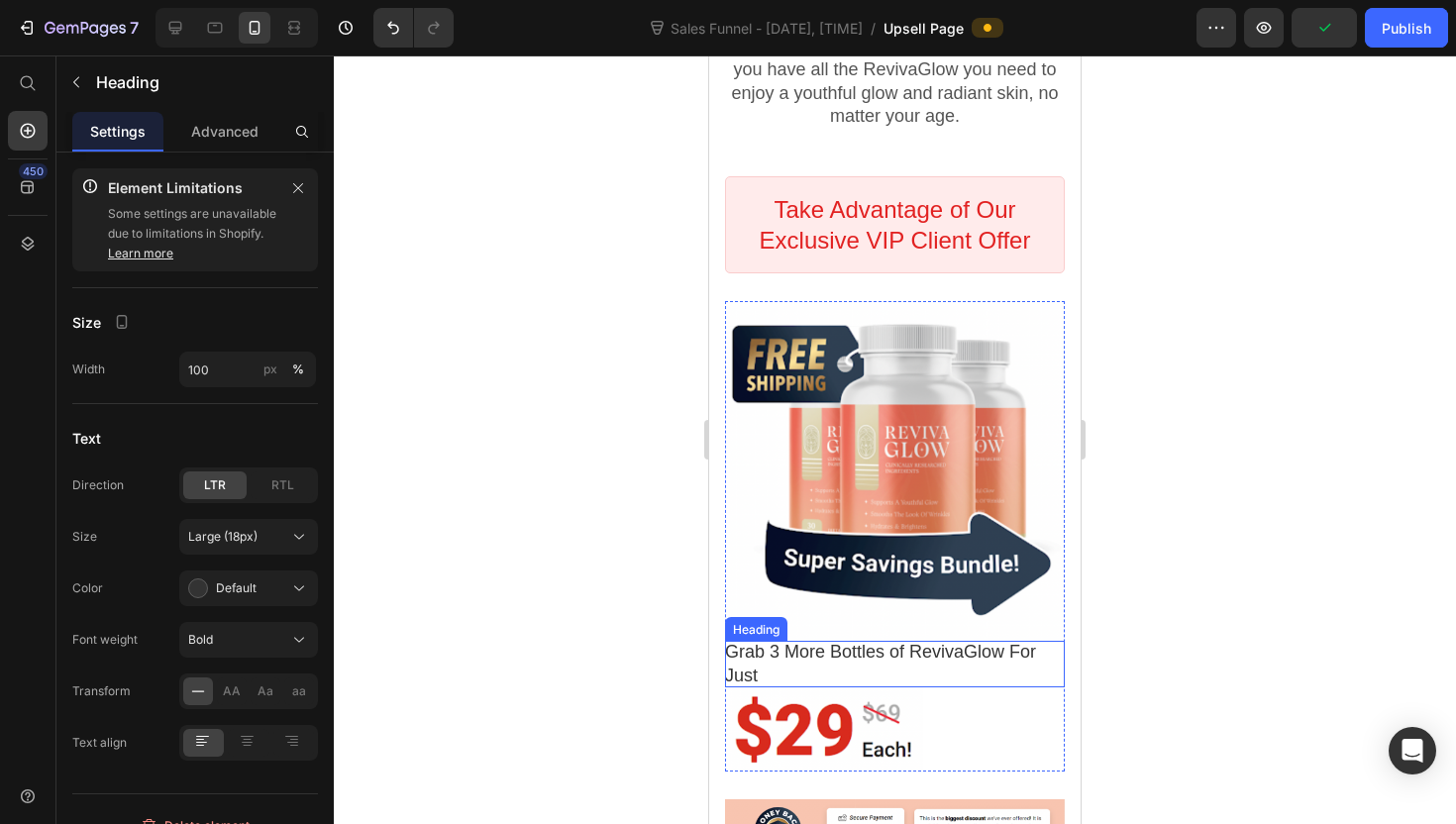 click on "Grab 3 More Bottles of RevivaGlow For Just" at bounding box center (894, 664) 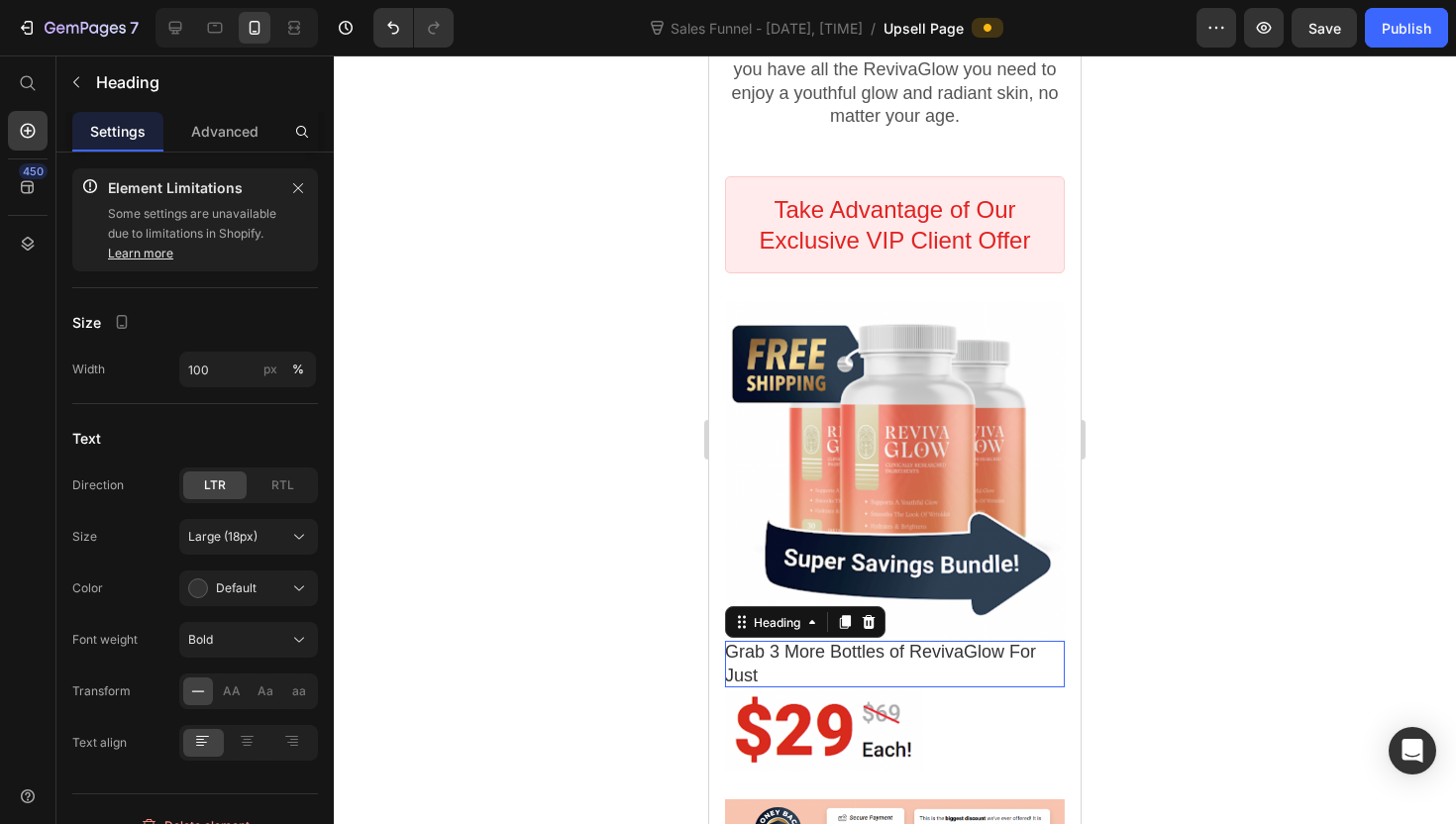 click 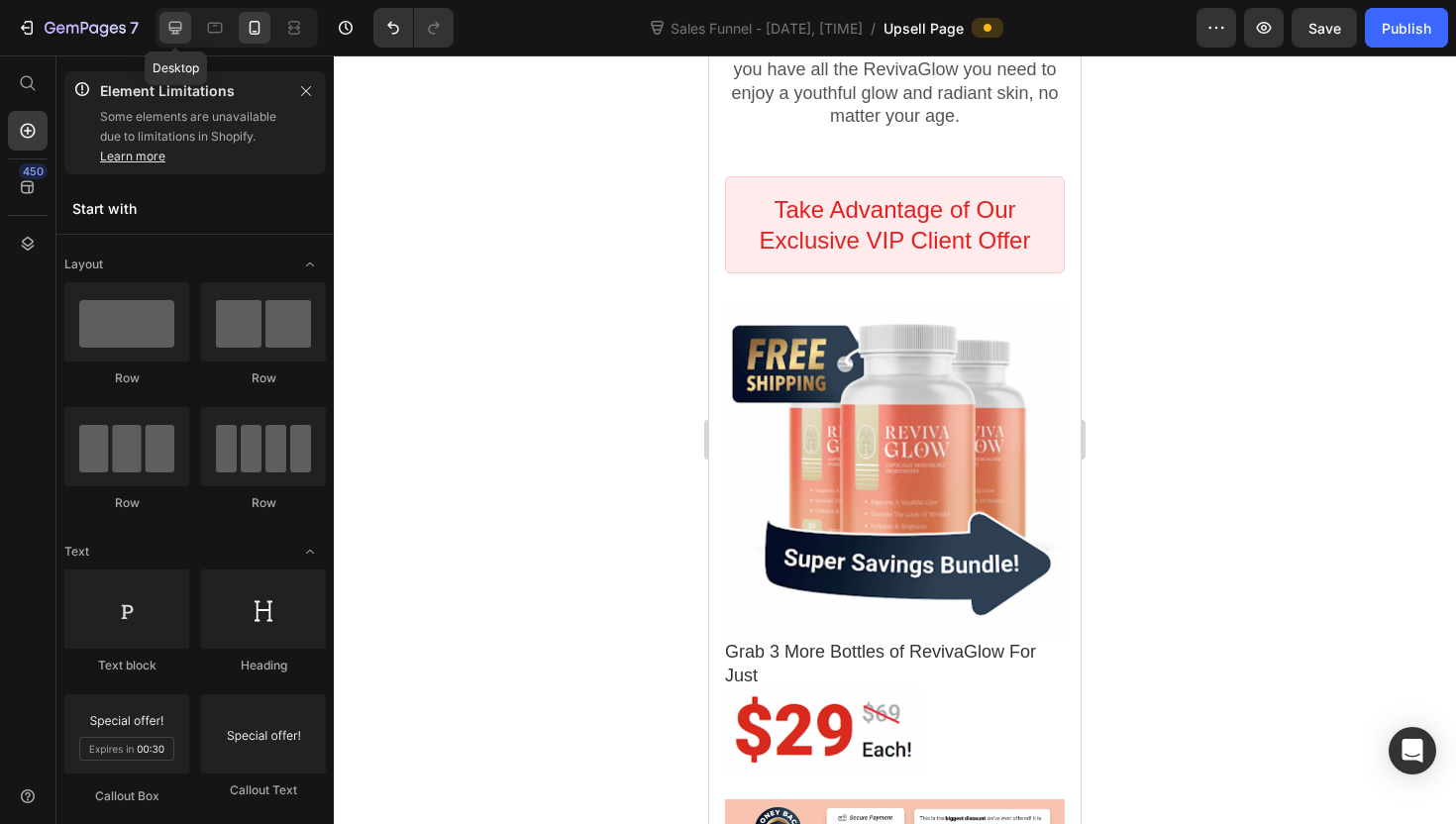 click 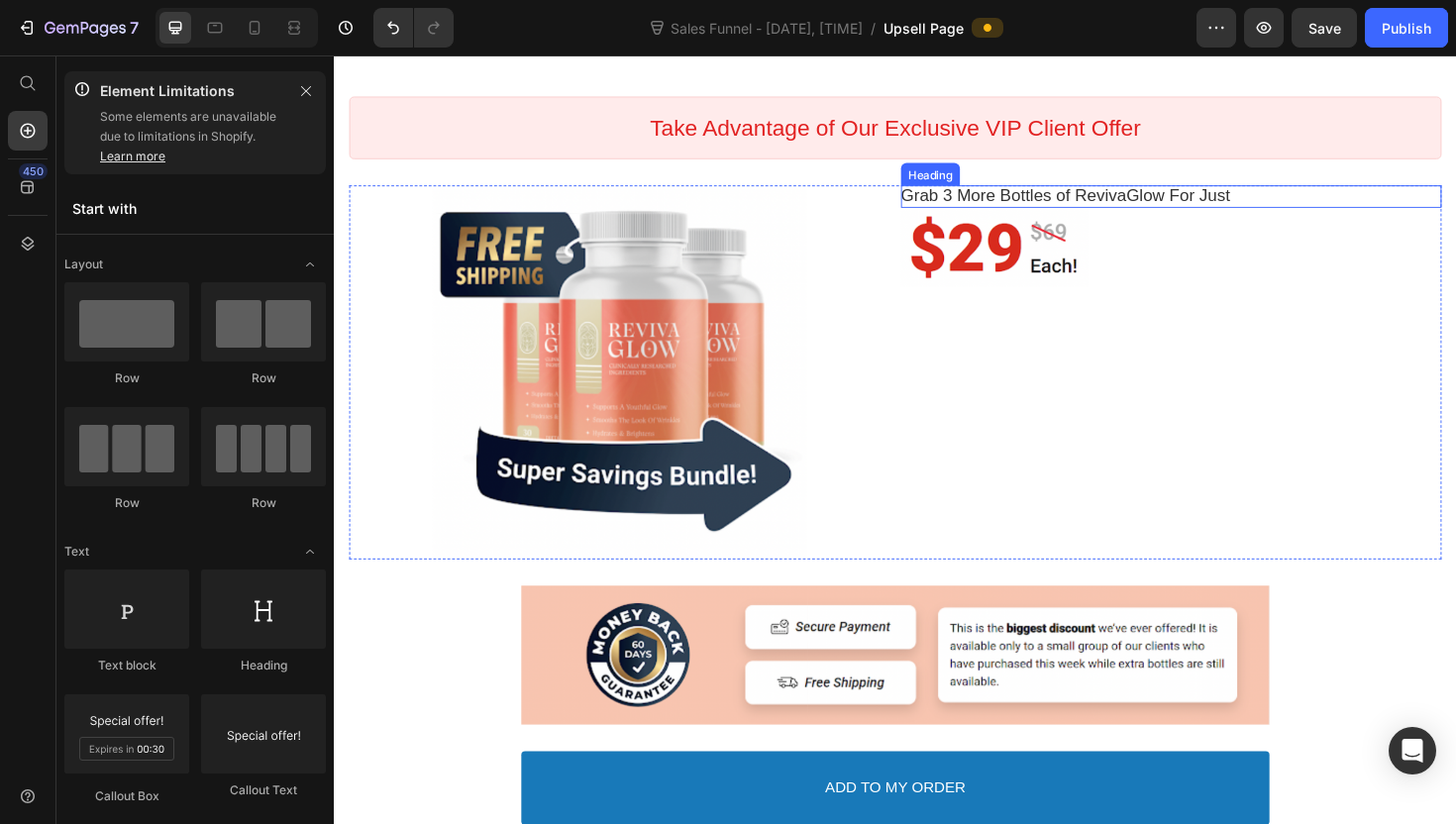 click on "Grab 3 More Bottles of RevivaGlow For Just" at bounding box center (1220, 204) 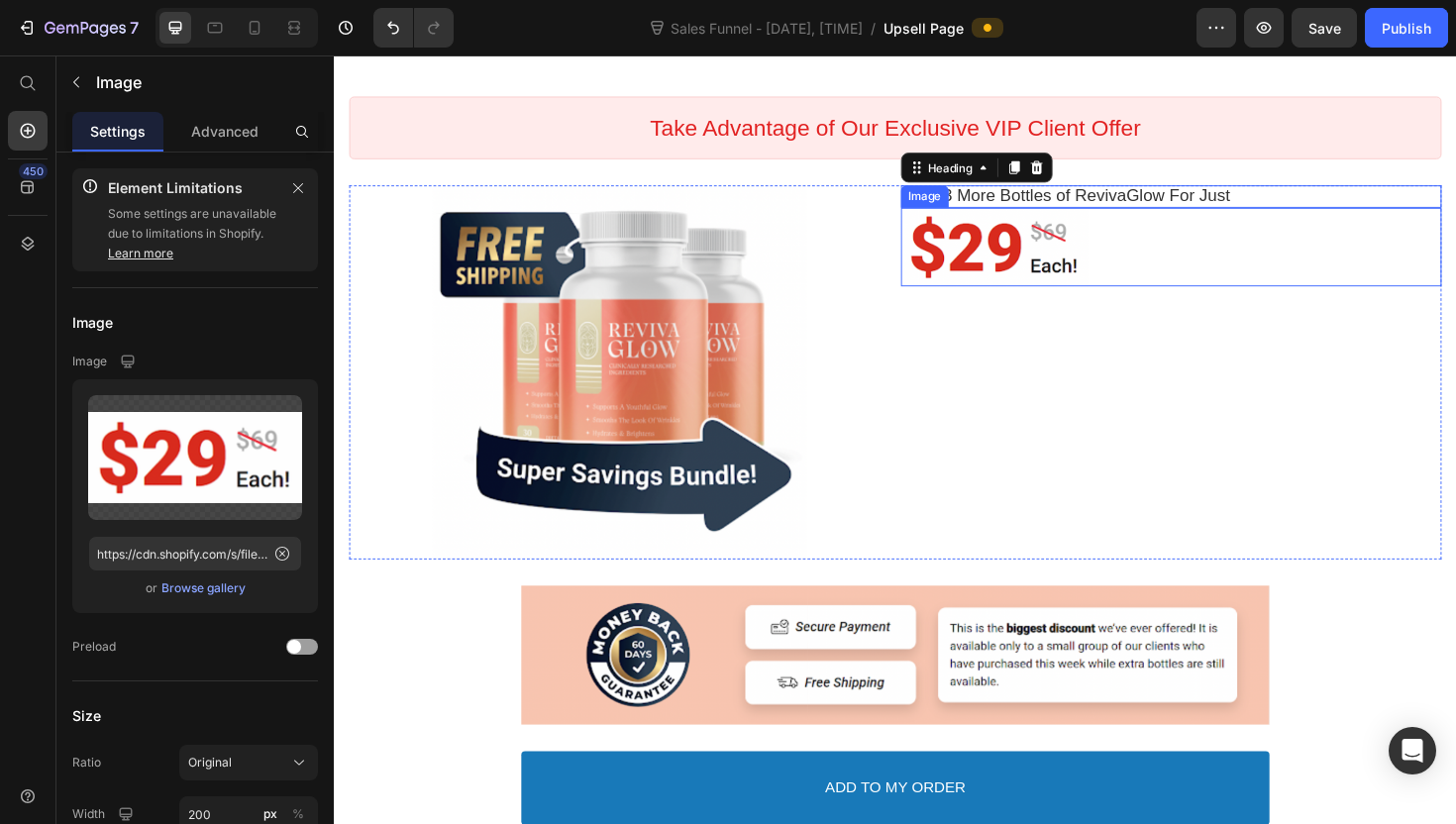 click at bounding box center (1220, 258) 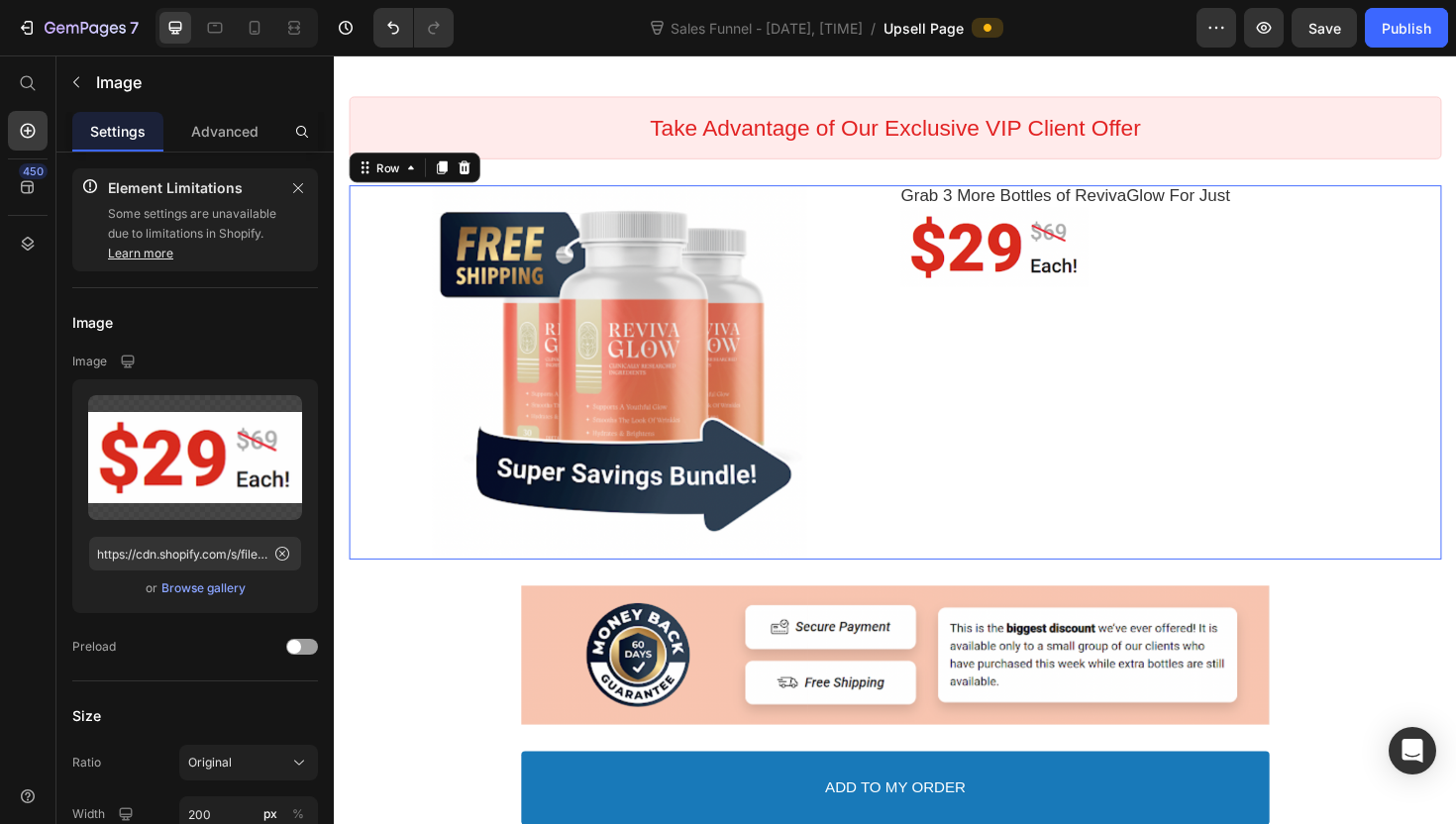 click on "Grab 3 More Bottles of RevivaGlow For Just Heading Image" at bounding box center [1220, 391] 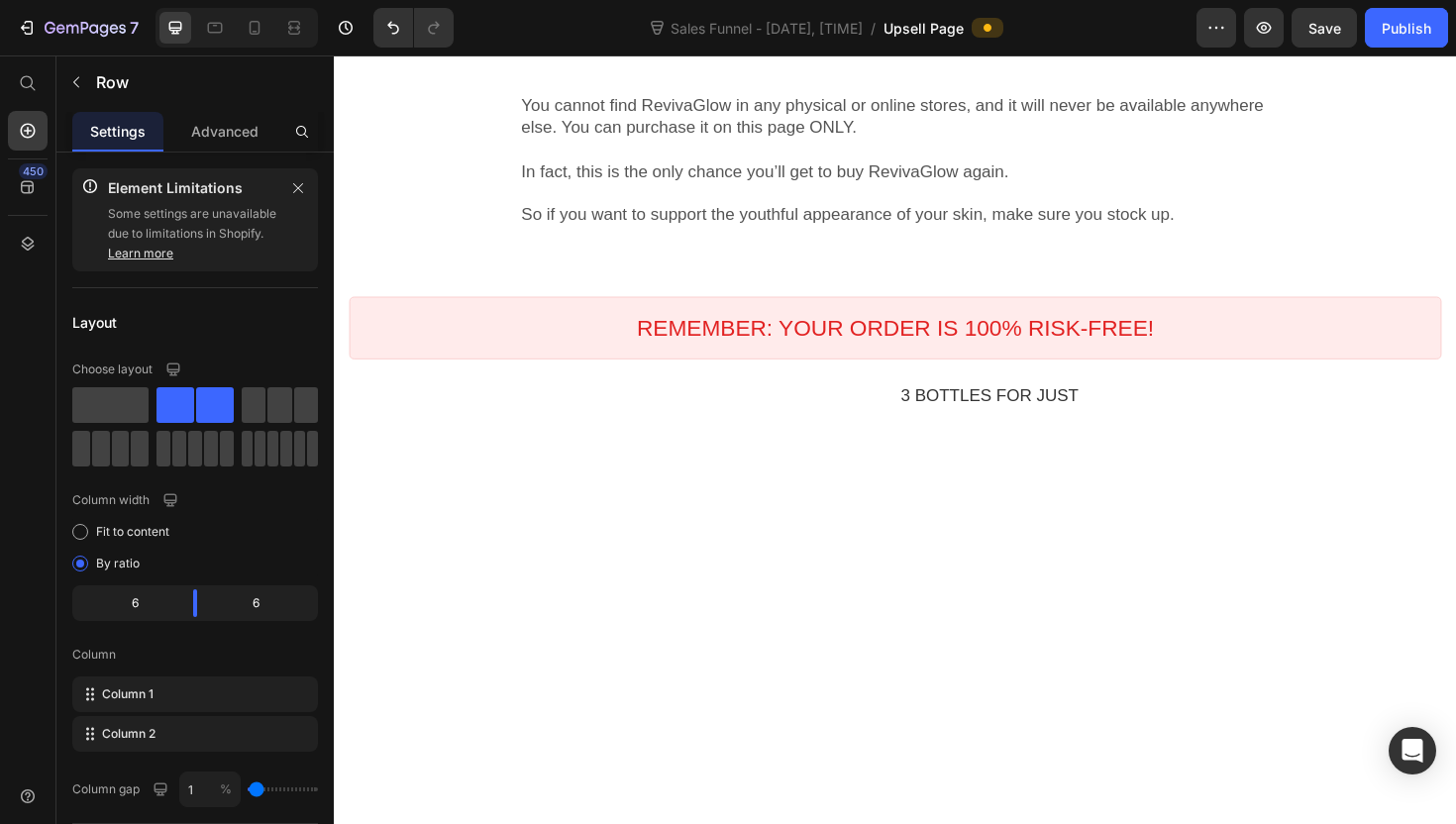 scroll, scrollTop: 1644, scrollLeft: 0, axis: vertical 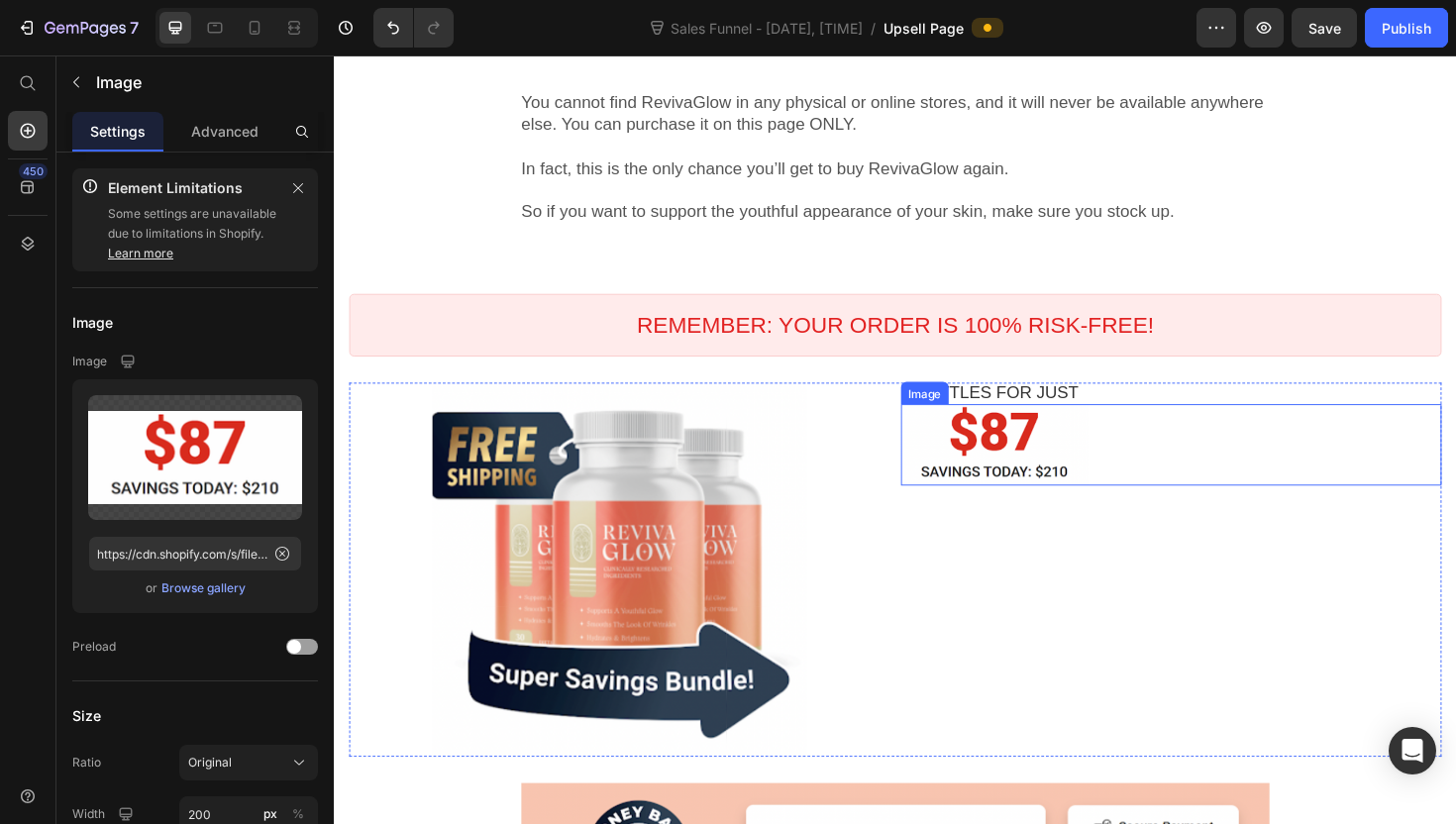 click at bounding box center [1220, 467] 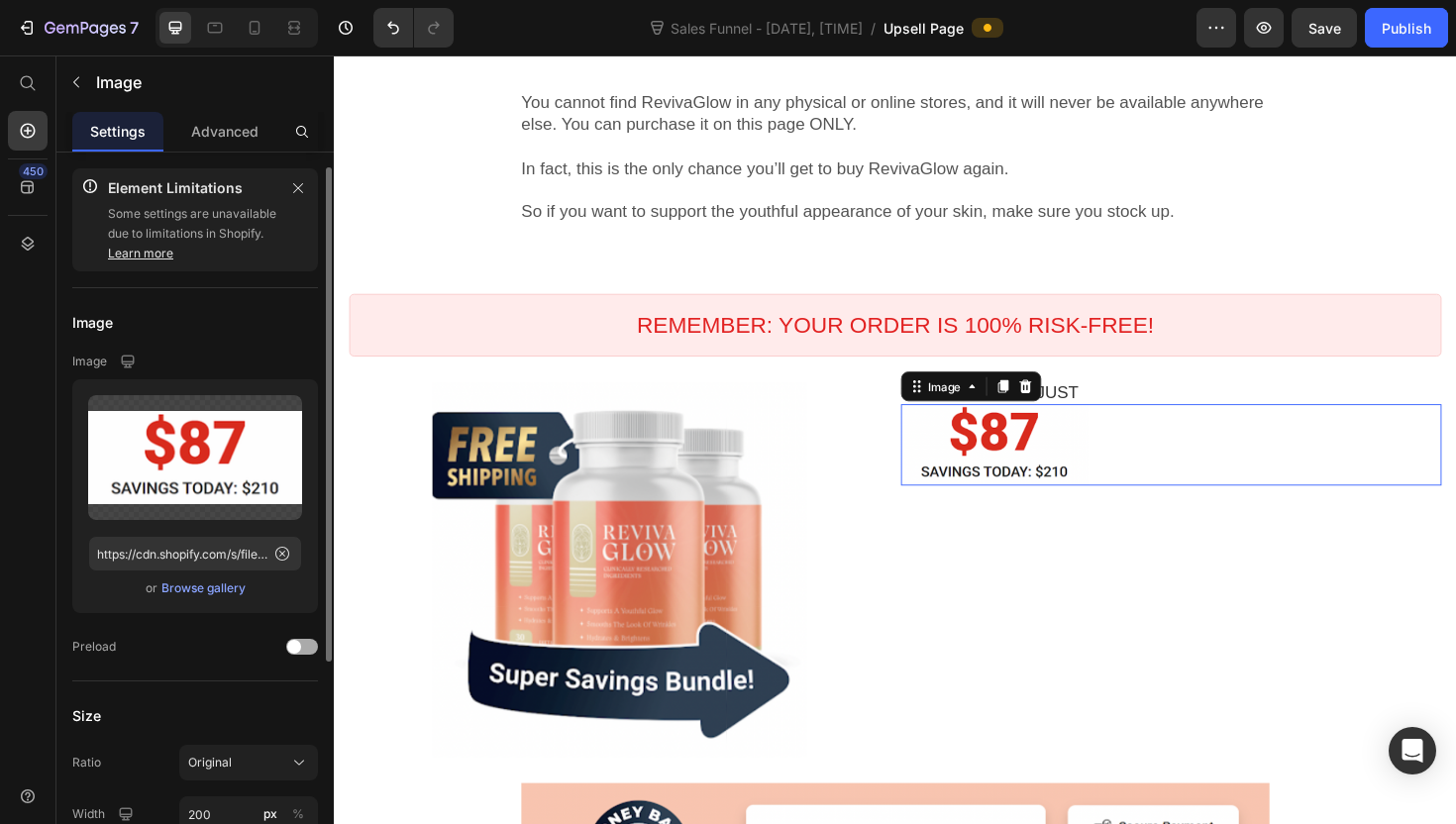 scroll, scrollTop: 27, scrollLeft: 0, axis: vertical 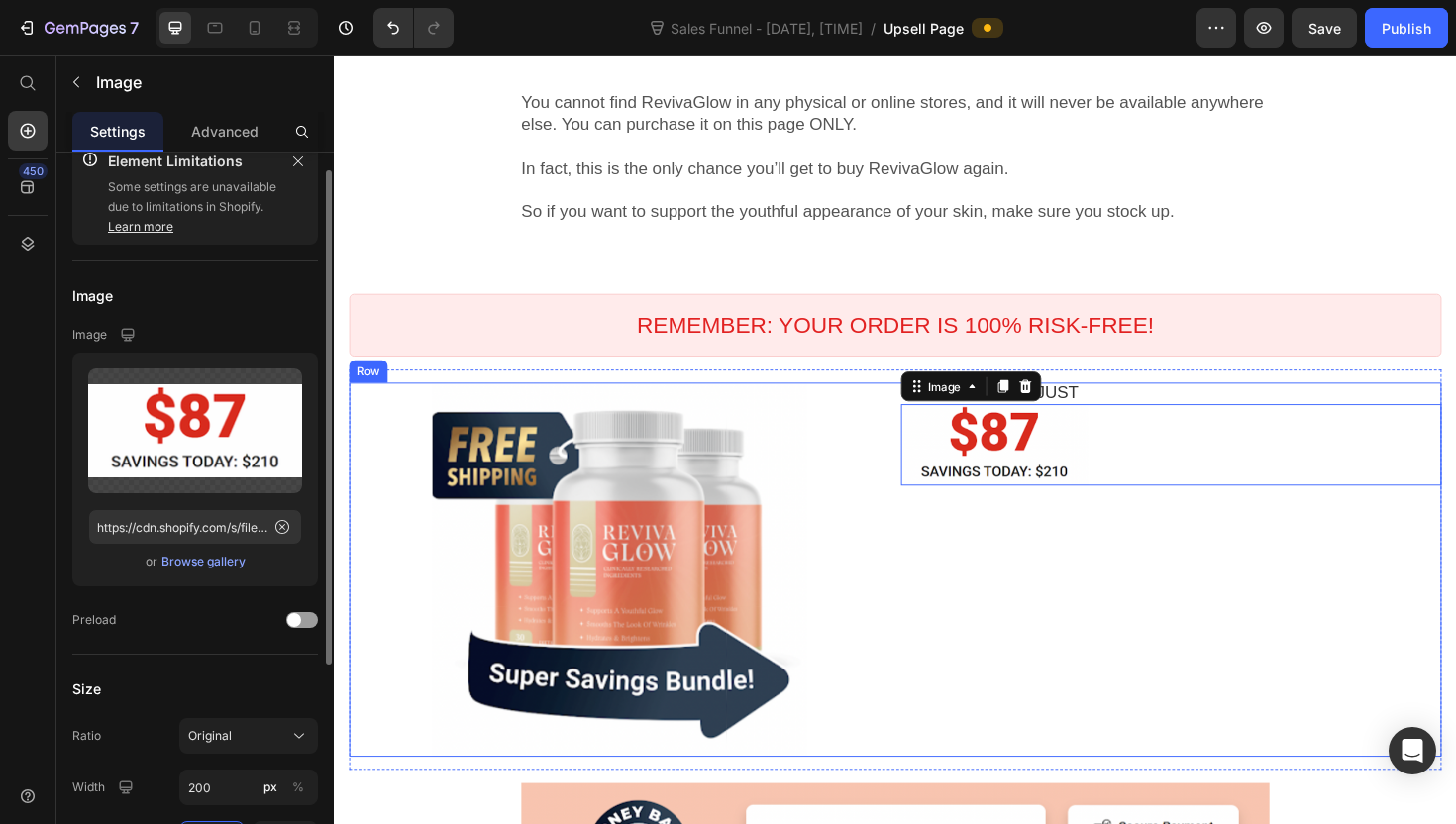 click on "3 BOTTLES FOR JUST Heading Image" at bounding box center [1220, 600] 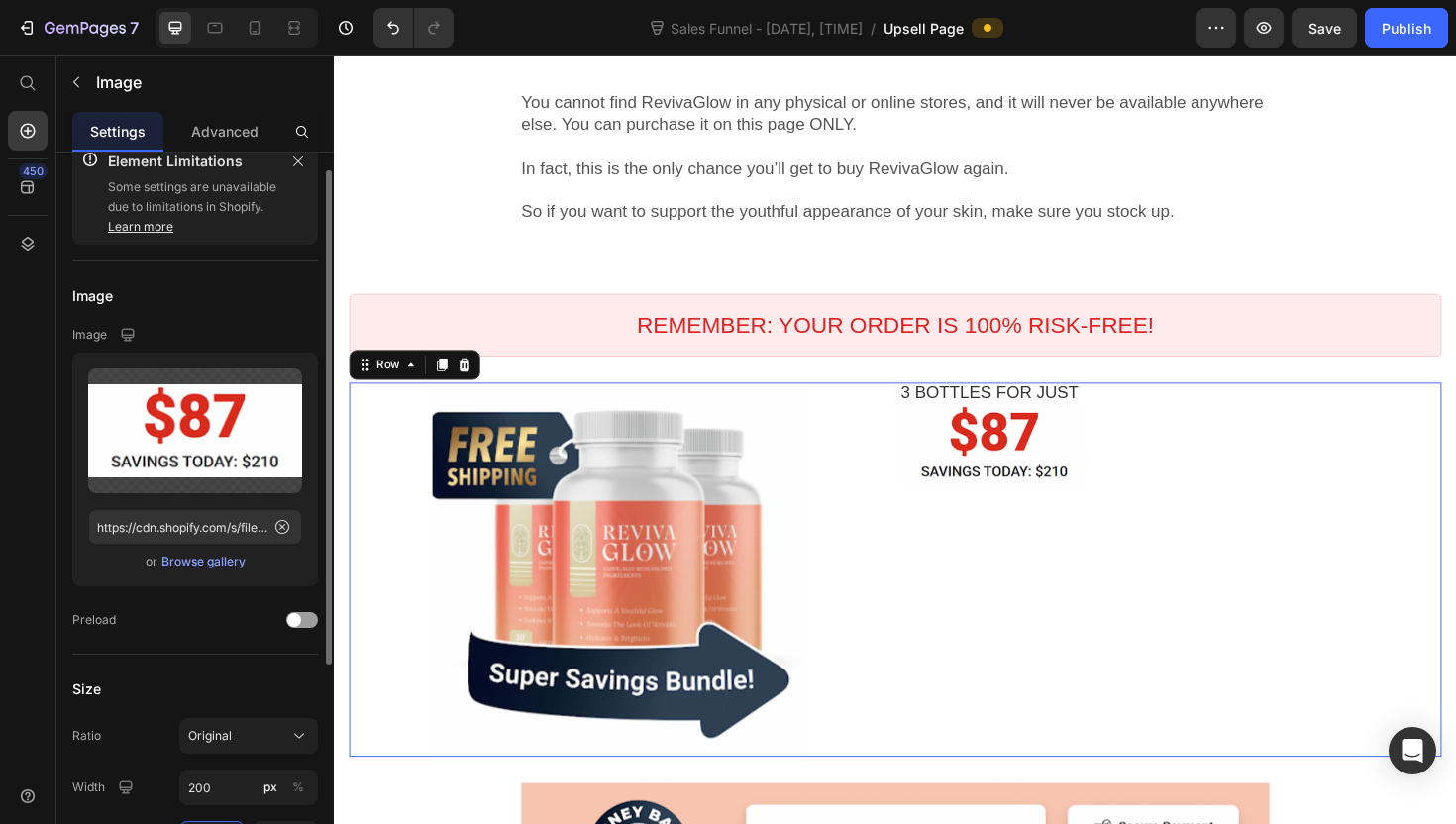 scroll, scrollTop: 0, scrollLeft: 0, axis: both 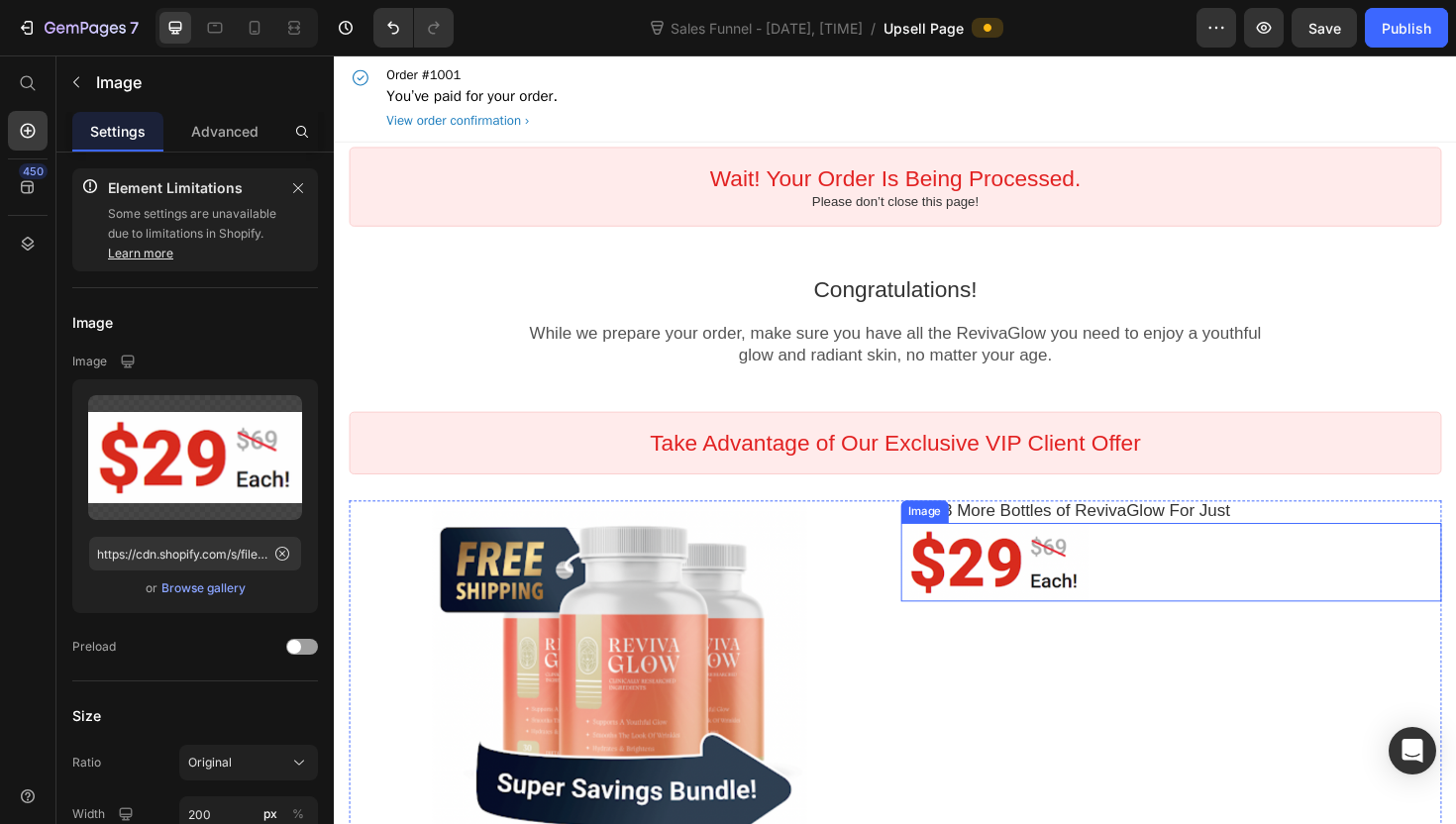 click at bounding box center [1220, 592] 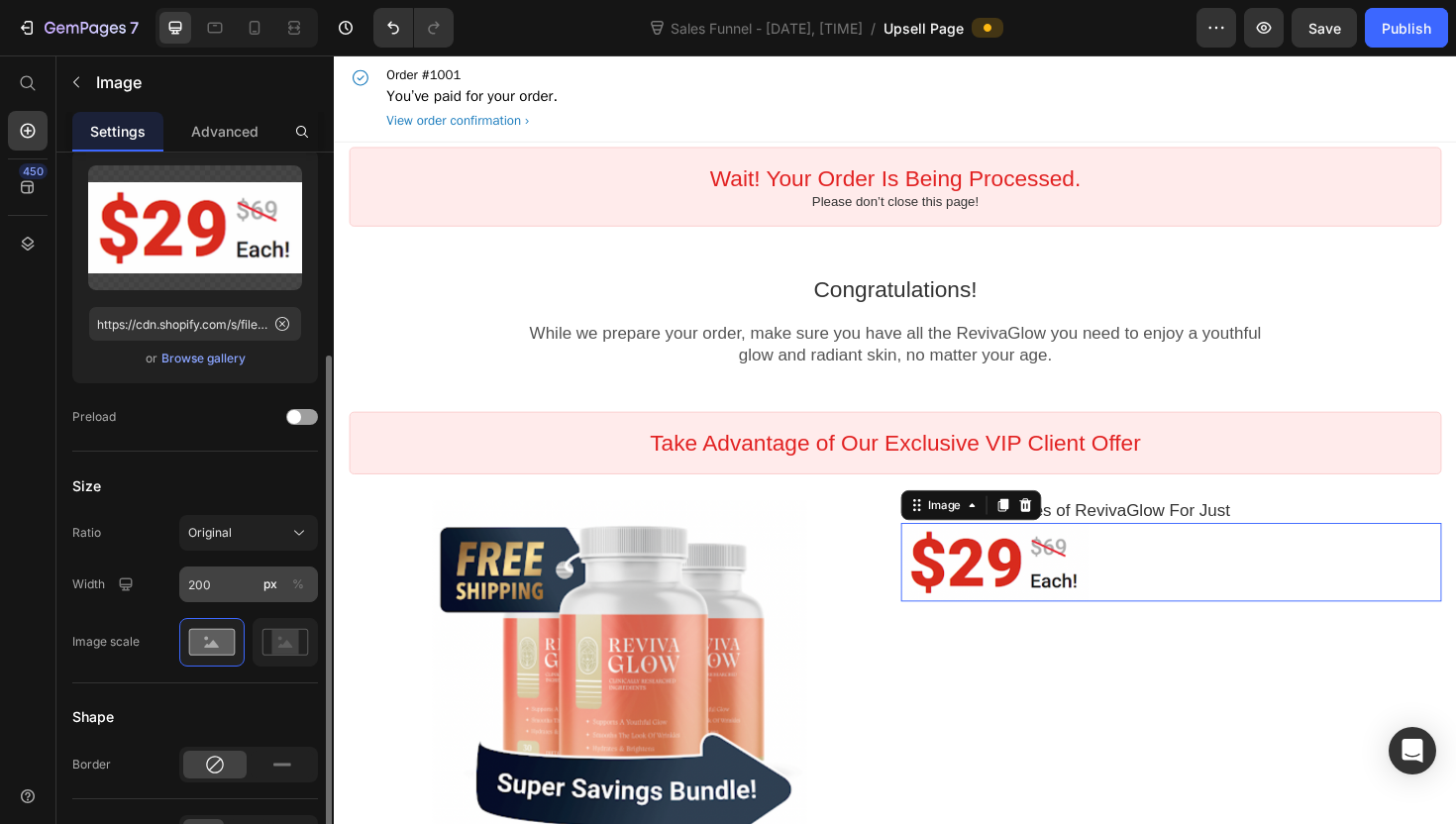 scroll, scrollTop: 258, scrollLeft: 0, axis: vertical 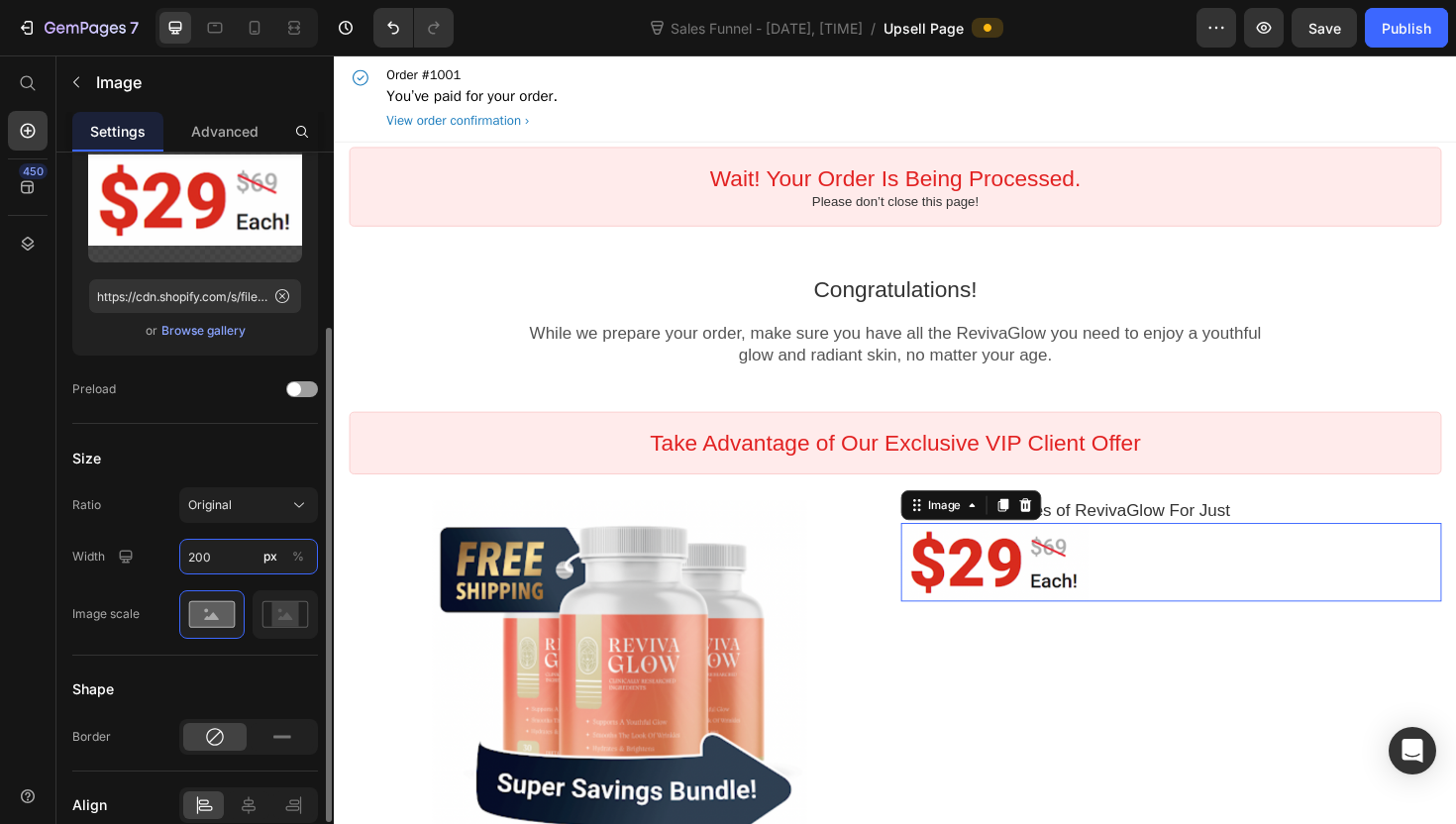 click on "200" at bounding box center (249, 557) 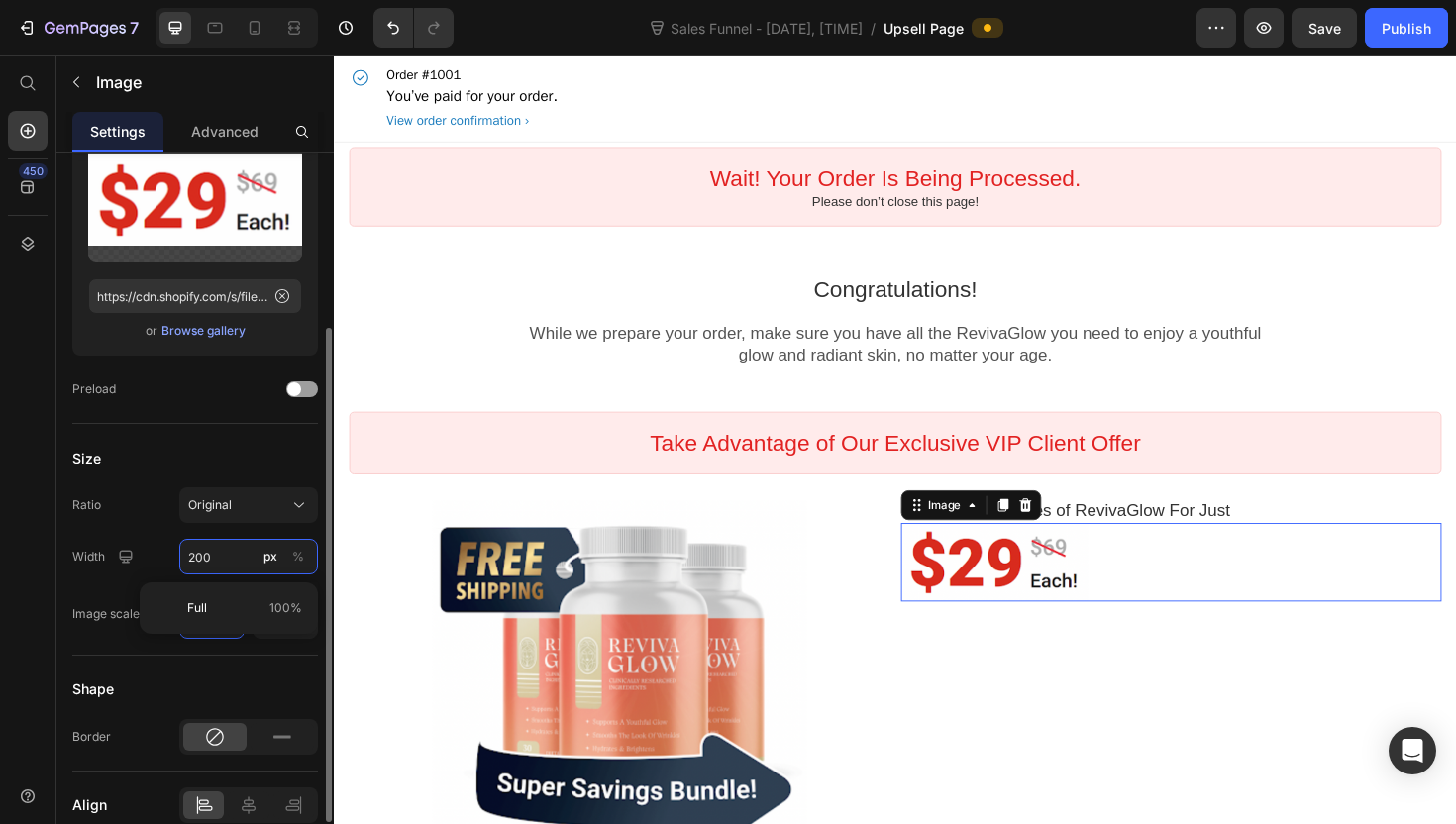 click on "200" at bounding box center [249, 557] 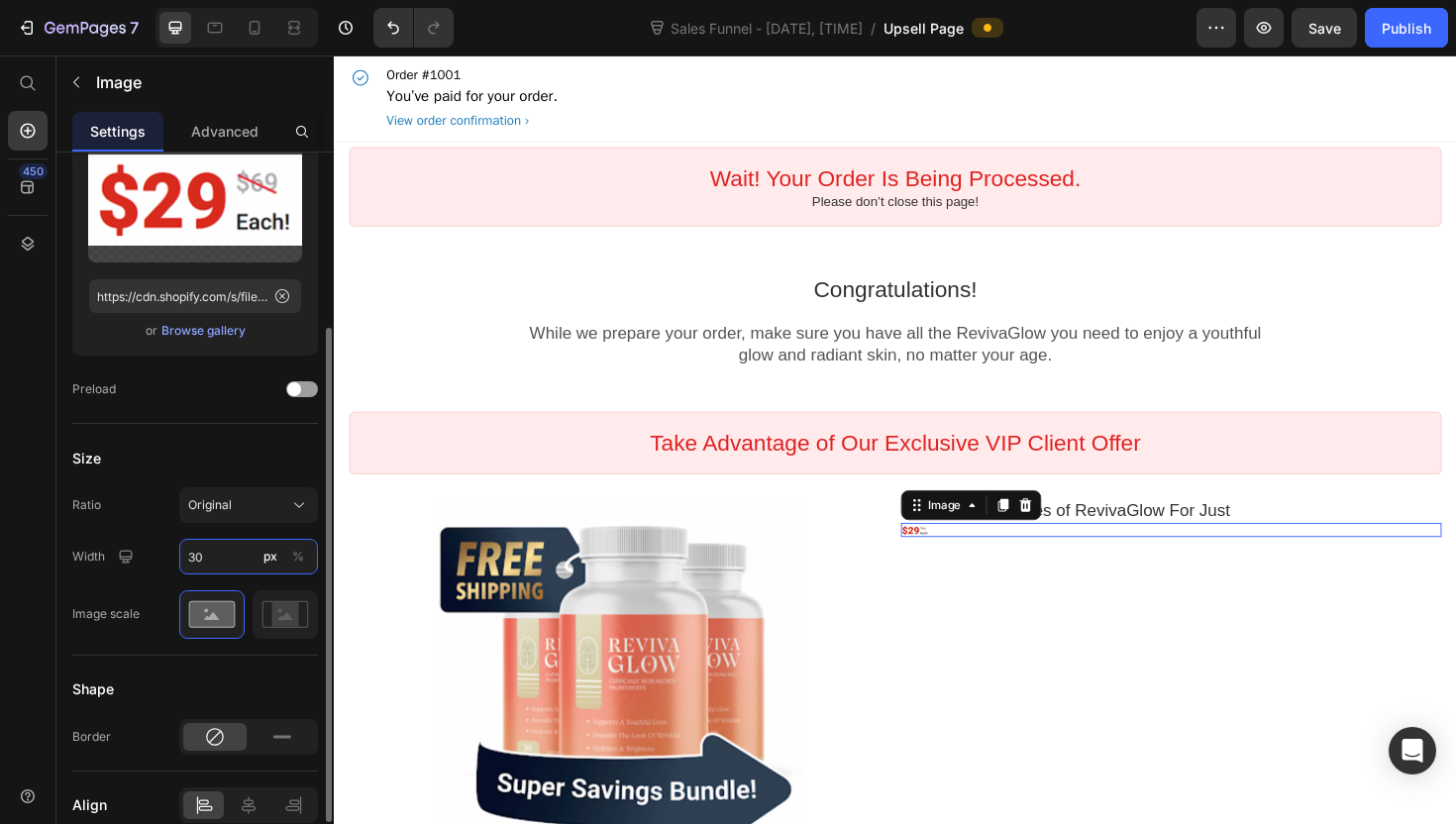 type on "300" 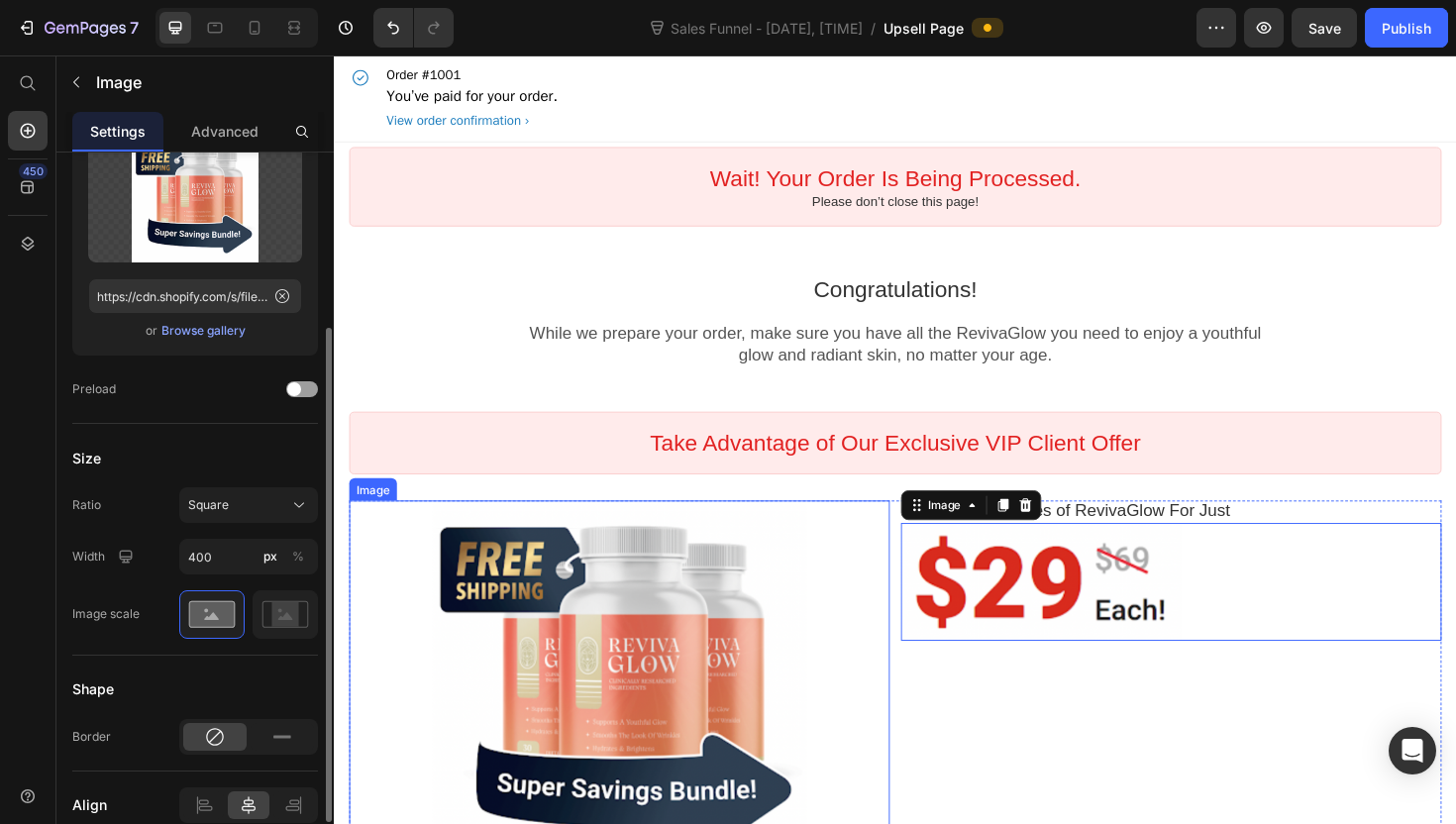 click at bounding box center (636, 725) 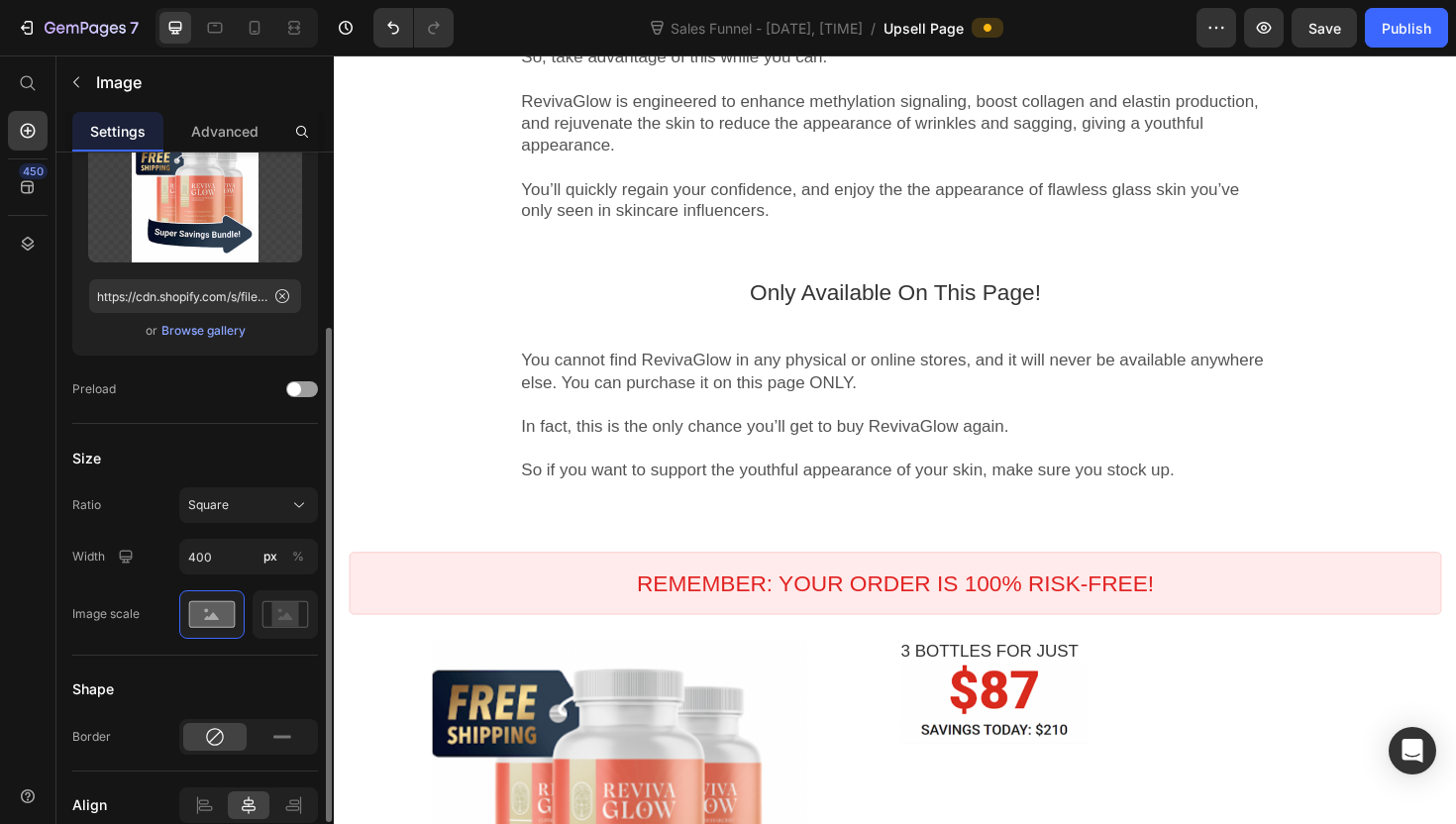 scroll, scrollTop: 1501, scrollLeft: 0, axis: vertical 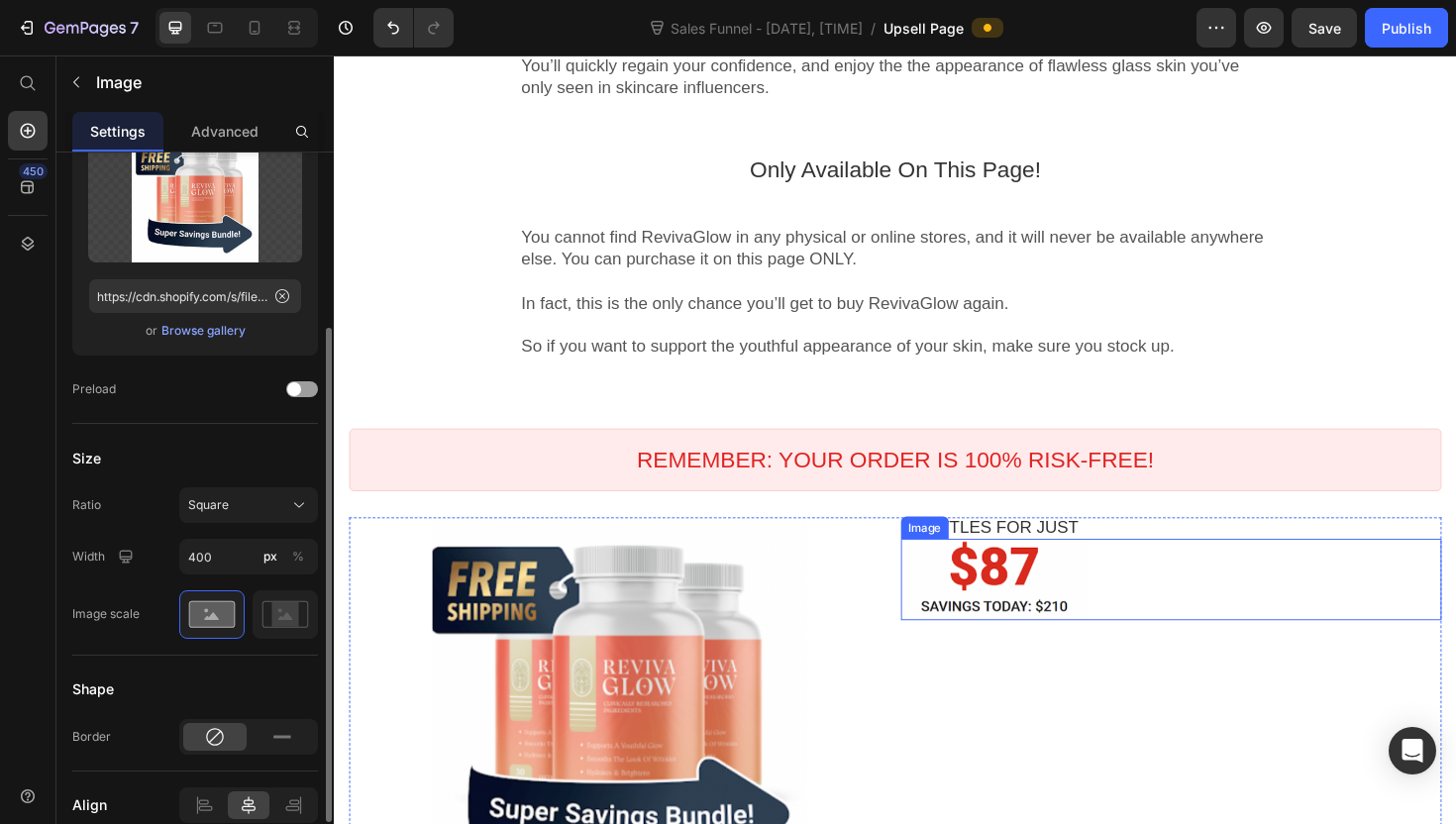 click at bounding box center [1220, 610] 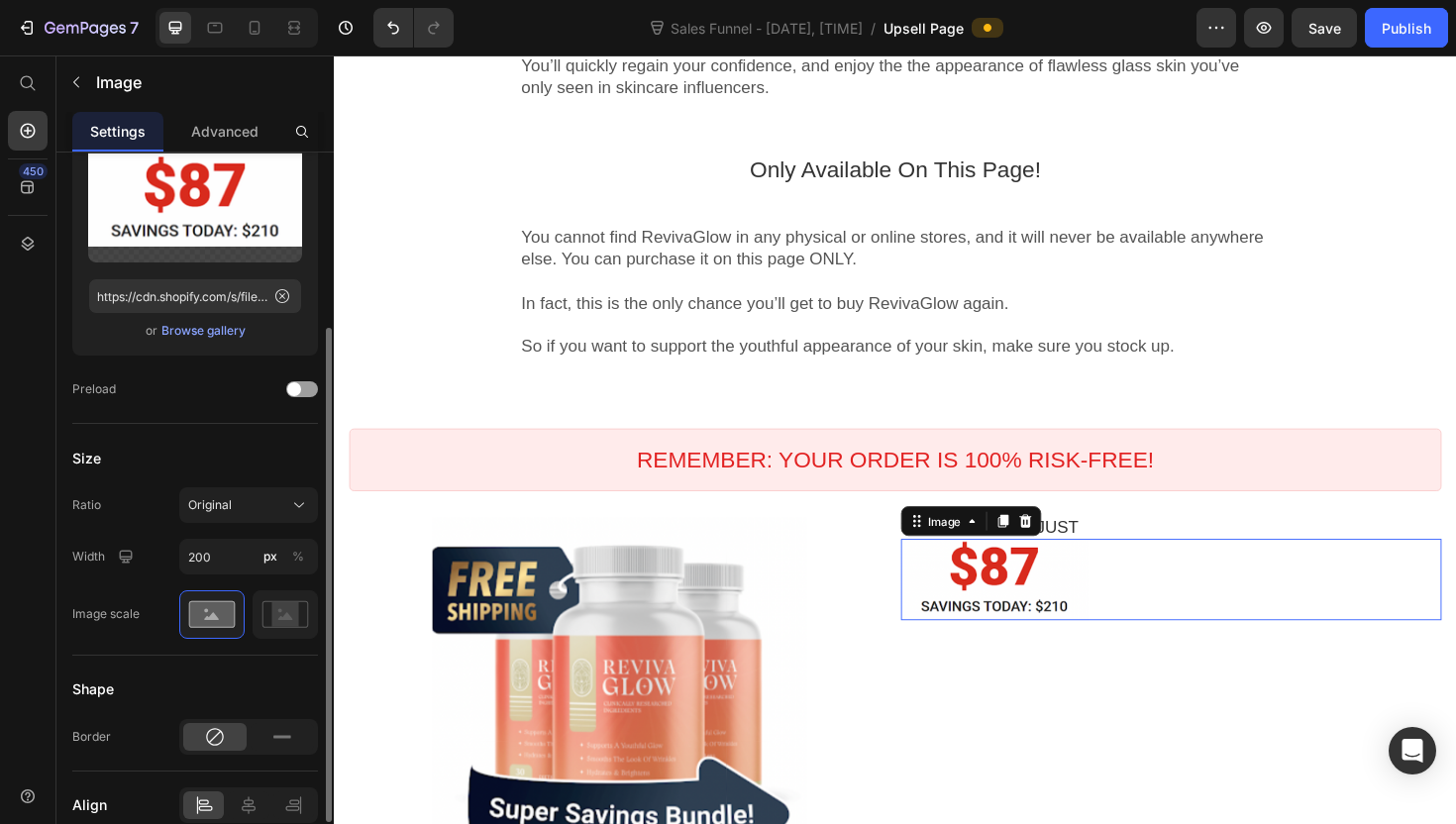 click at bounding box center (1220, 610) 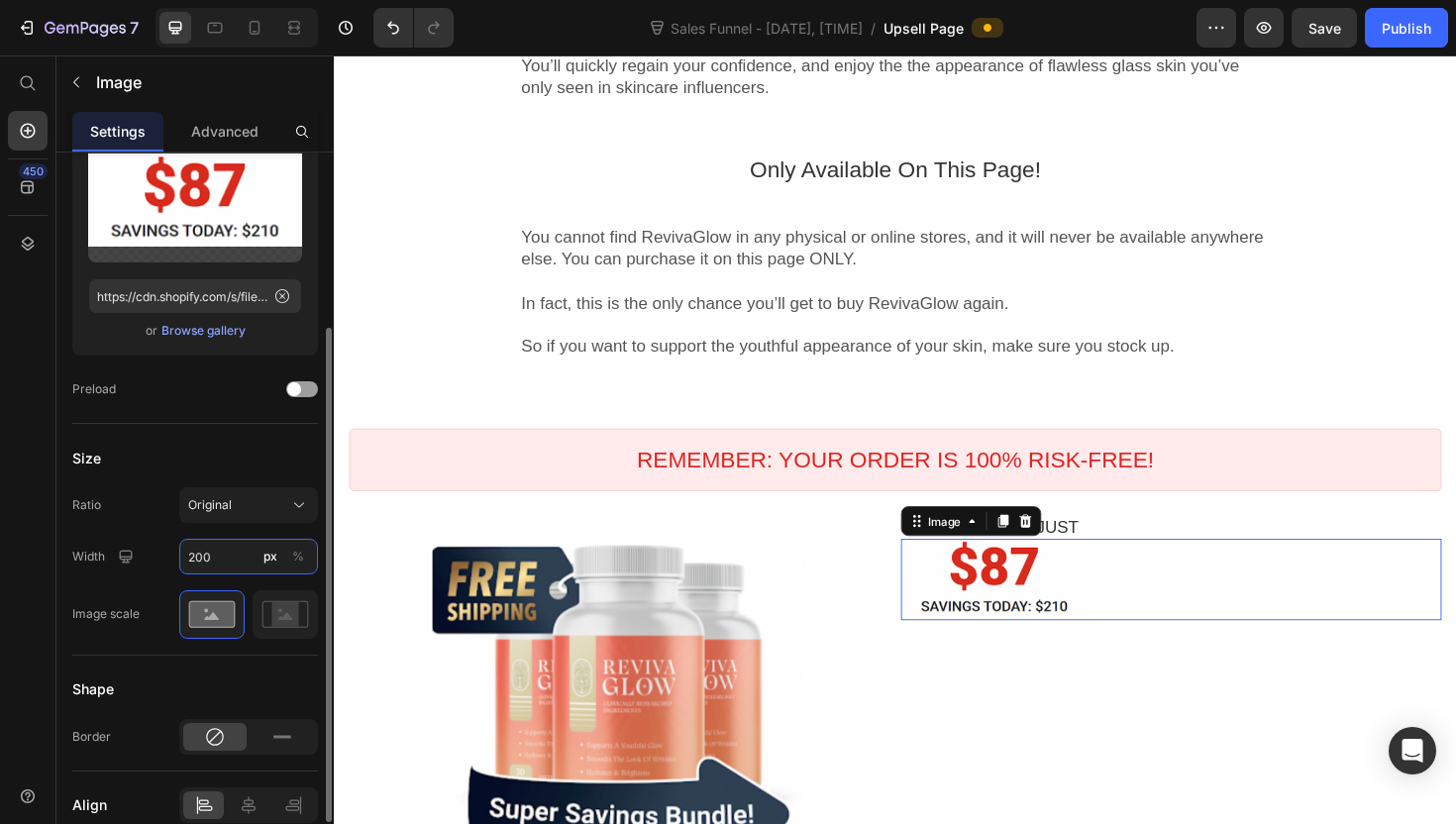 click on "200" at bounding box center [249, 557] 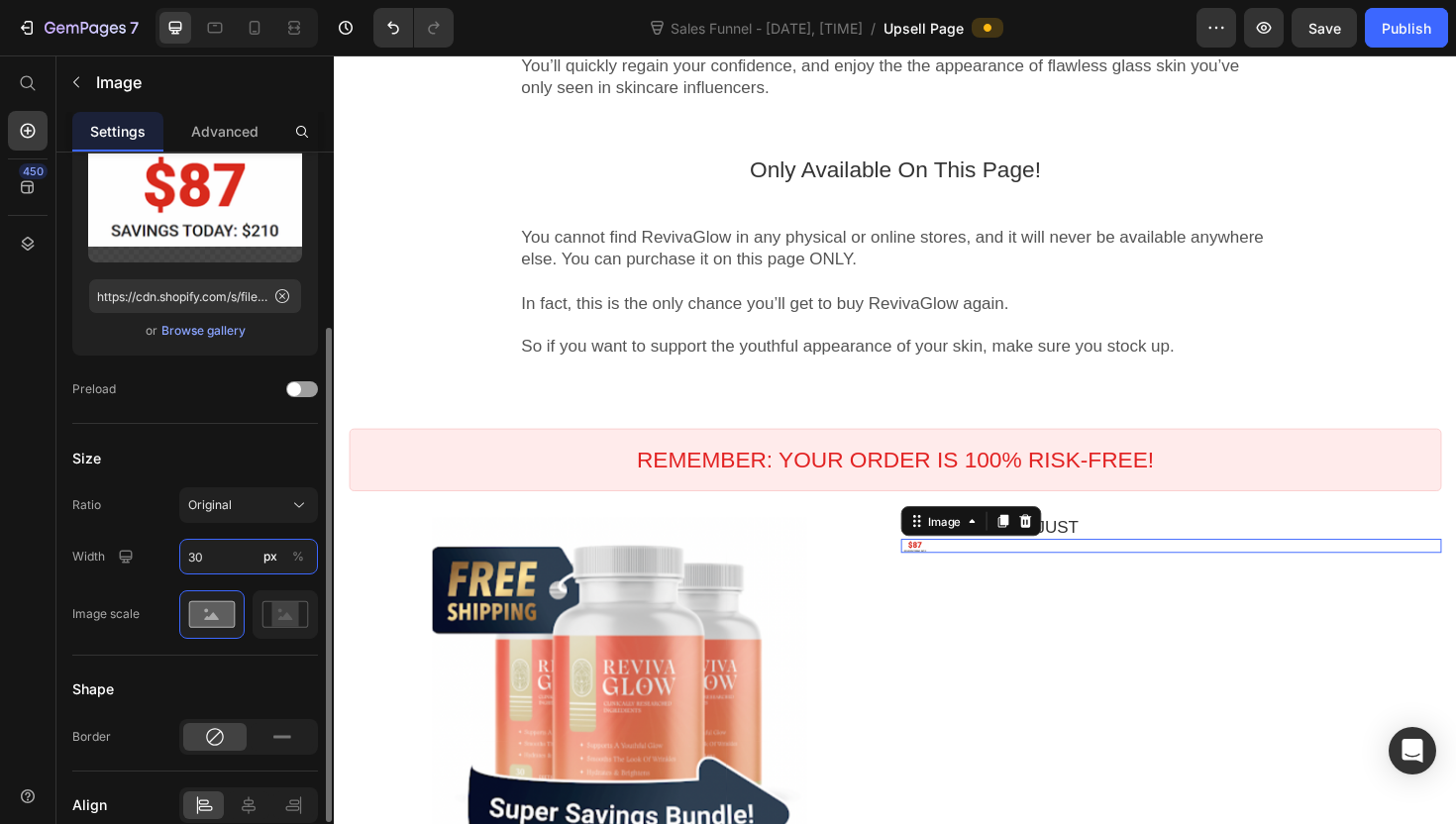 type on "300" 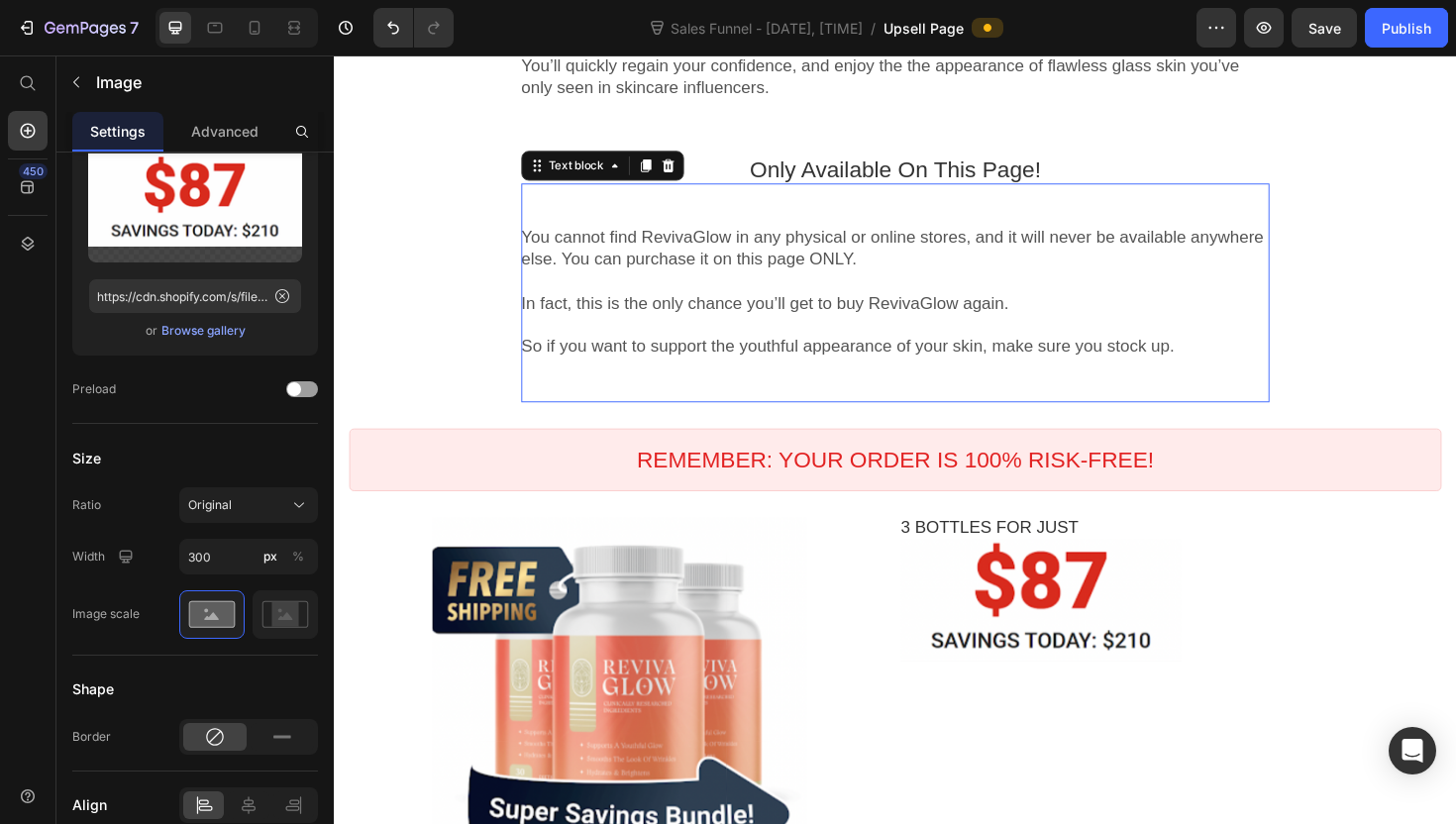 click at bounding box center [928, 387] 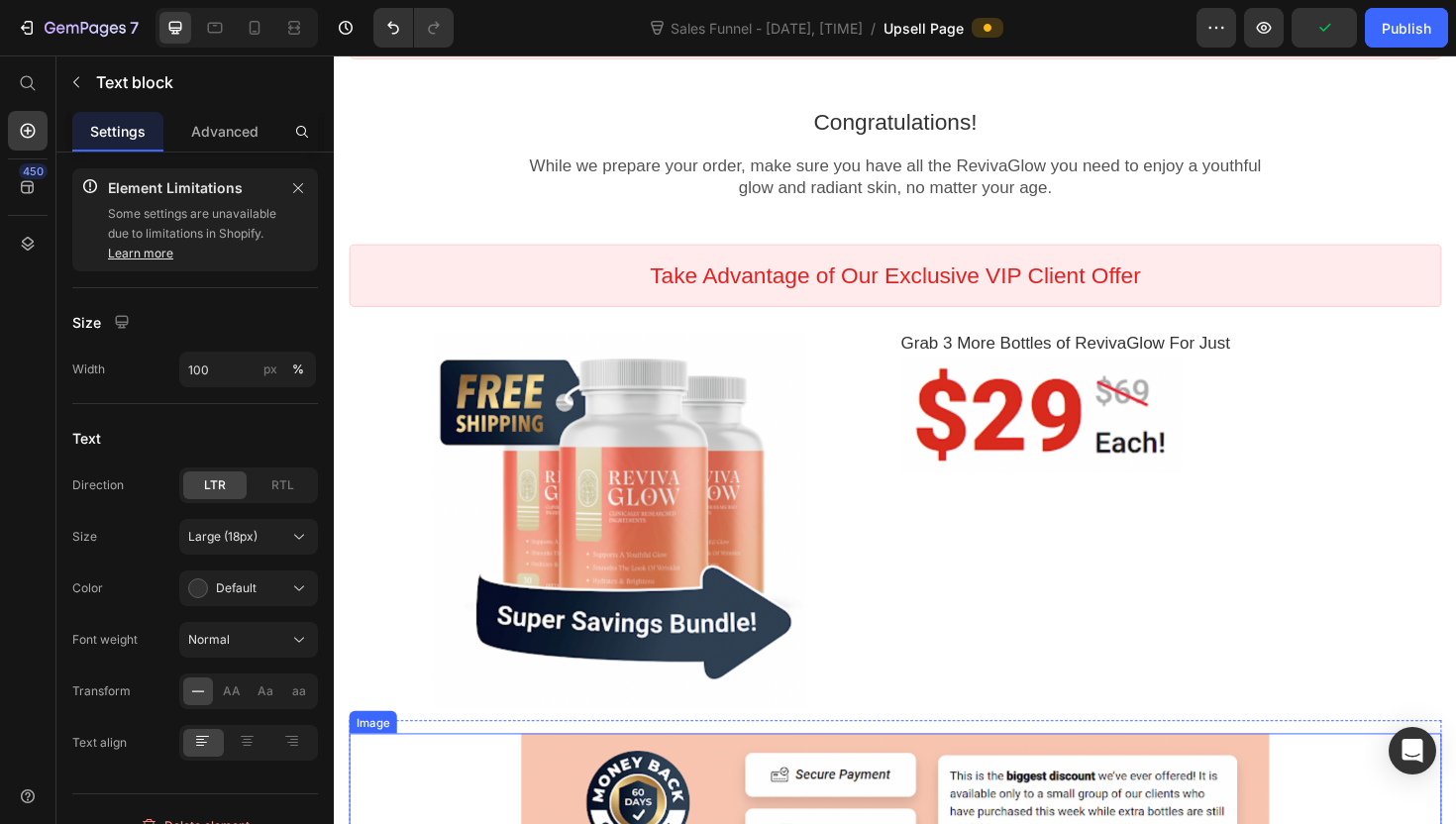 scroll, scrollTop: 96, scrollLeft: 0, axis: vertical 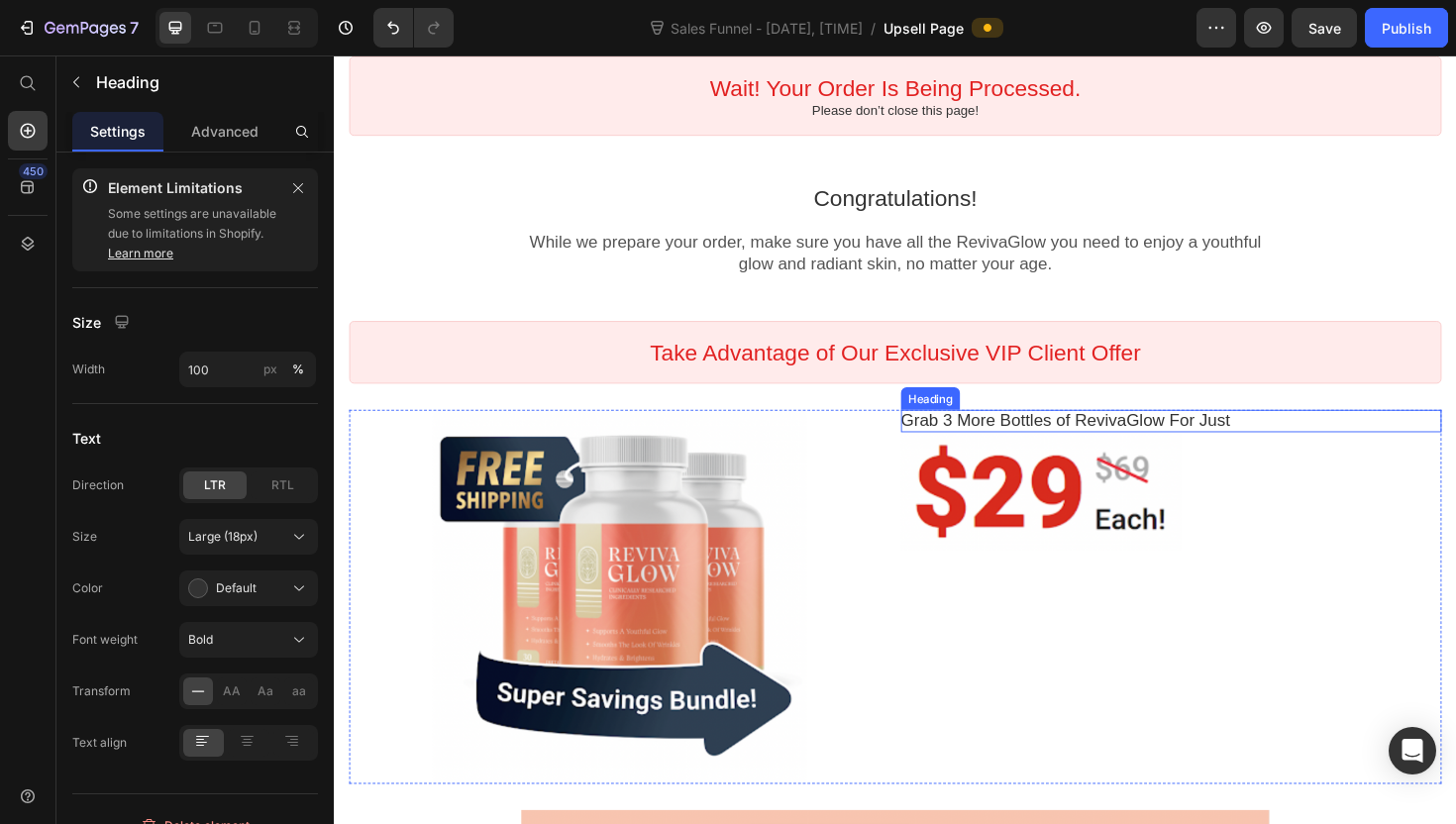 click on "Grab 3 More Bottles of RevivaGlow For Just" at bounding box center (1220, 442) 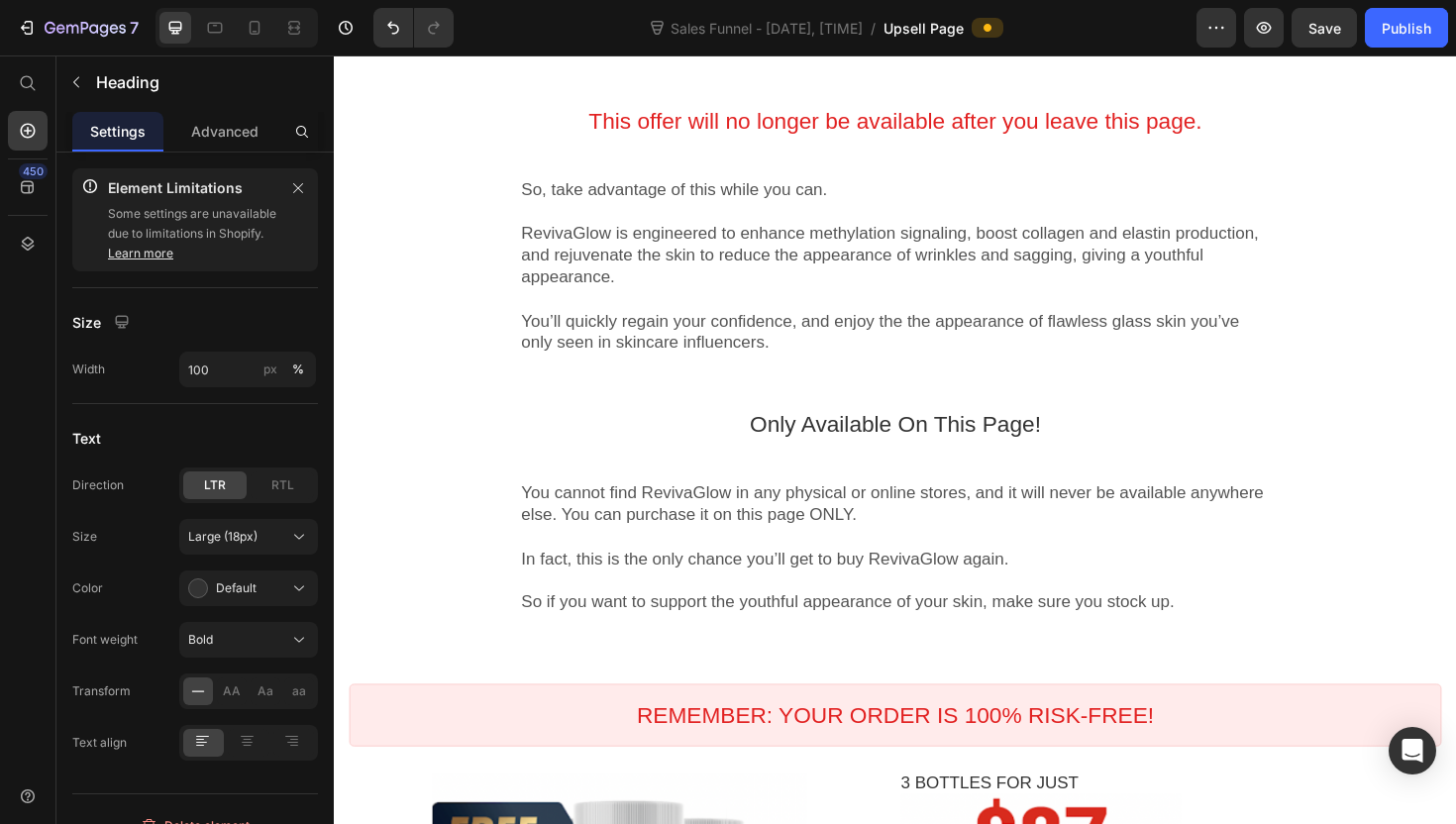 scroll, scrollTop: 1329, scrollLeft: 0, axis: vertical 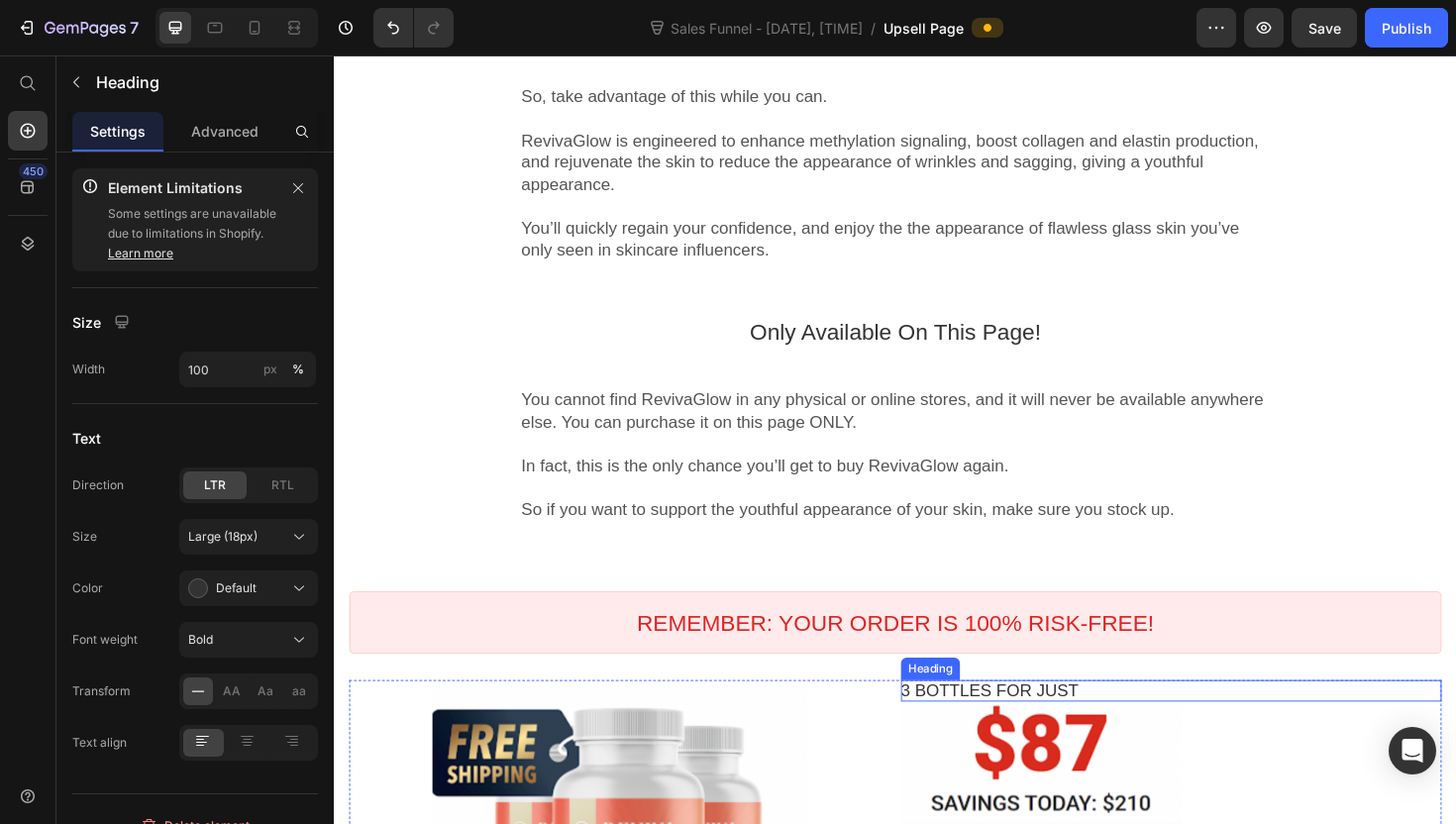 click on "3 BOTTLES FOR JUST" at bounding box center [1220, 728] 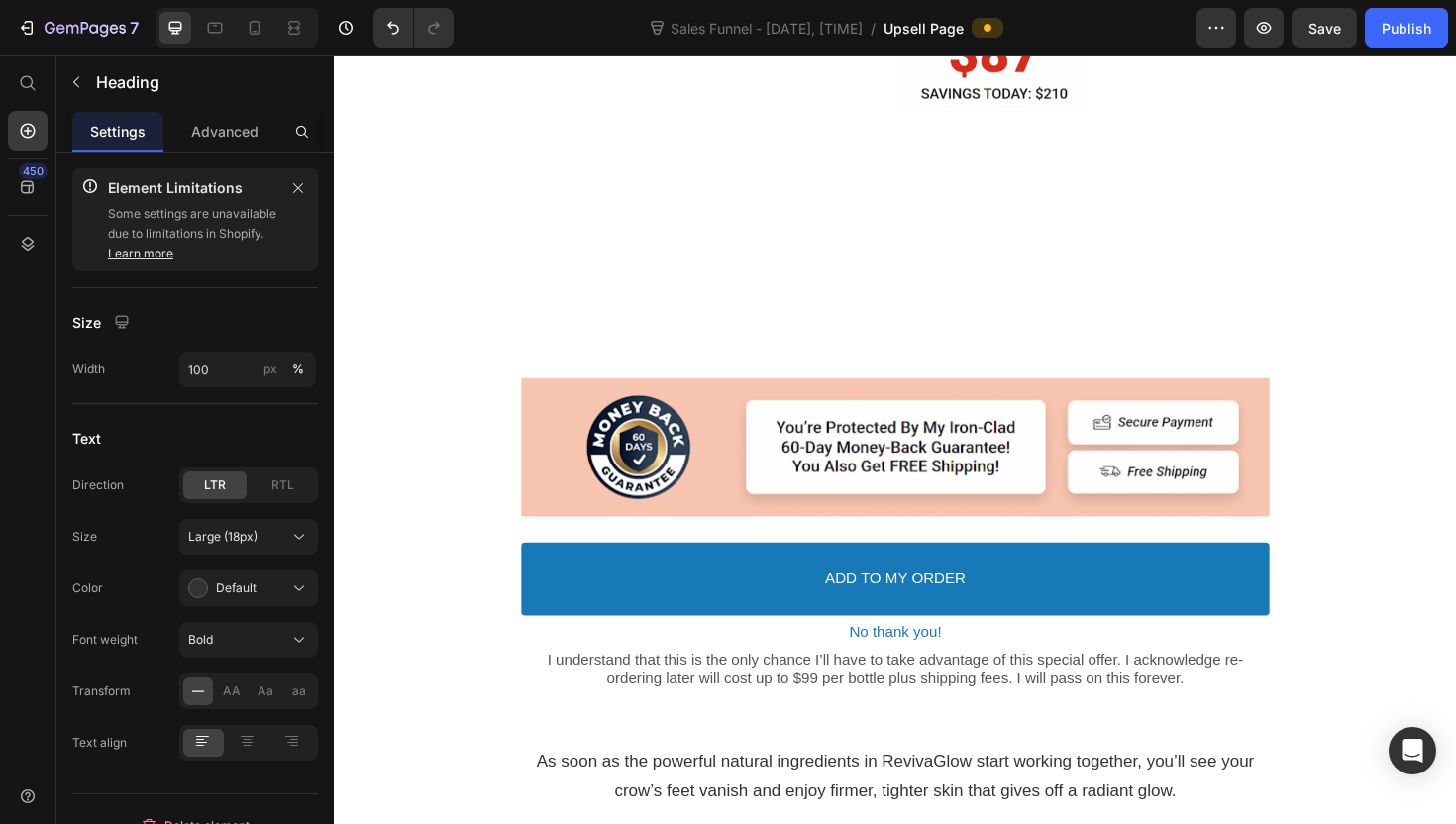 scroll, scrollTop: 3828, scrollLeft: 0, axis: vertical 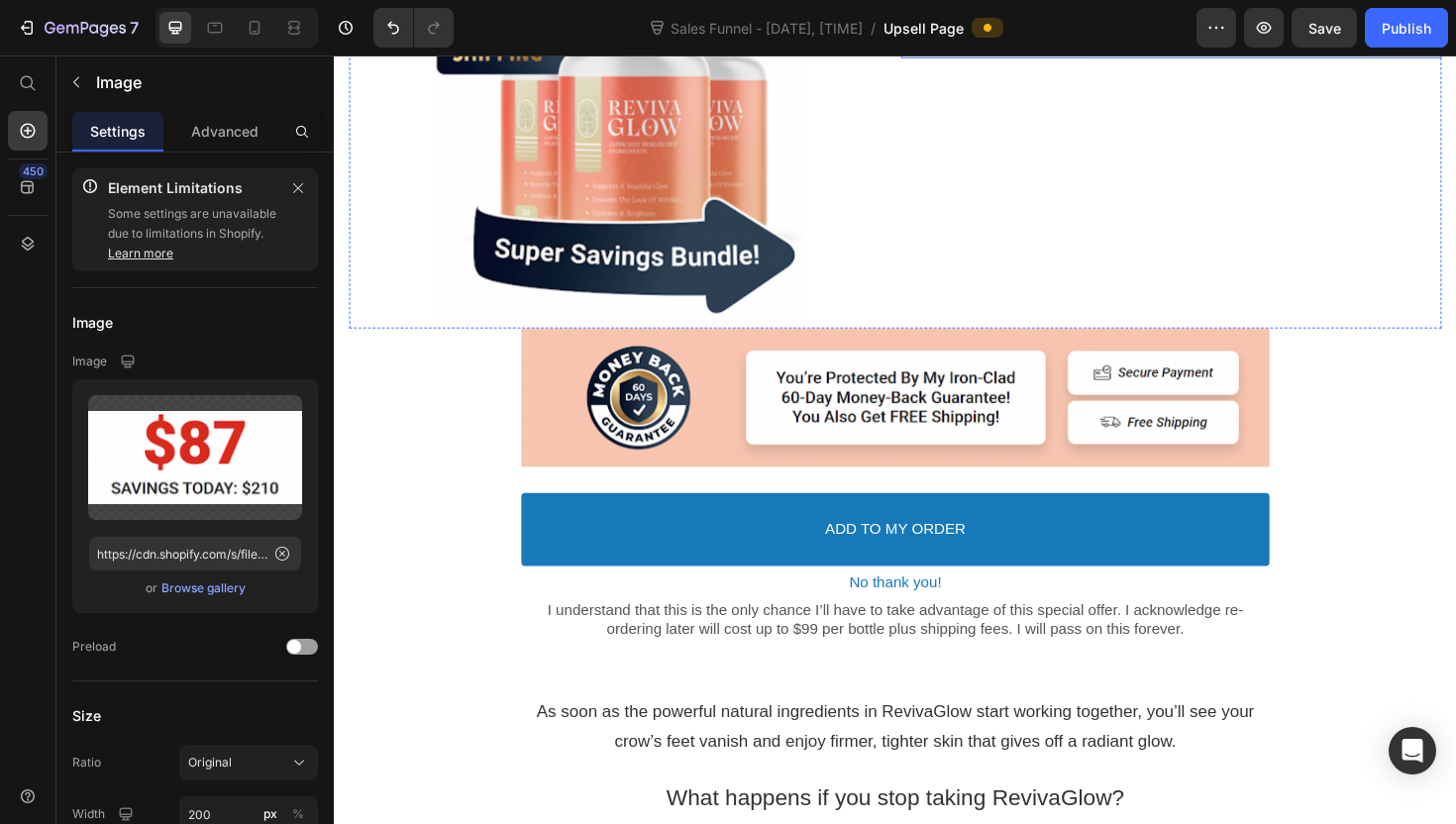 click at bounding box center [1220, 14] 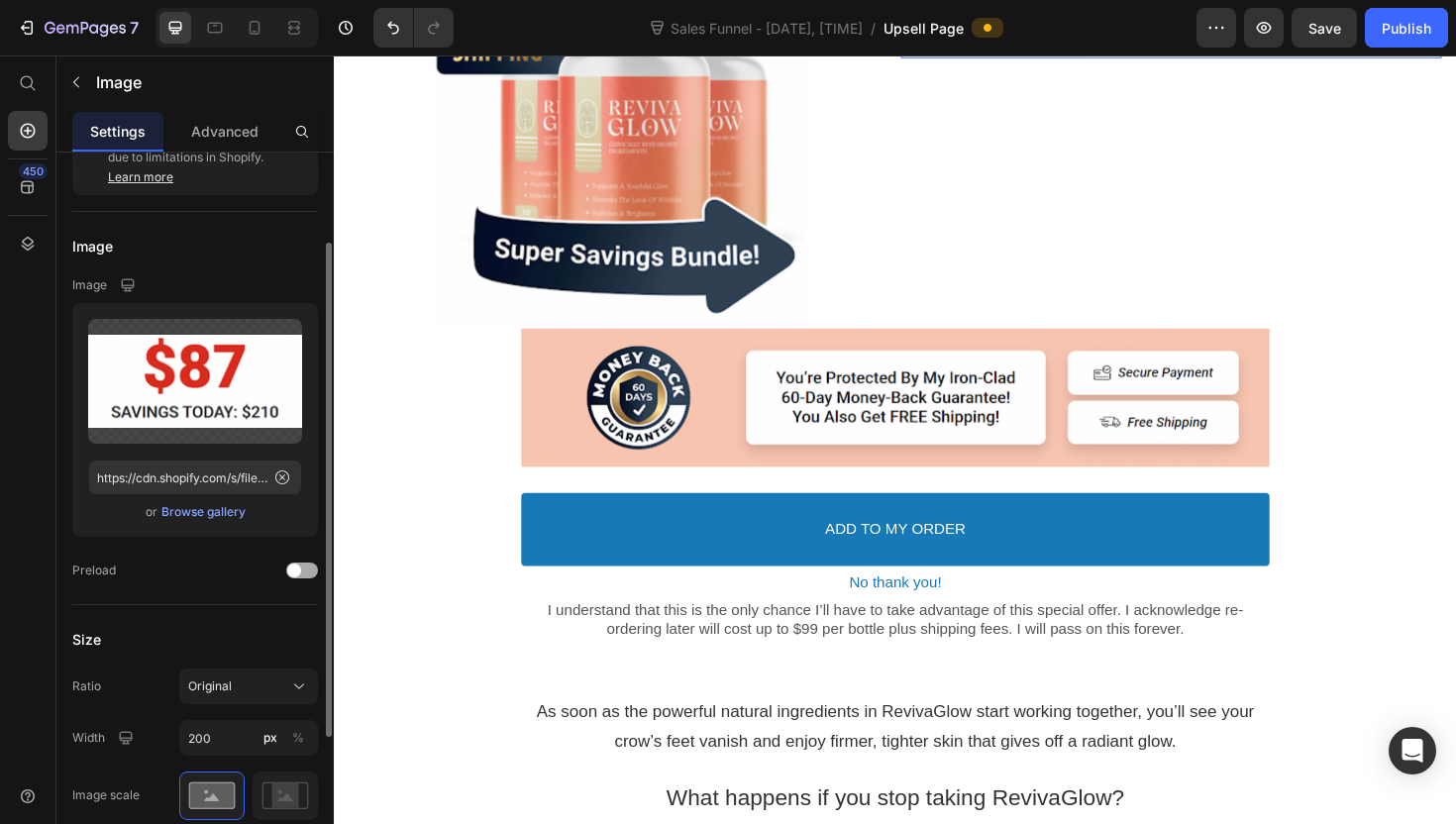 scroll, scrollTop: 203, scrollLeft: 0, axis: vertical 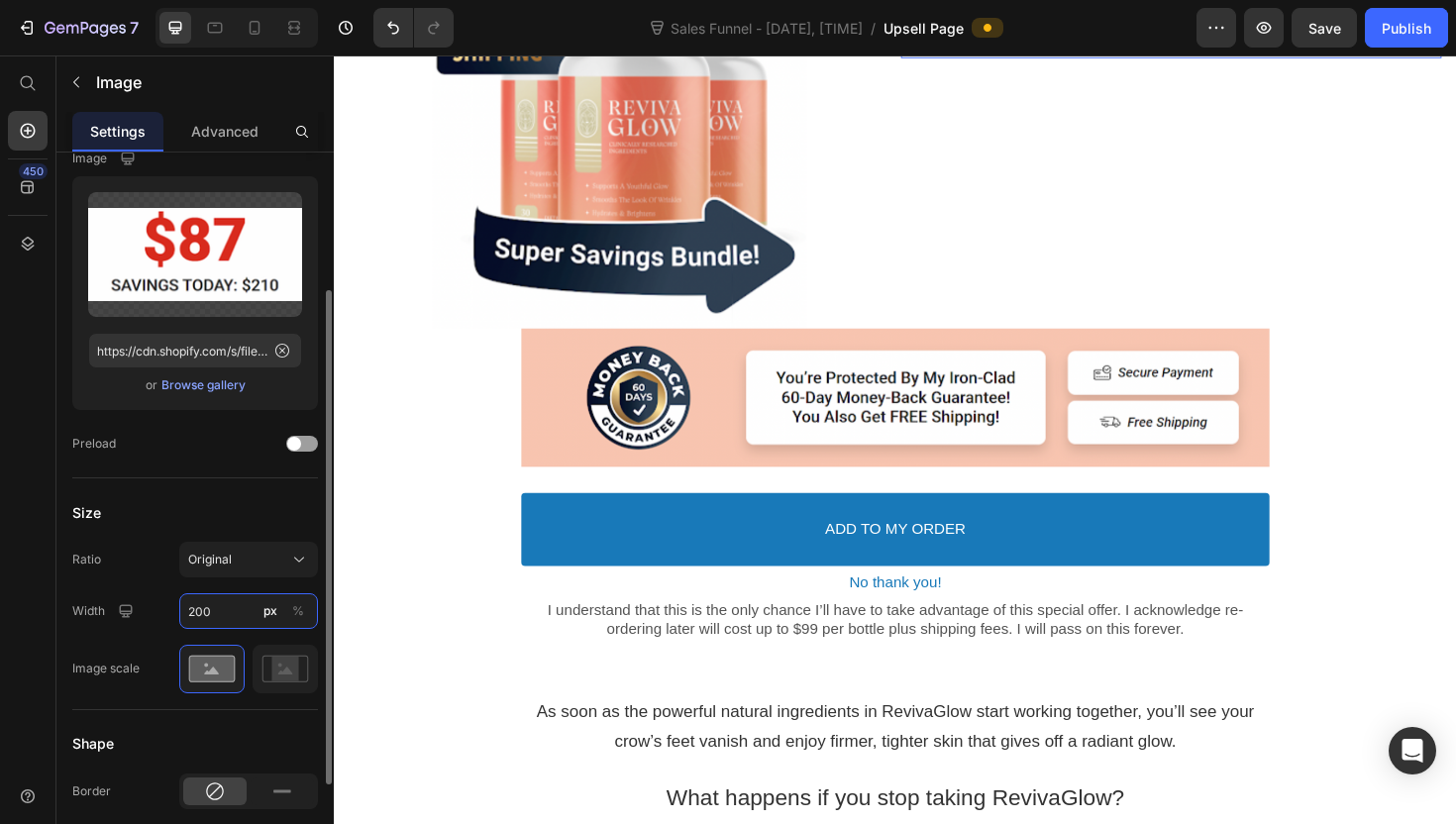 click on "200" at bounding box center [249, 611] 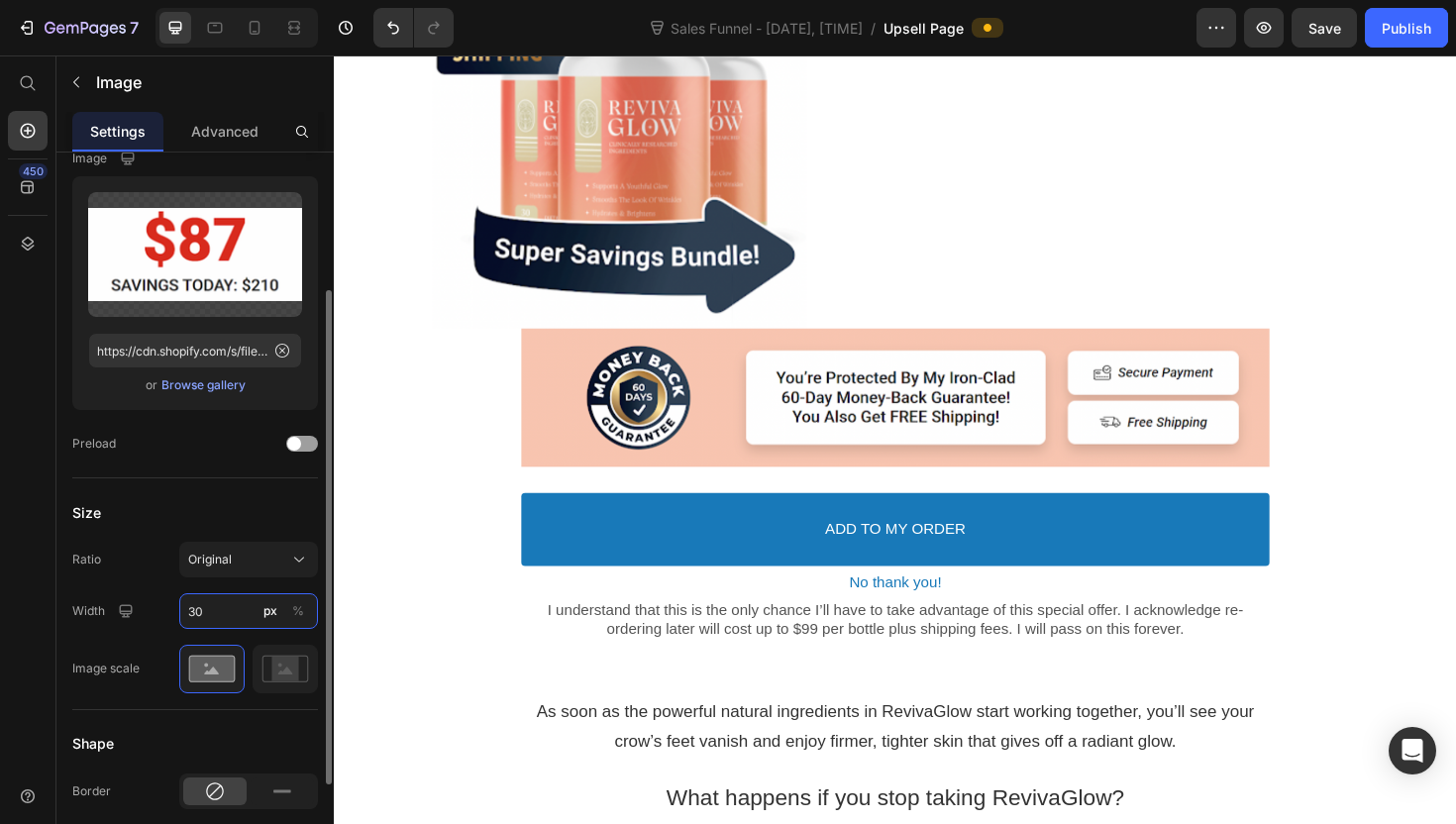 type on "300" 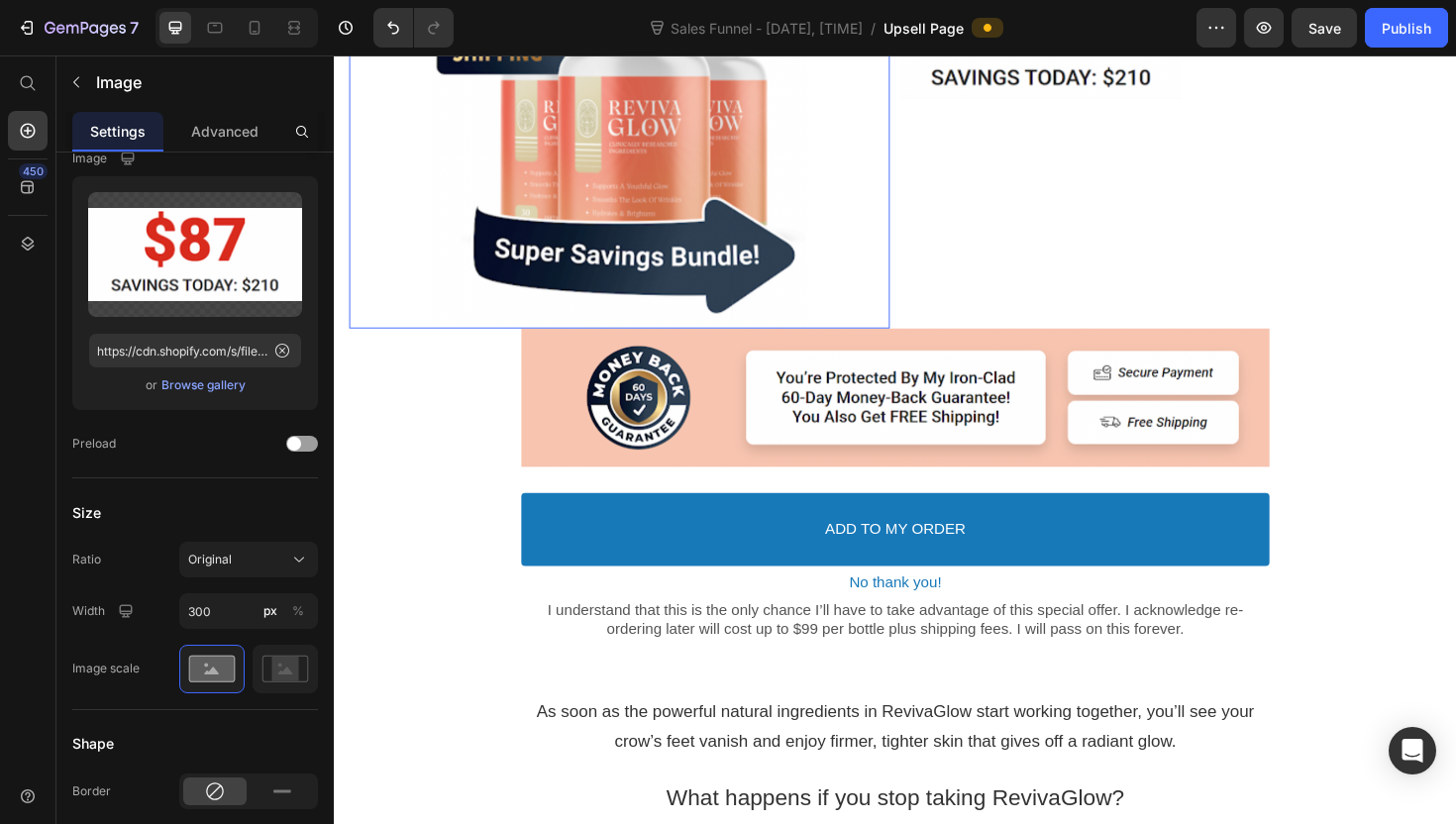 click at bounding box center [636, 147] 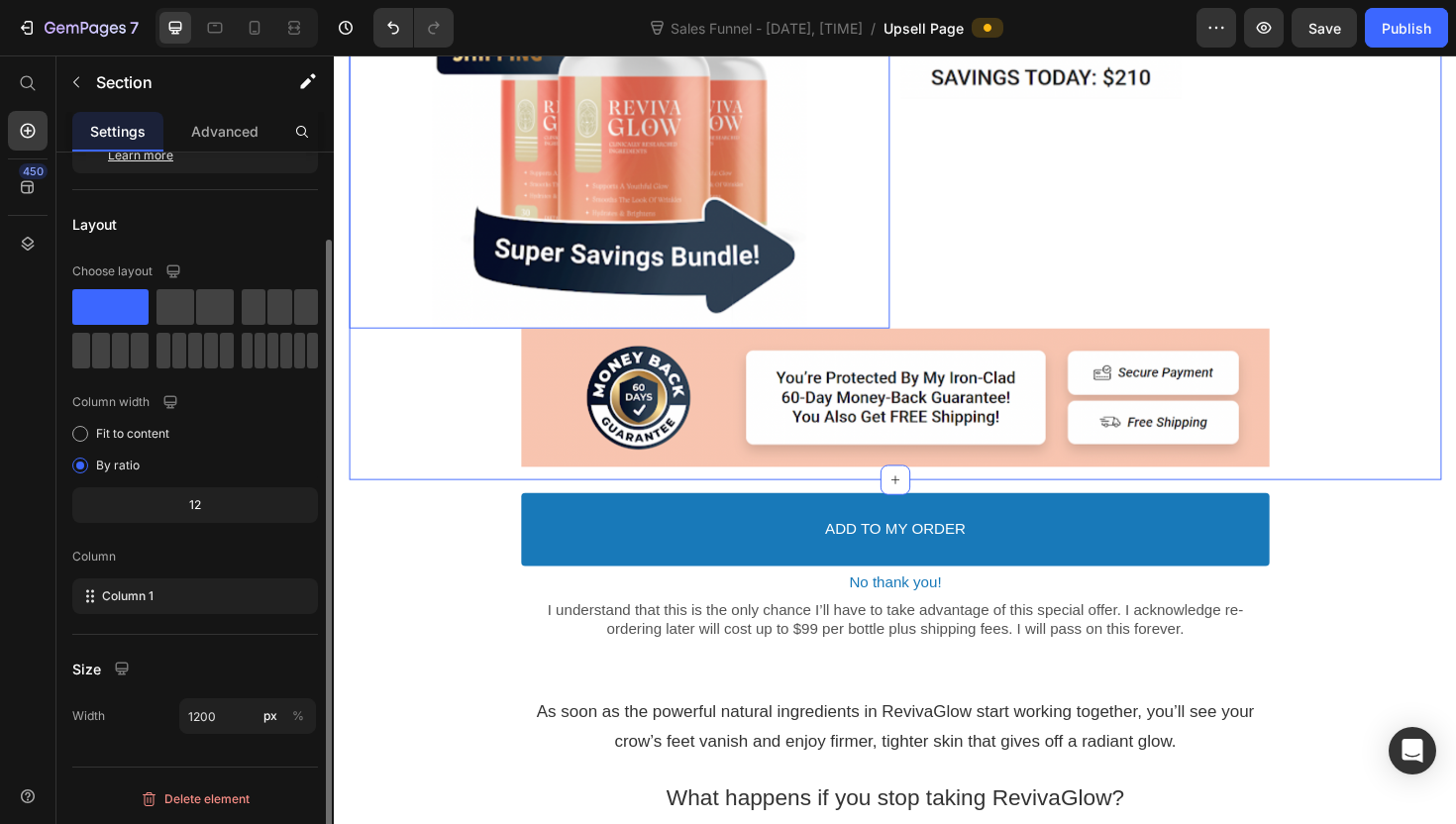 click on "Image   3 BOTTLES FOR JUST Heading Image Row Image Section 17/25" at bounding box center [928, 220] 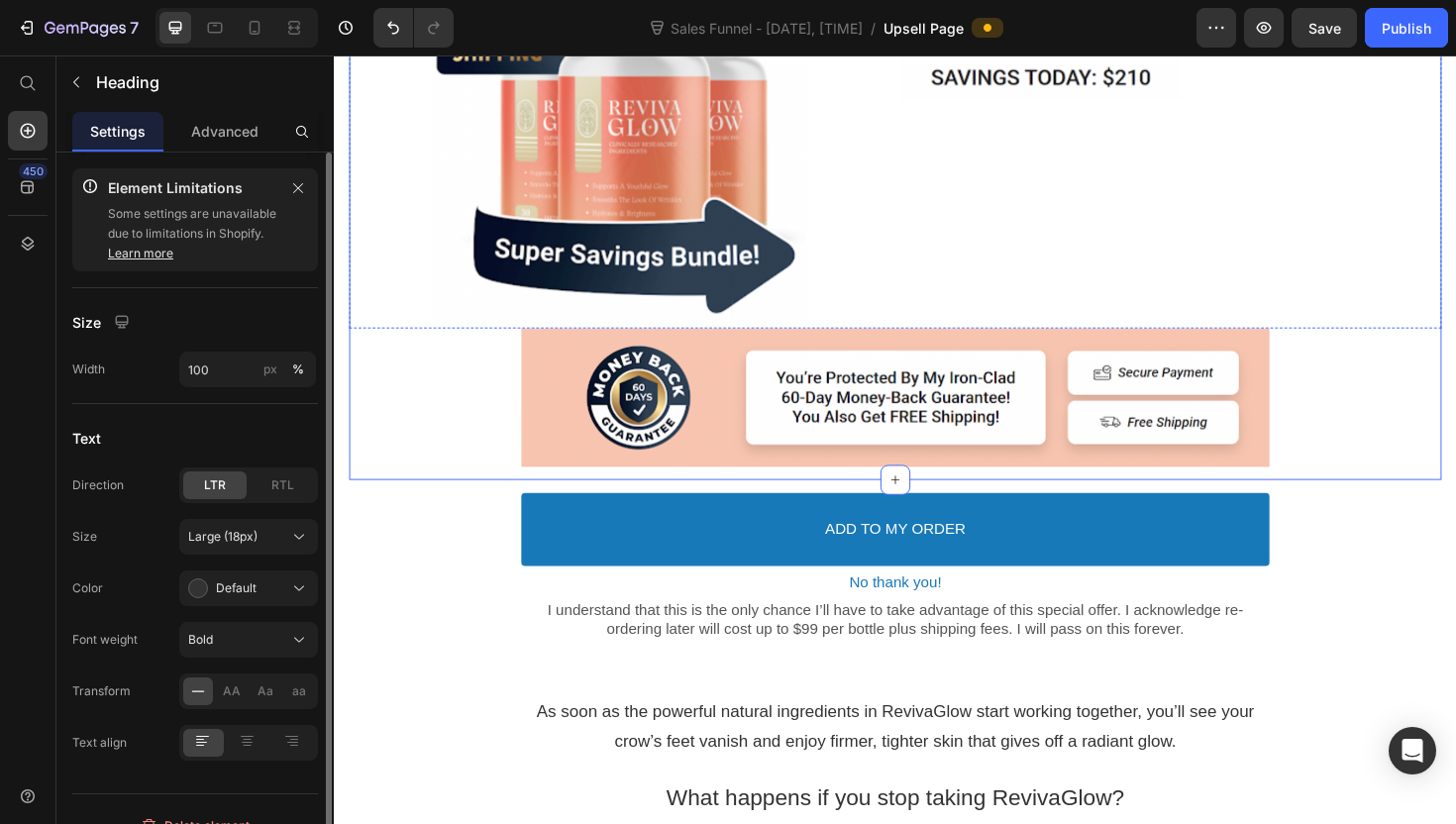 click on "3 BOTTLES FOR JUST" at bounding box center [1220, -41] 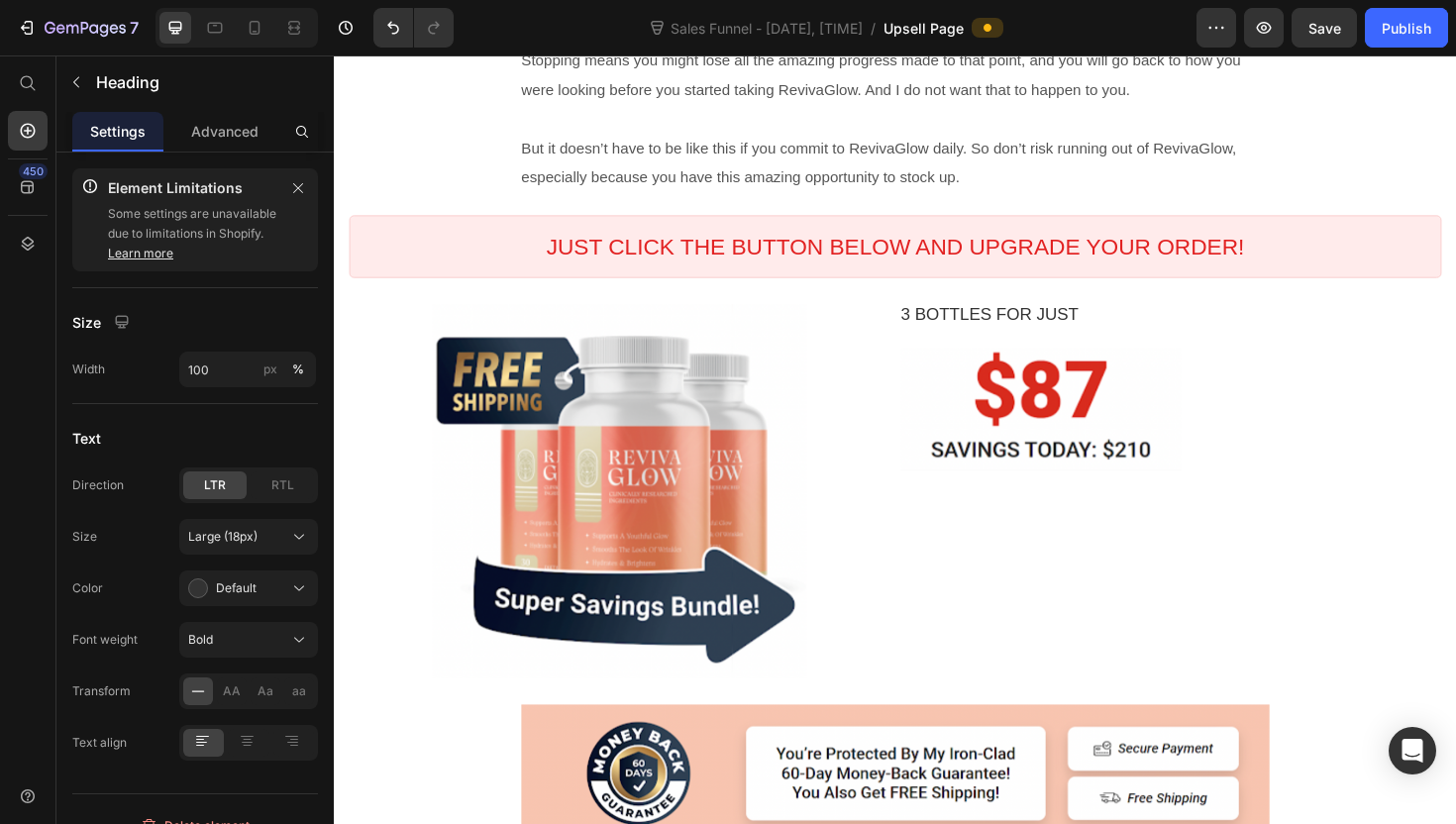 scroll, scrollTop: 5126, scrollLeft: 0, axis: vertical 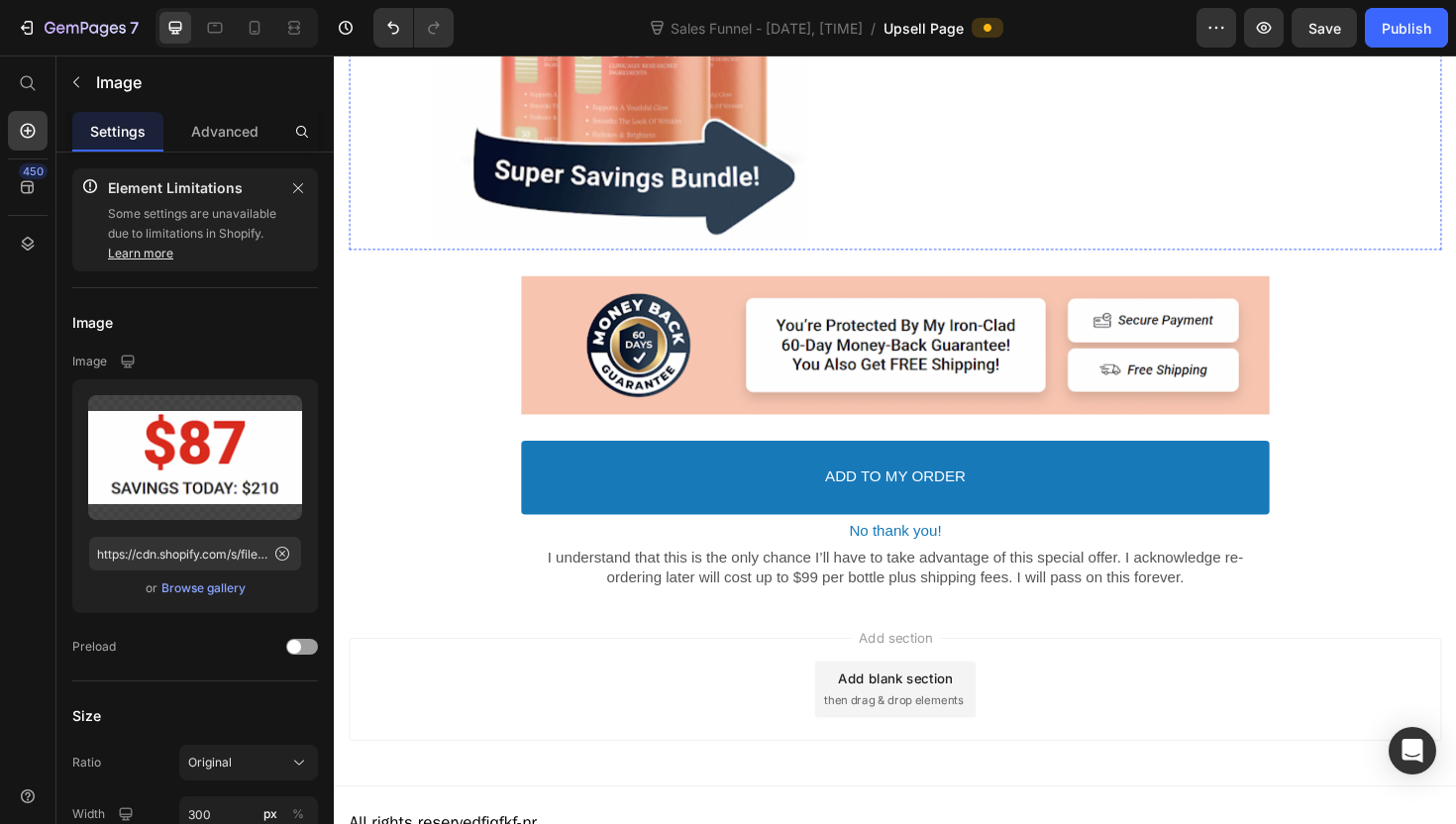 click at bounding box center (1220, -24) 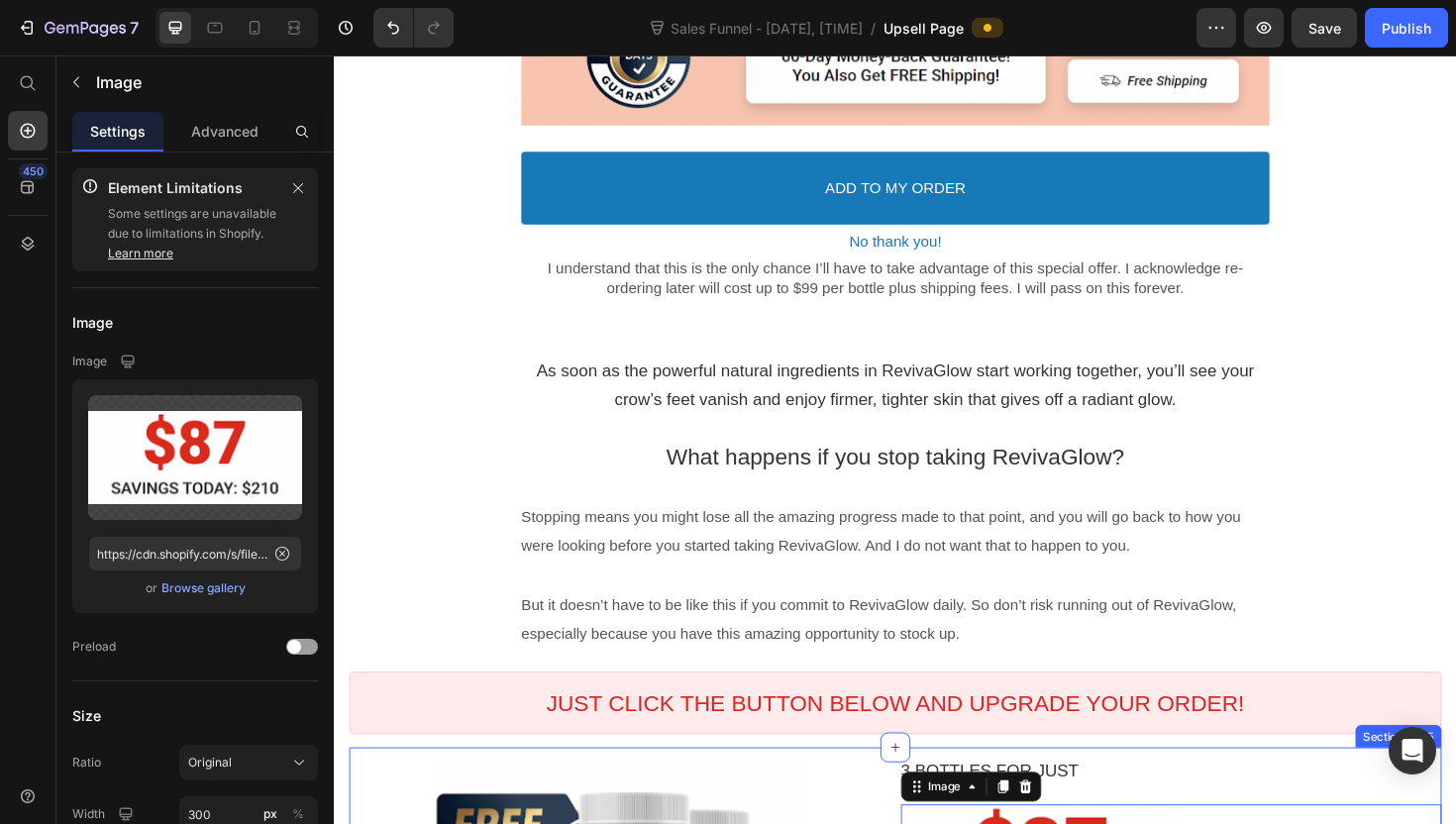 scroll, scrollTop: 3838, scrollLeft: 0, axis: vertical 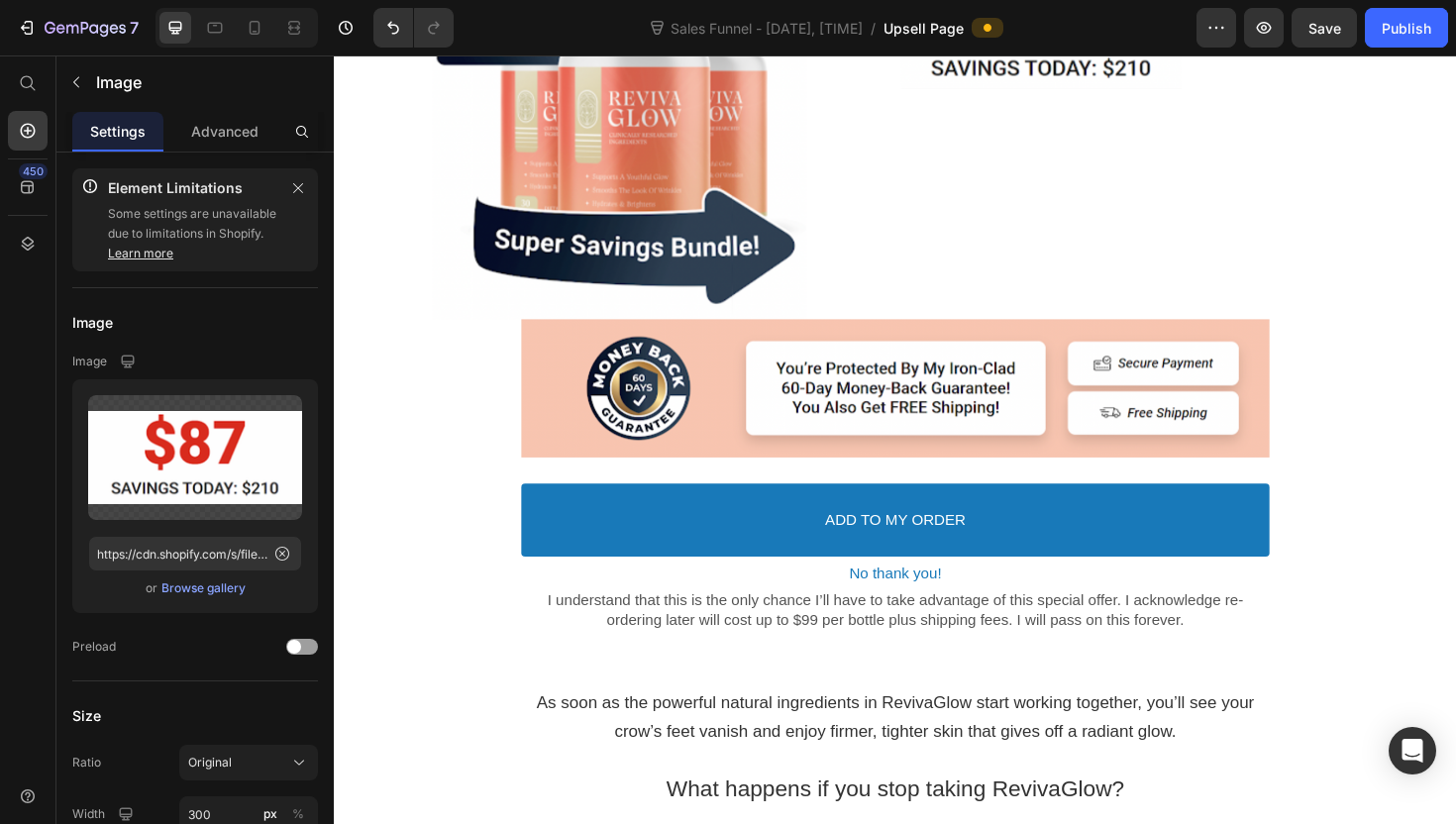 click on "3 BOTTLES FOR JUST" at bounding box center [1220, -51] 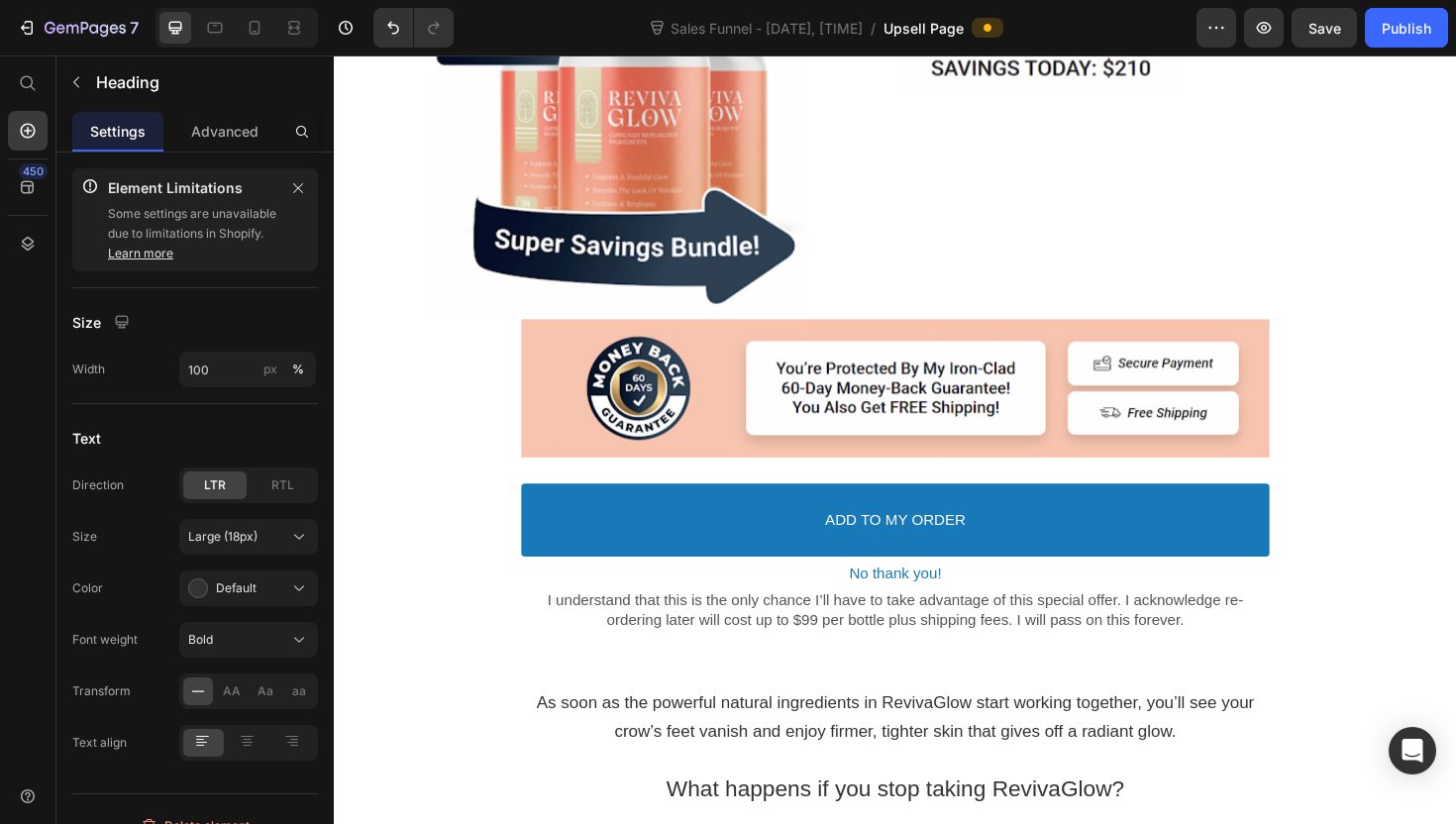 click on "3 BOTTLES FOR JUST" at bounding box center [1220, -51] 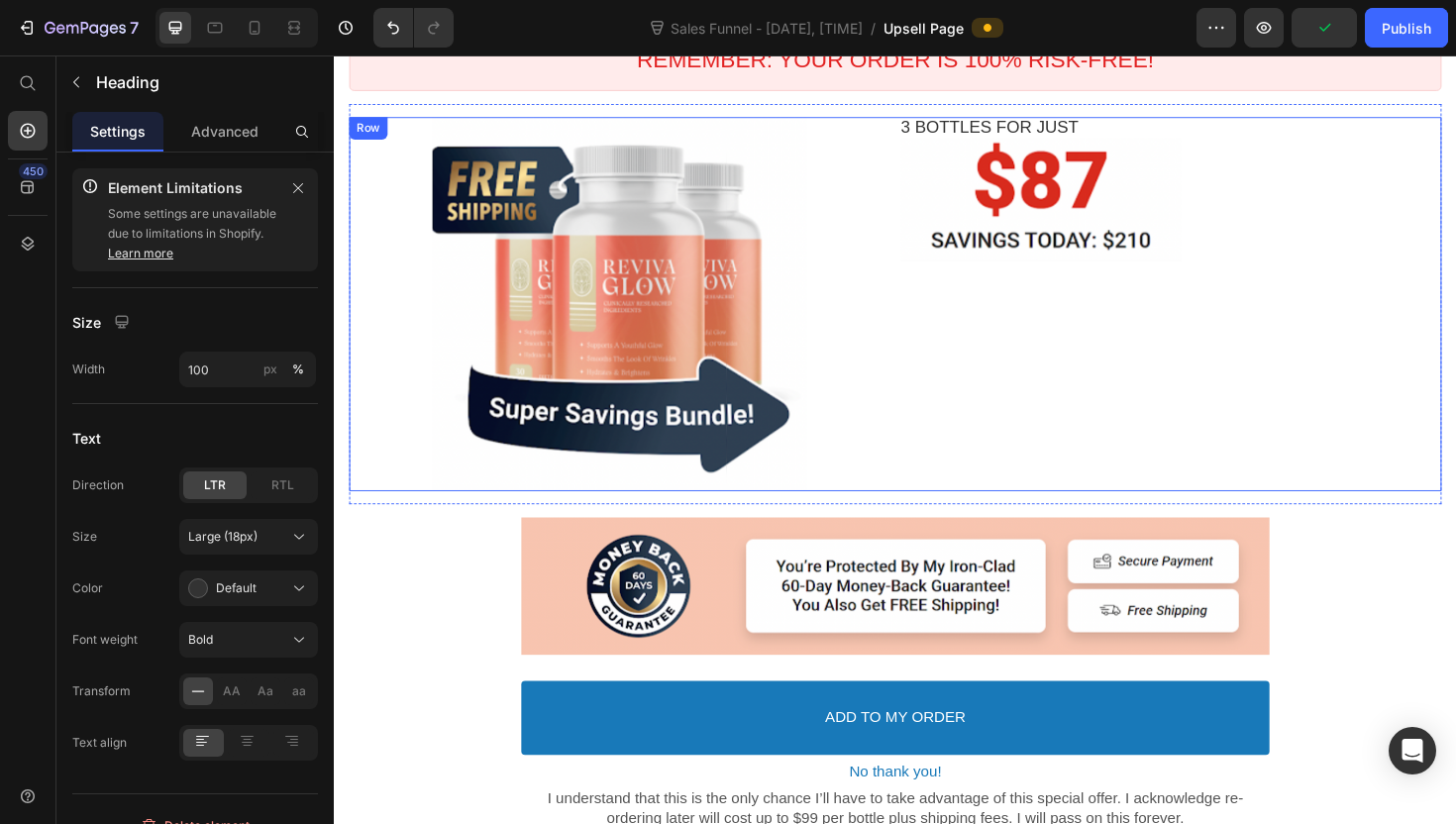 scroll, scrollTop: 1617, scrollLeft: 0, axis: vertical 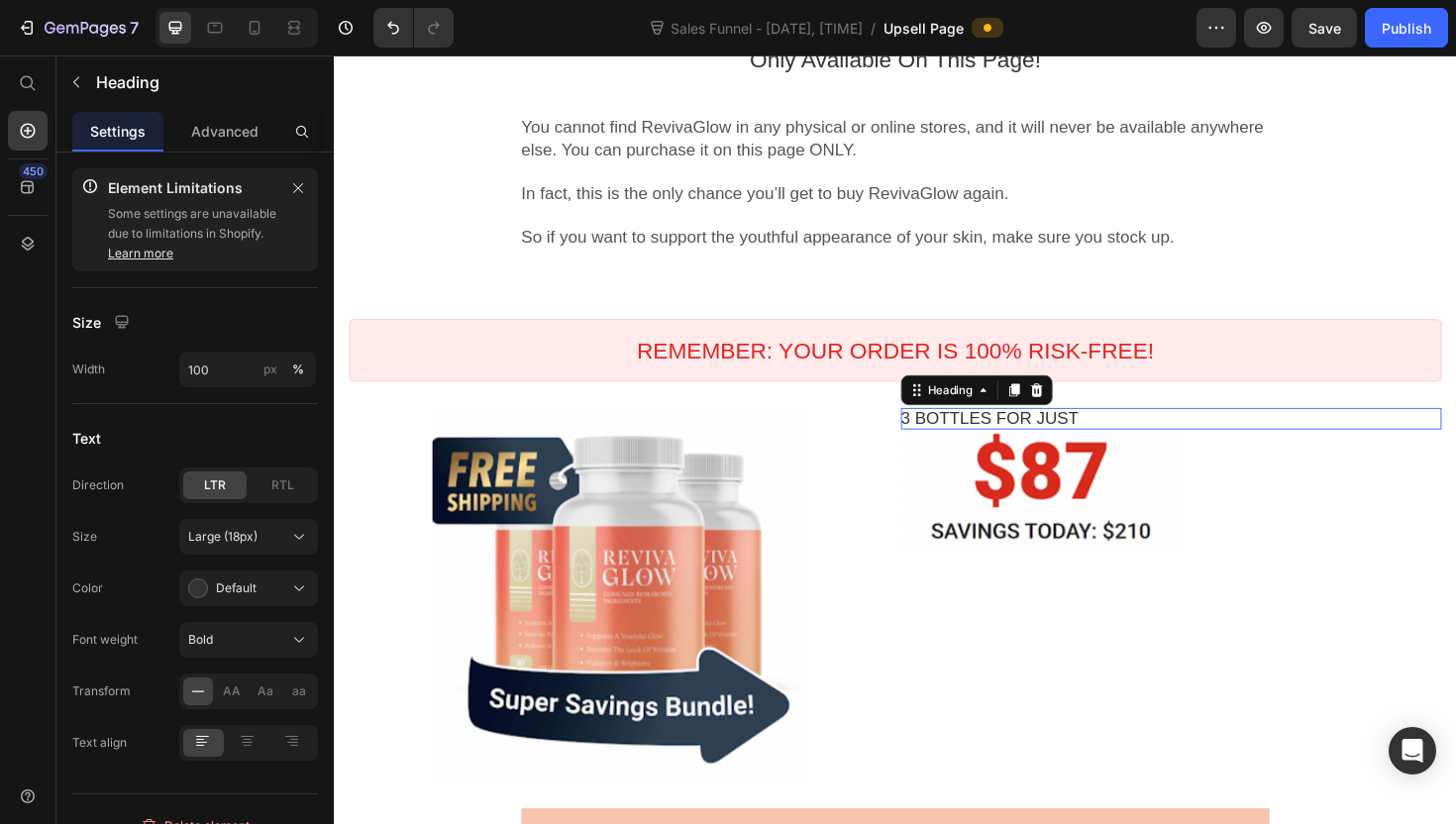 click on "3 BOTTLES FOR JUST" at bounding box center (1220, 440) 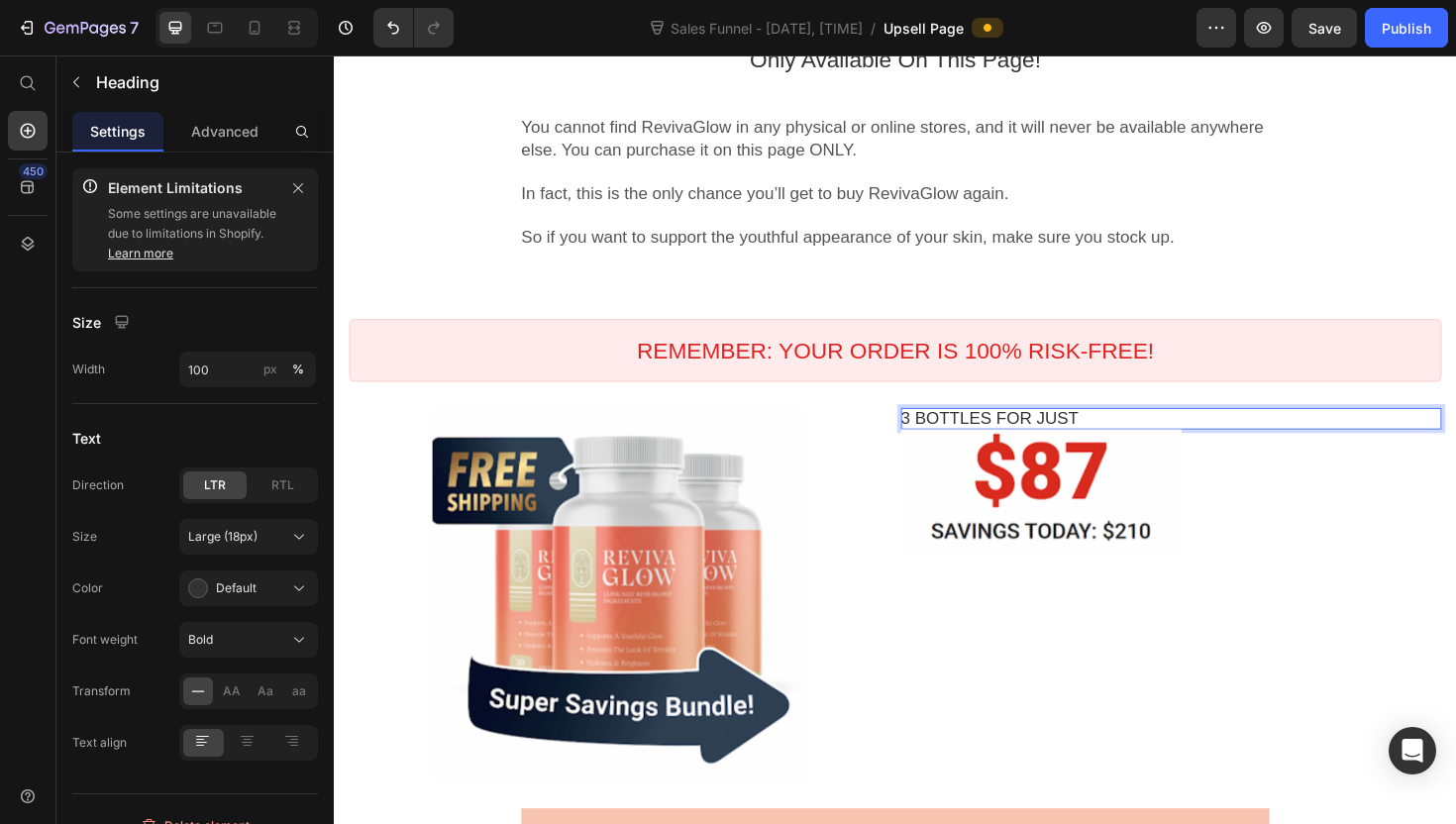 click on "3 BOTTLES FOR JUST" at bounding box center (1220, 440) 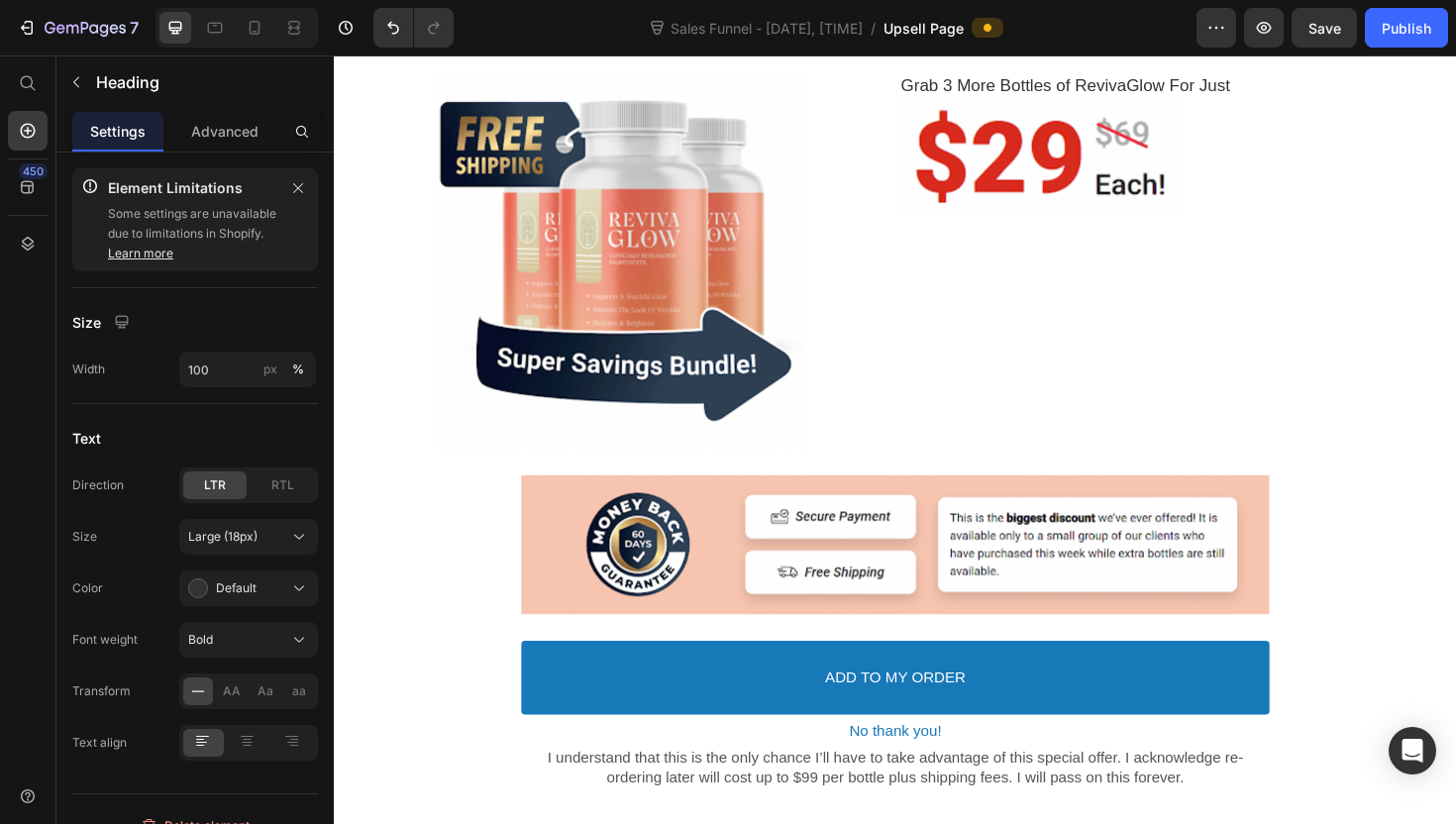 scroll, scrollTop: 111, scrollLeft: 0, axis: vertical 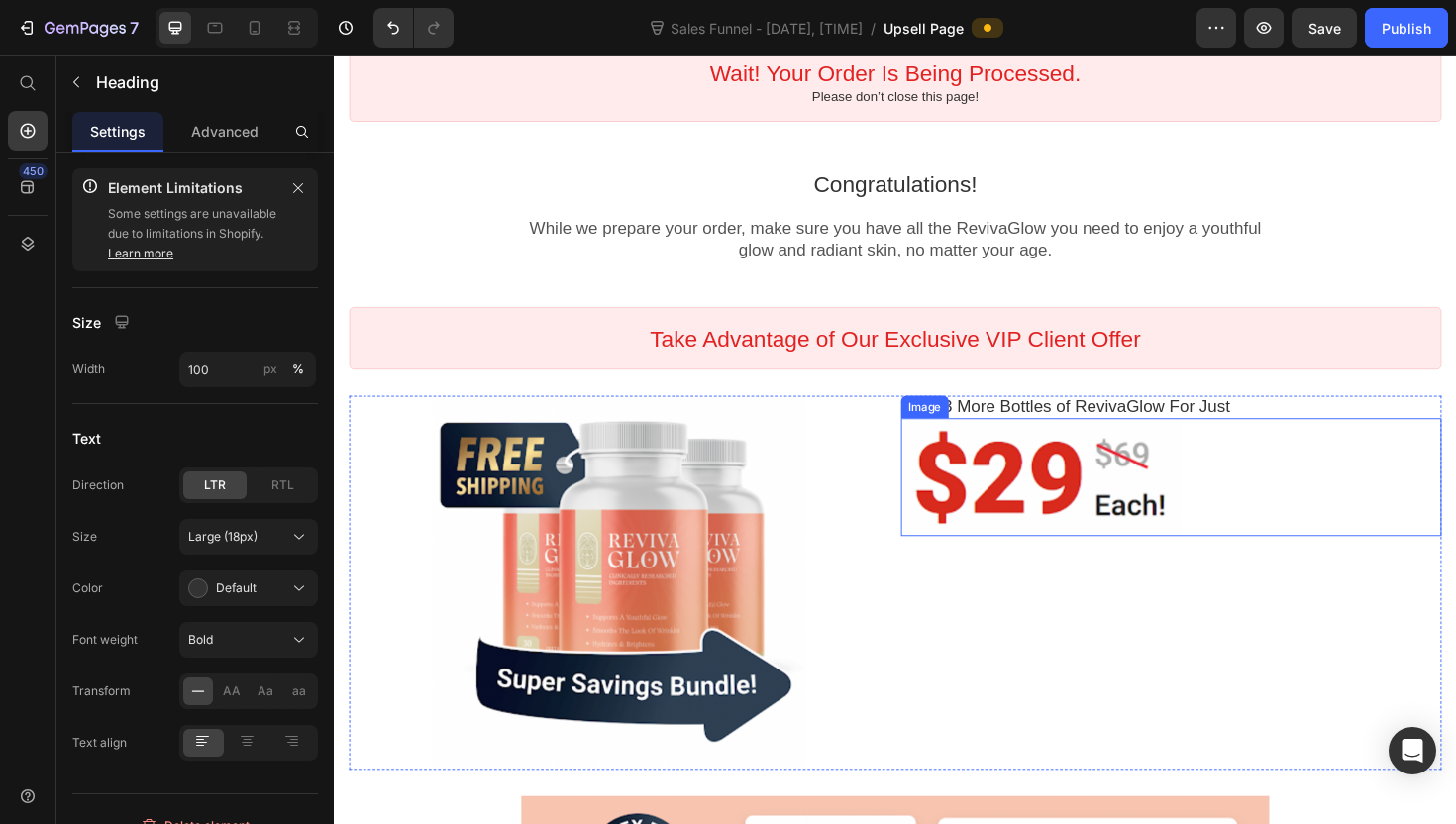click on "Grab 3 More Bottles of RevivaGlow For Just" at bounding box center [1220, 427] 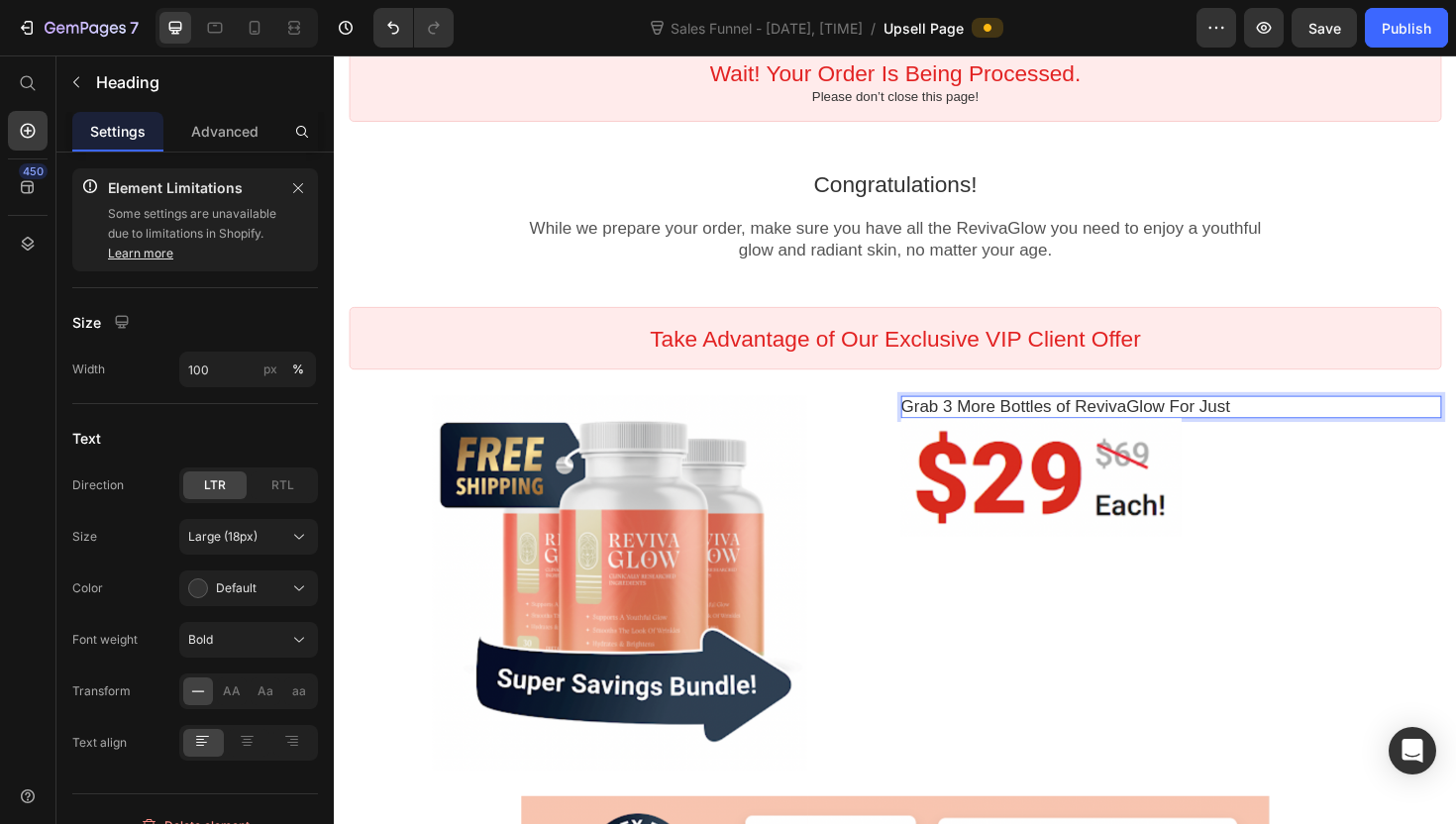 click on "Grab 3 More Bottles of RevivaGlow For Just" at bounding box center (1220, 427) 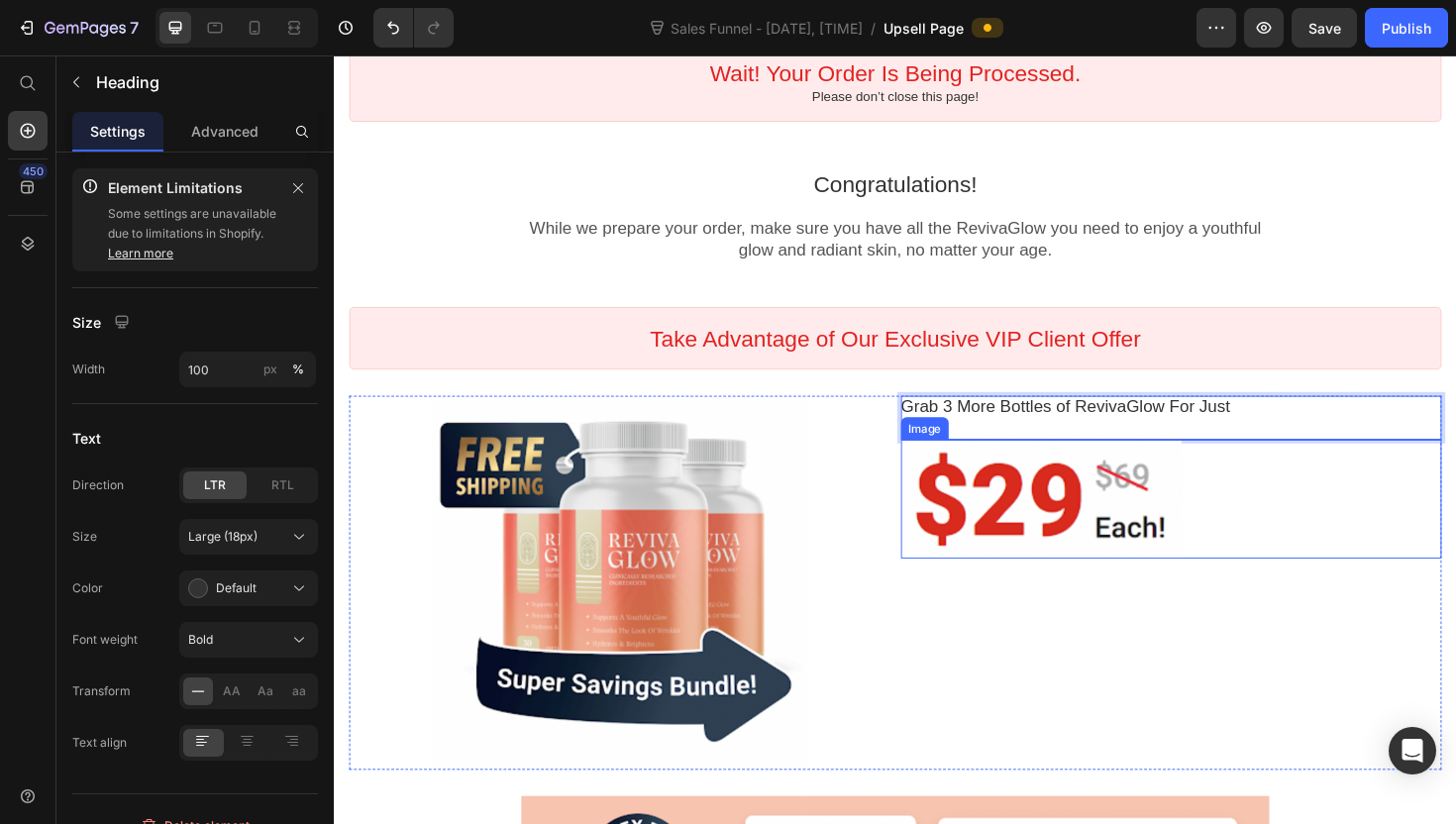 click on "Grab 3 More Bottles of RevivaGlow For Just Heading   Image" at bounding box center [1220, 614] 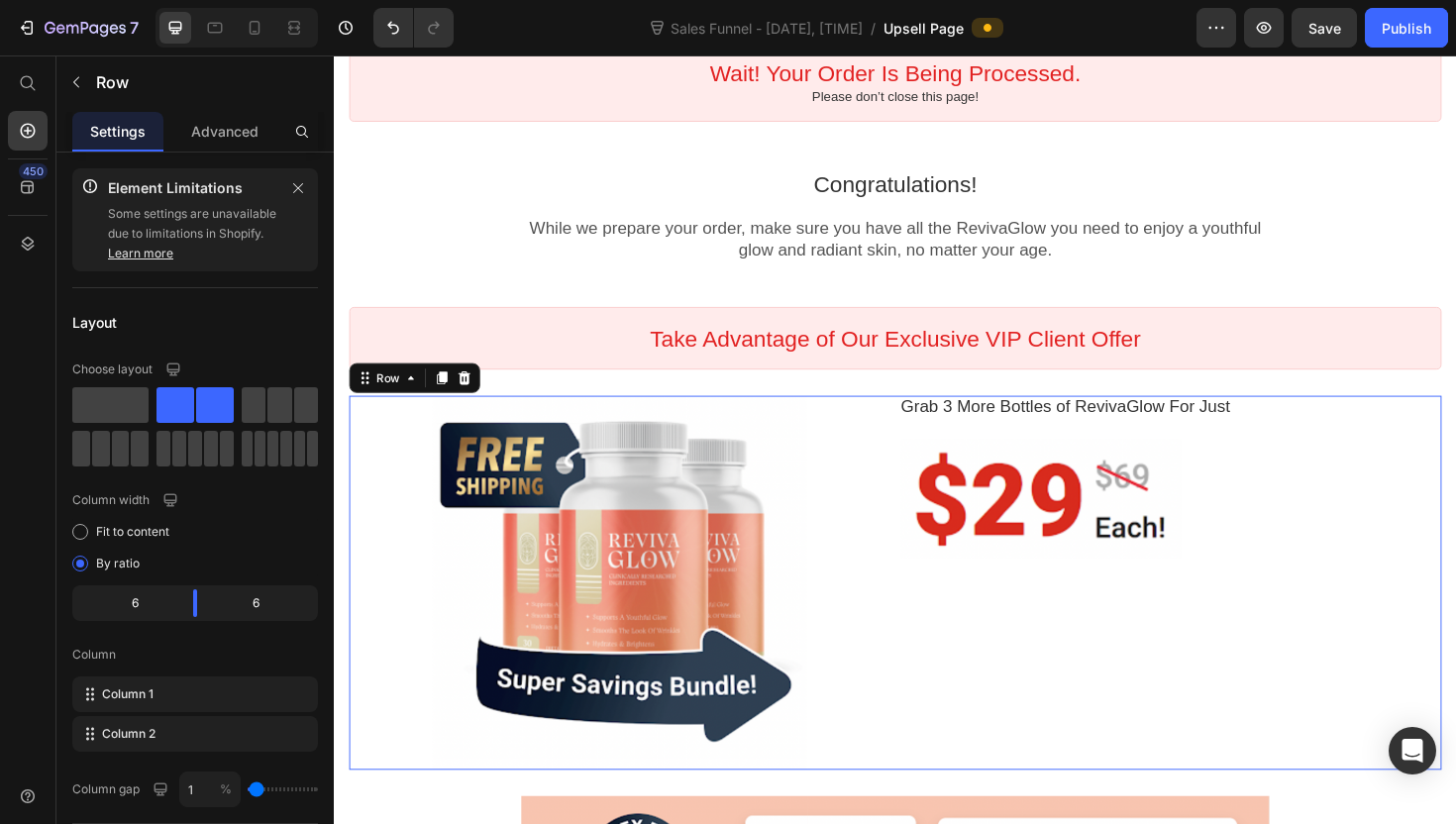 scroll, scrollTop: 0, scrollLeft: 0, axis: both 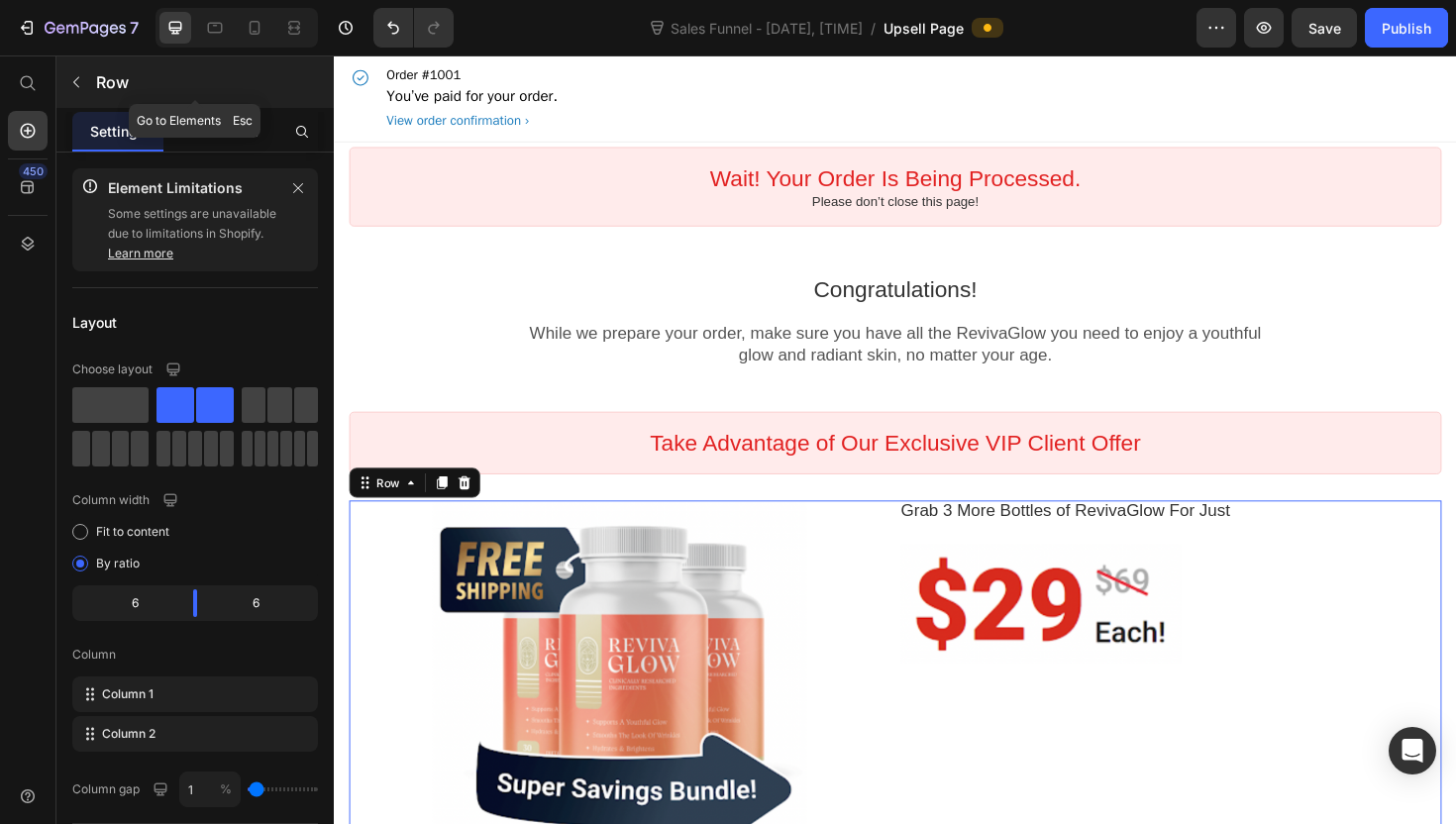 click on "Row" at bounding box center (180, 82) 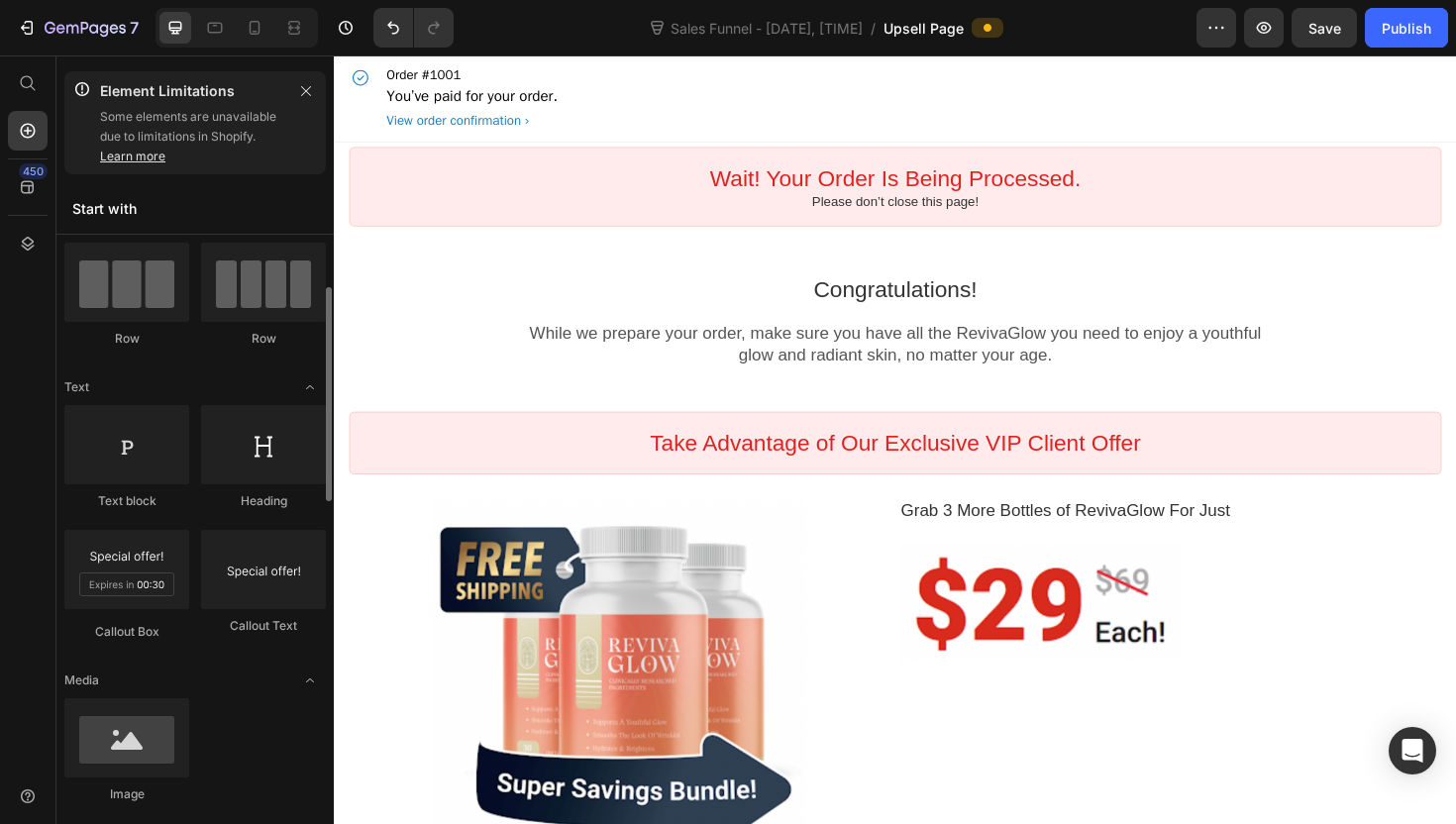 scroll, scrollTop: 0, scrollLeft: 0, axis: both 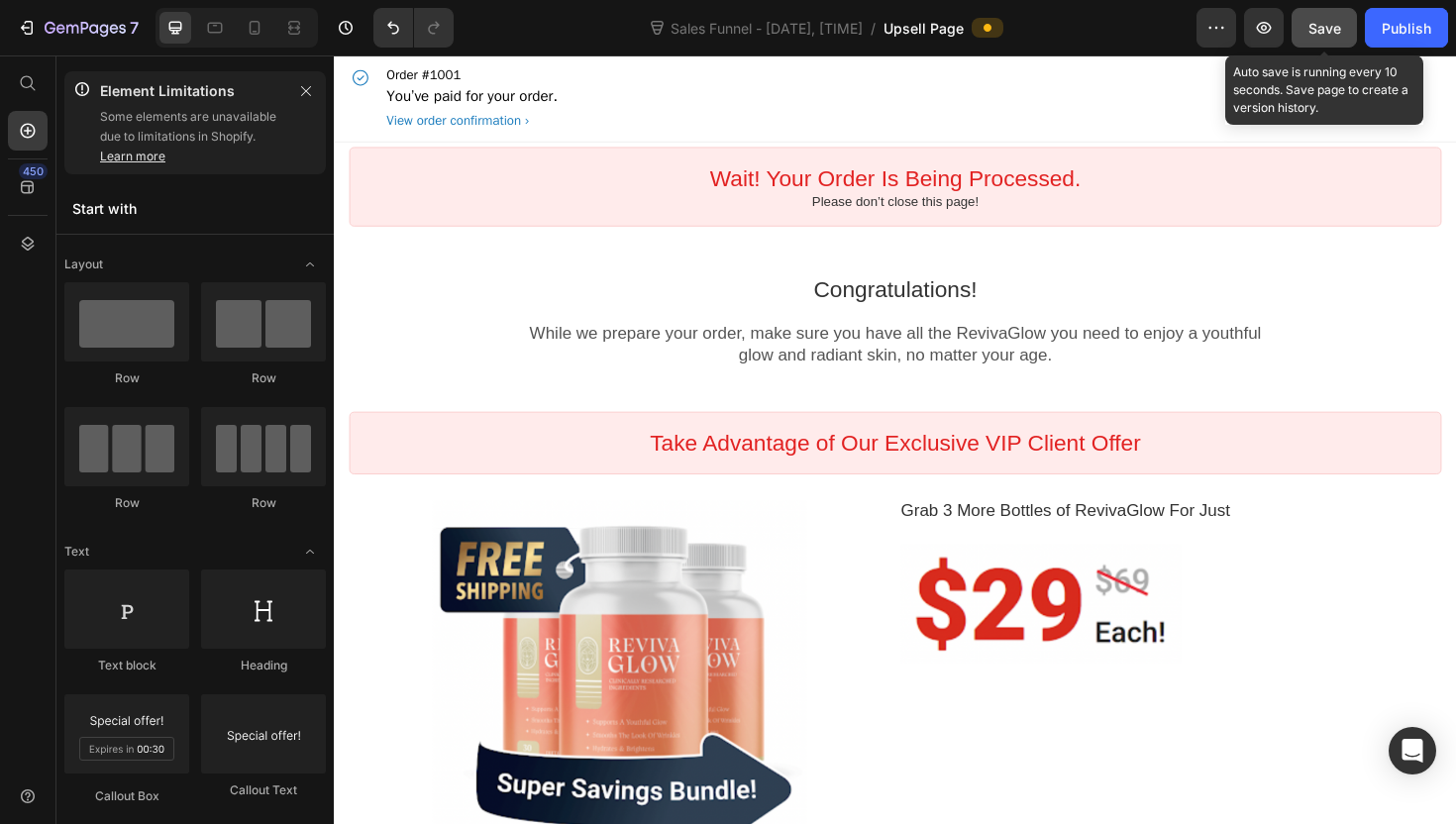 click on "Save" 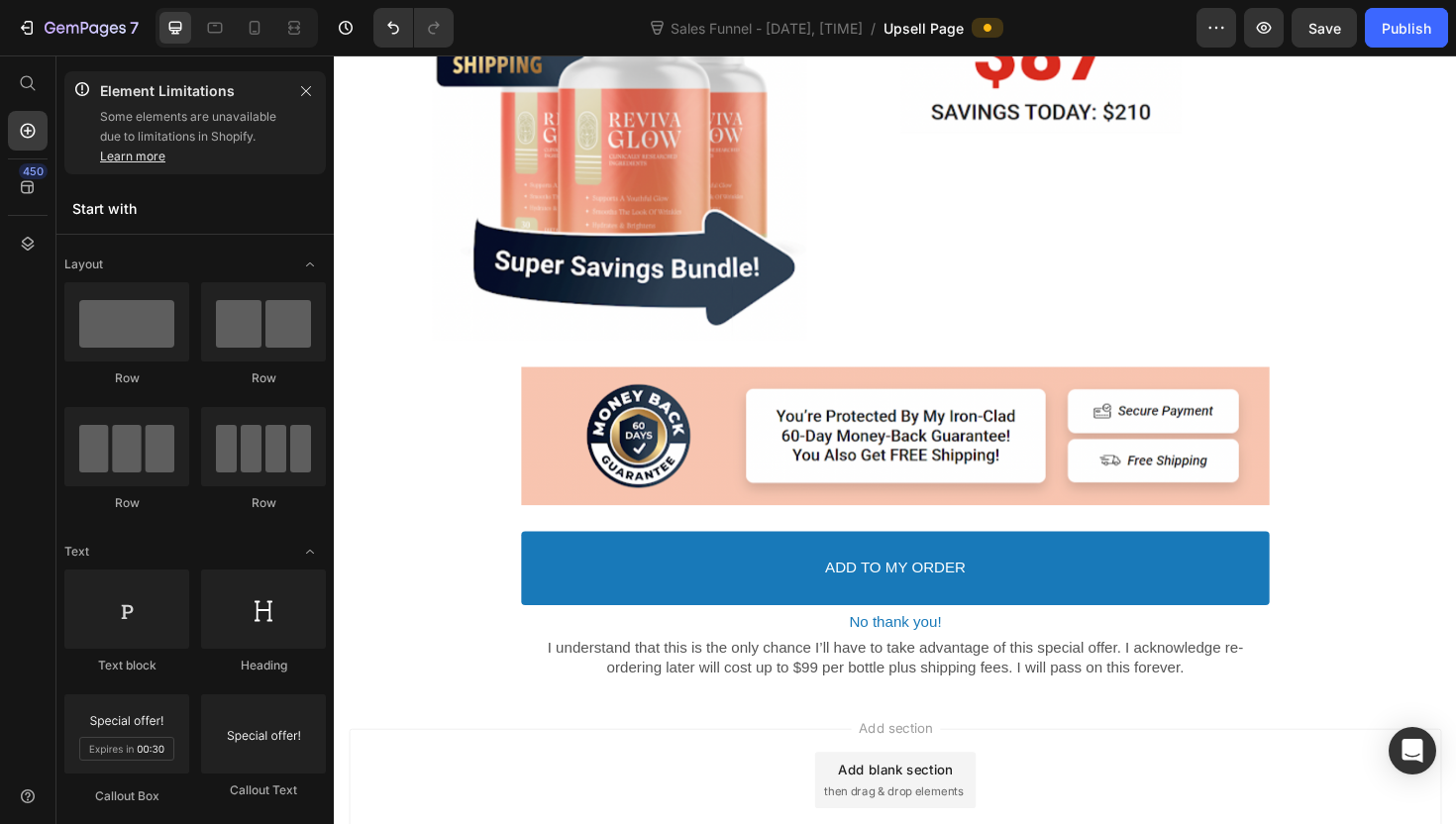 scroll, scrollTop: 5569, scrollLeft: 0, axis: vertical 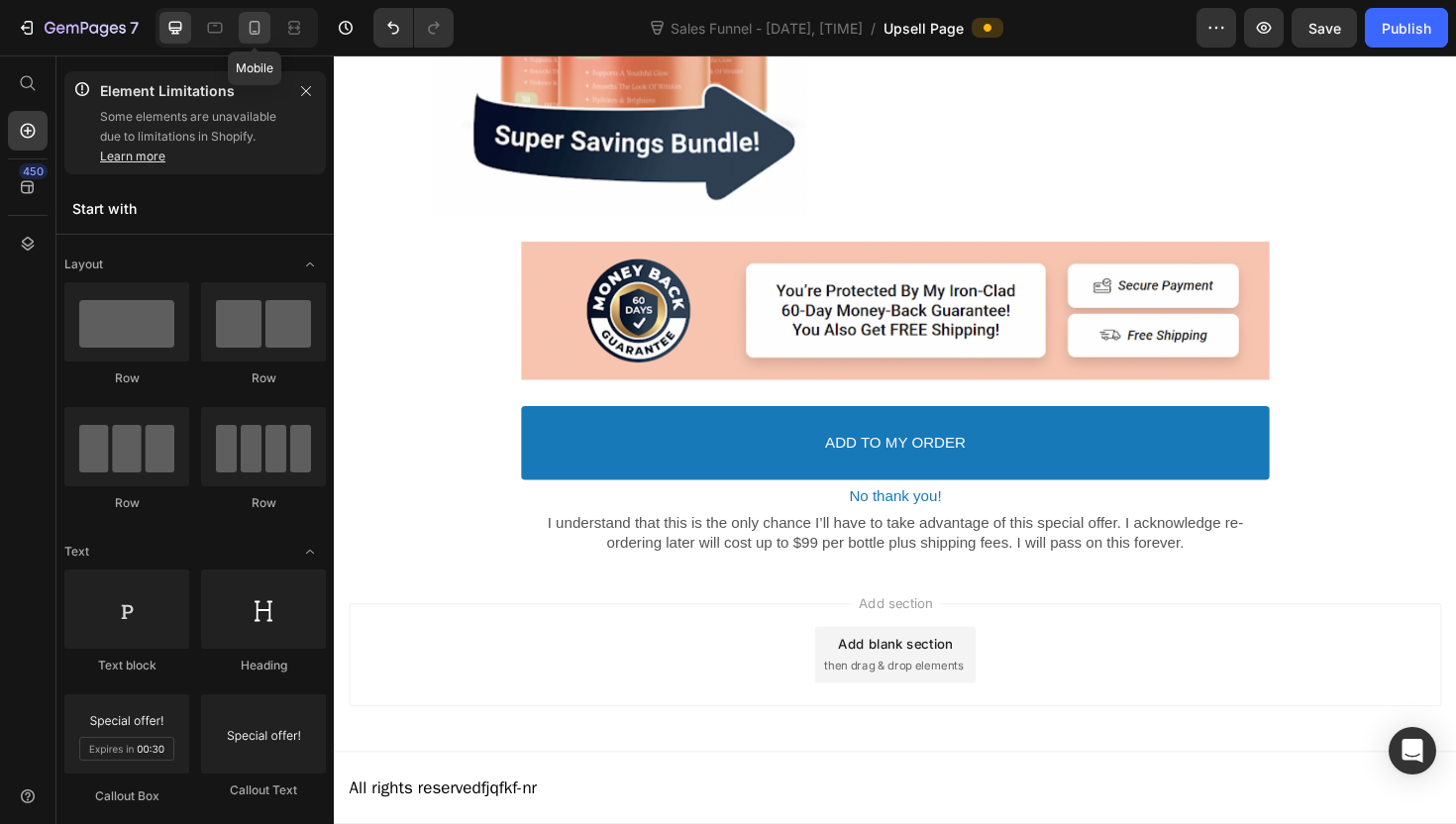 click 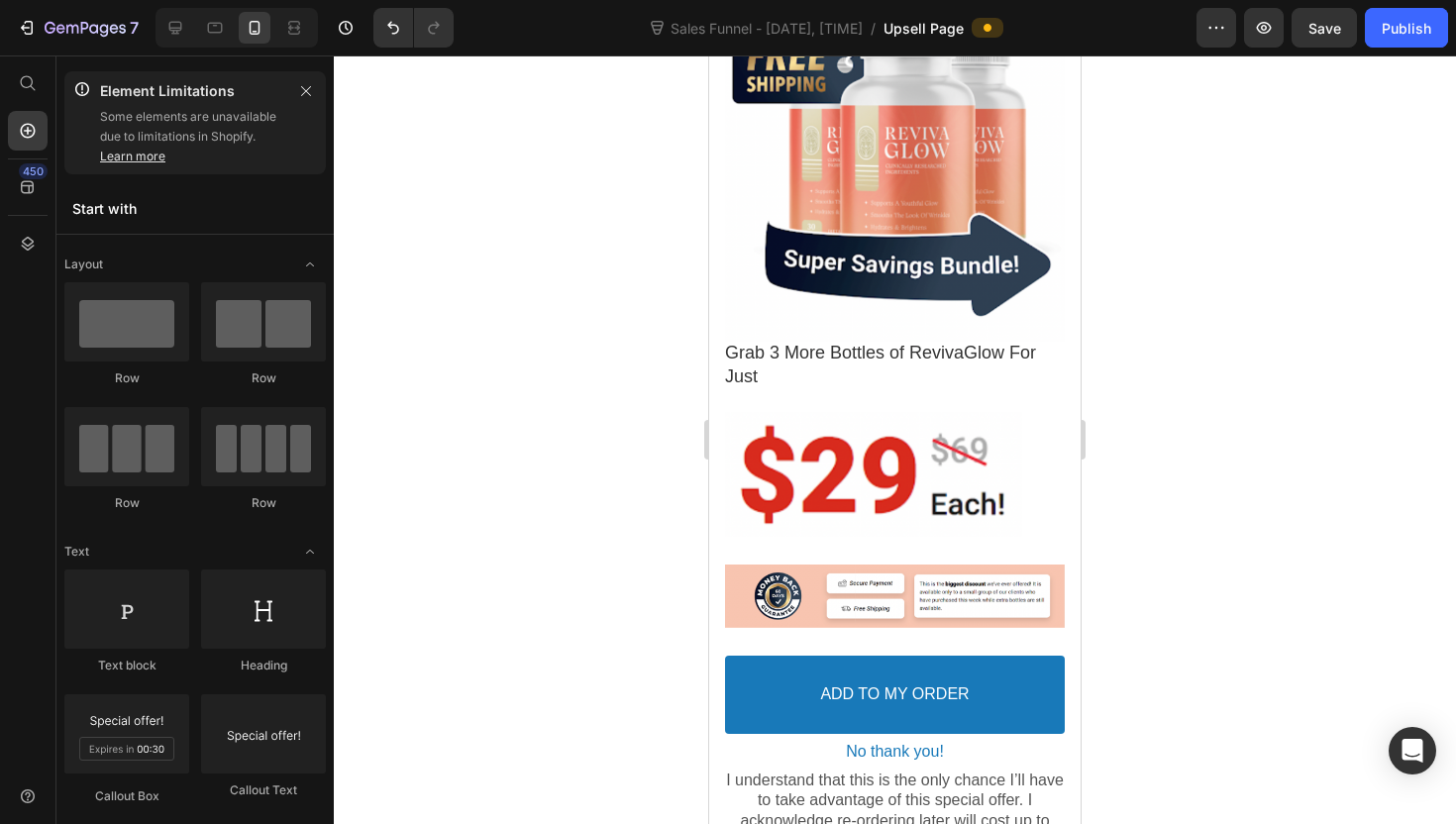 scroll, scrollTop: 0, scrollLeft: 0, axis: both 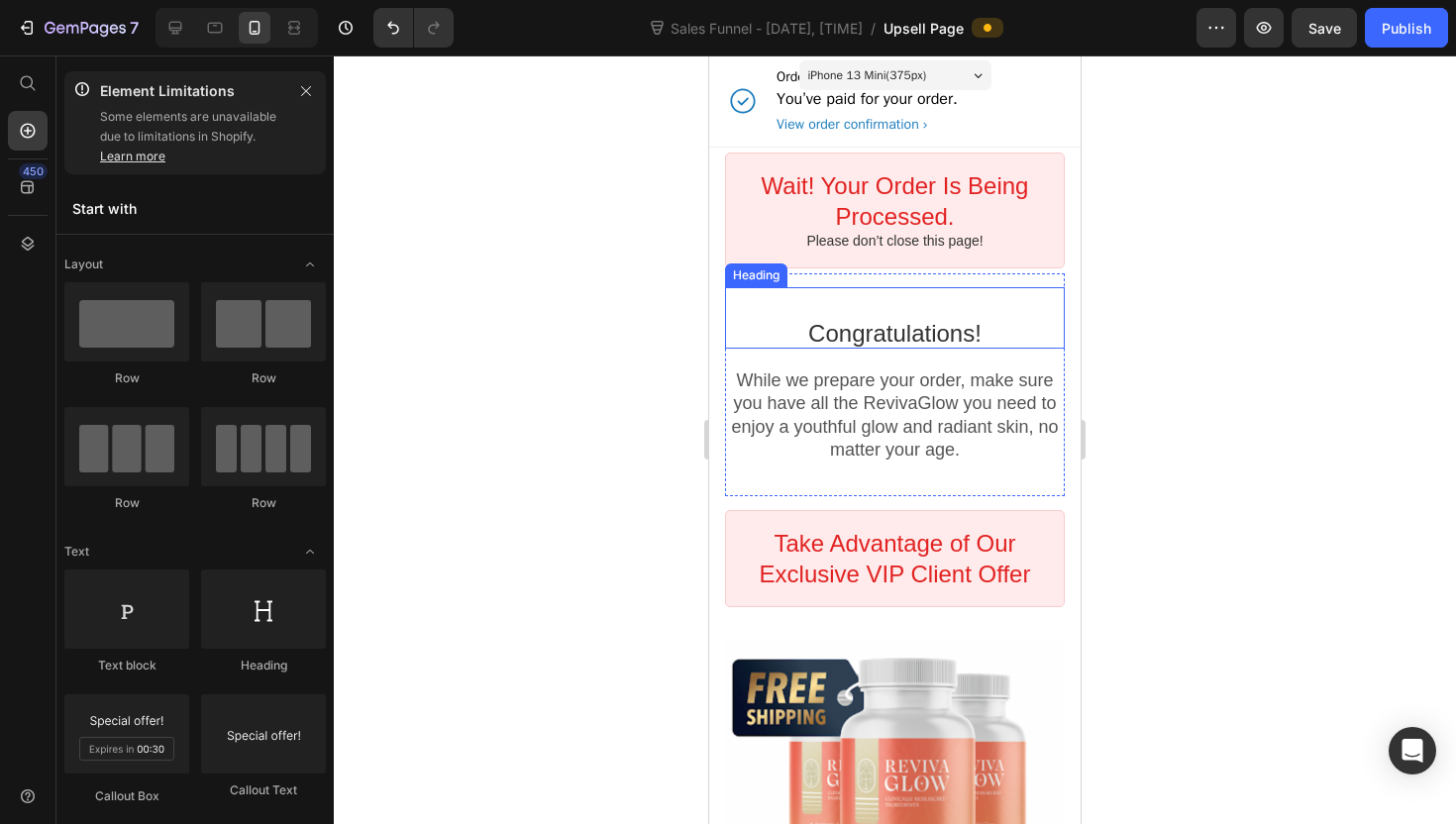 click at bounding box center (894, 302) 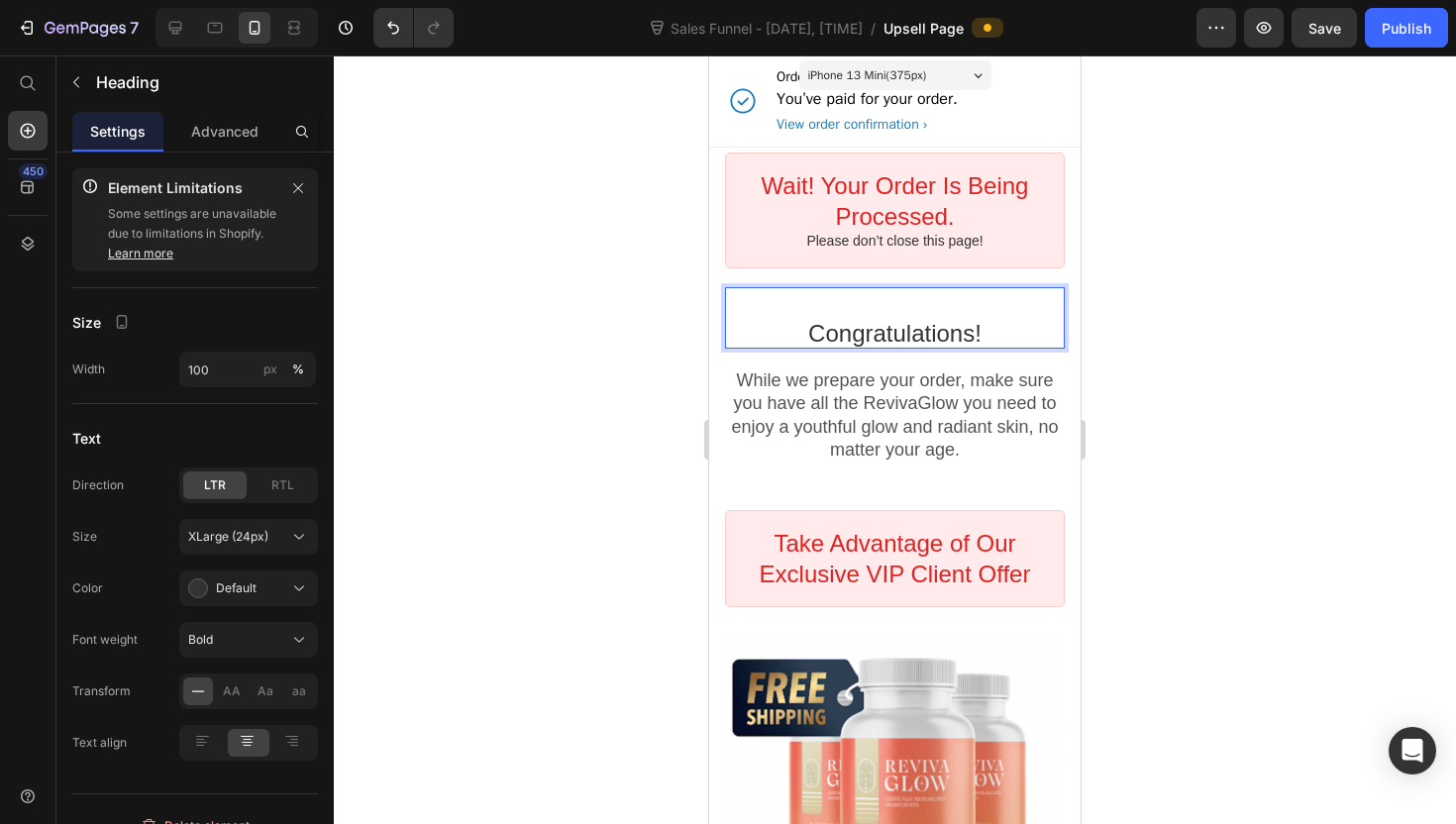 click on "Congratulations!" at bounding box center (894, 333) 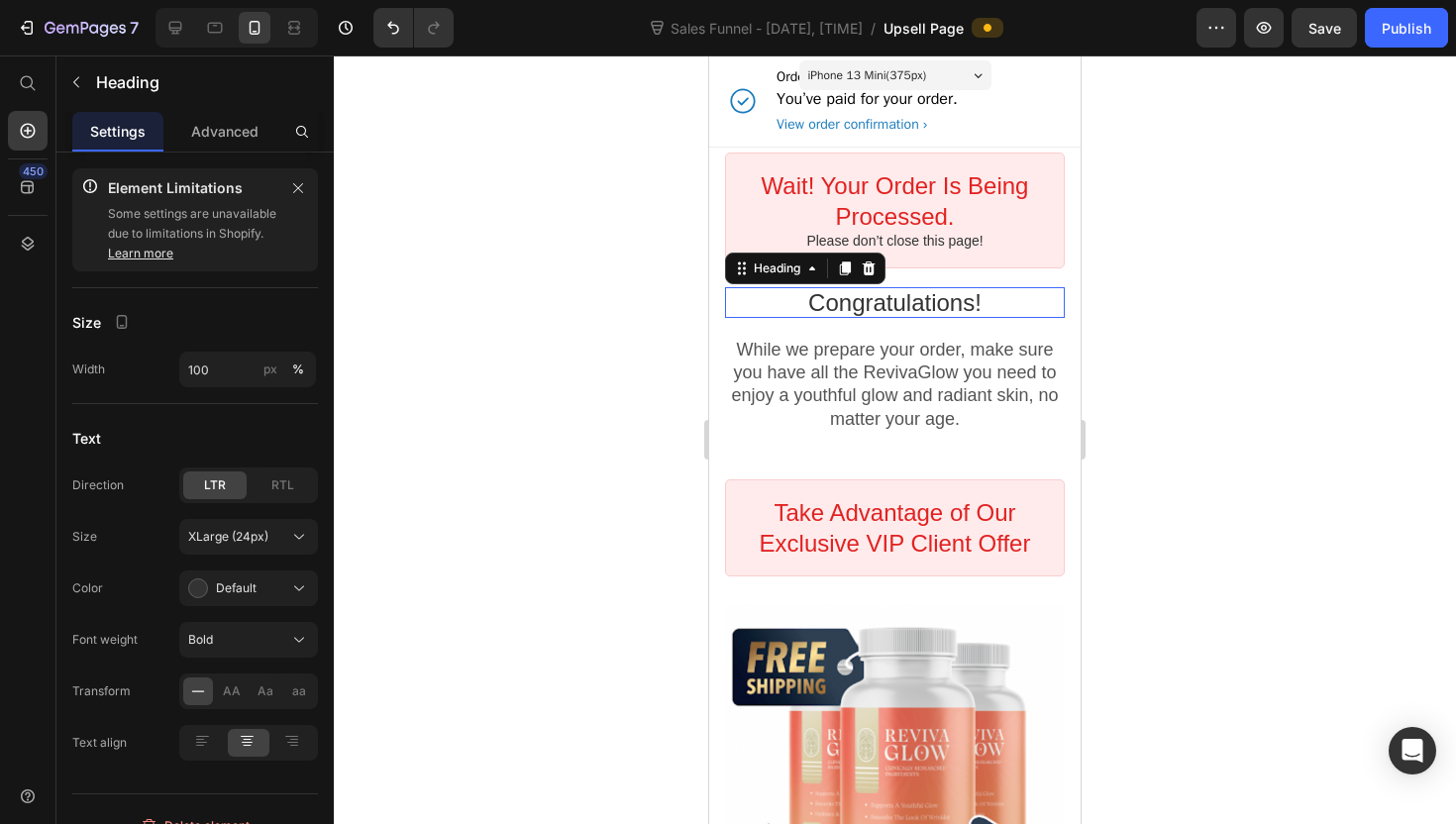 click 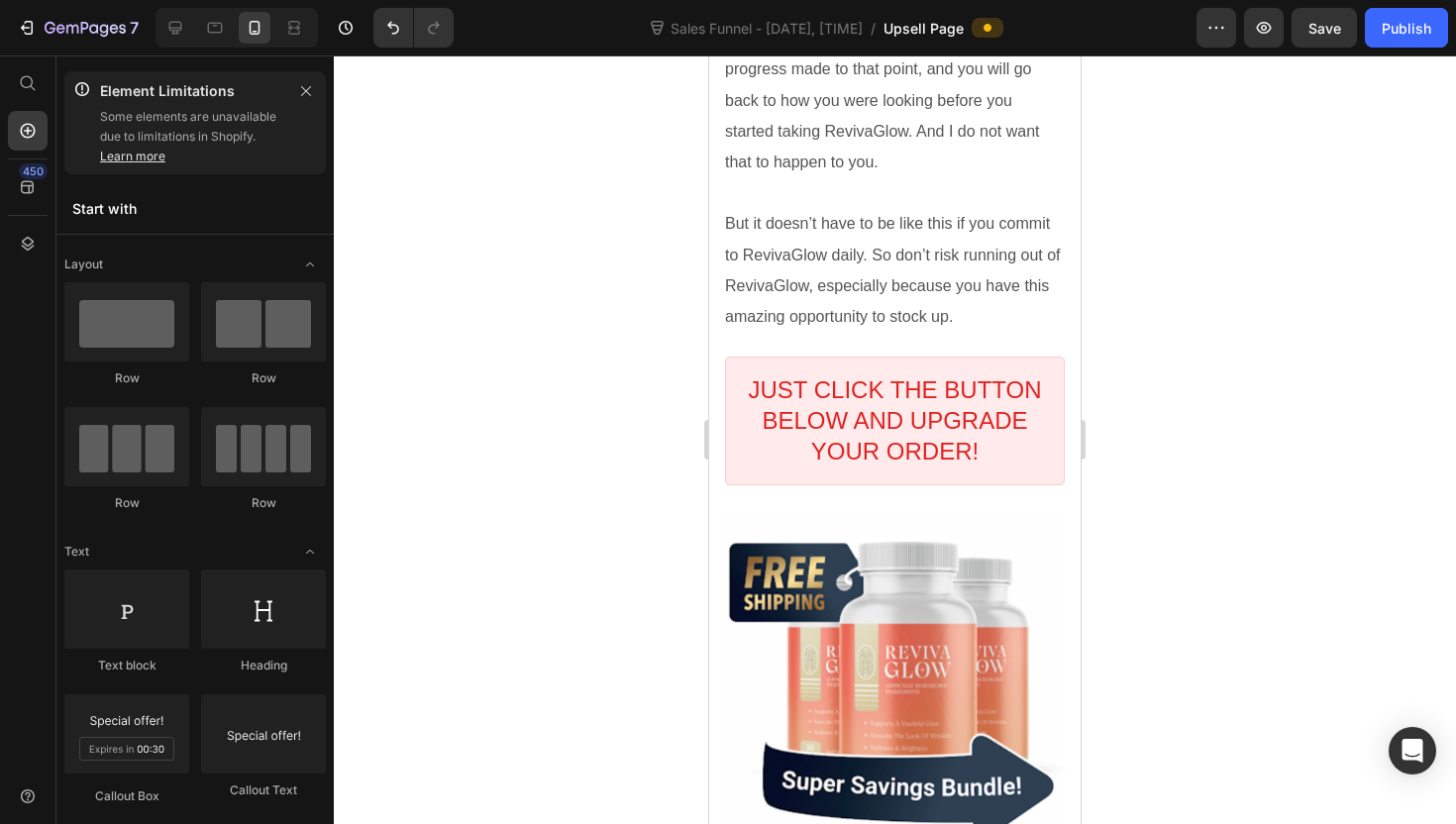 scroll, scrollTop: 6904, scrollLeft: 0, axis: vertical 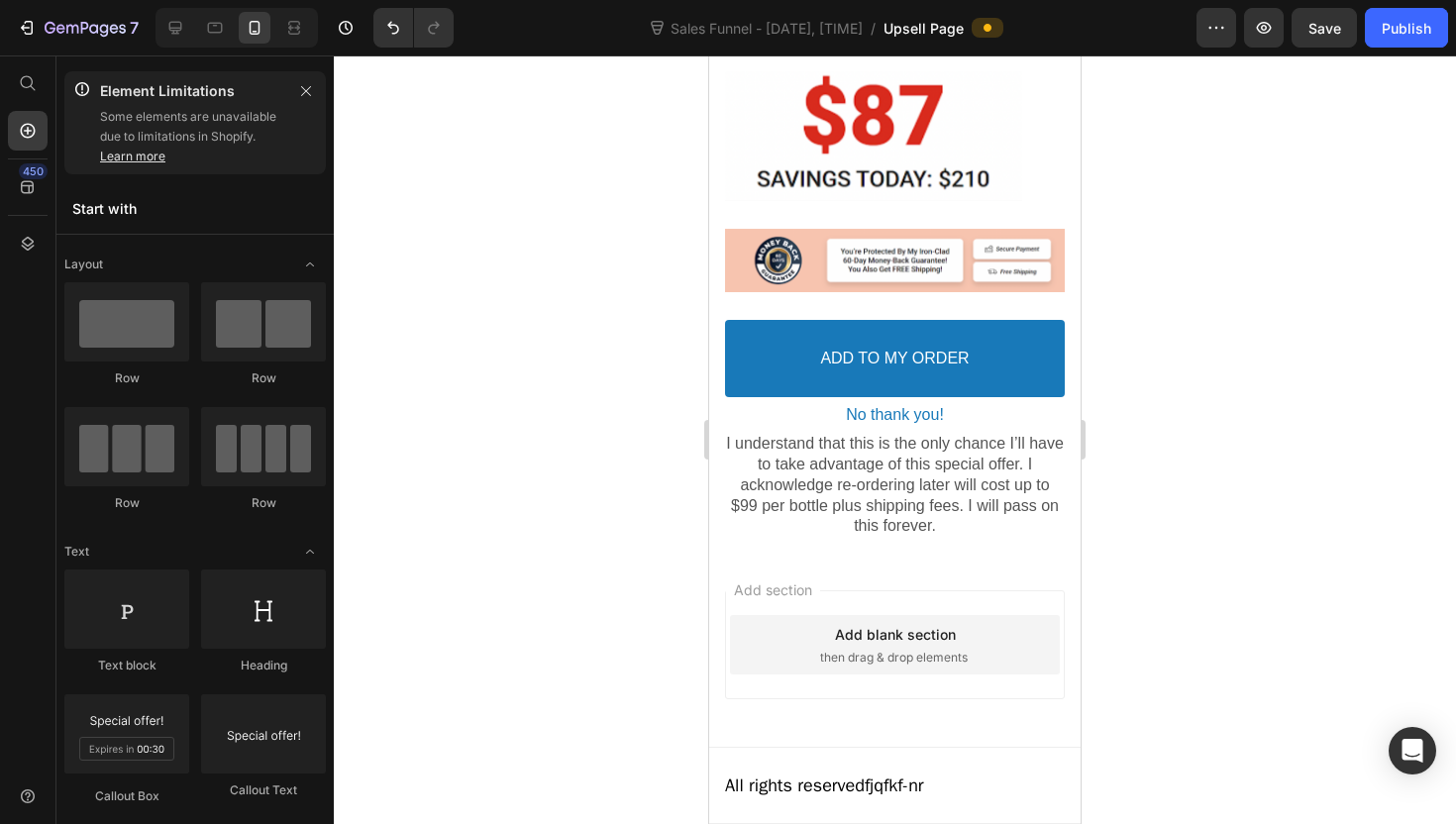 click on "7  Sales Funnel - Jul 14, 15:00:54  /  Upsell Page Preview  Save   Publish" 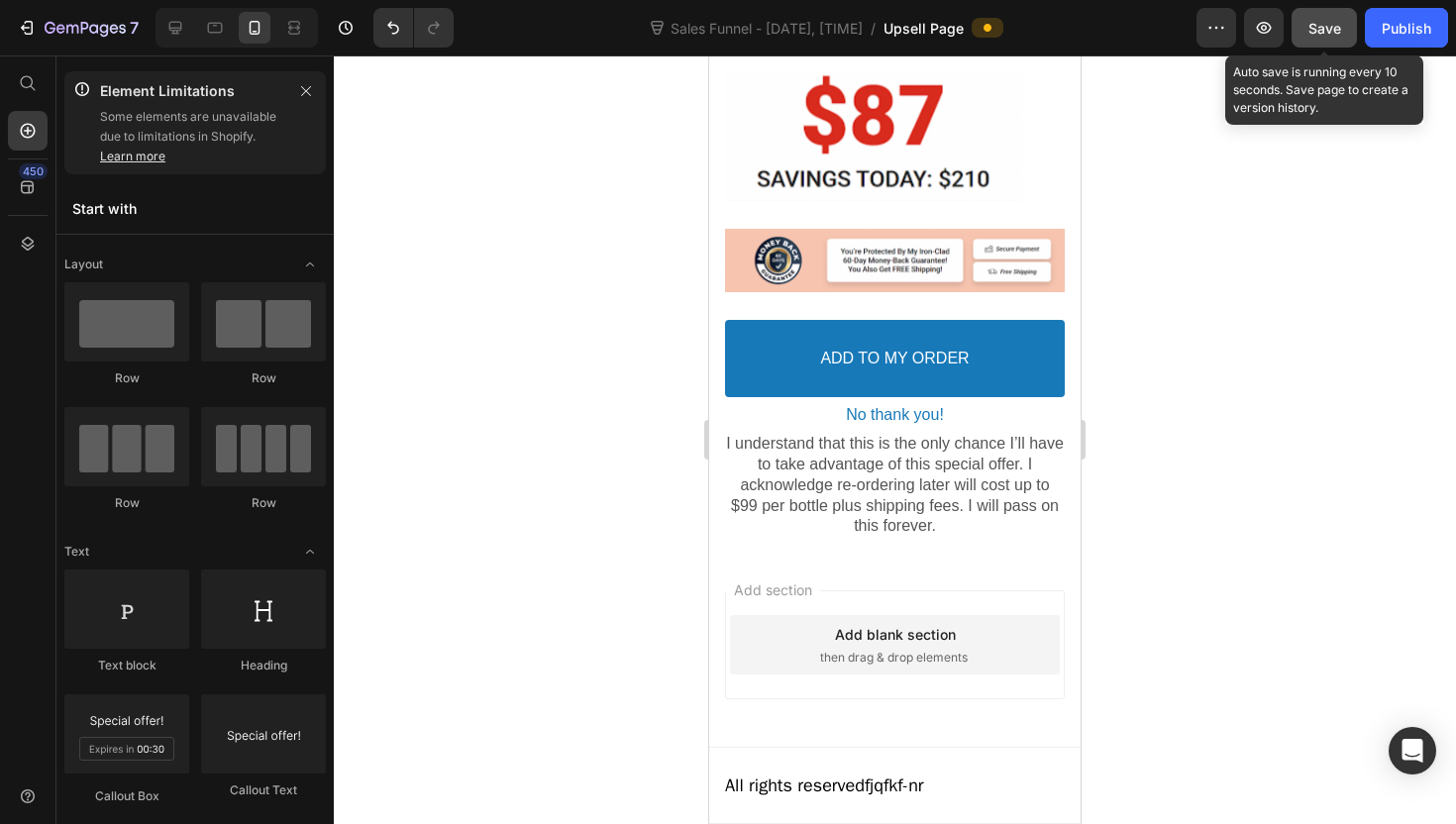 click on "Save" at bounding box center [1324, 28] 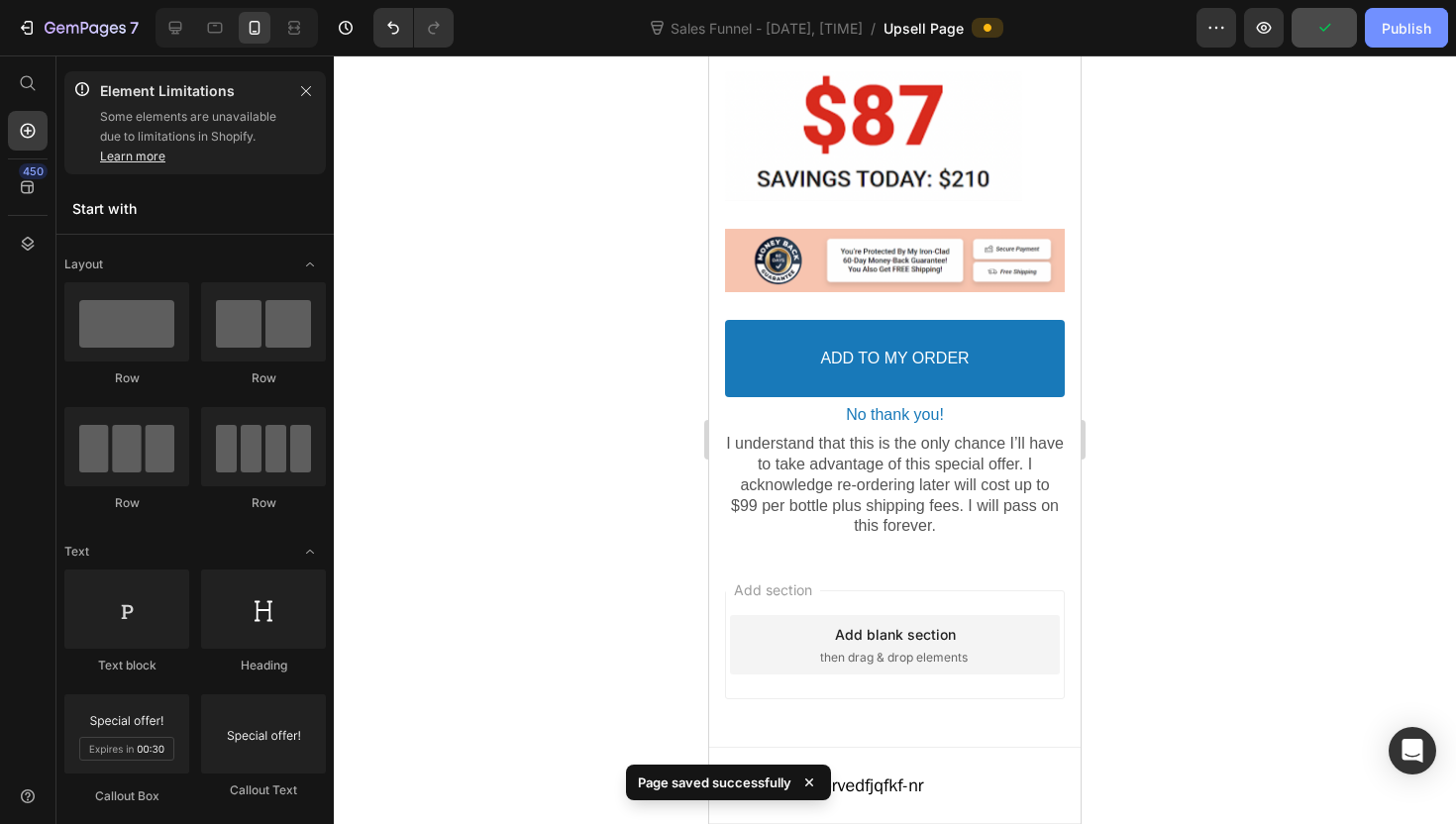 click on "Publish" at bounding box center (1406, 28) 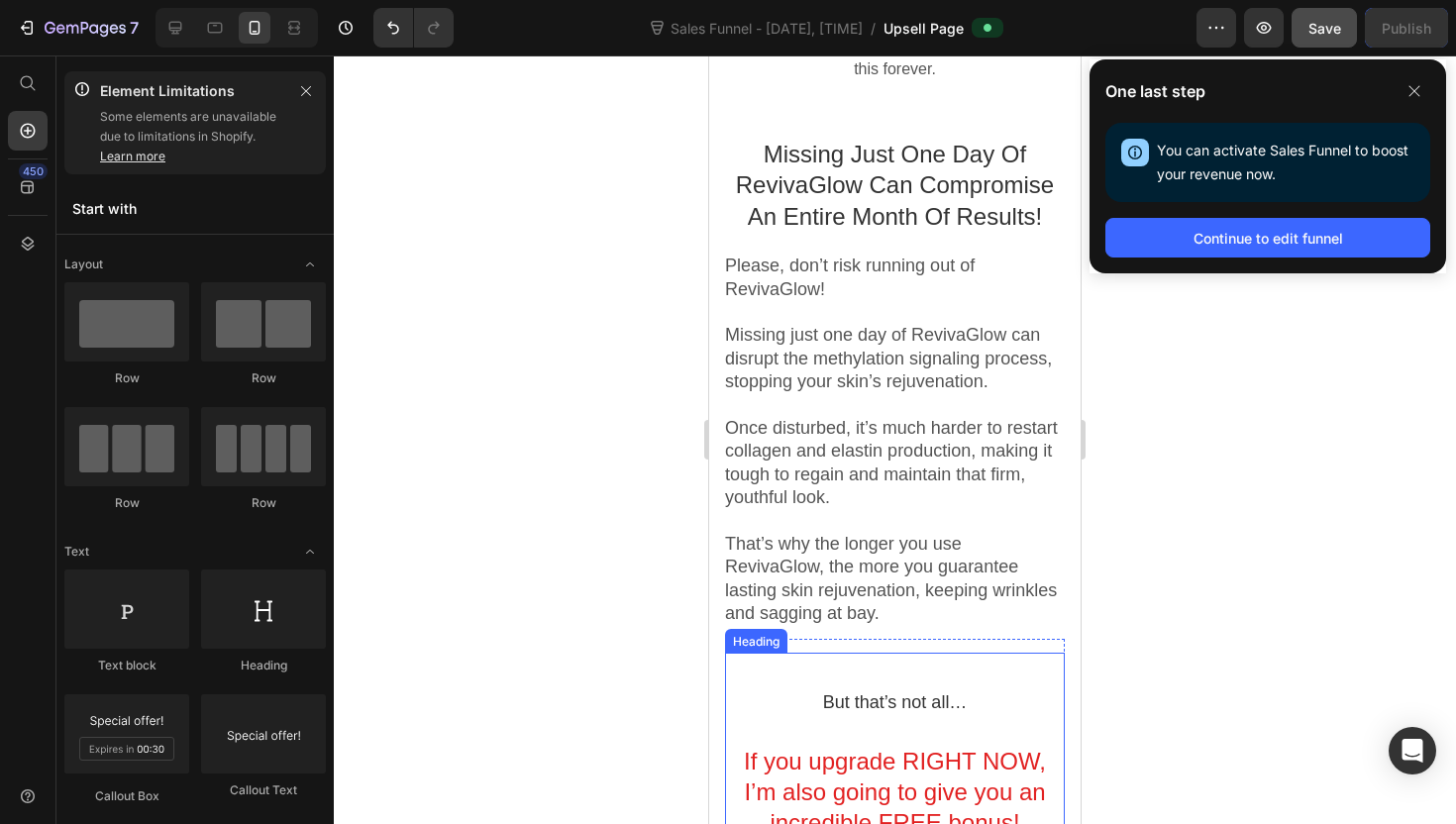 scroll, scrollTop: 3302, scrollLeft: 0, axis: vertical 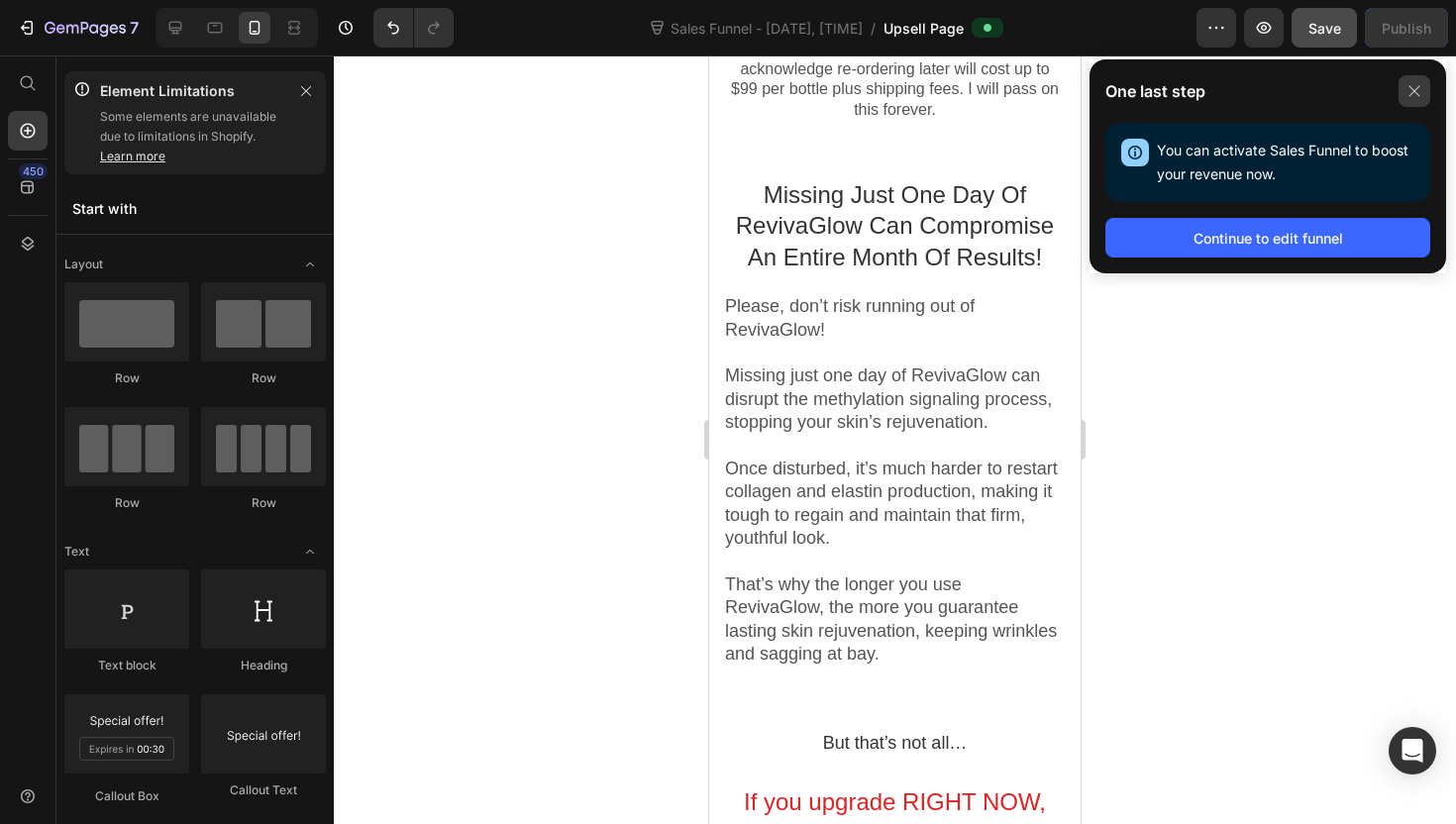 click 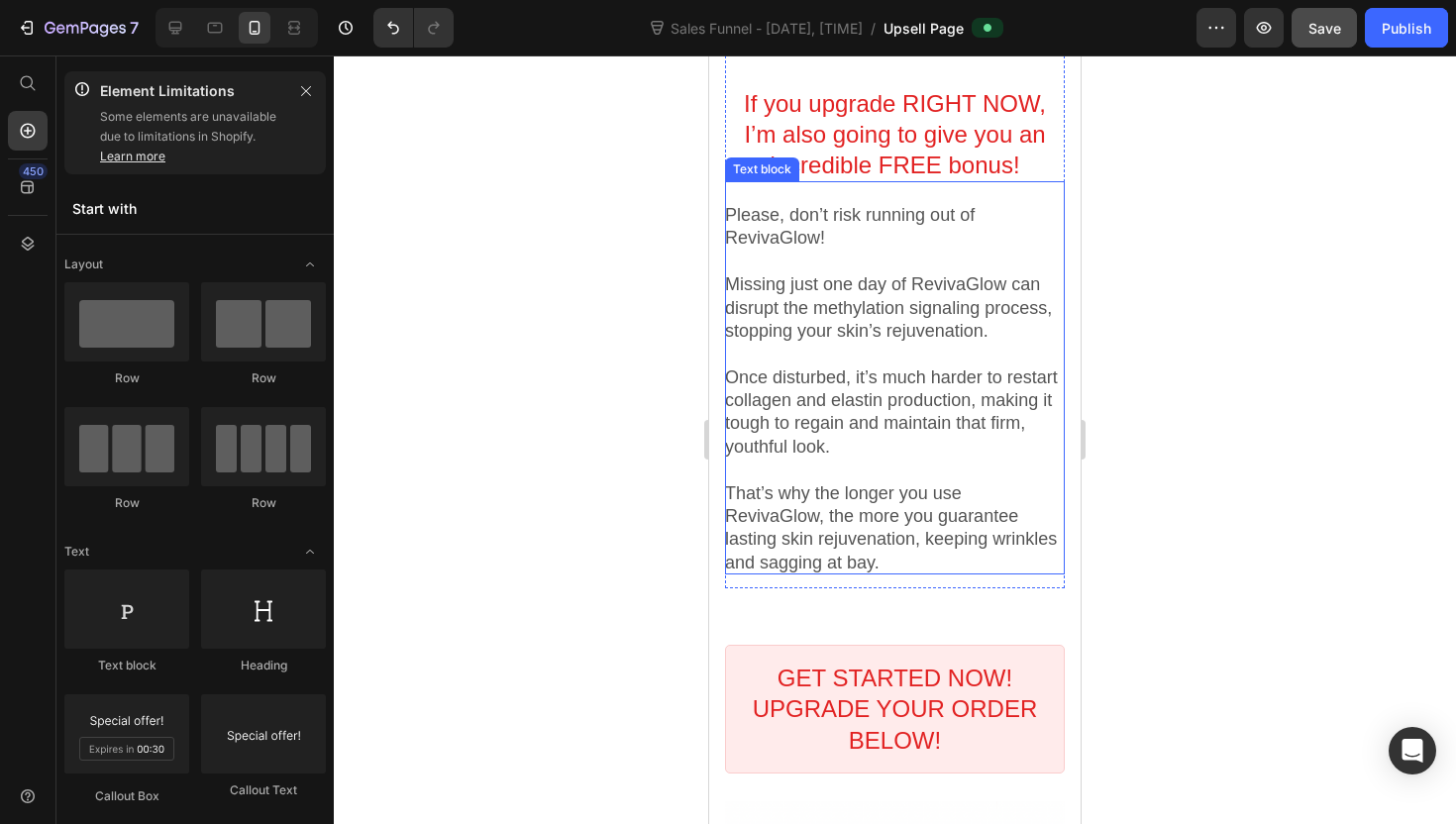 scroll, scrollTop: 4032, scrollLeft: 0, axis: vertical 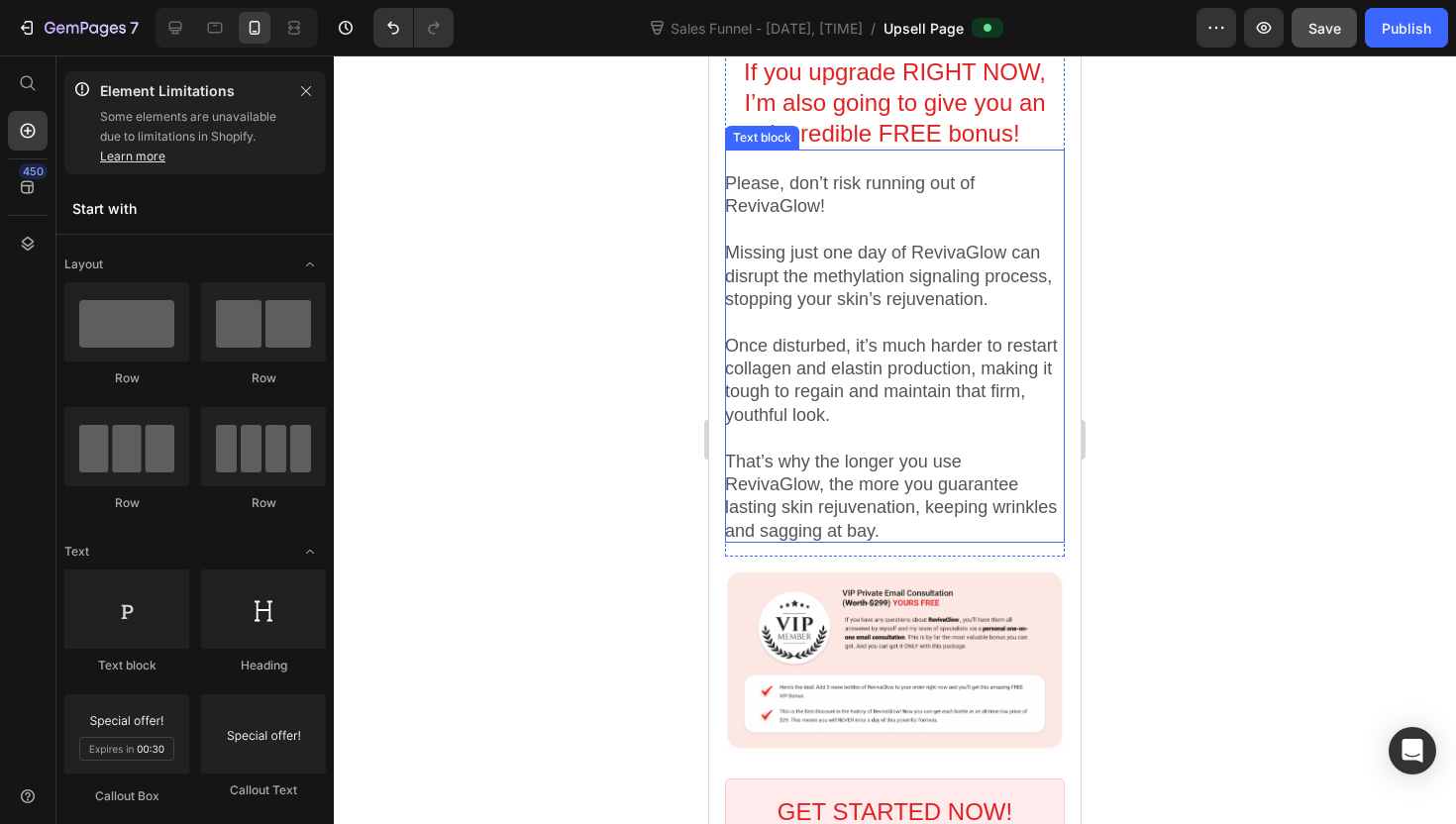 click on "Once disturbed, it’s much harder to restart collagen and elastin production, making it tough to regain and maintain that firm, youthful look." at bounding box center (894, 381) 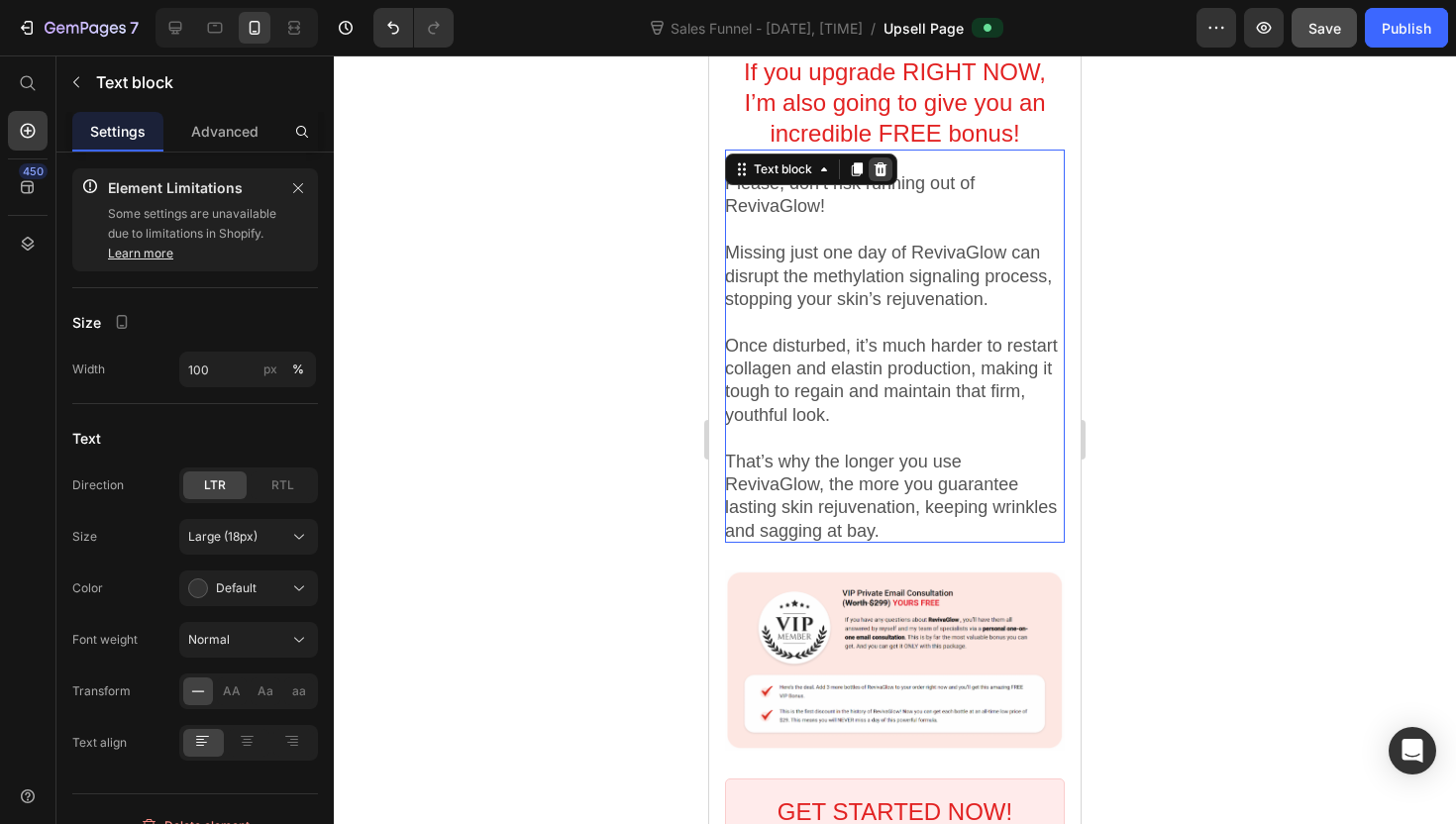 click 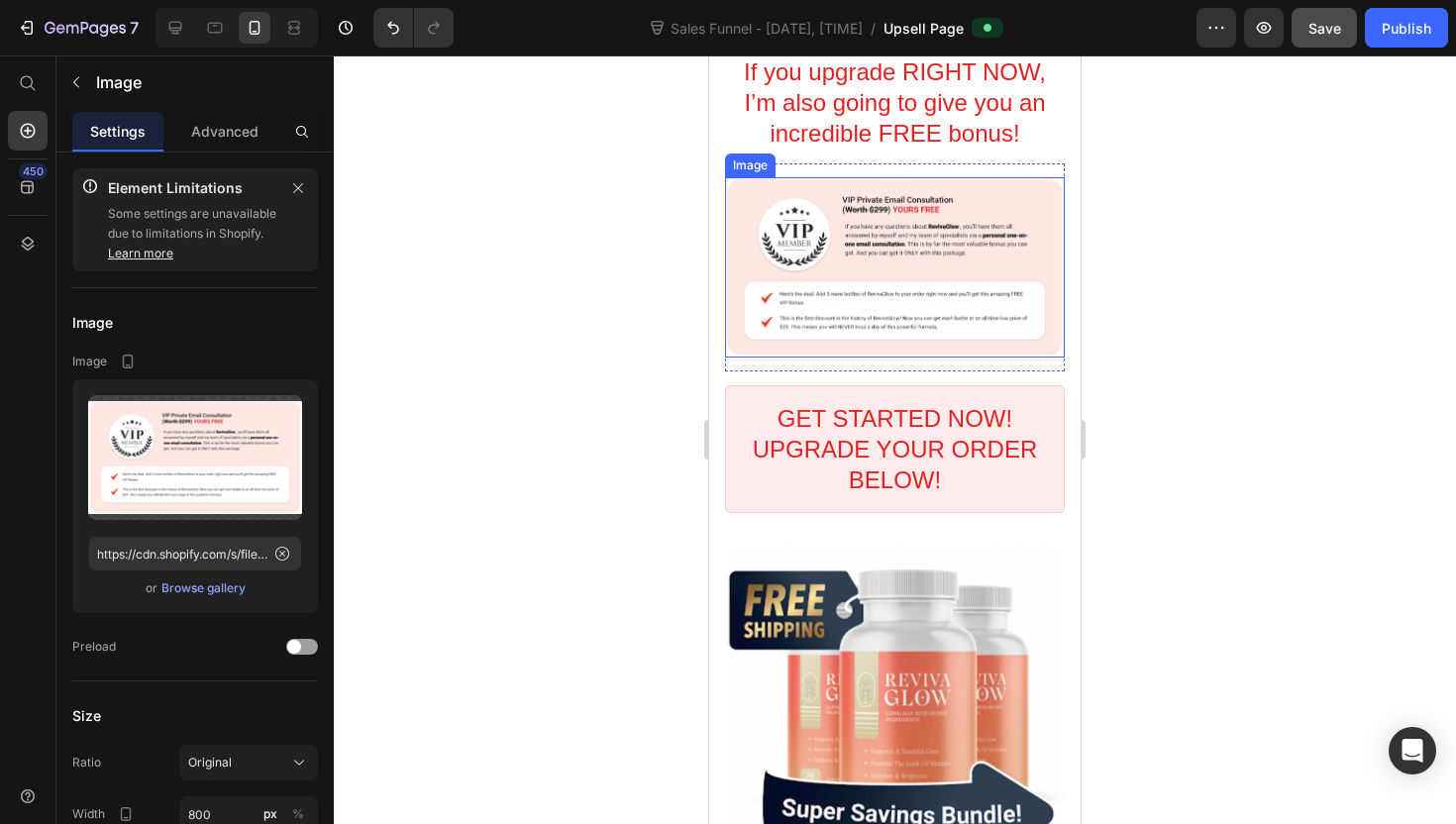 click at bounding box center [894, 267] 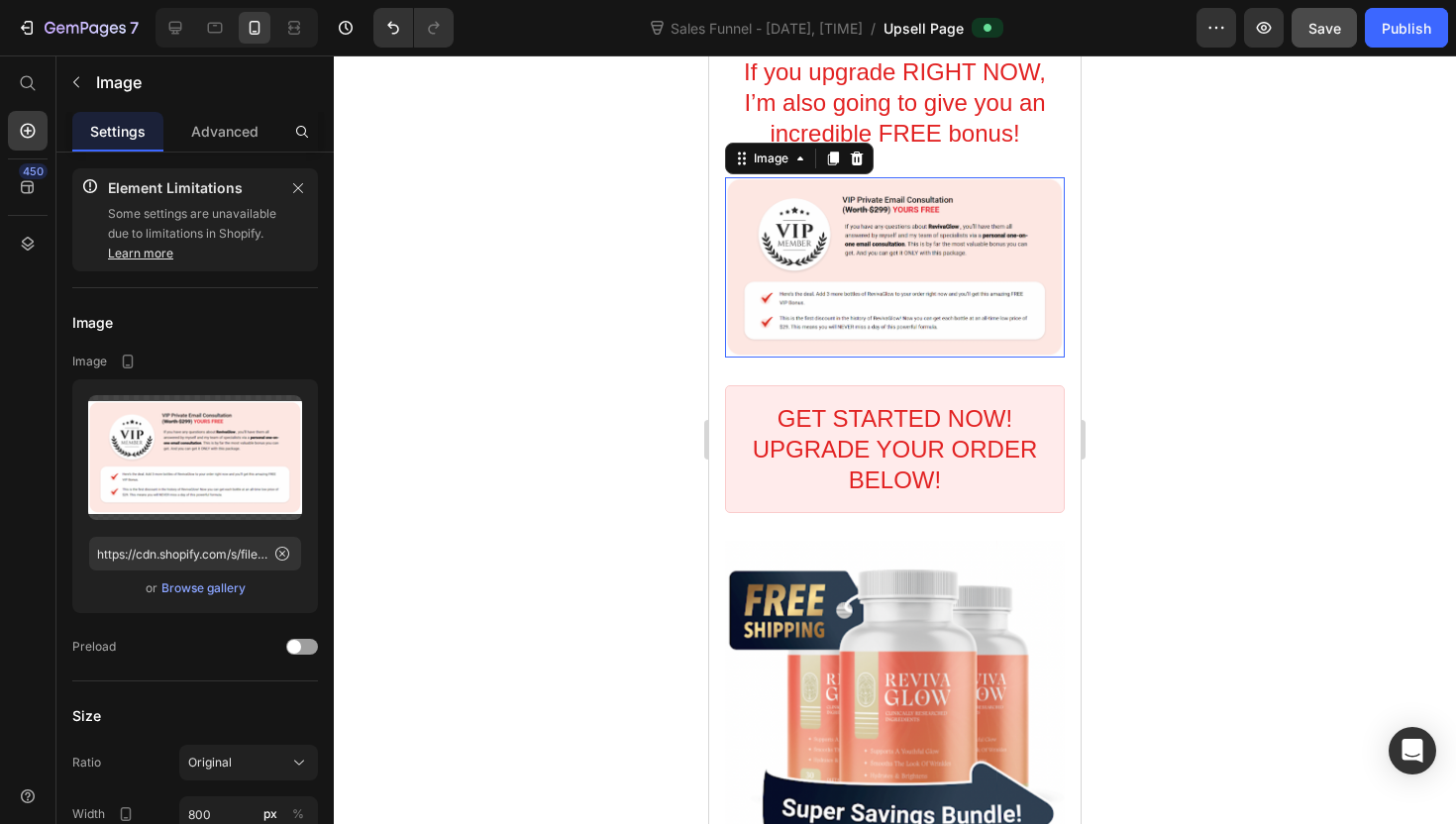 click 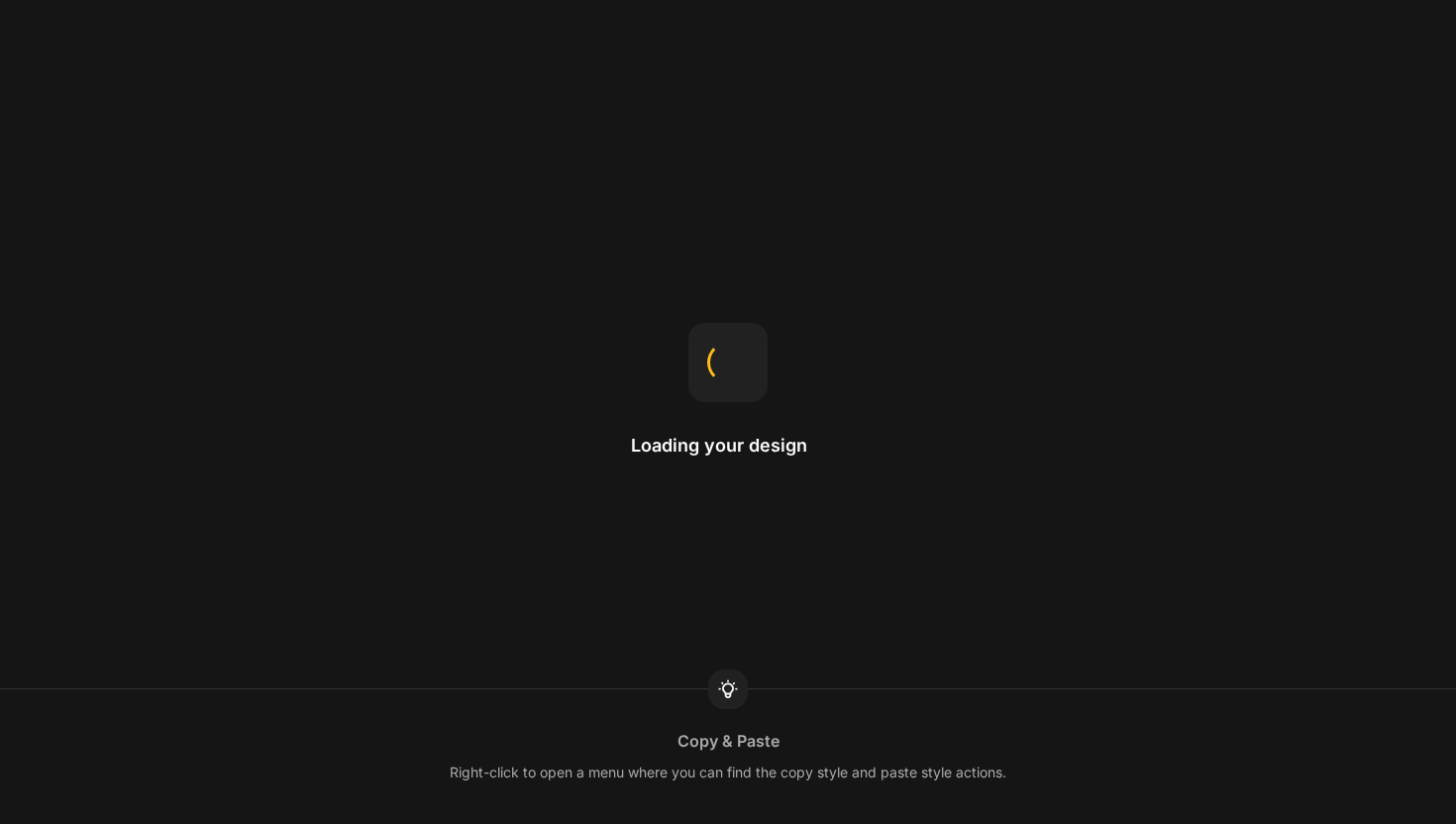 scroll, scrollTop: 0, scrollLeft: 0, axis: both 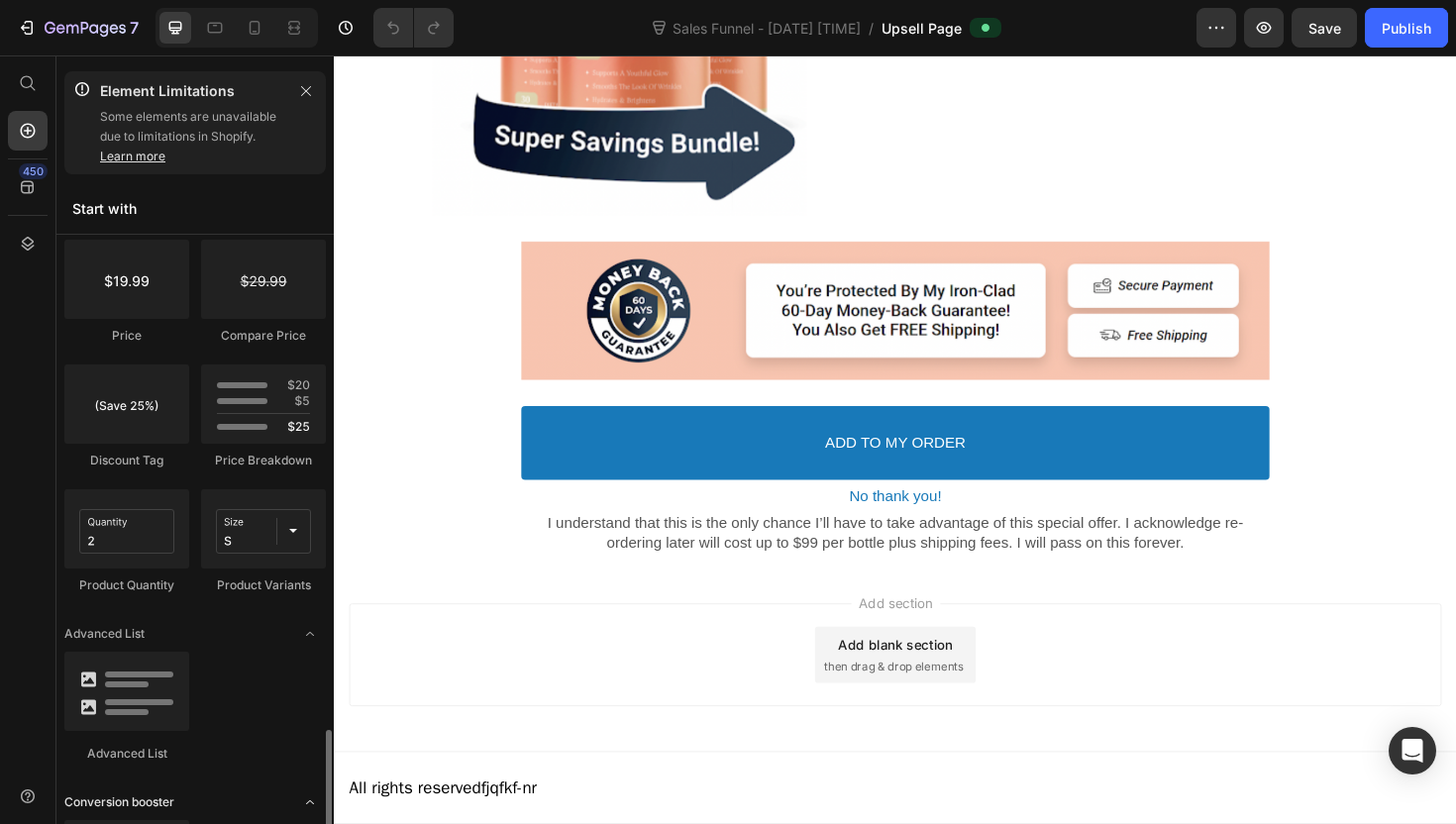 click on "Conversion booster" 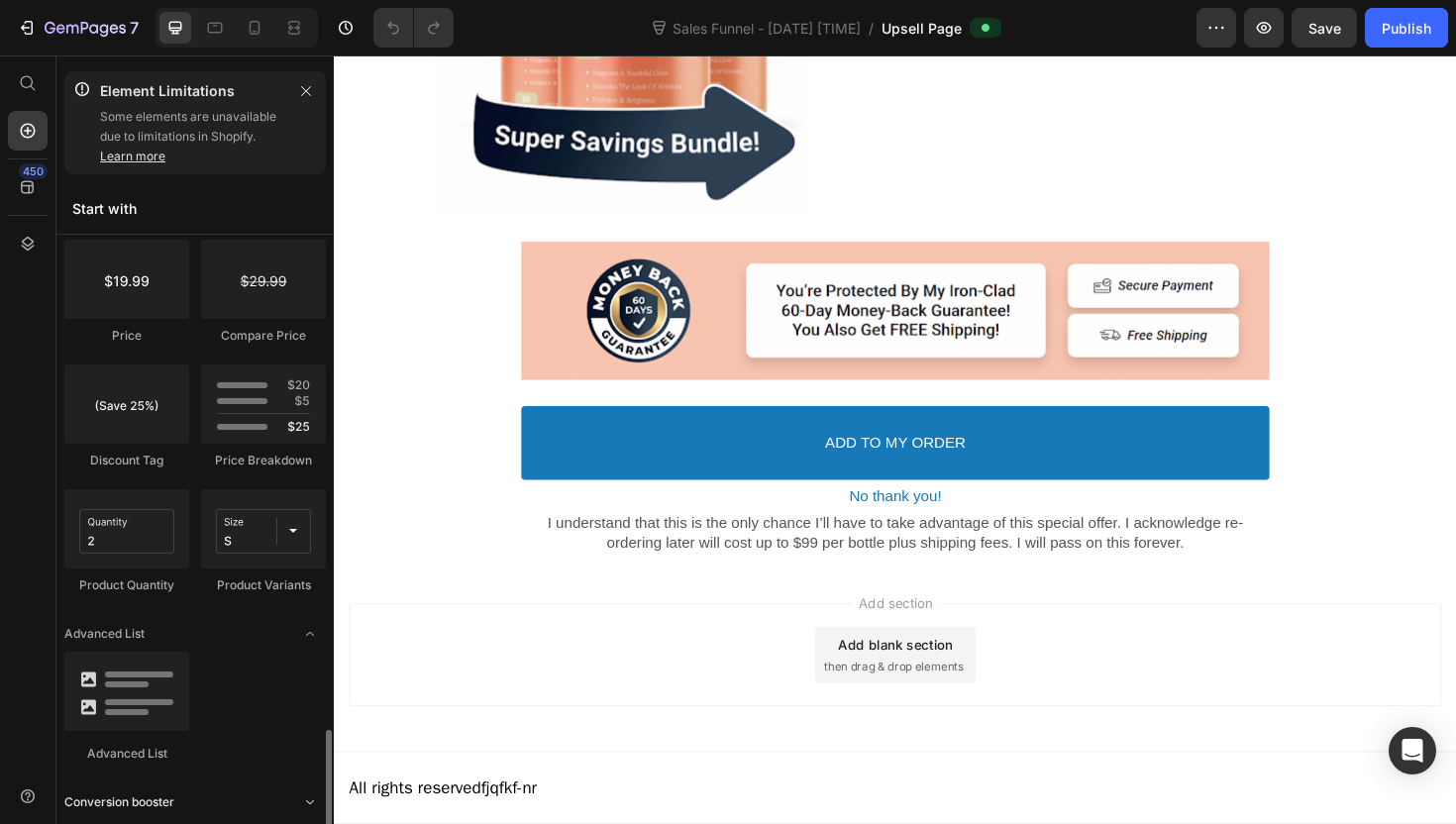 click on "Conversion booster" 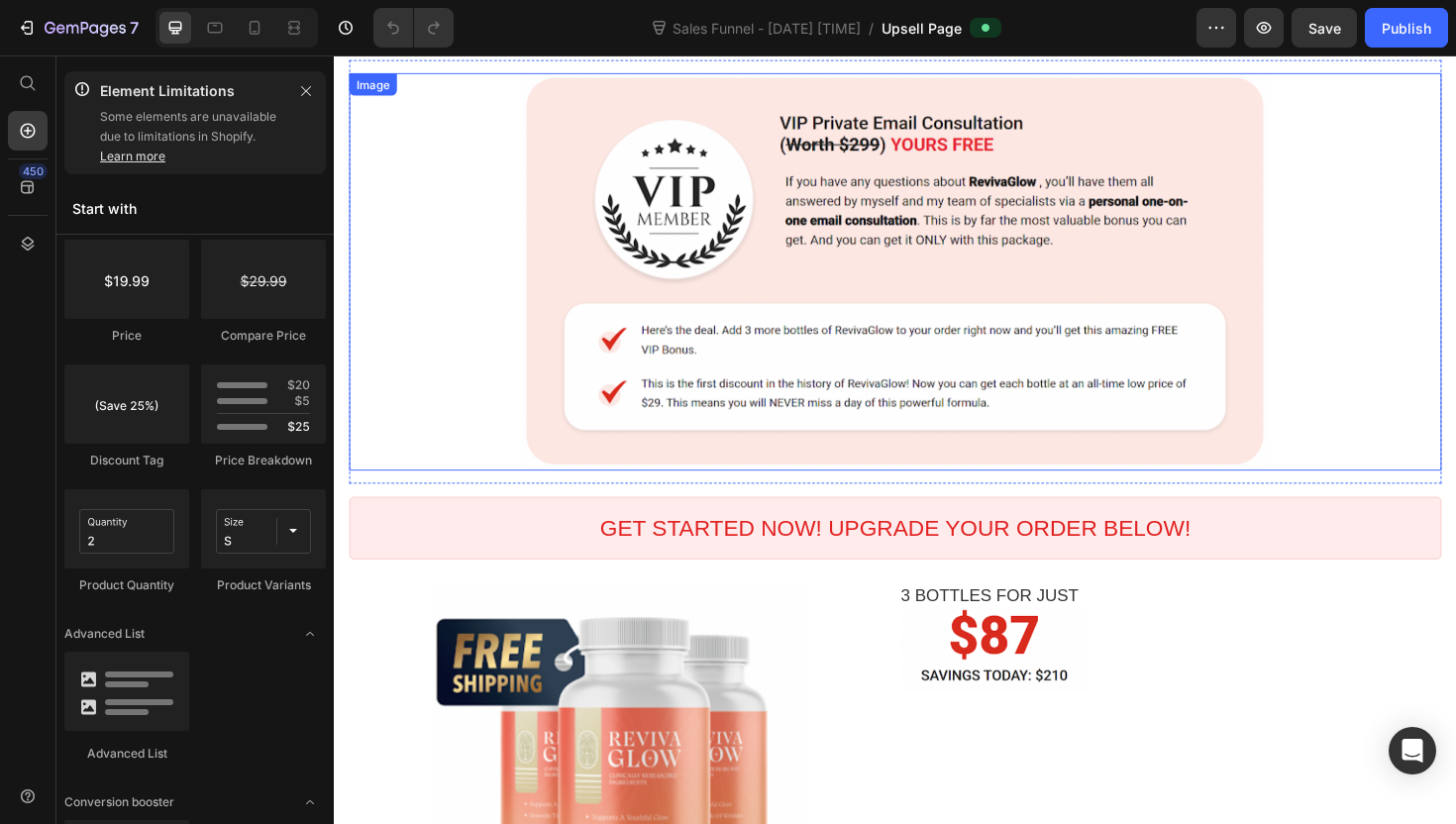 scroll, scrollTop: 3430, scrollLeft: 0, axis: vertical 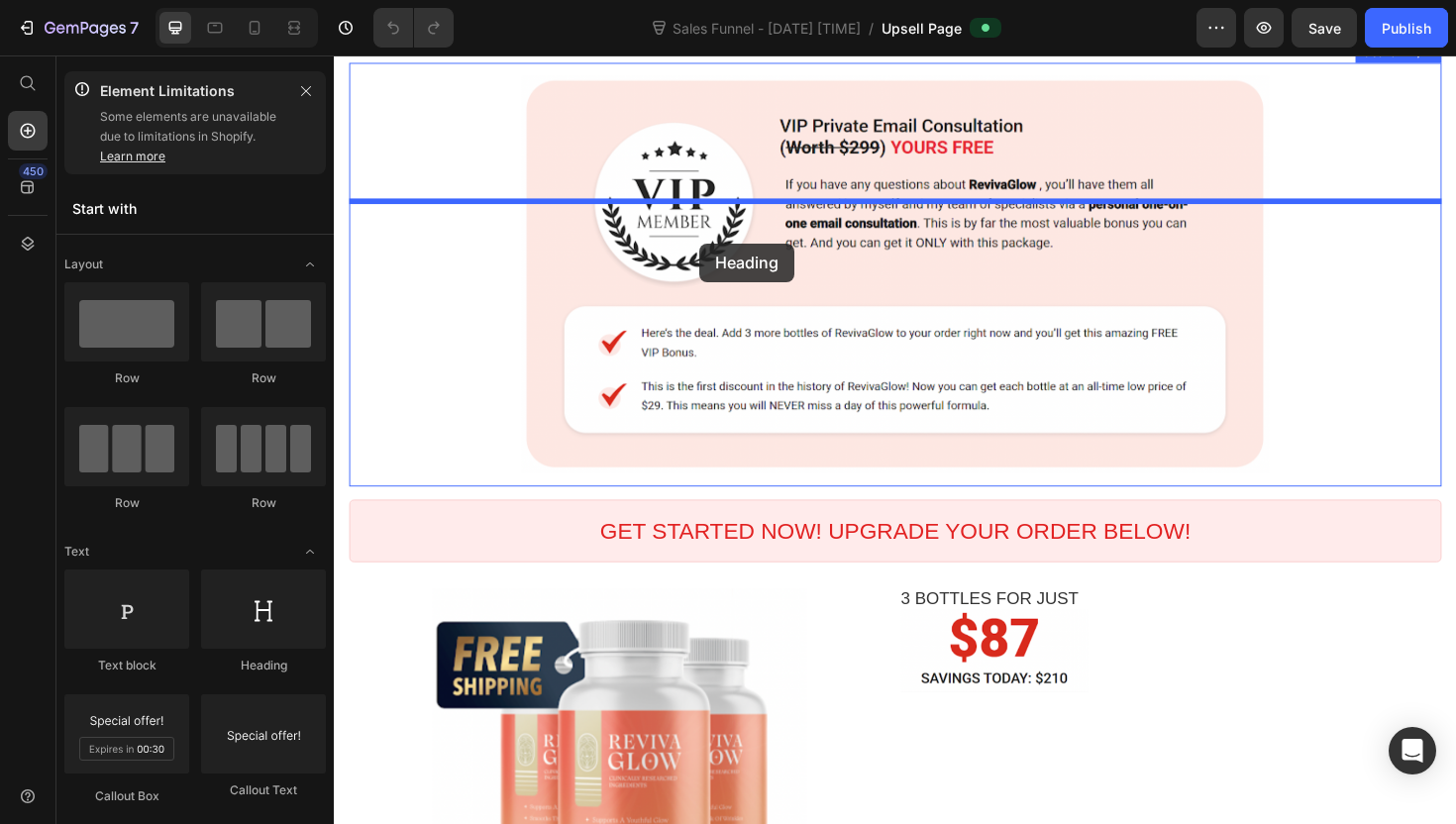 drag, startPoint x: 598, startPoint y: 684, endPoint x: 721, endPoint y: 255, distance: 446.28466 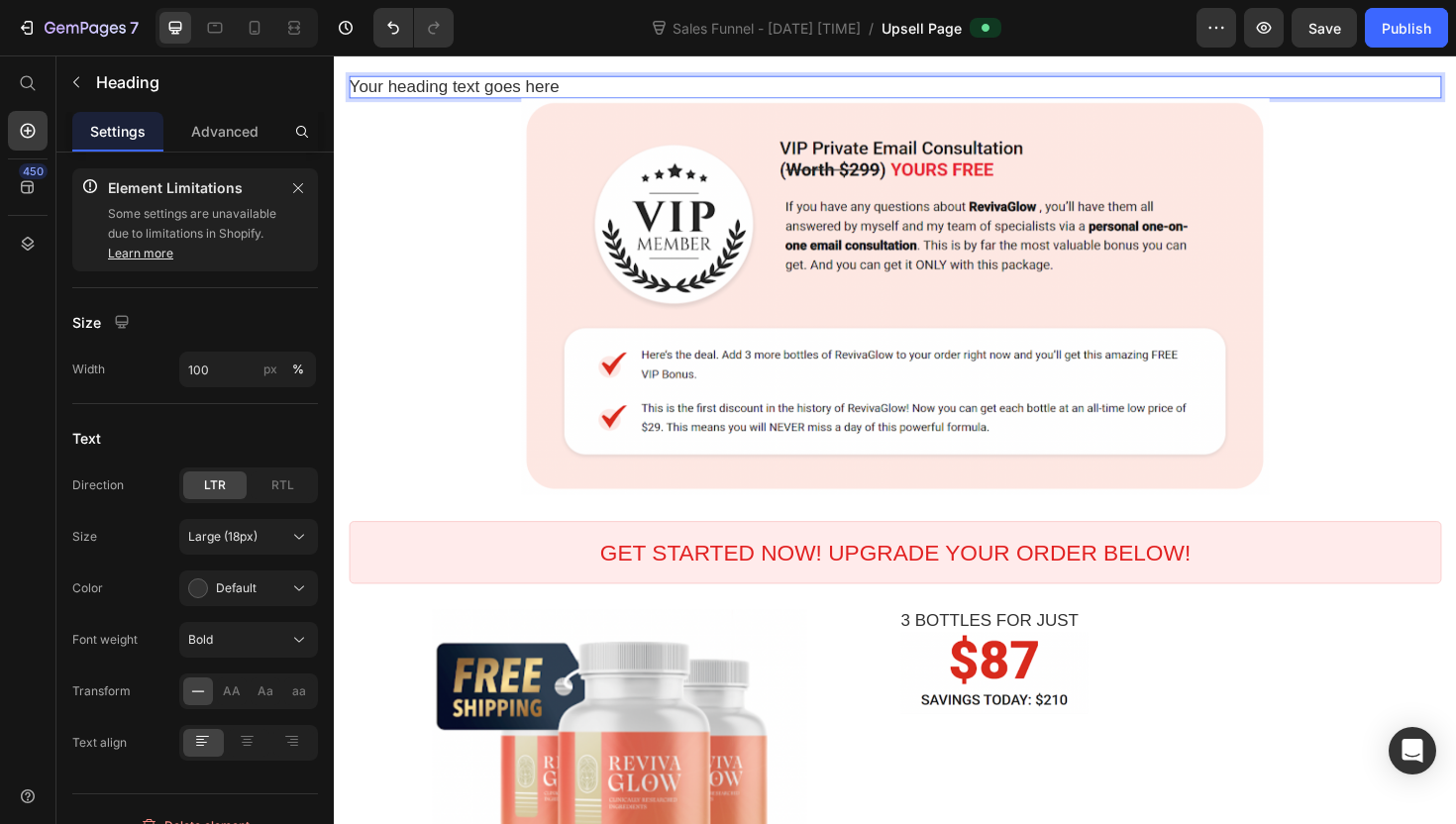 click on "Your heading text goes here" at bounding box center [928, 88] 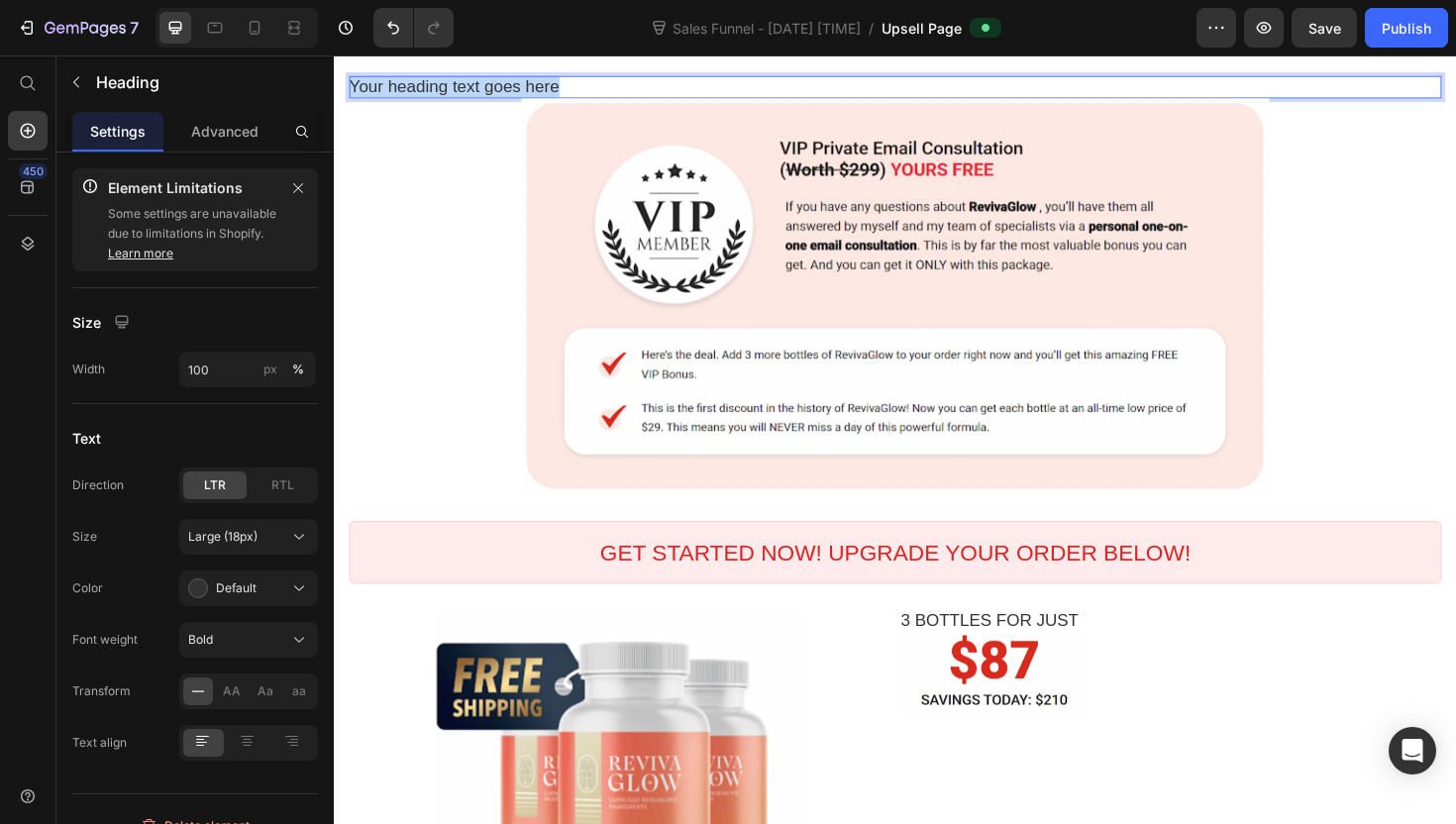 click on "Your heading text goes here" at bounding box center [928, 88] 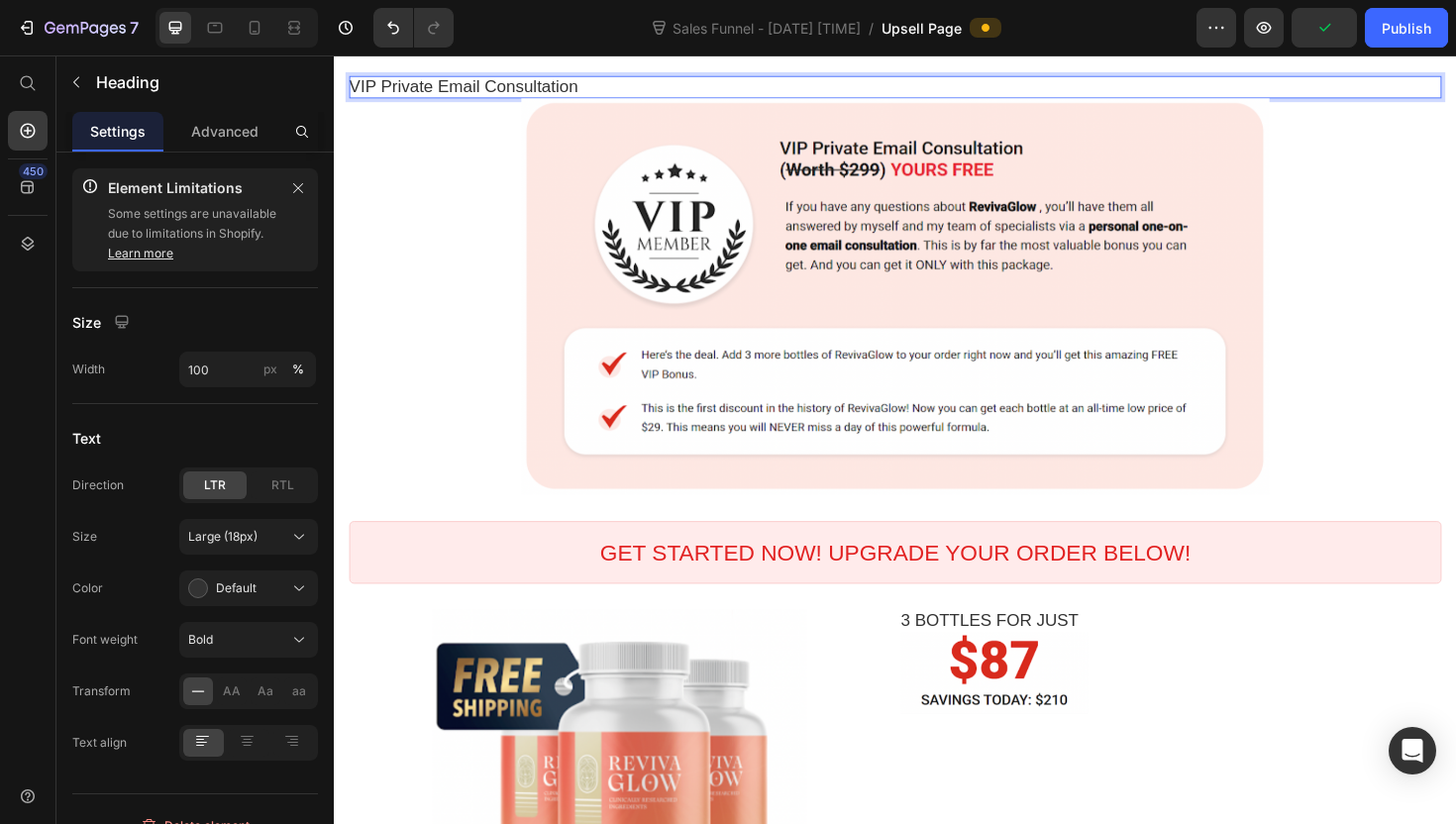 click on "VIP Private Email Consultation" at bounding box center [928, 88] 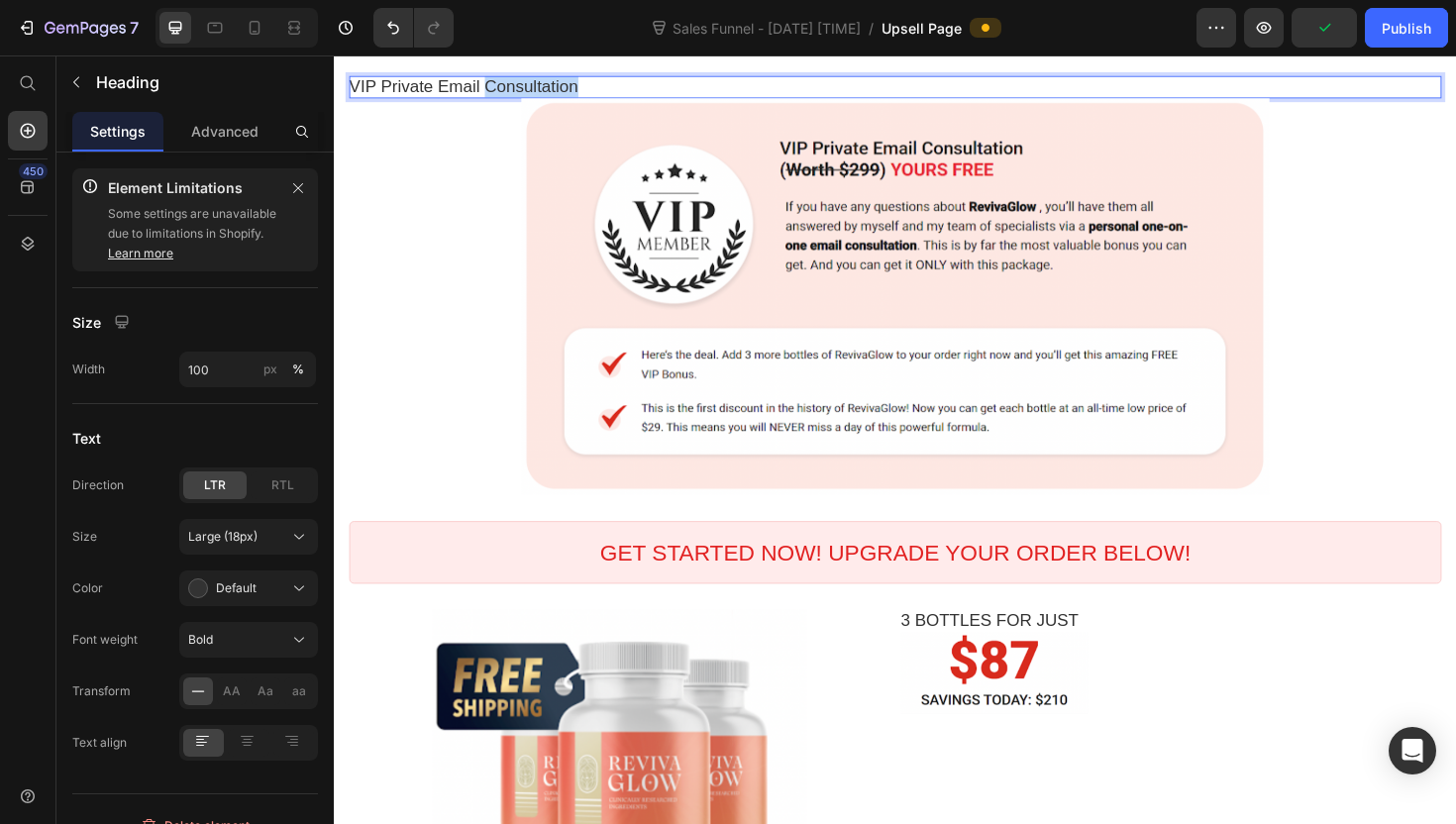 click on "VIP Private Email Consultation" at bounding box center (928, 88) 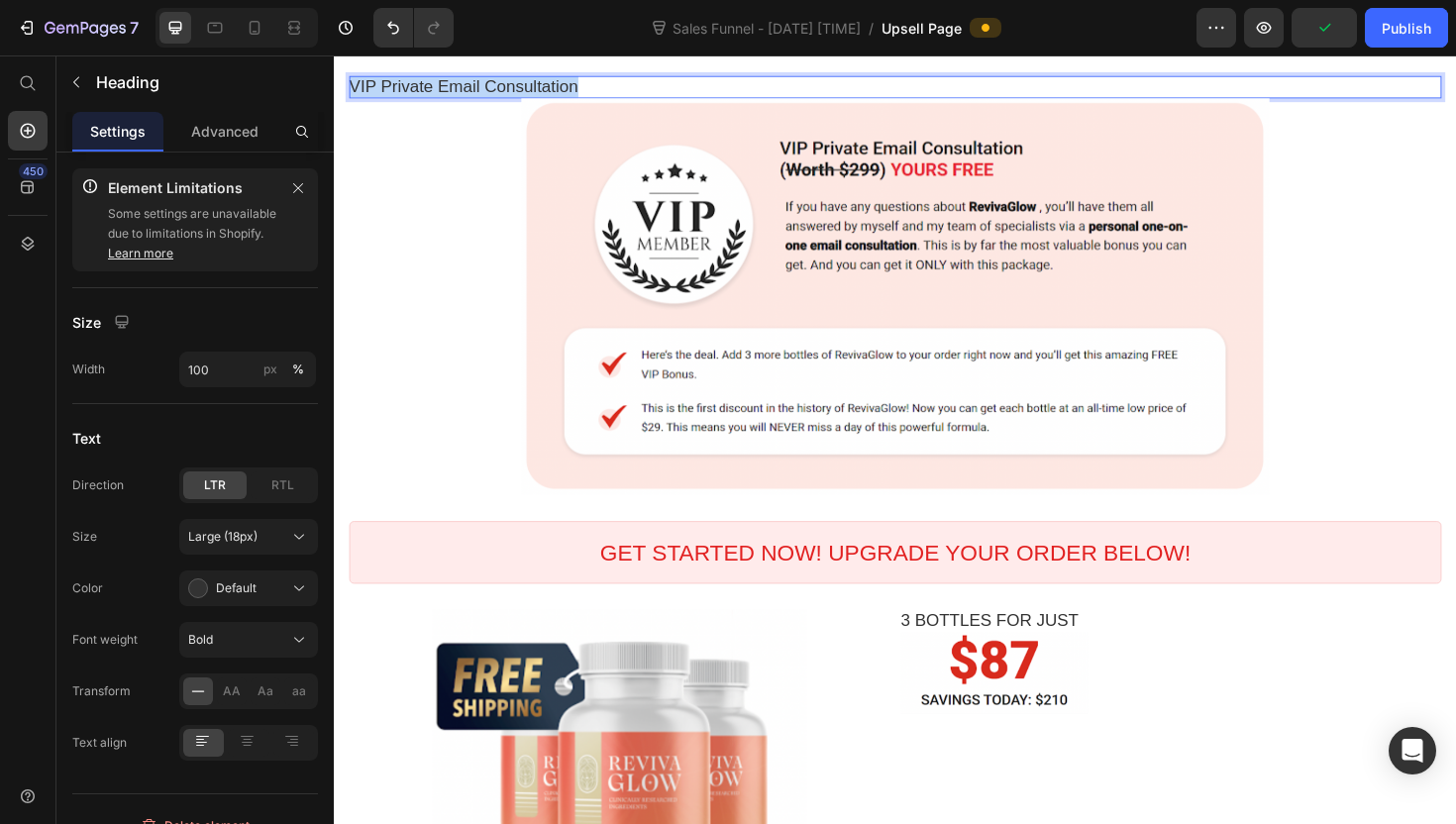 click on "VIP Private Email Consultation" at bounding box center [928, 88] 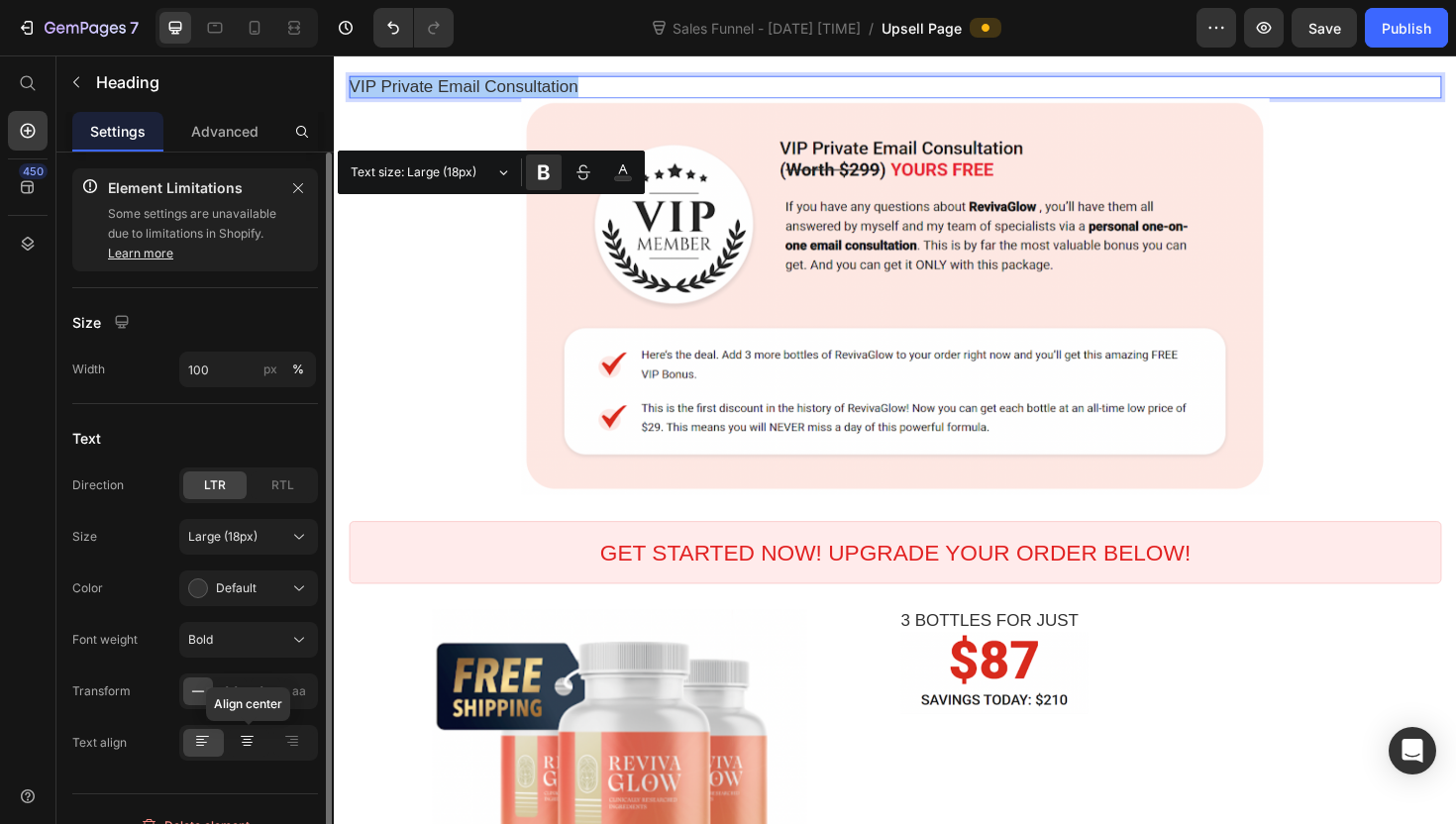 click 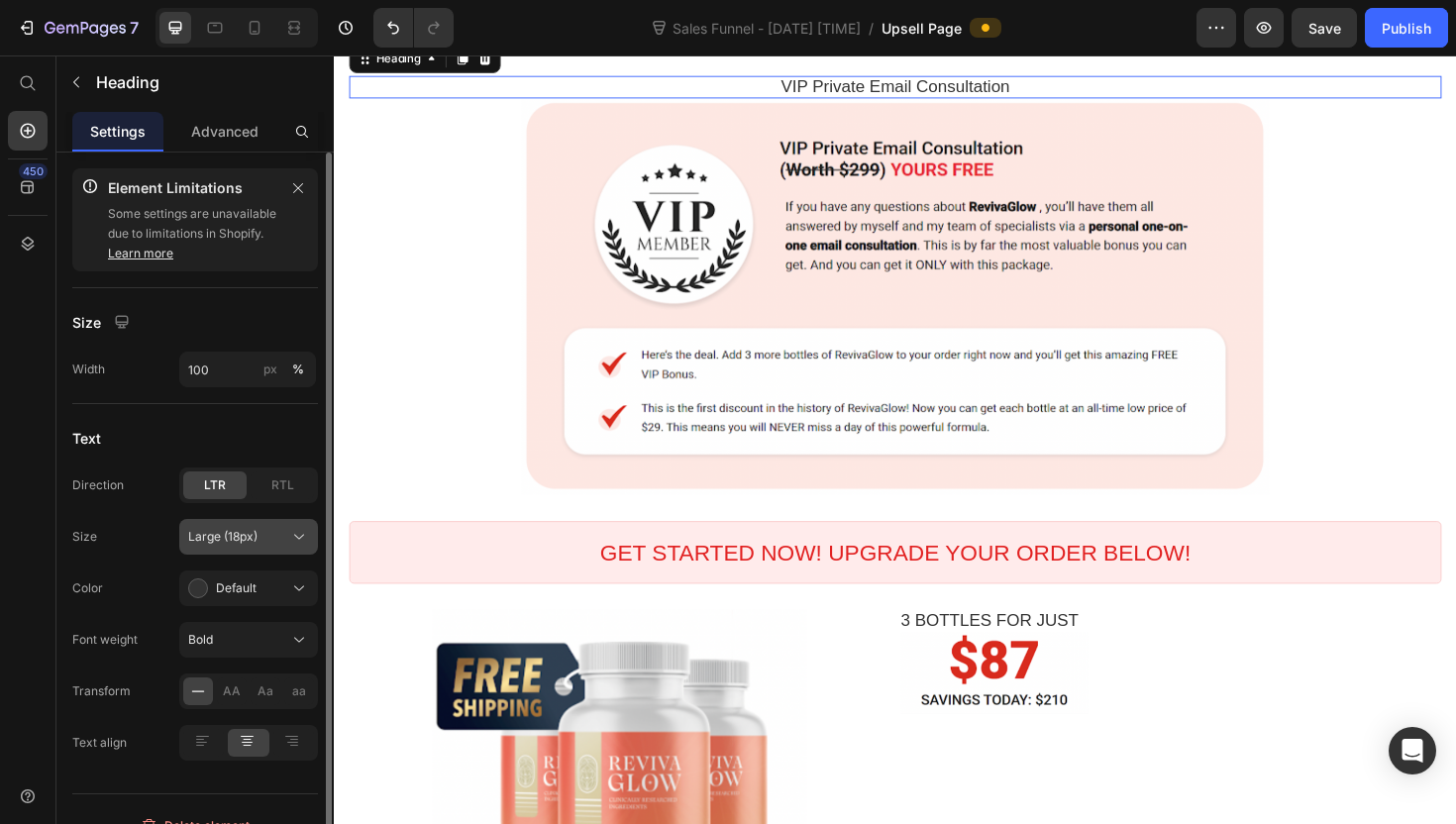 click on "Large (18px)" at bounding box center (249, 537) 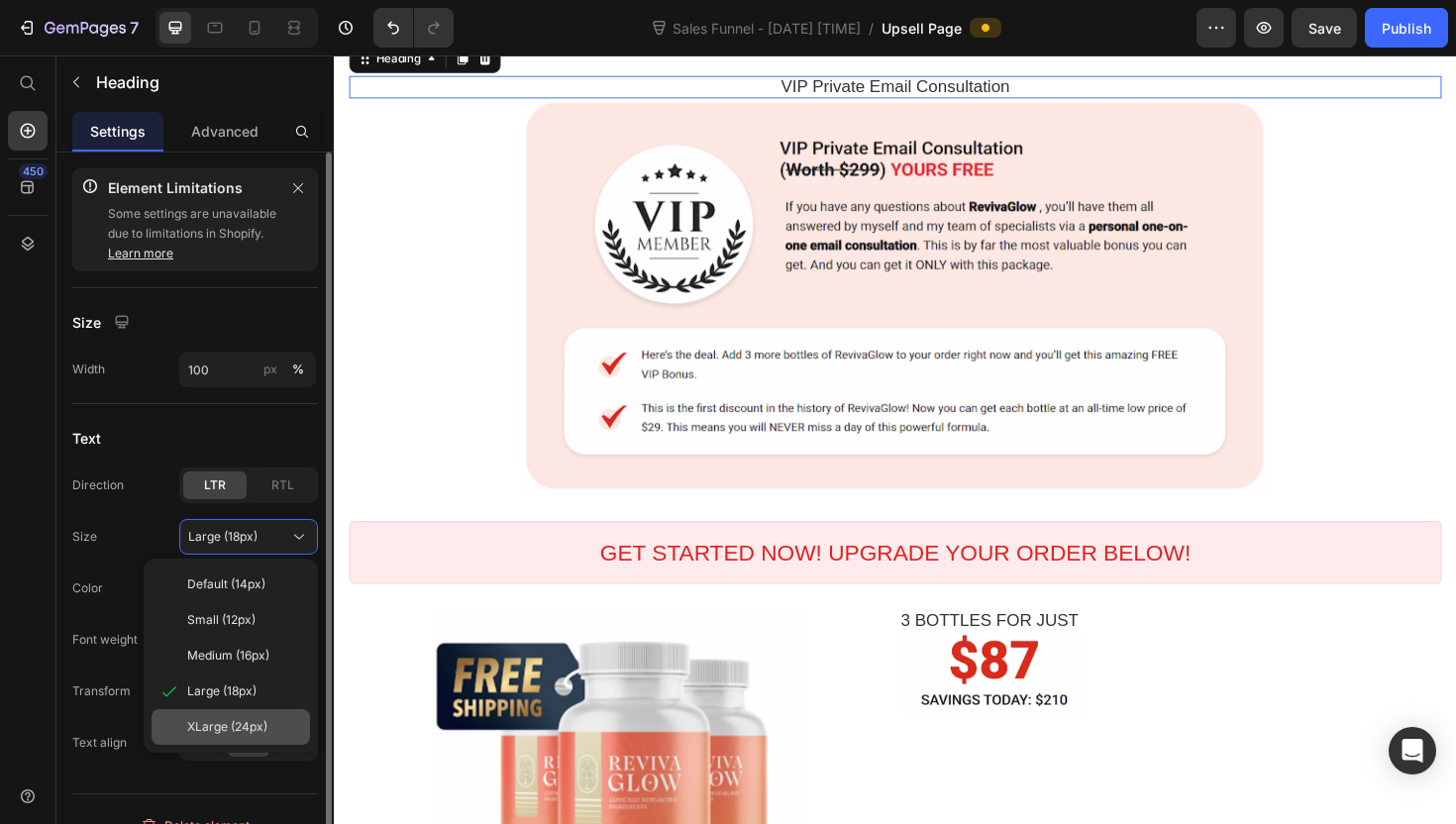 click on "XLarge (24px)" at bounding box center [227, 727] 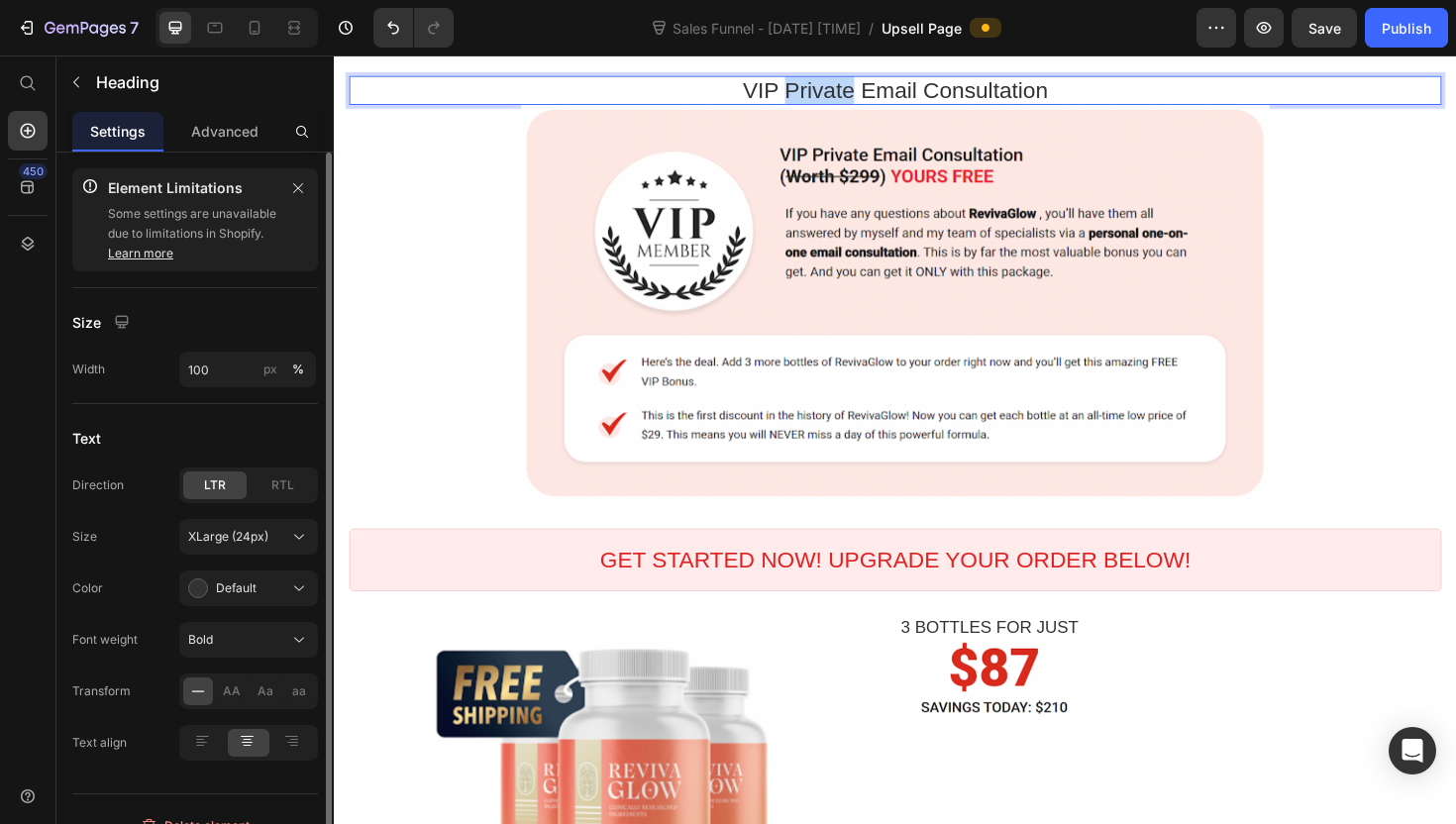 click on "VIP Private Email Consultation" at bounding box center [928, 92] 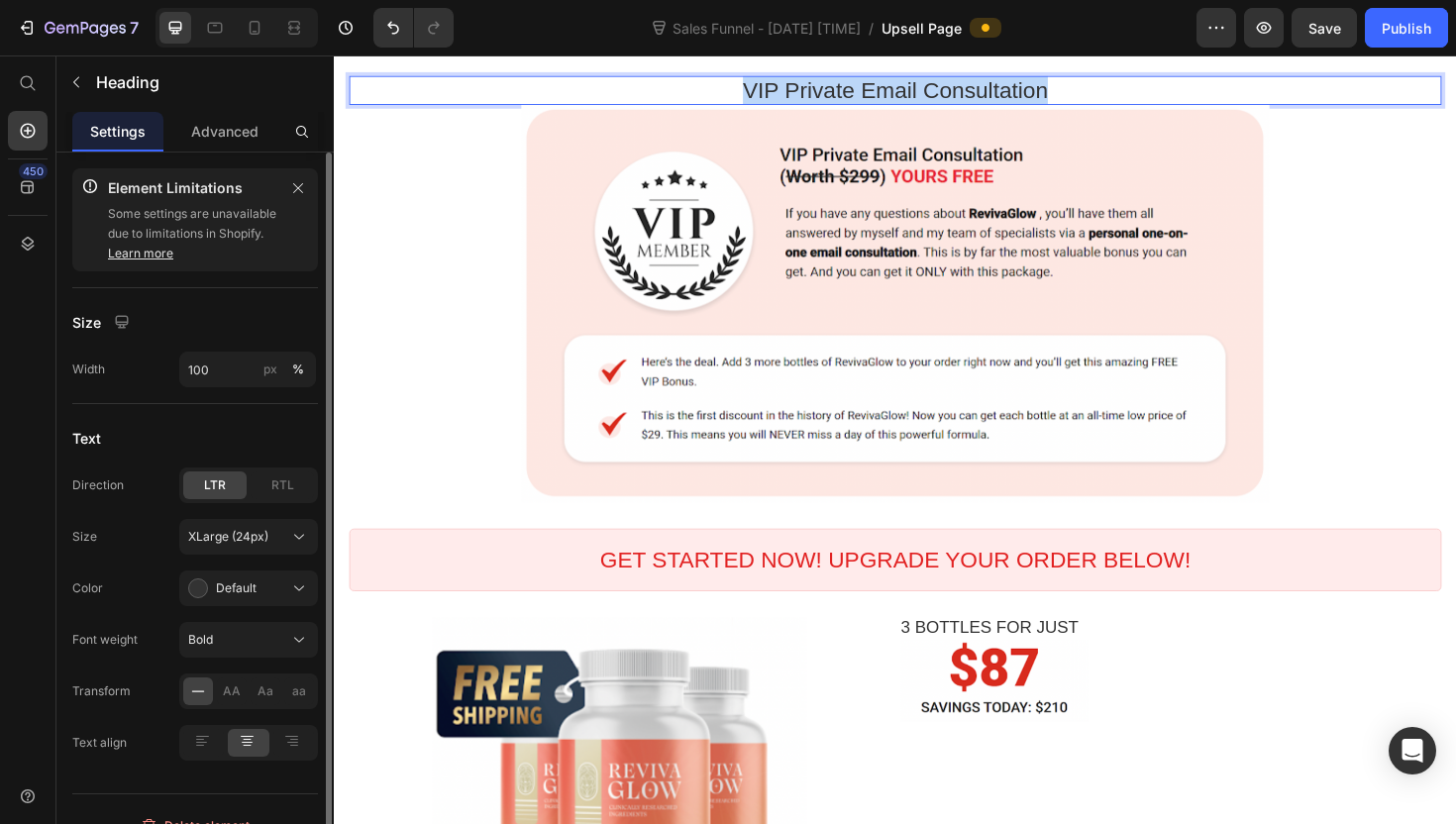 click on "VIP Private Email Consultation" at bounding box center [928, 92] 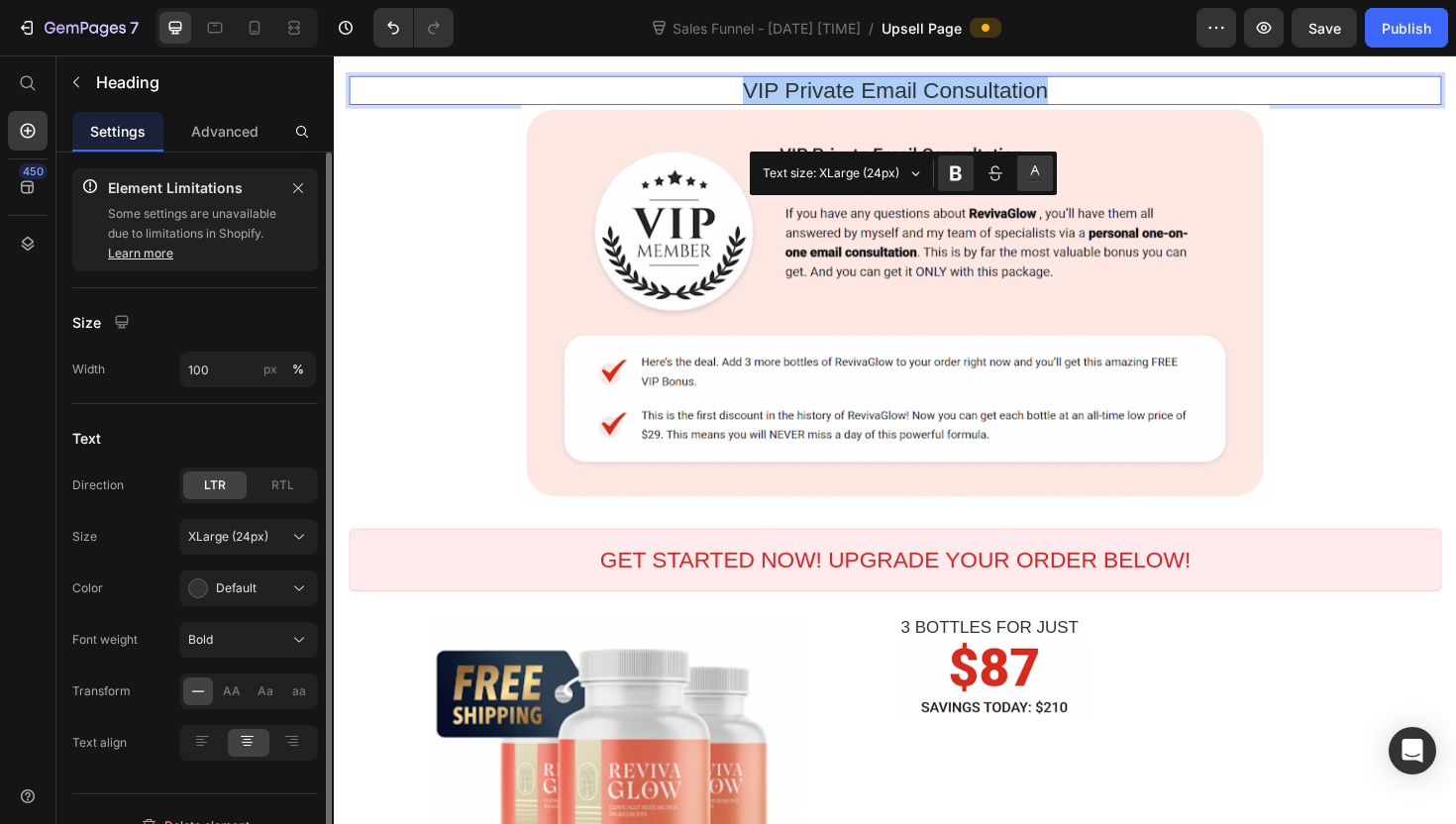click 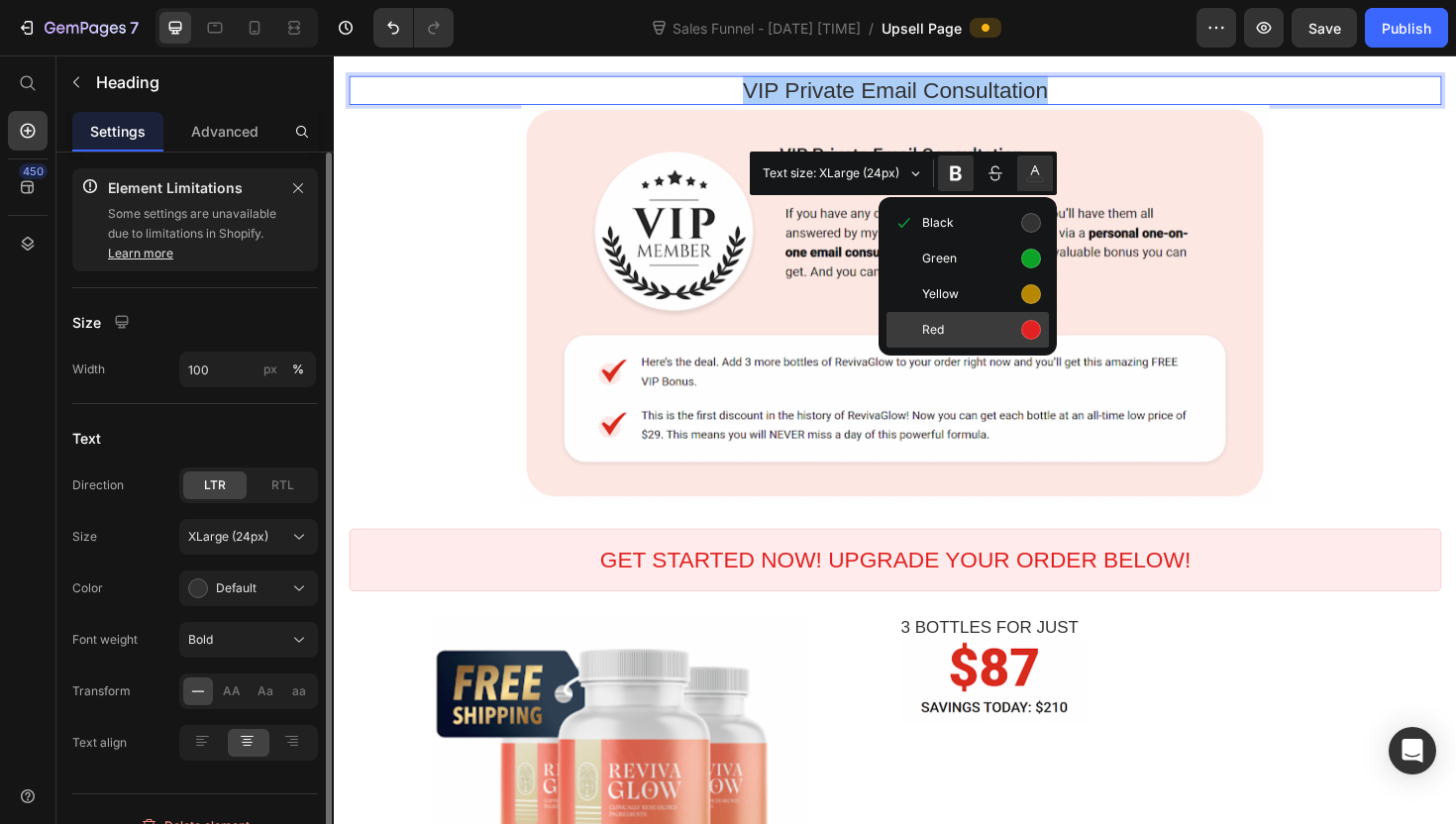 click on "Red" at bounding box center [968, 330] 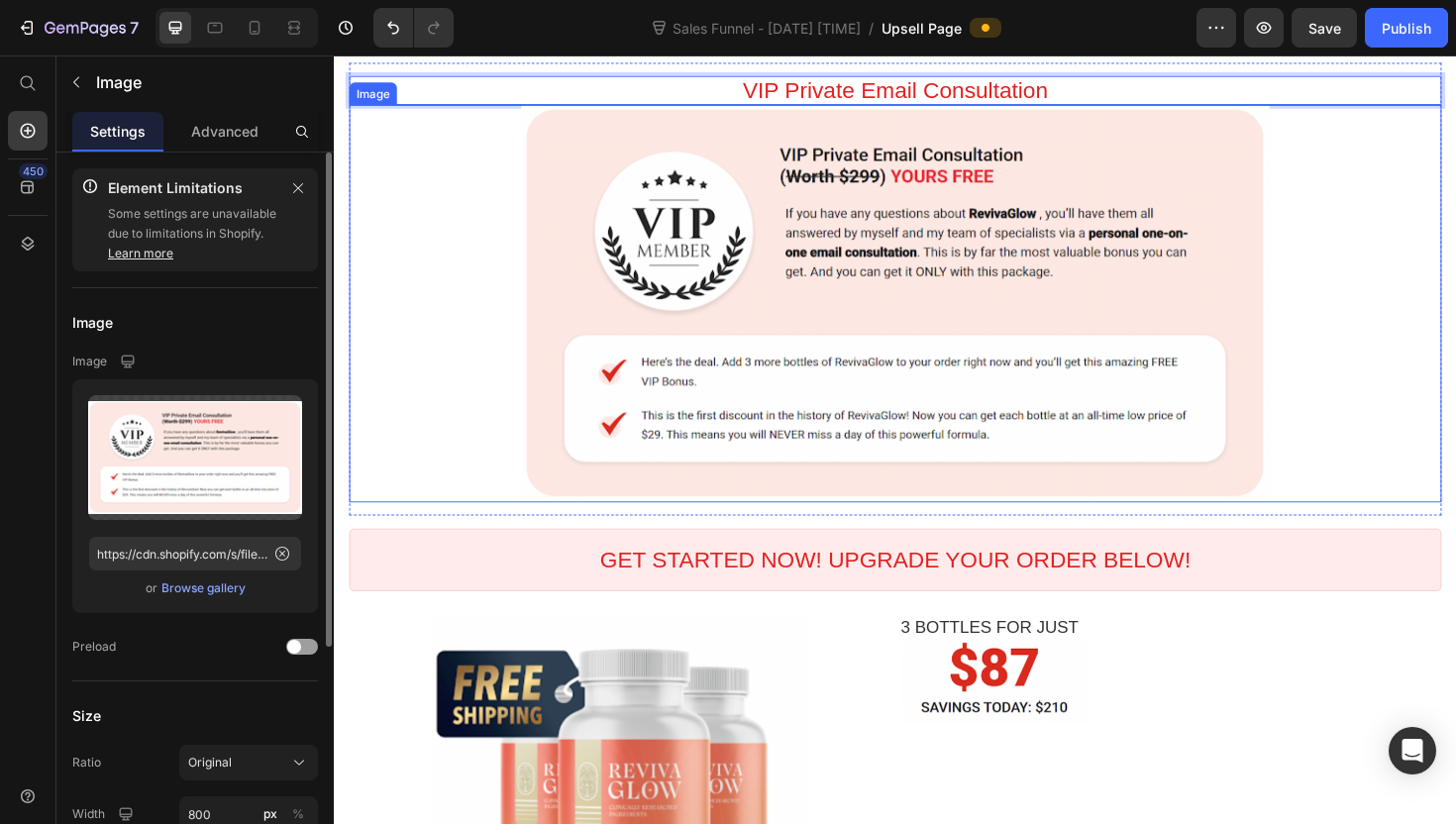 click at bounding box center (928, 318) 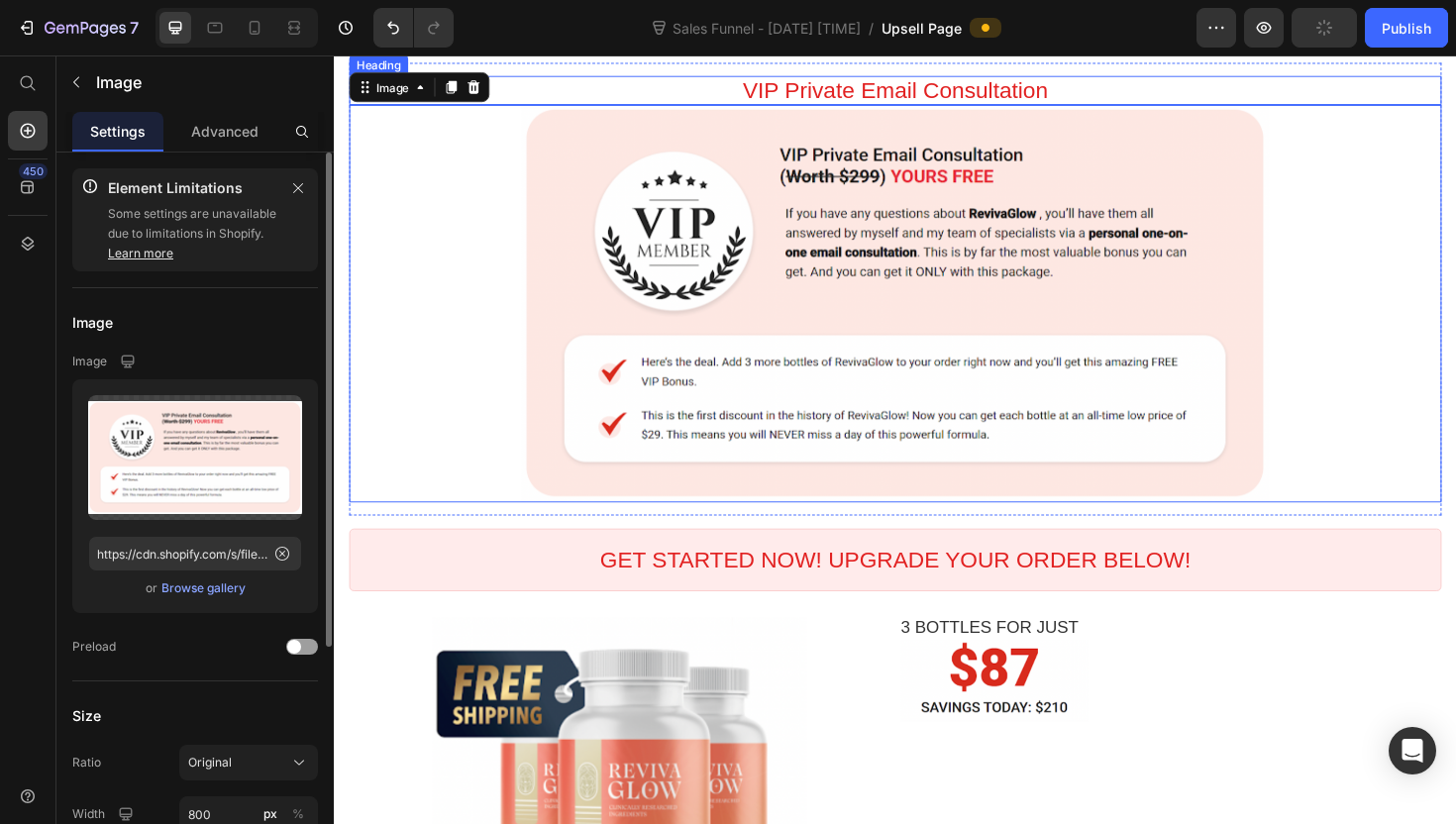 click on "VIP Private Email Consultation" at bounding box center (928, 92) 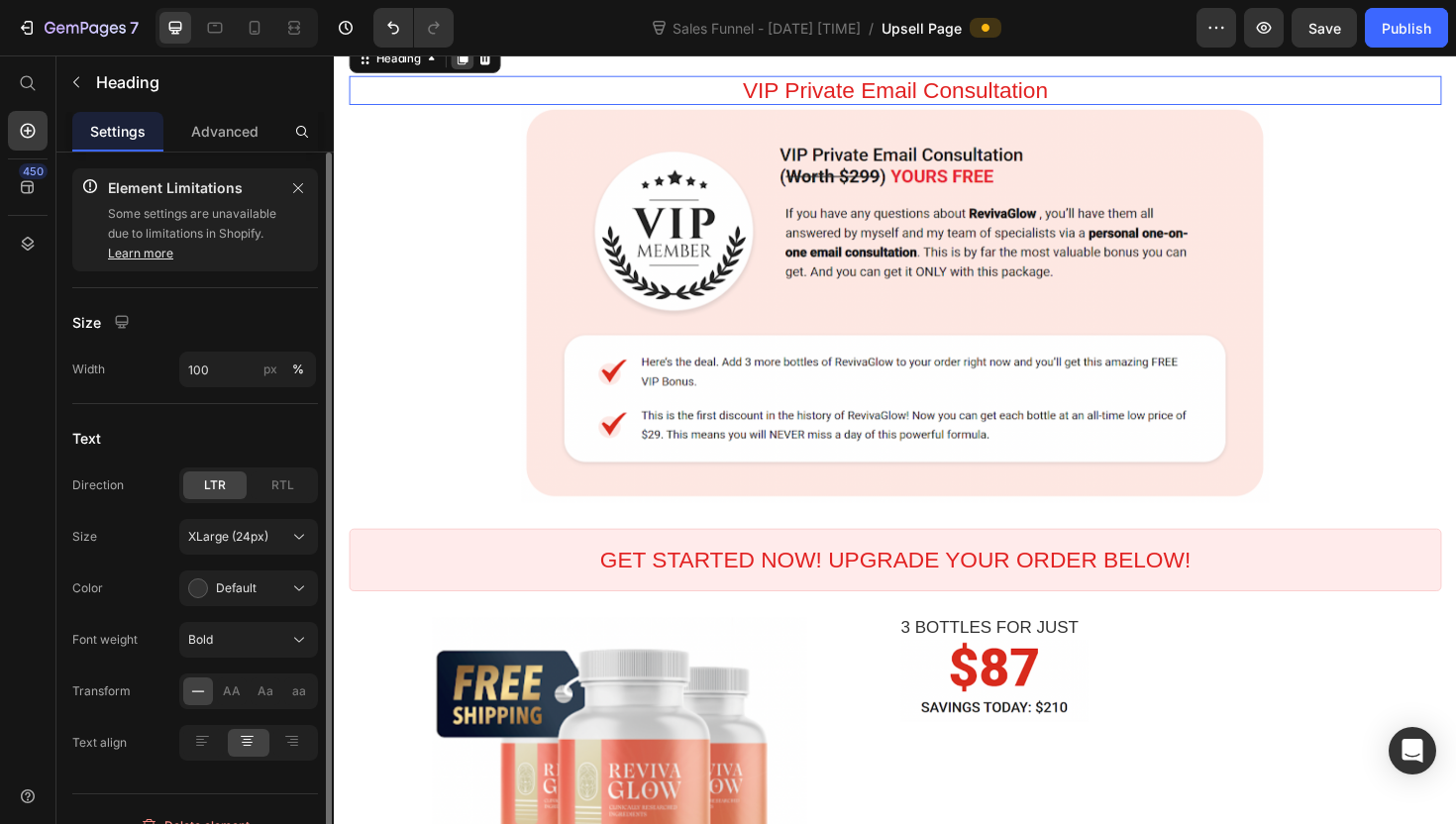 click 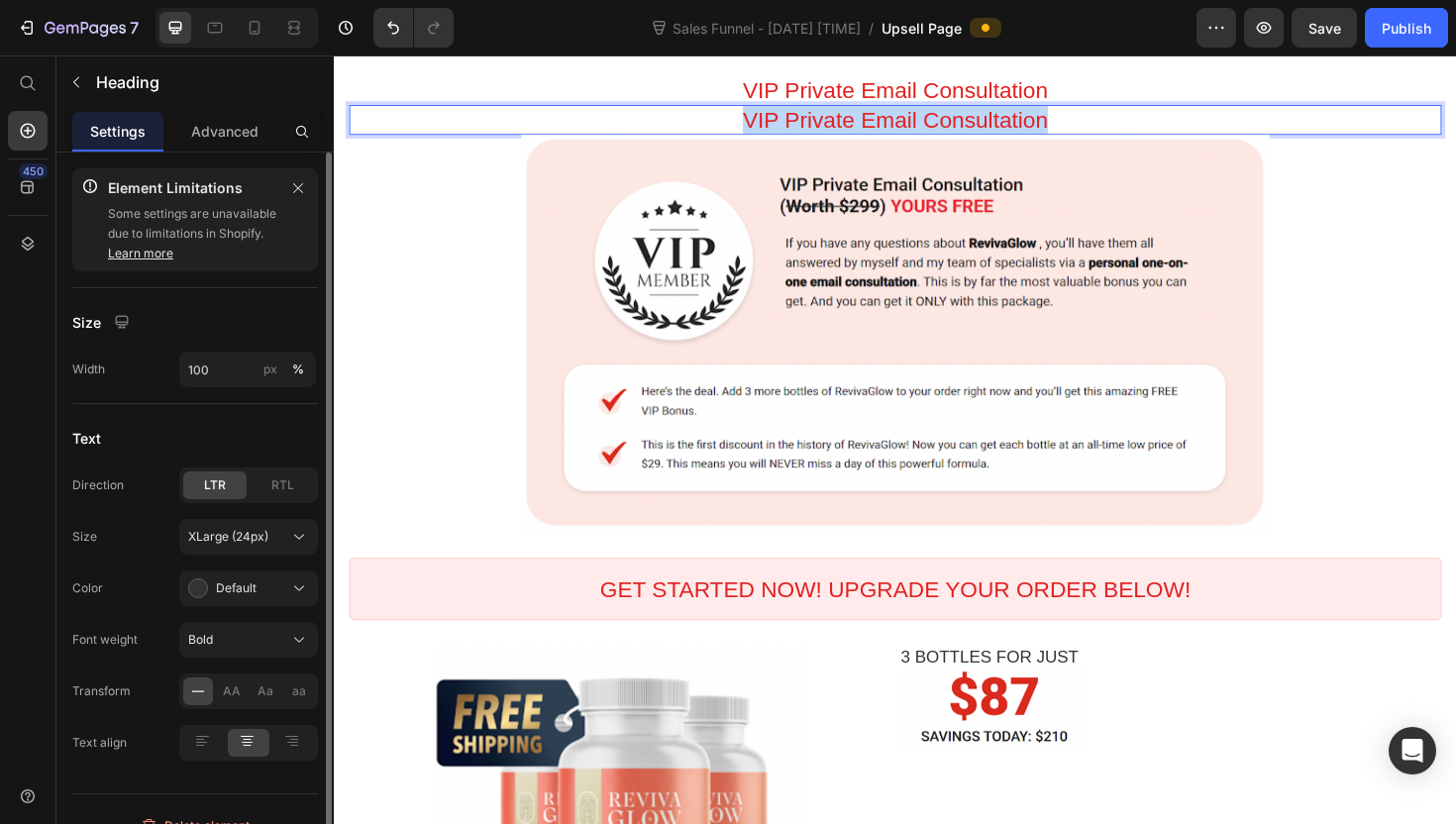 click on "VIP Private Email Consultation" at bounding box center (928, 123) 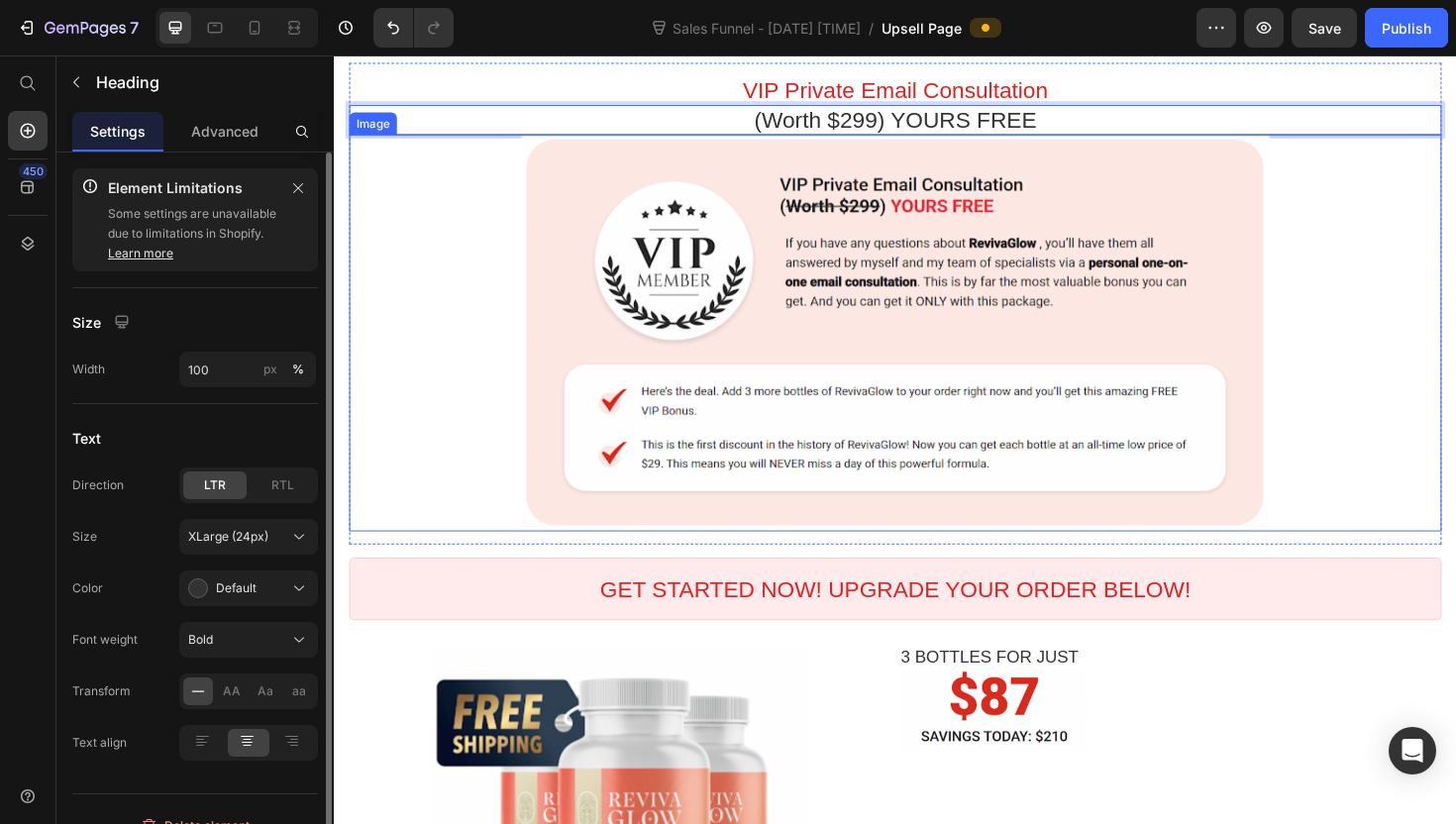 click at bounding box center [928, 350] 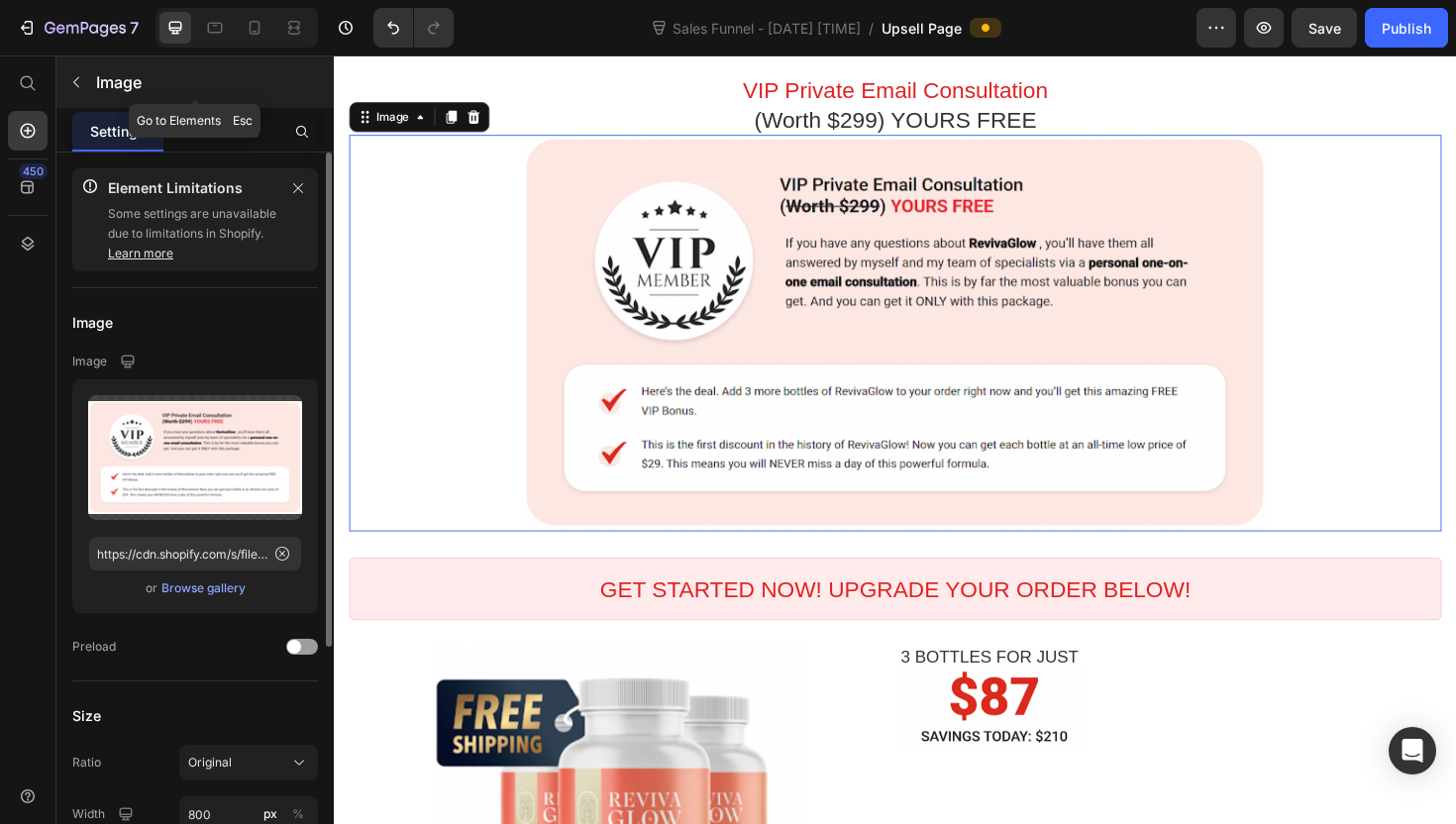 click on "Image" at bounding box center (213, 82) 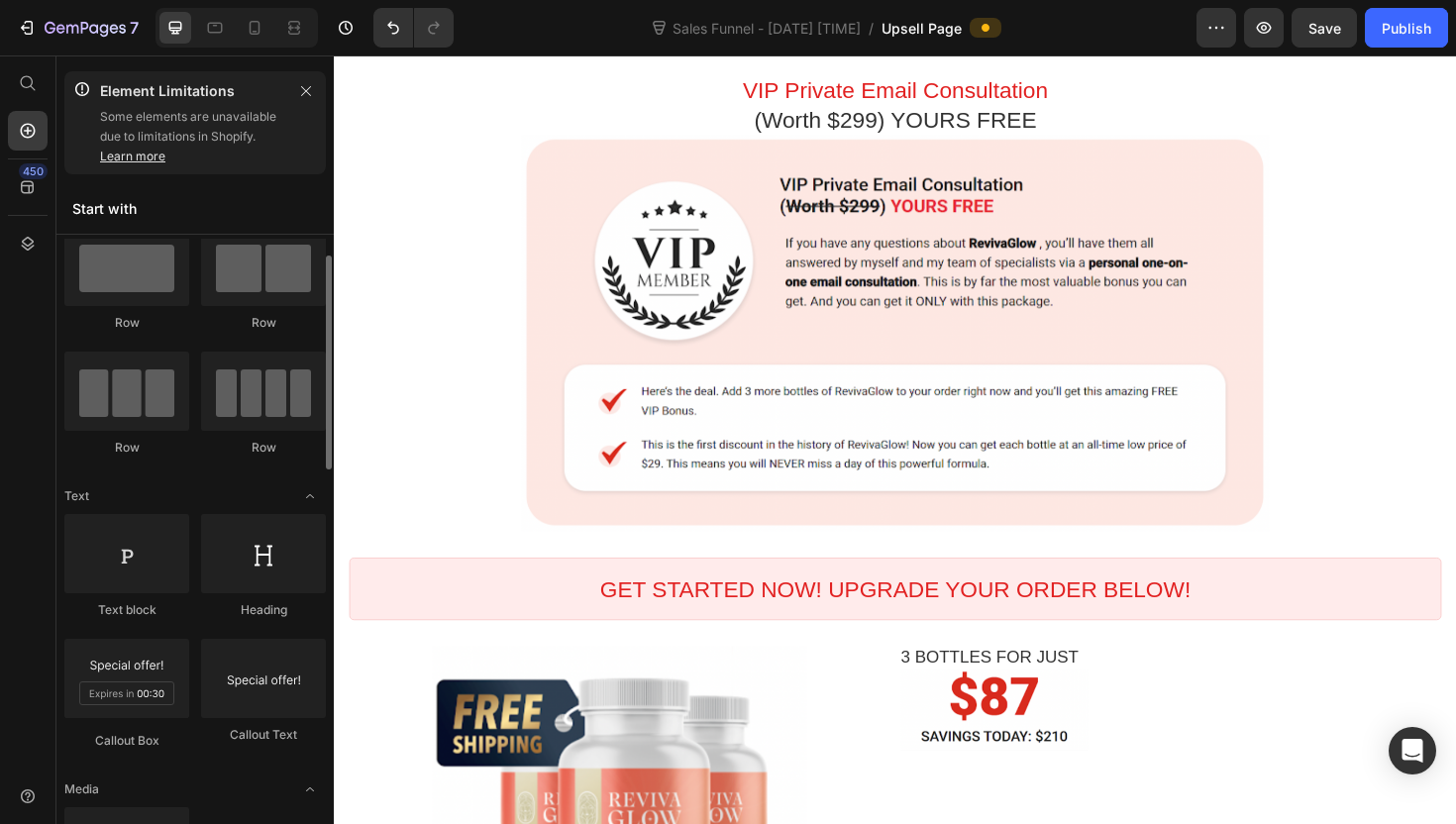 scroll, scrollTop: 119, scrollLeft: 0, axis: vertical 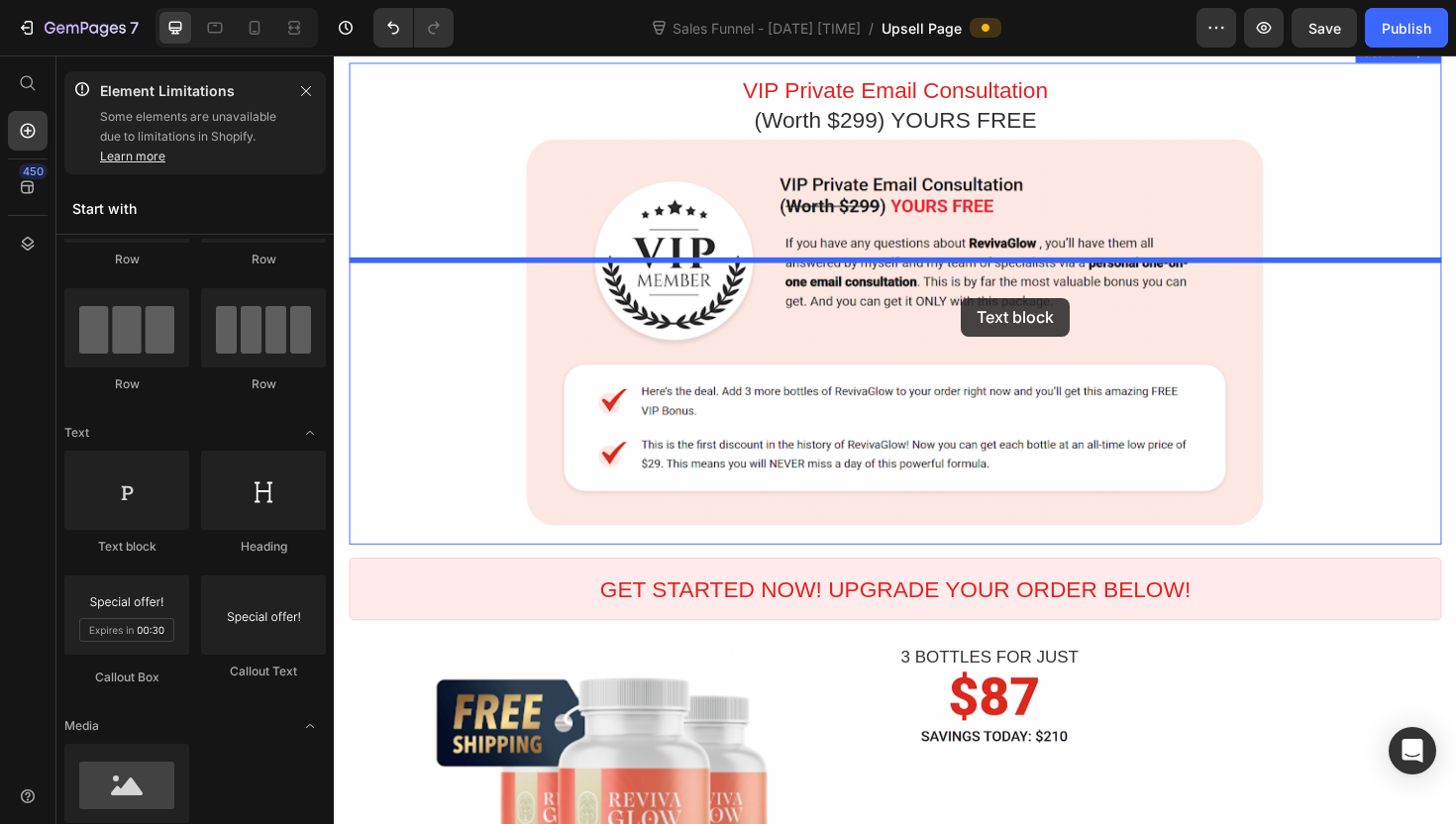 drag, startPoint x: 440, startPoint y: 556, endPoint x: 997, endPoint y: 312, distance: 608.0995 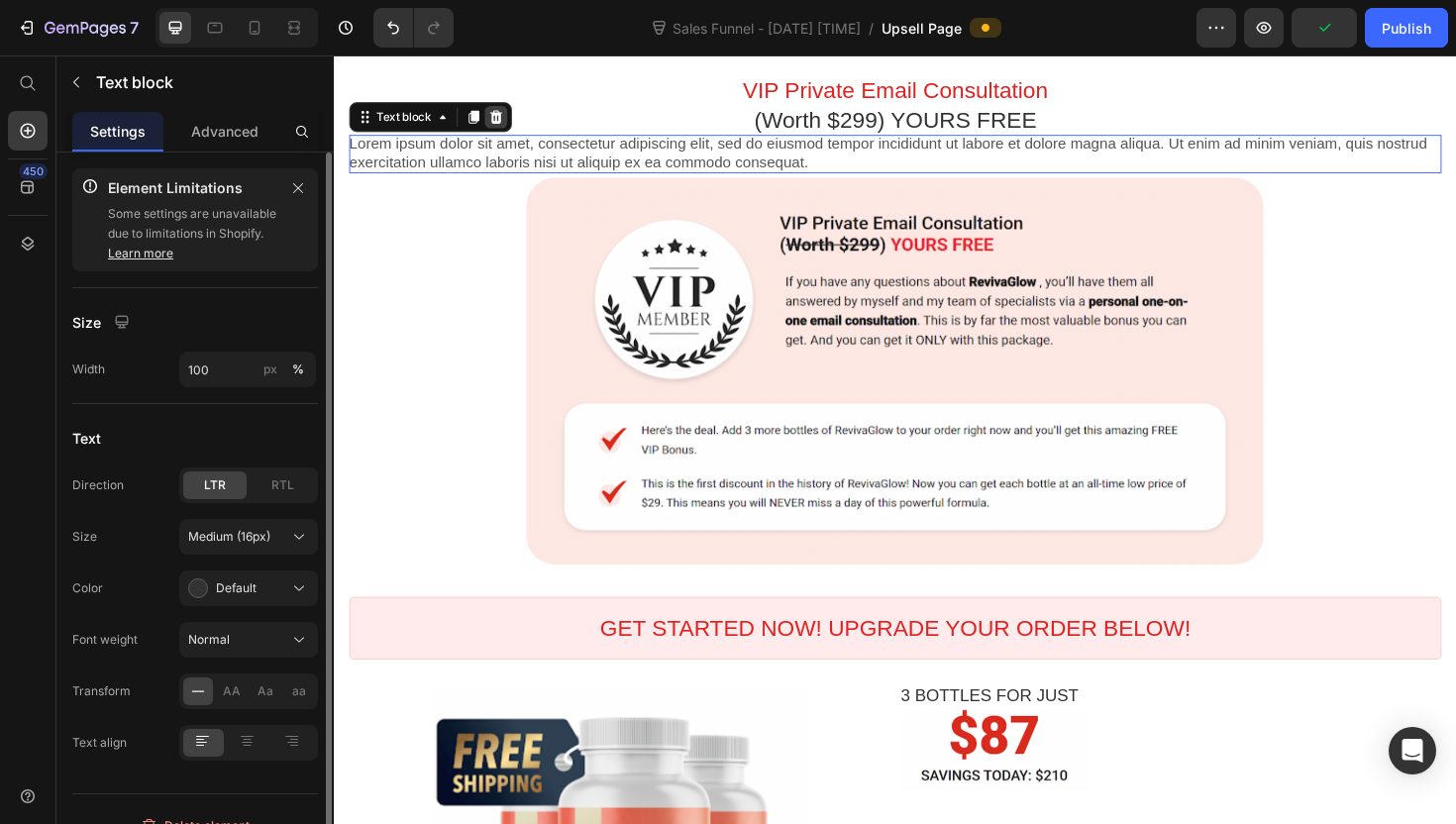 click 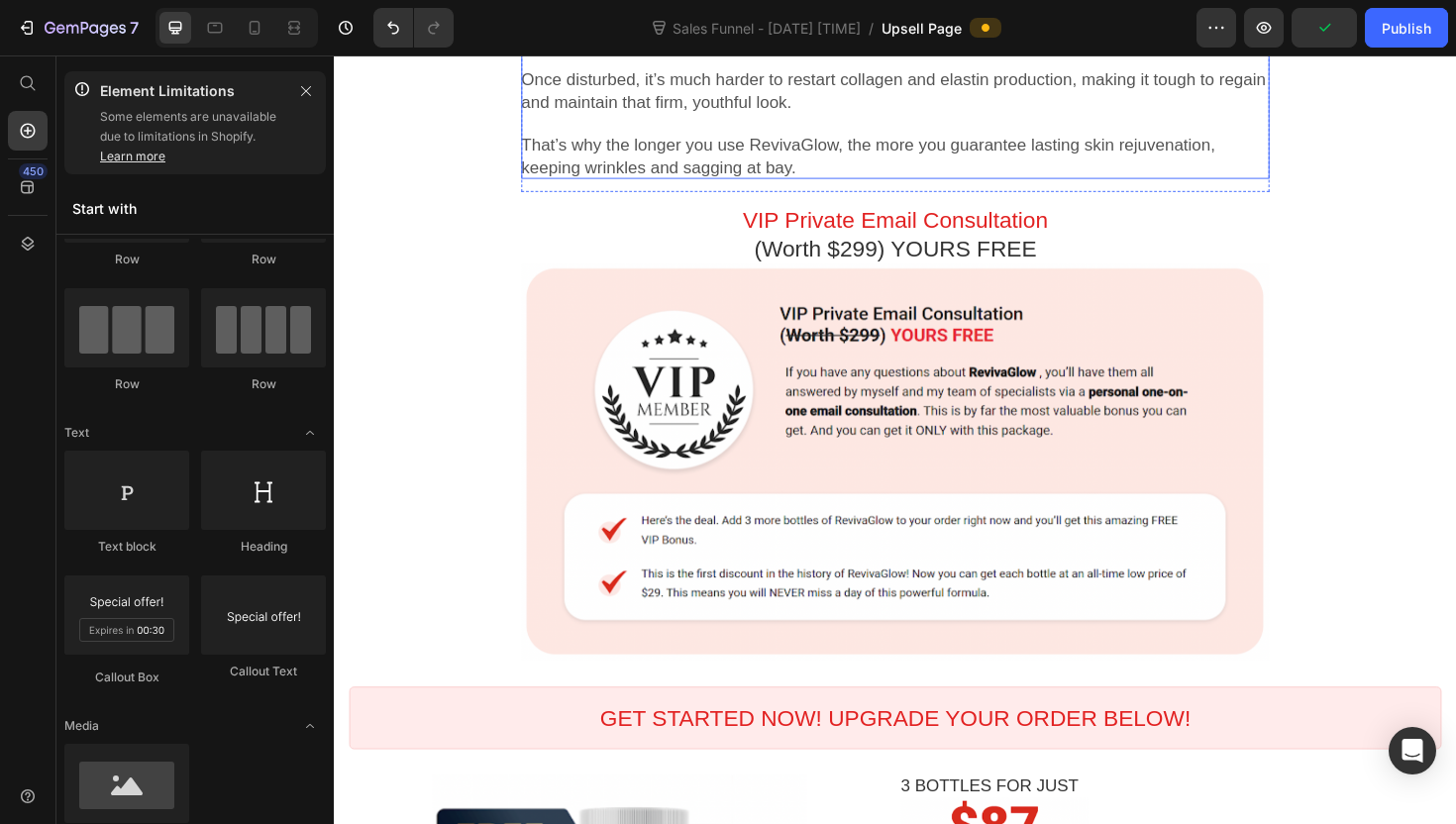 click on "Once disturbed, it’s much harder to restart collagen and elastin production, making it tough to regain and maintain that firm, youthful look." at bounding box center (928, 93) 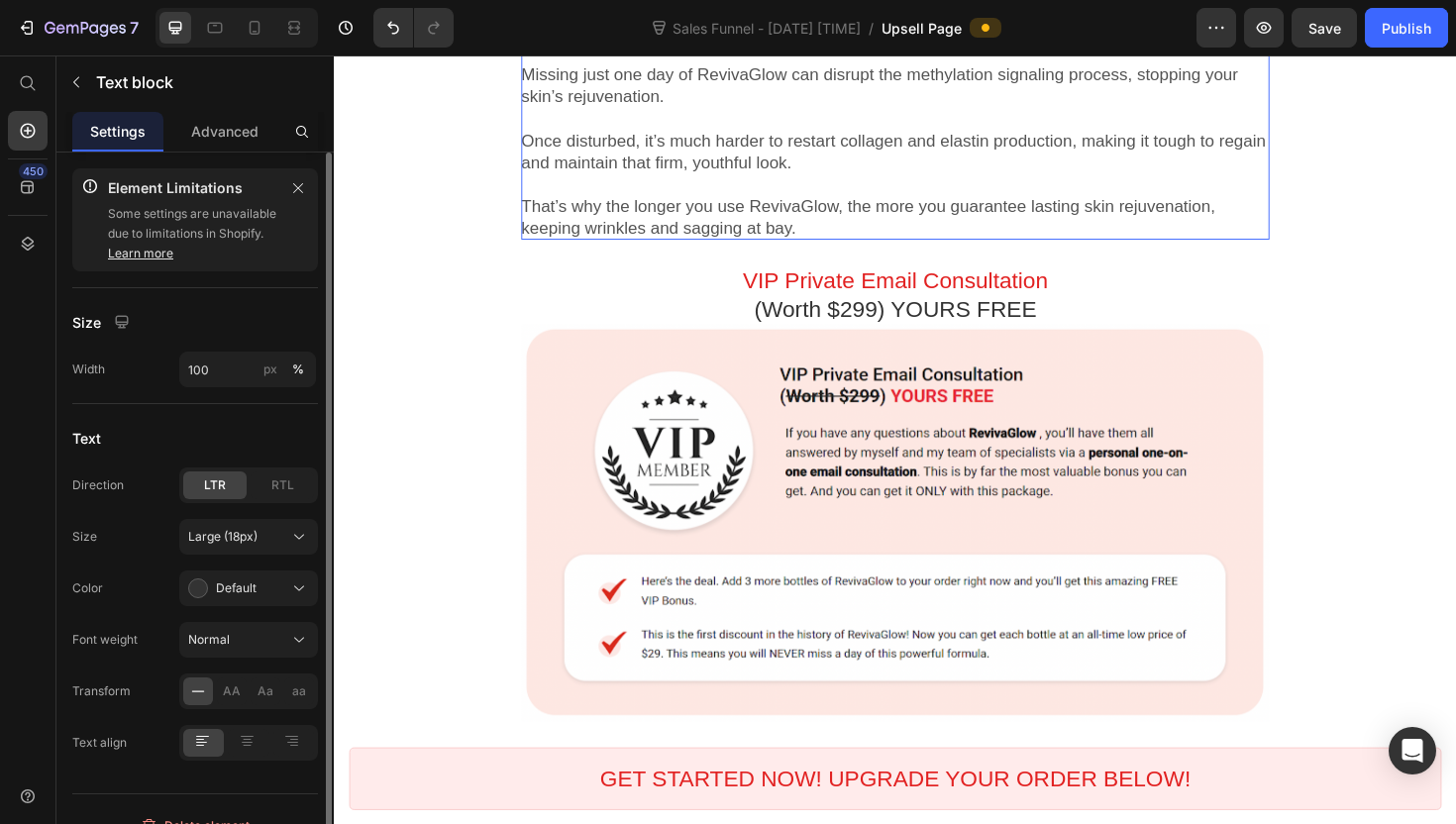 scroll, scrollTop: 3210, scrollLeft: 0, axis: vertical 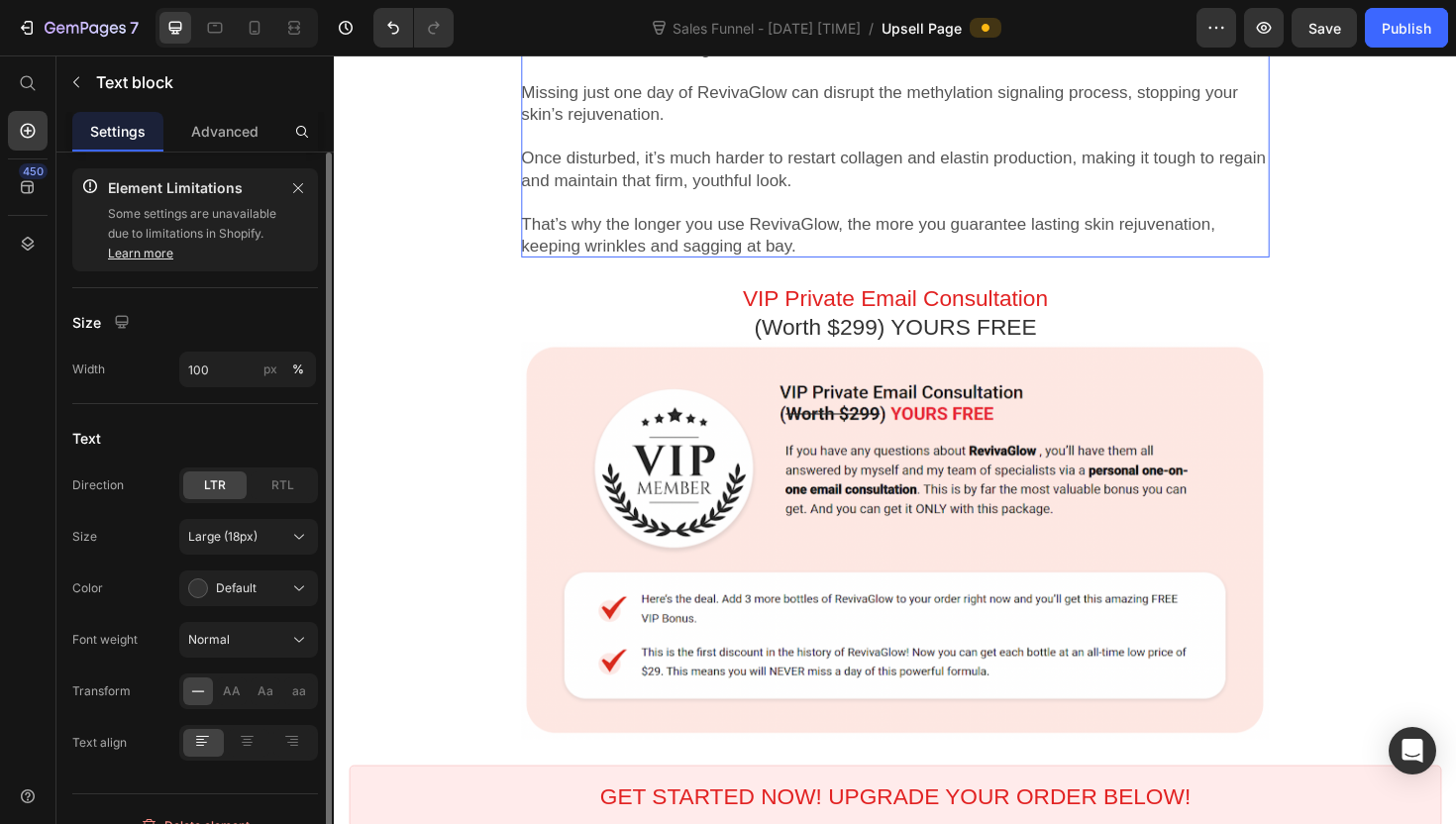 click 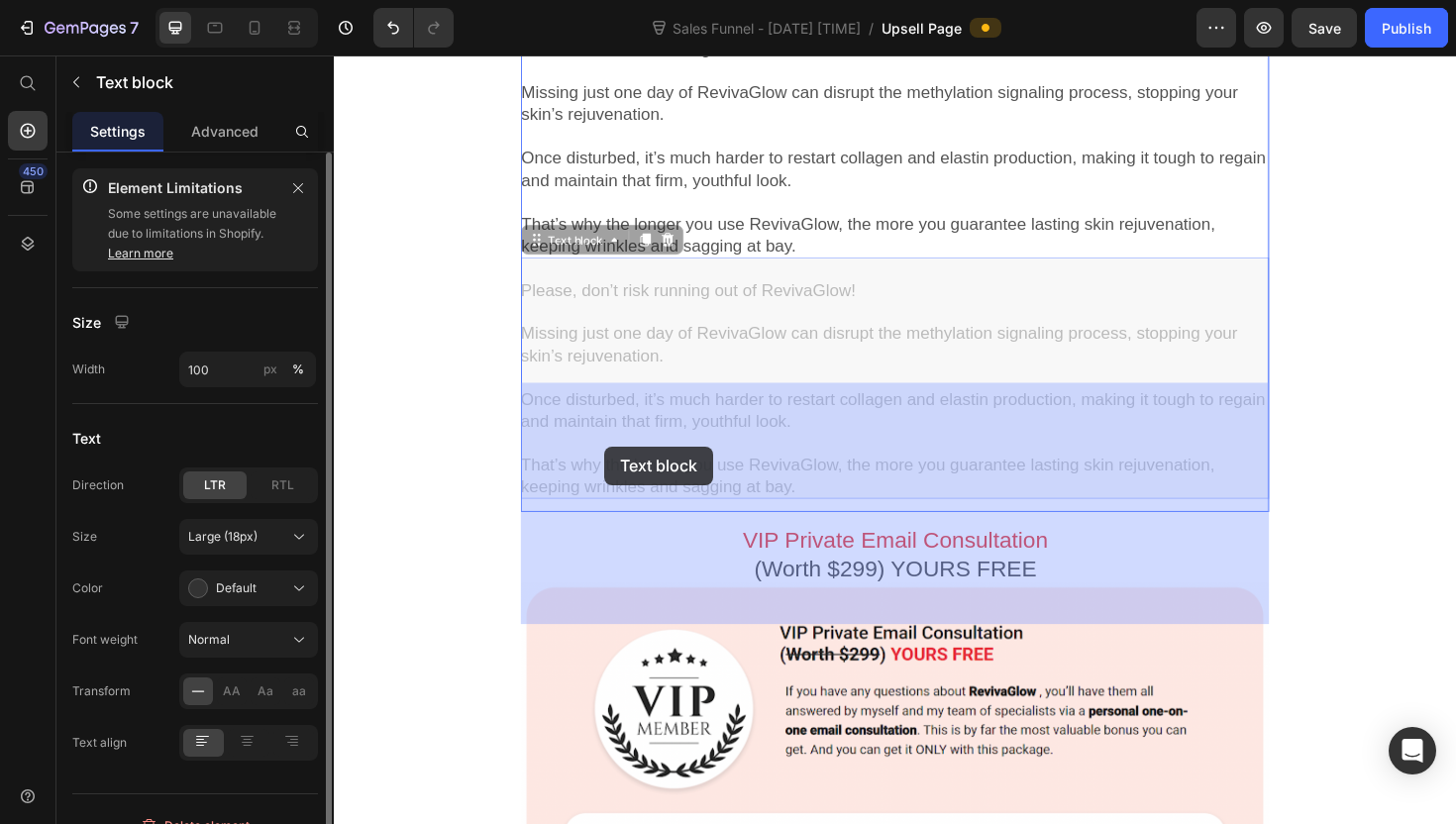 drag, startPoint x: 577, startPoint y: 377, endPoint x: 620, endPoint y: 468, distance: 100.6479 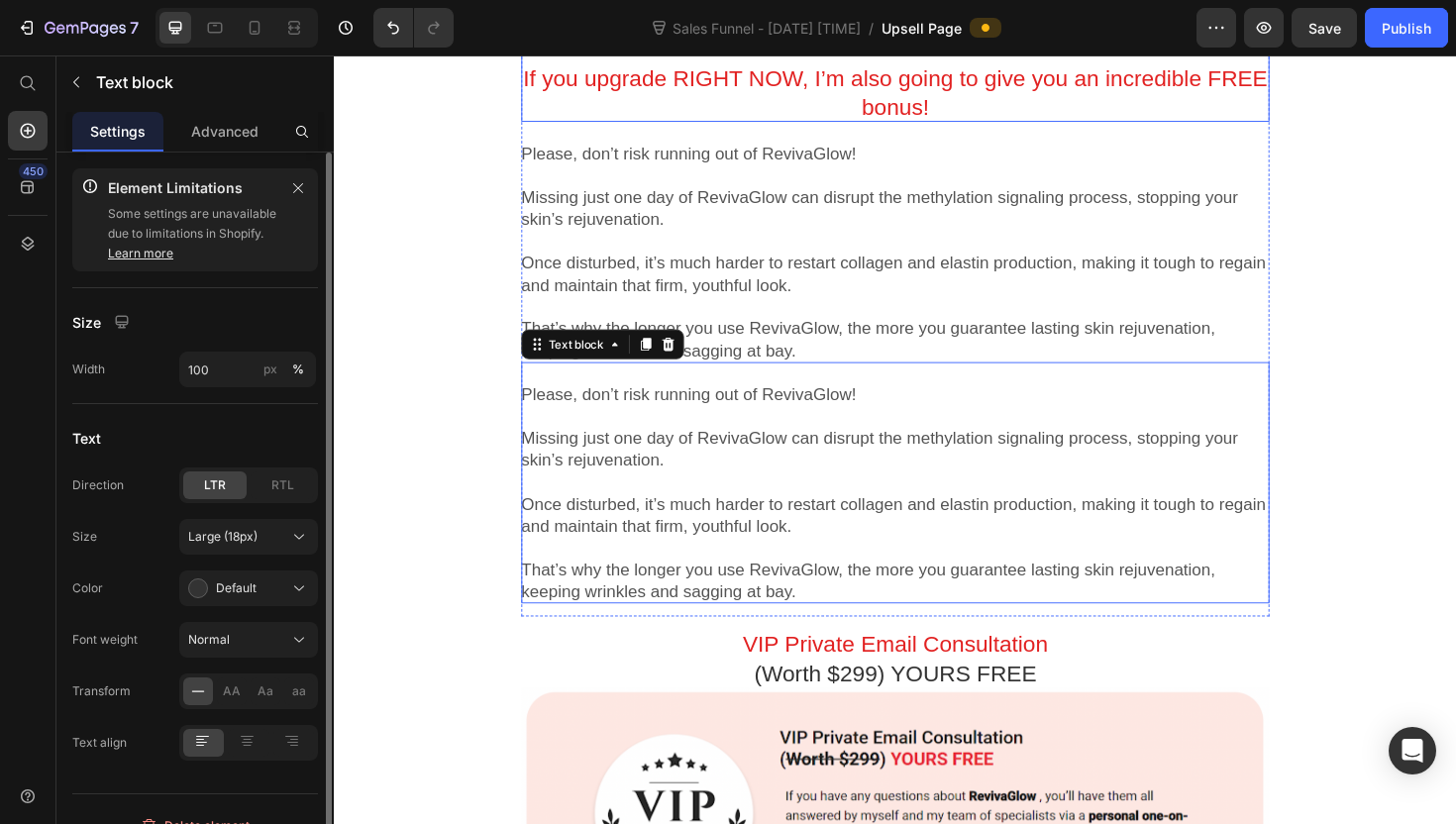scroll, scrollTop: 3076, scrollLeft: 0, axis: vertical 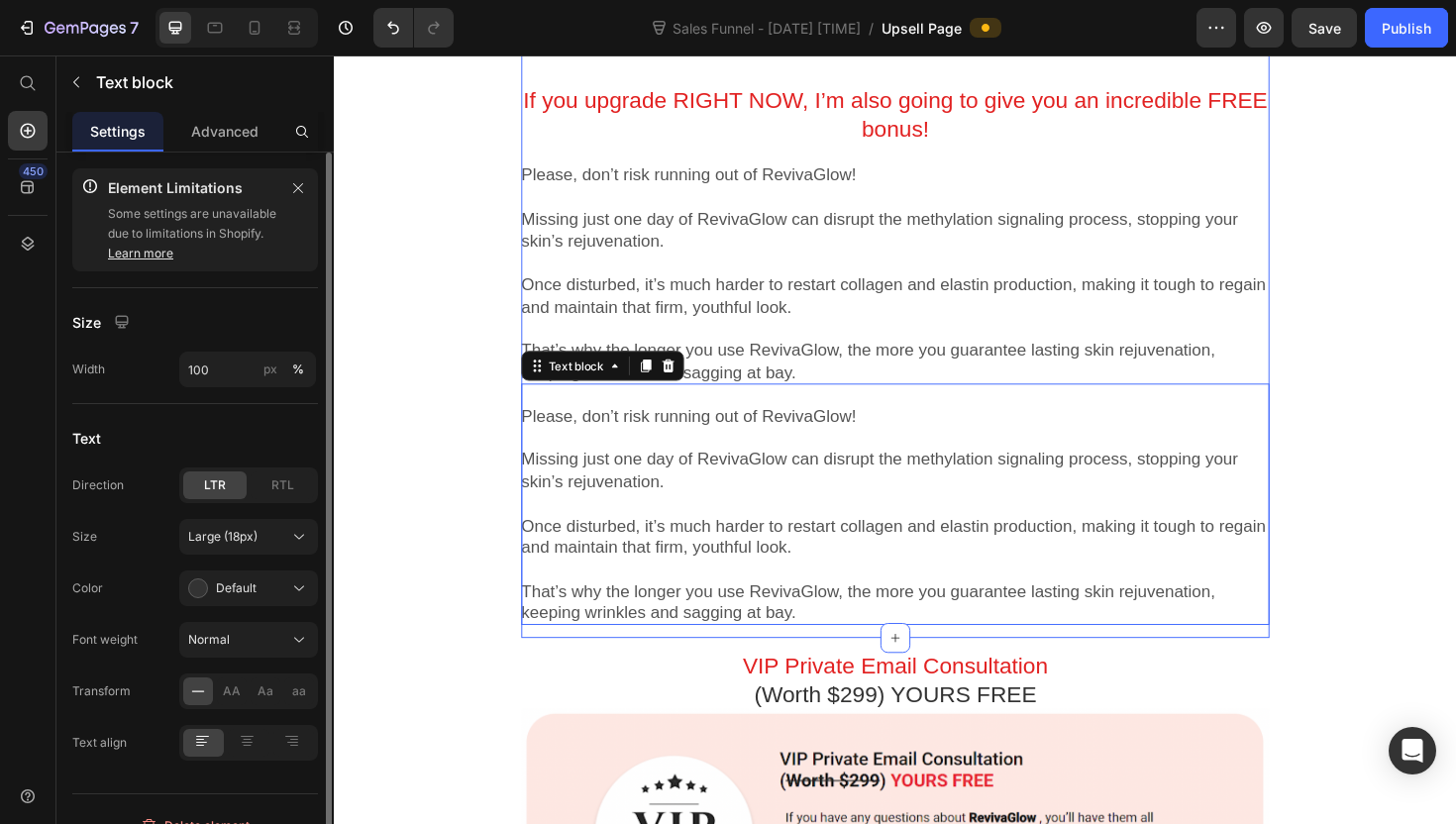 click on "But that’s not all…   If you upgrade RIGHT NOW, I’m also going to give you an incredible FREE bonus! Heading   Please, don’t risk running out of RevivaGlow!   Missing just one day of RevivaGlow can disrupt the methylation signaling process, stopping your skin’s rejuvenation.    Once disturbed, it’s much harder to restart collagen and elastin production, making it tough to regain and maintain that firm, youthful look.   That’s why the longer you use RevivaGlow, the more you guarantee lasting skin rejuvenation, keeping wrinkles and sagging at bay. Text block   Please, don’t risk running out of RevivaGlow!   Missing just one day of RevivaGlow can disrupt the methylation signaling process, stopping your skin’s rejuvenation.    Once disturbed, it’s much harder to restart collagen and elastin production, making it tough to regain and maintain that firm, youthful look.   Text block   Section 14/25" at bounding box center [928, 326] 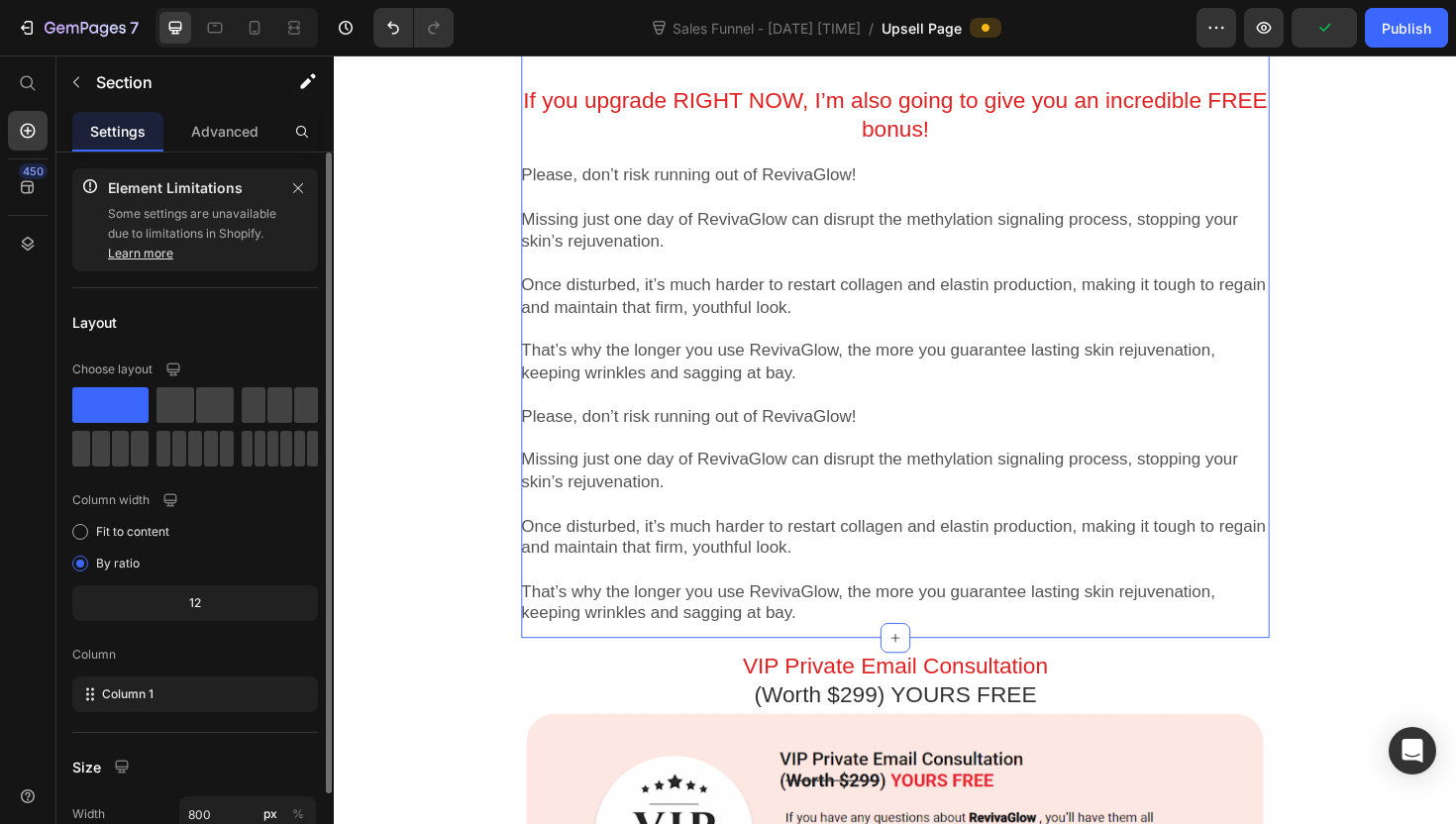 click 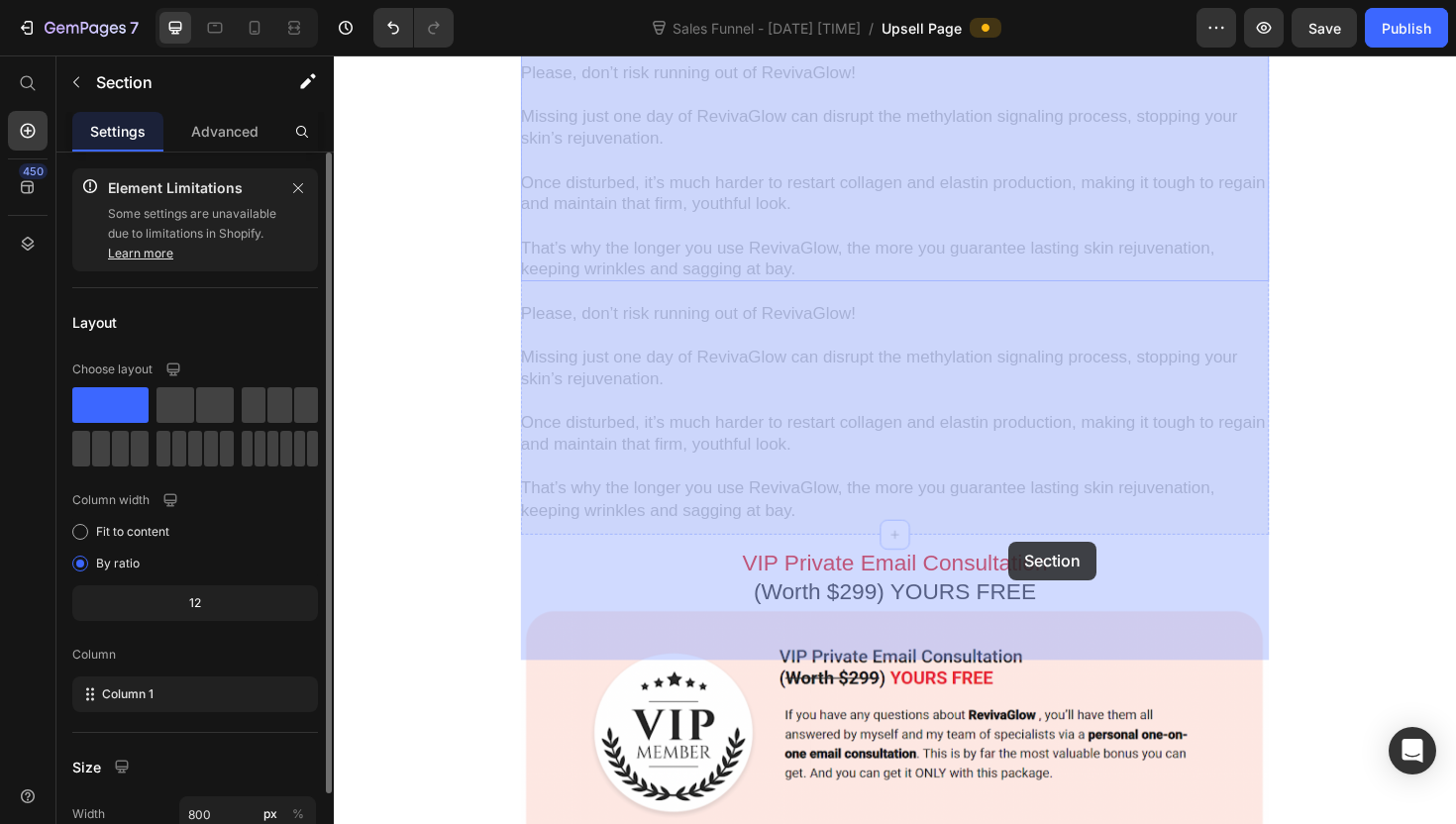 scroll, scrollTop: 3952, scrollLeft: 0, axis: vertical 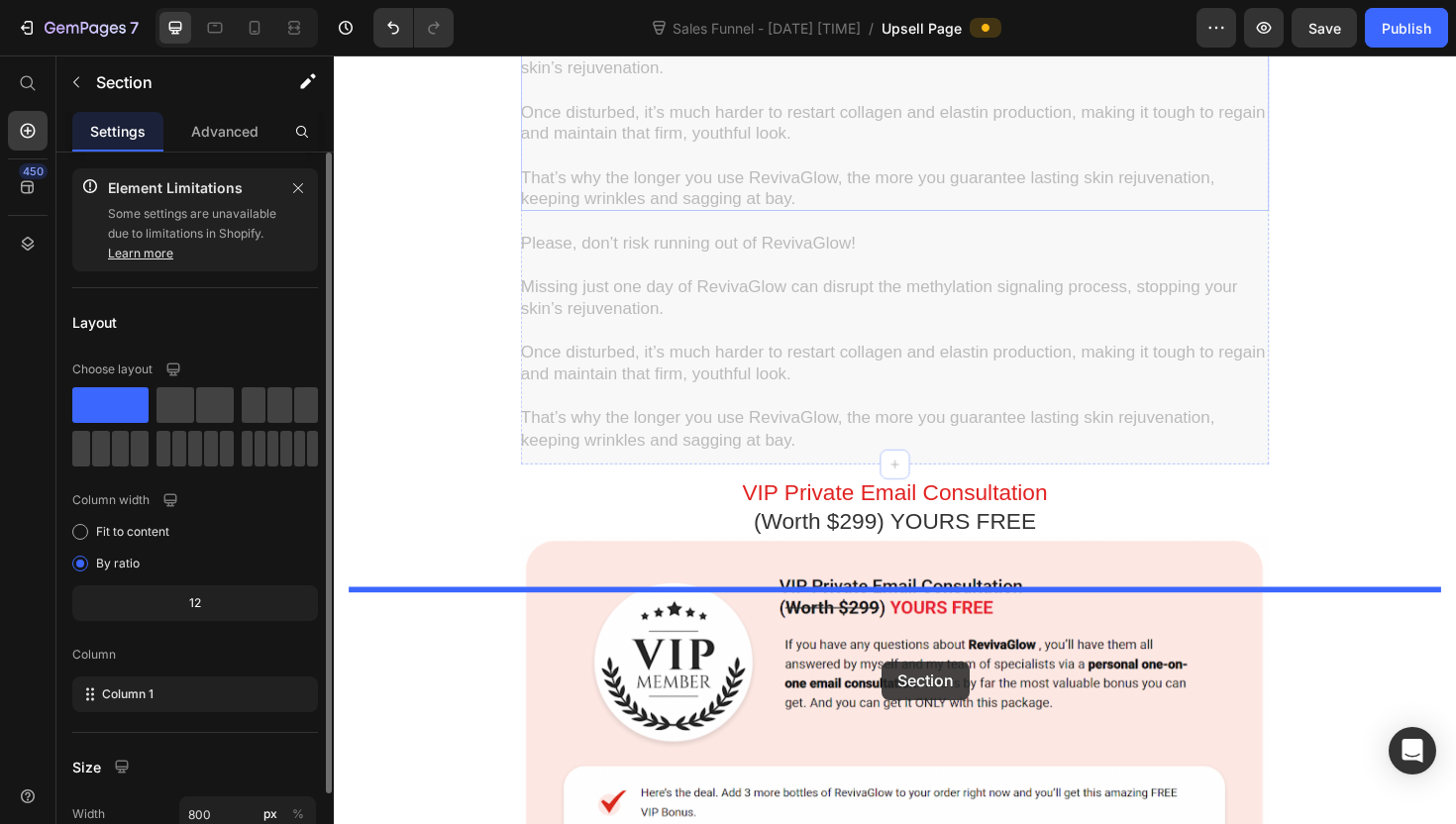 drag, startPoint x: 1079, startPoint y: 111, endPoint x: 914, endPoint y: 697, distance: 608.7865 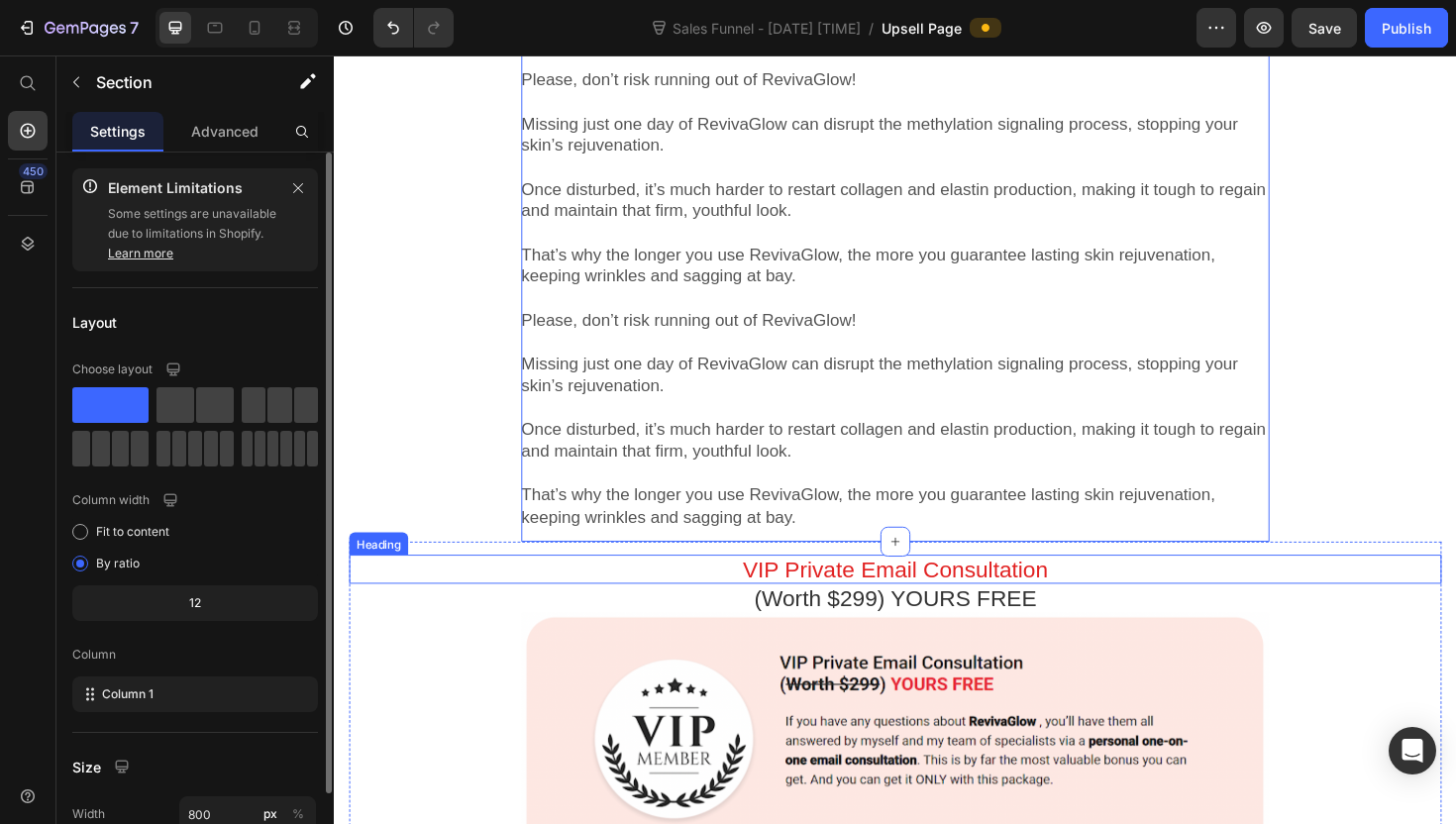scroll, scrollTop: 3870, scrollLeft: 0, axis: vertical 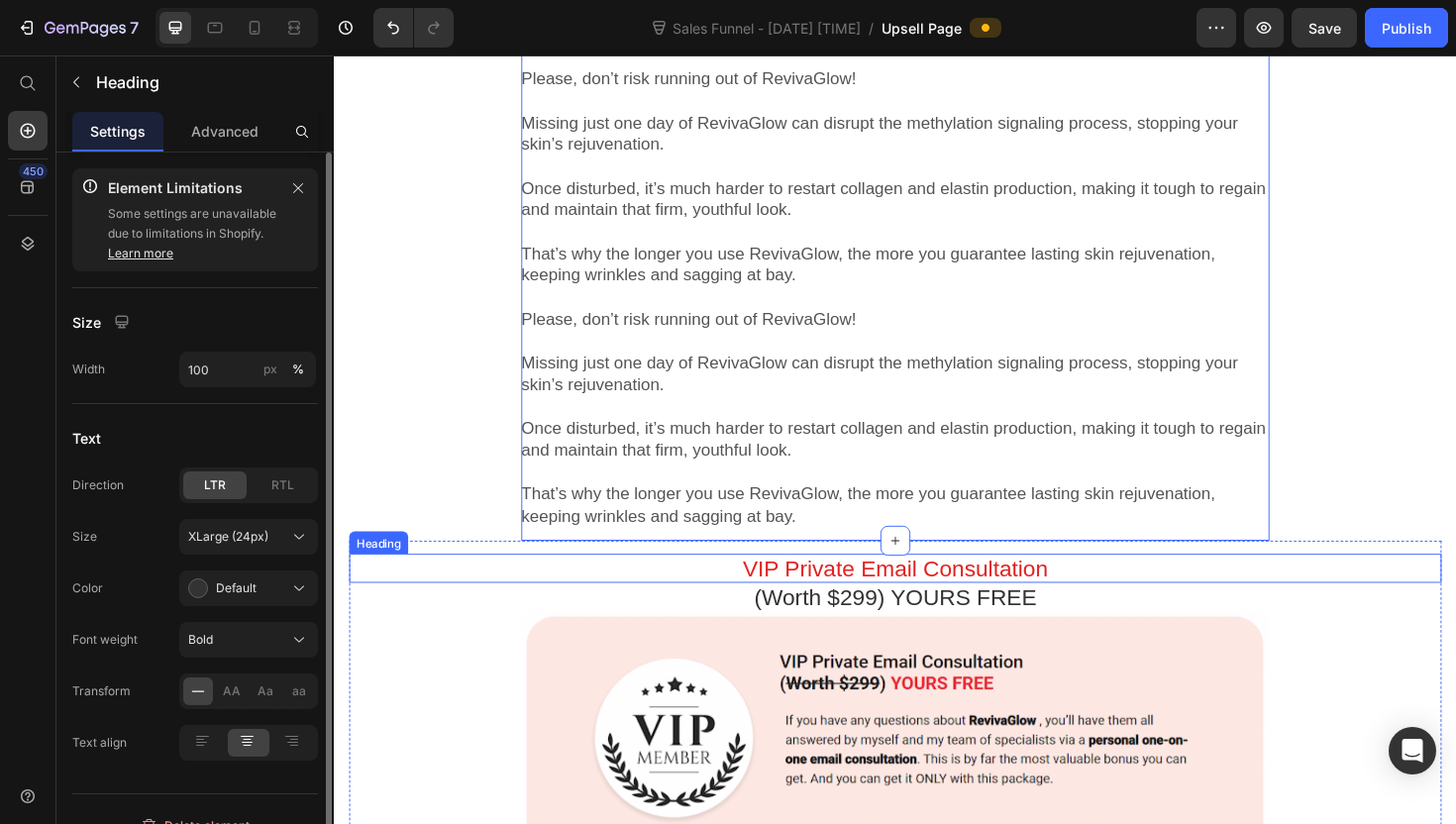 click on "VIP Private Email Consultation" at bounding box center [928, 598] 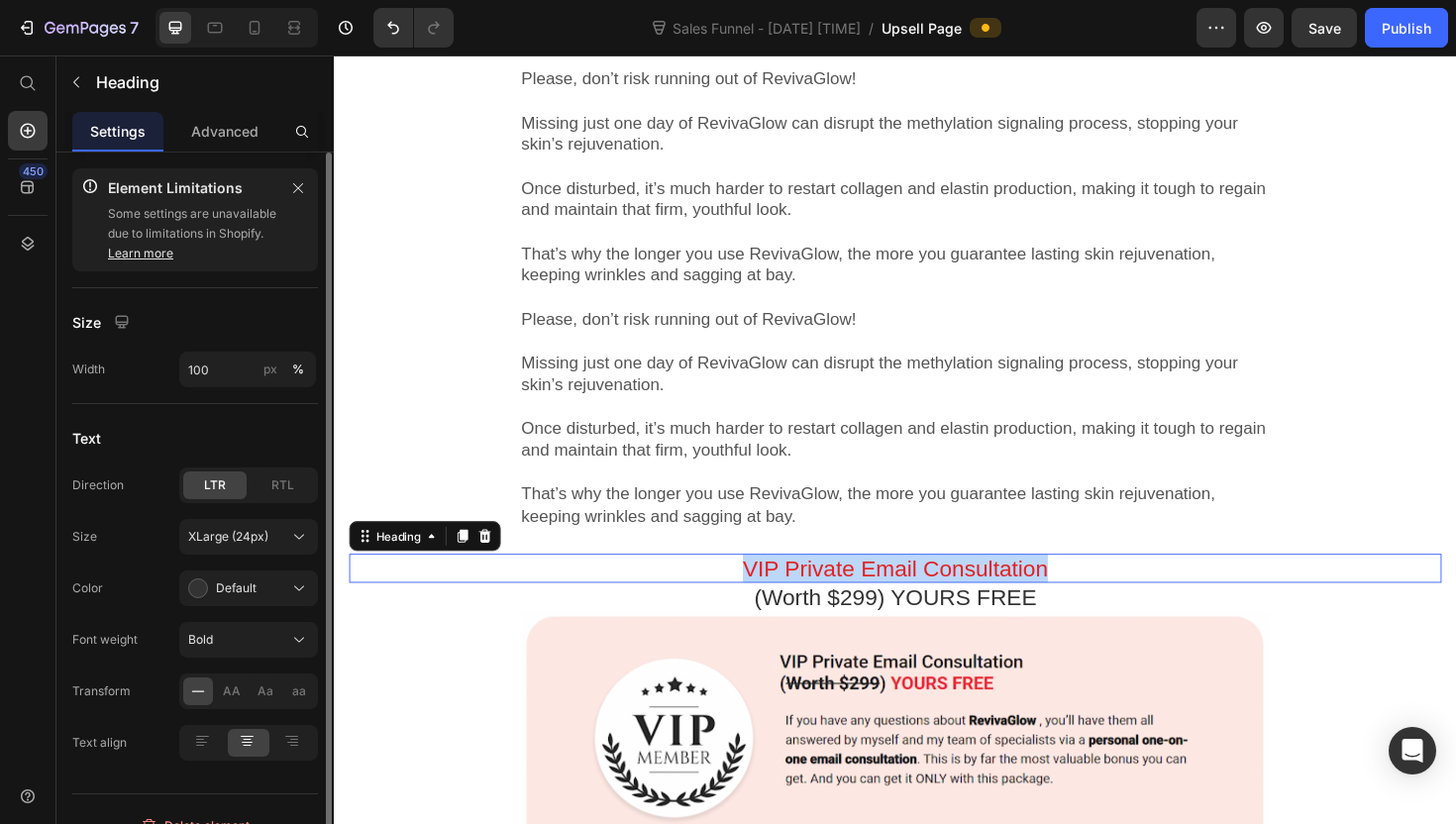 click on "VIP Private Email Consultation" at bounding box center [928, 598] 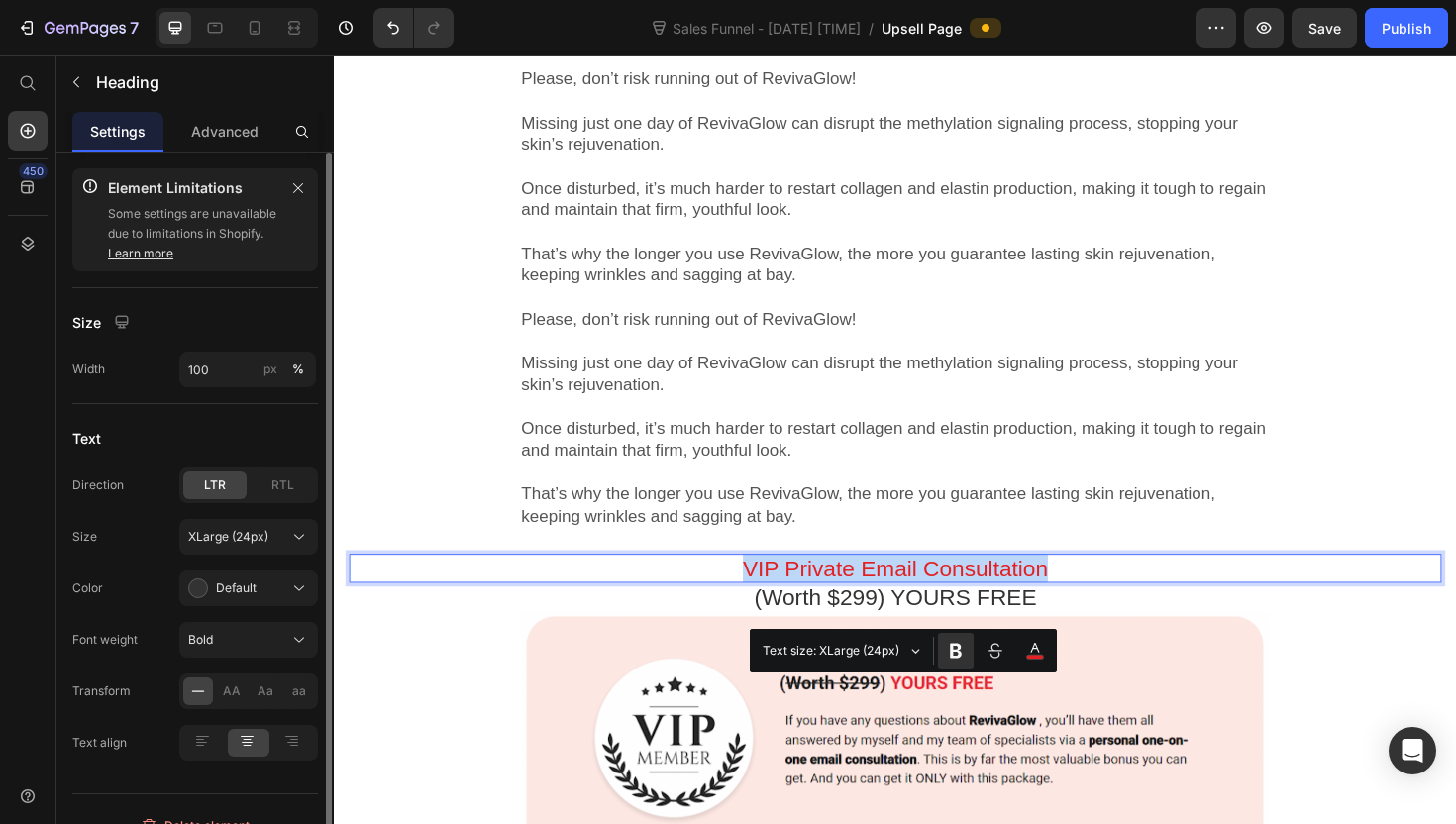 copy on "VIP Private Email Consultation" 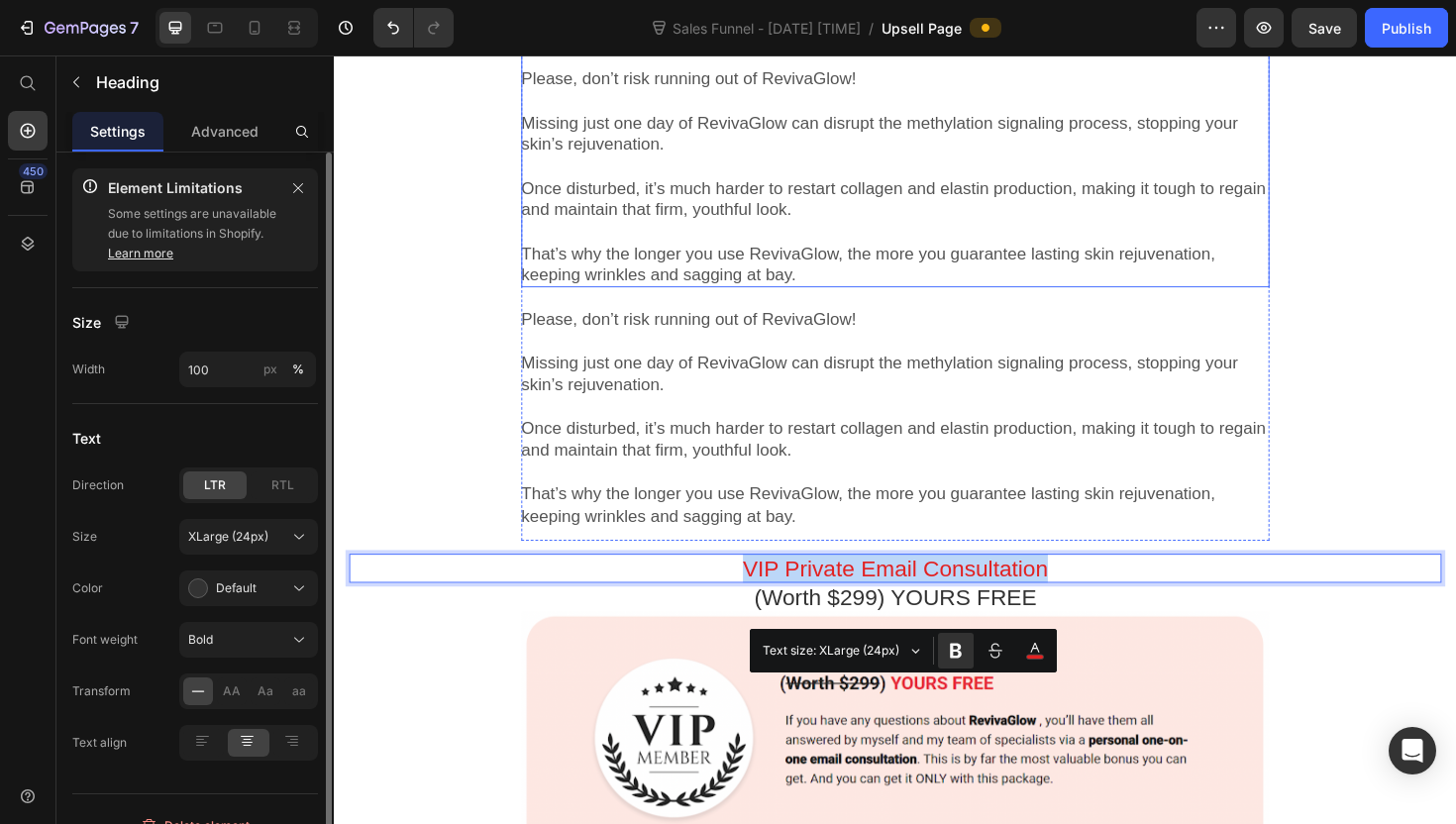 click at bounding box center (928, 243) 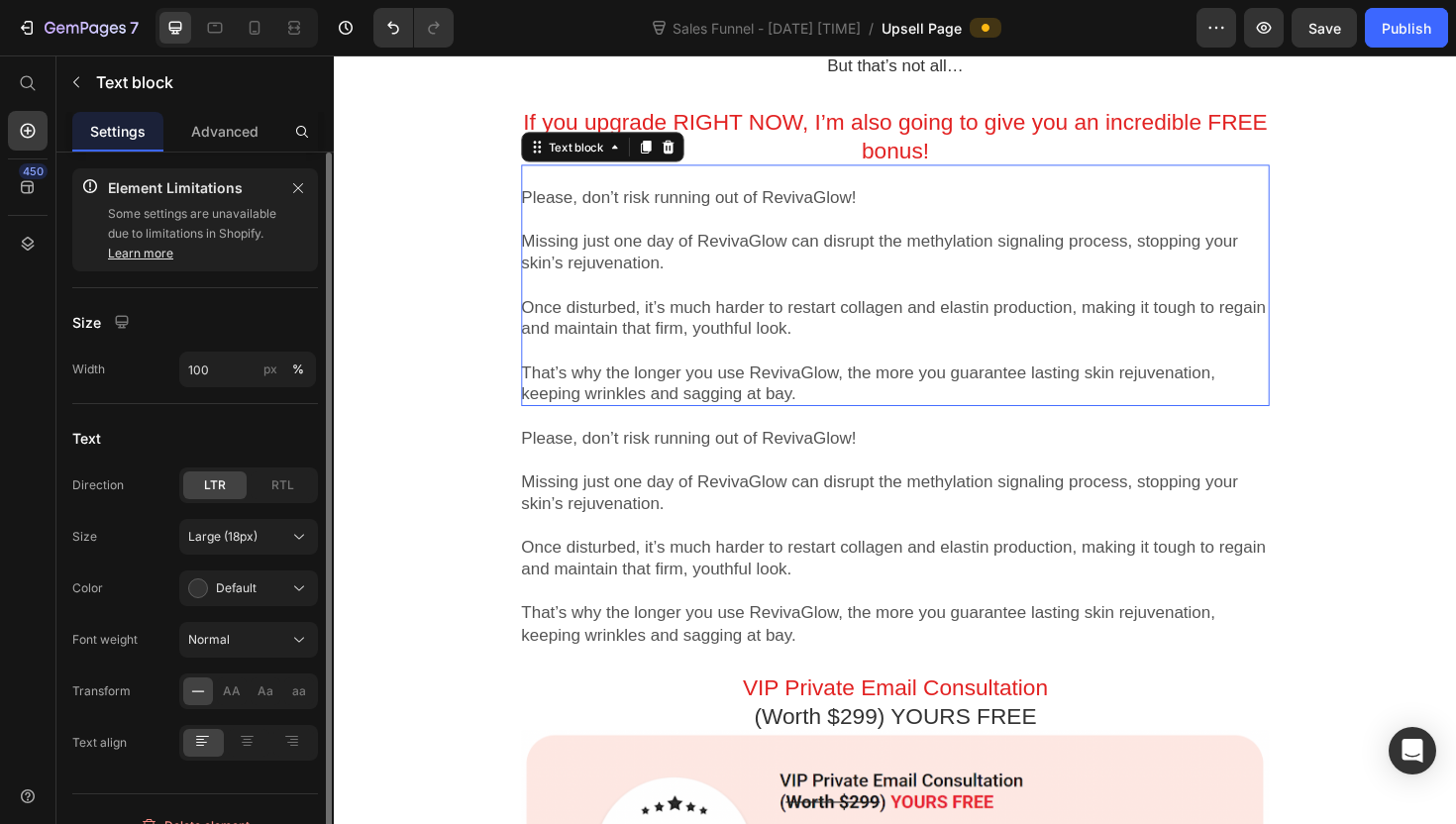 scroll, scrollTop: 3710, scrollLeft: 0, axis: vertical 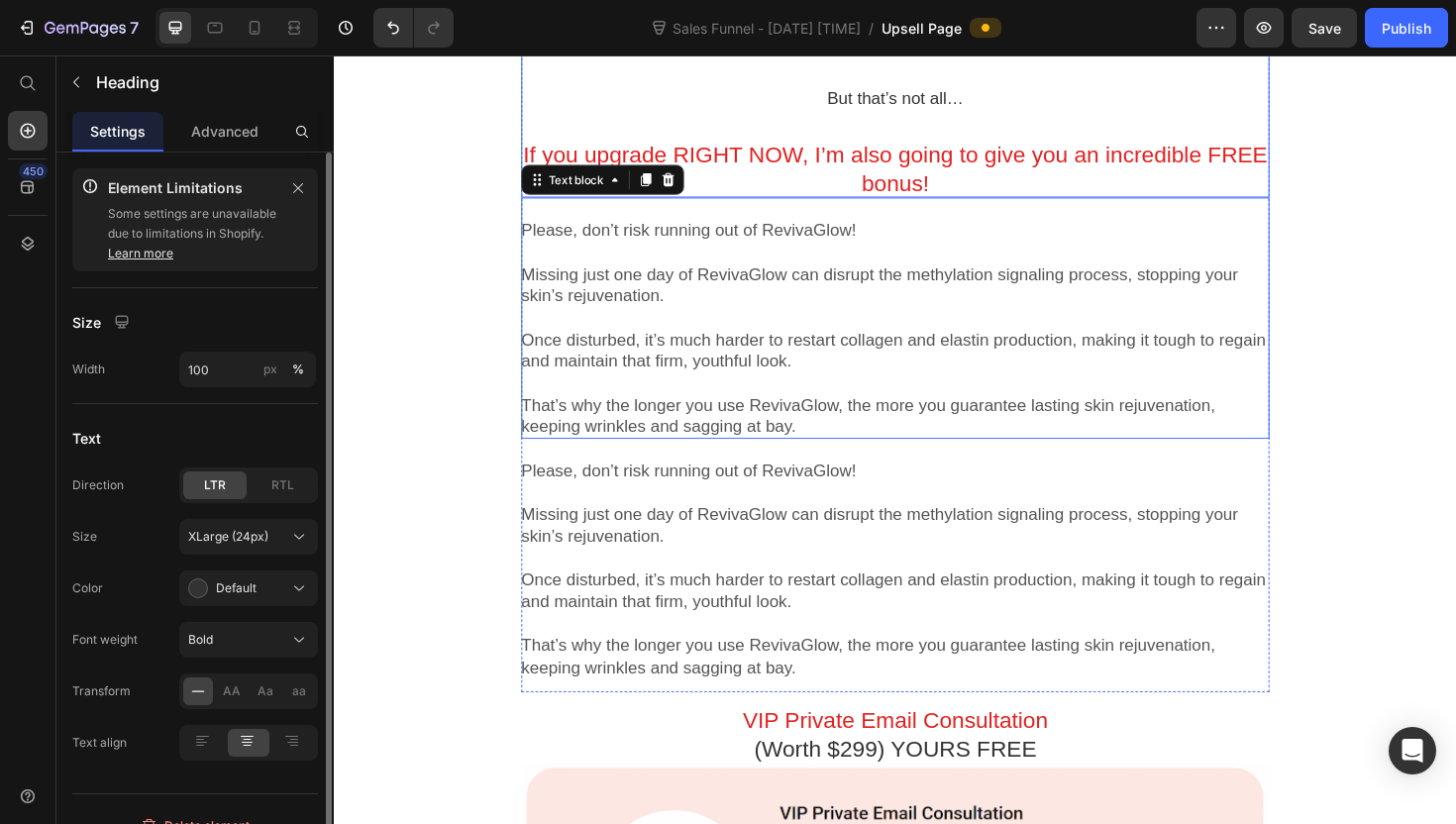 click on "If you upgrade RIGHT NOW, I’m also going to give you an incredible FREE bonus!" at bounding box center [928, 175] 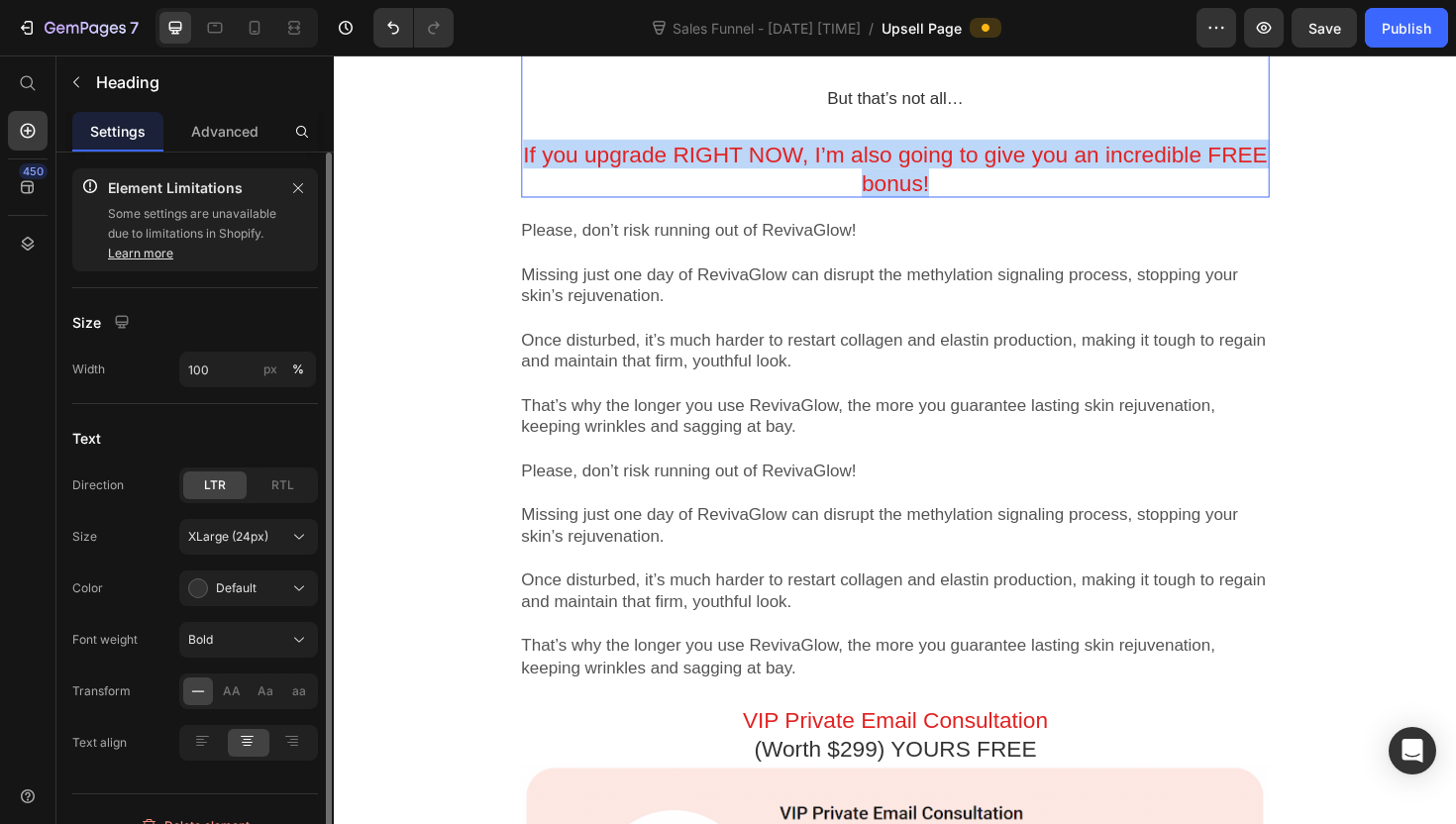 click on "If you upgrade RIGHT NOW, I’m also going to give you an incredible FREE bonus!" at bounding box center [928, 175] 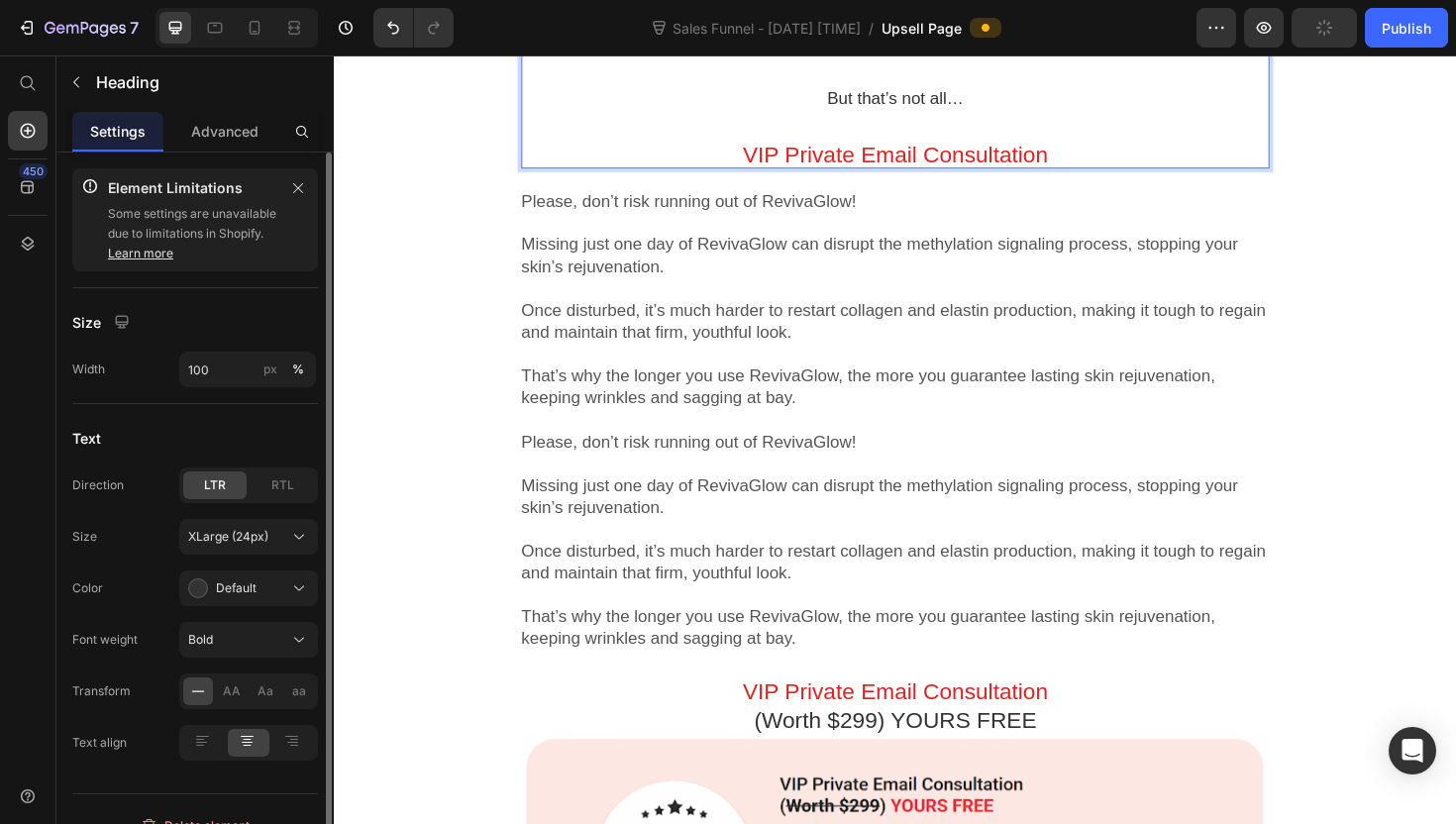 click on "But that’s not all…" at bounding box center (928, 101) 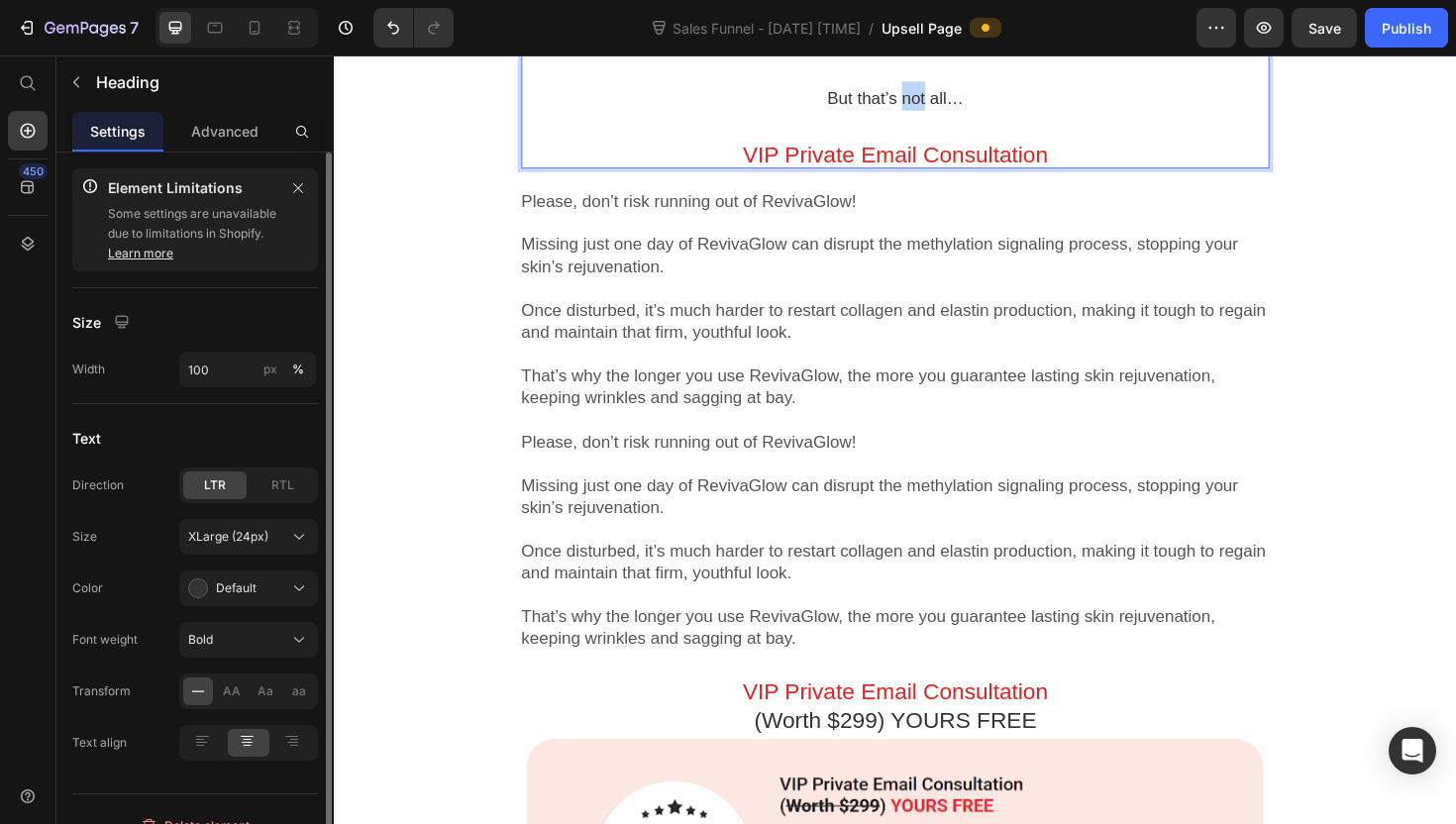 click on "But that’s not all…" at bounding box center [928, 101] 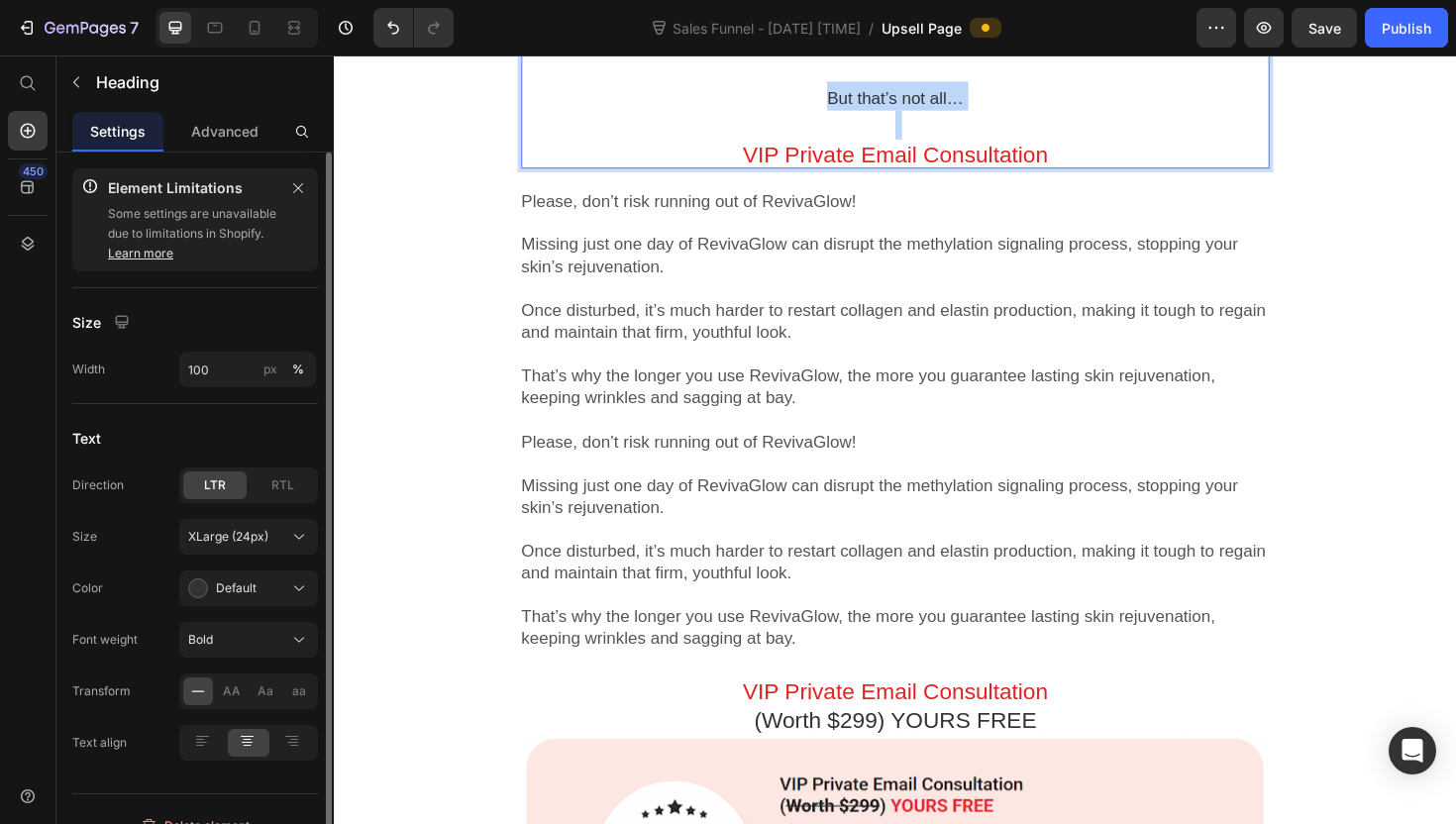 click on "But that’s not all…" at bounding box center [928, 101] 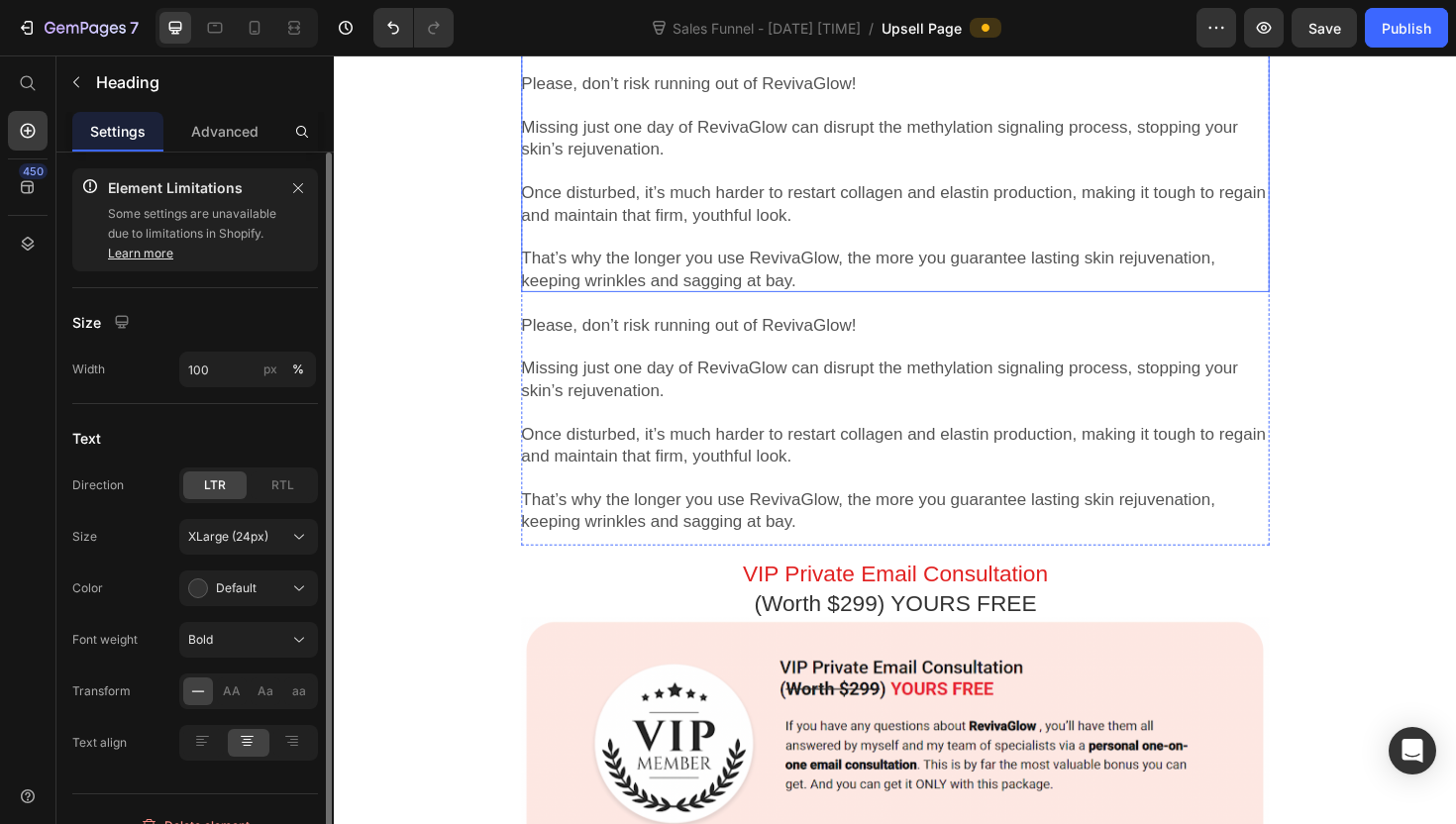 scroll, scrollTop: 3861, scrollLeft: 0, axis: vertical 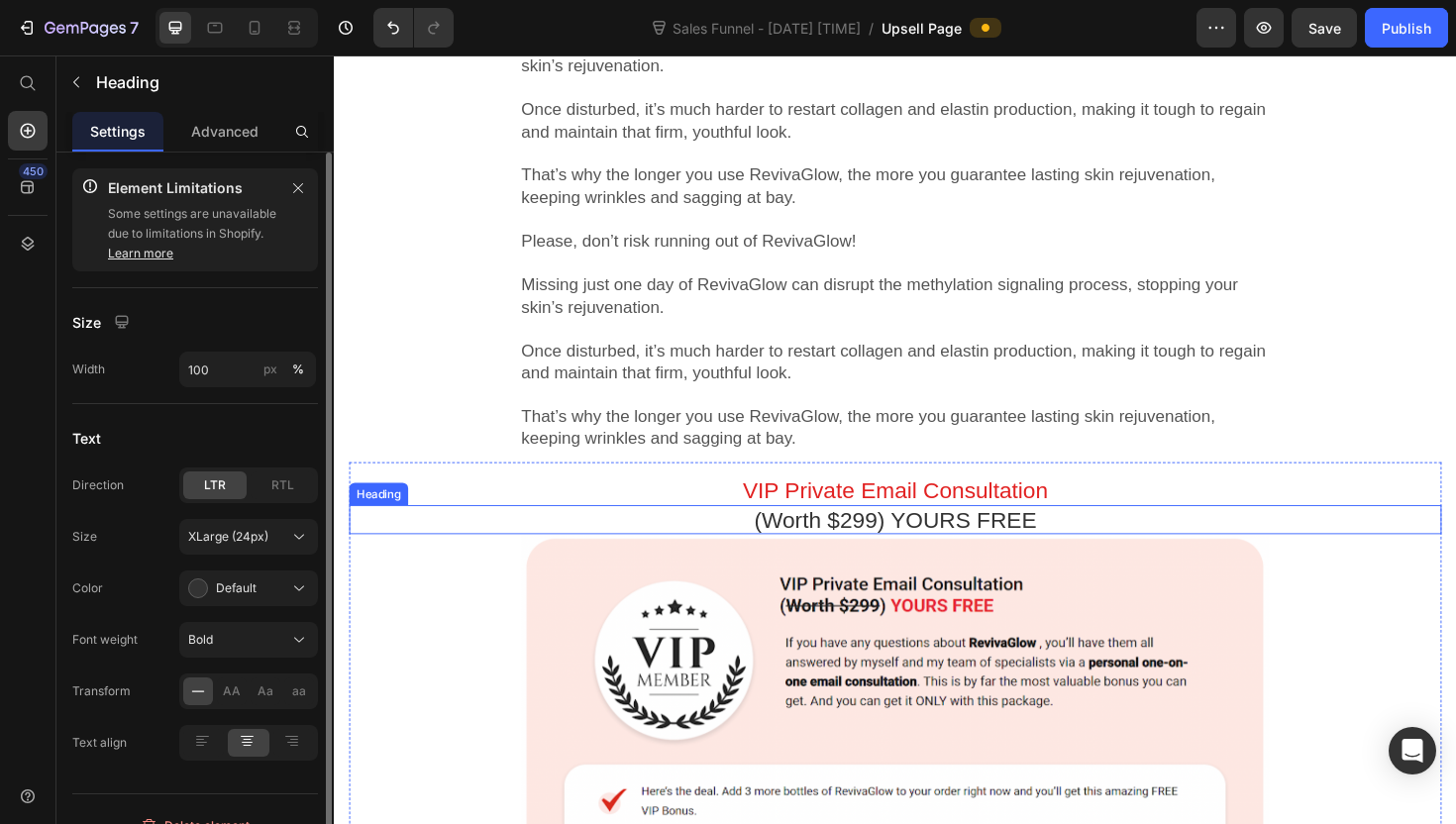 click on "(Worth $299) YOURS FREE" at bounding box center [928, 547] 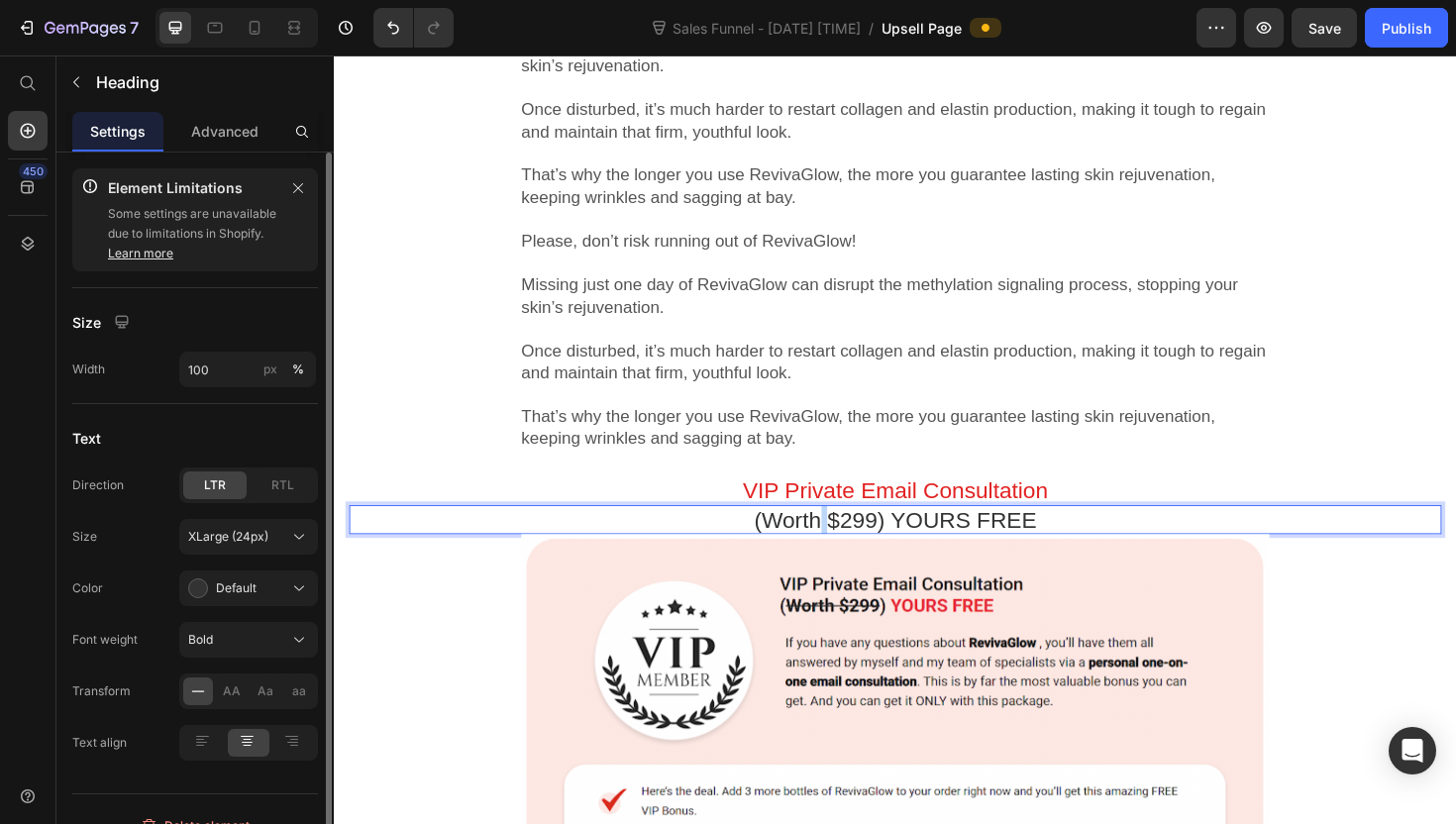 click on "(Worth $299) YOURS FREE" at bounding box center (928, 547) 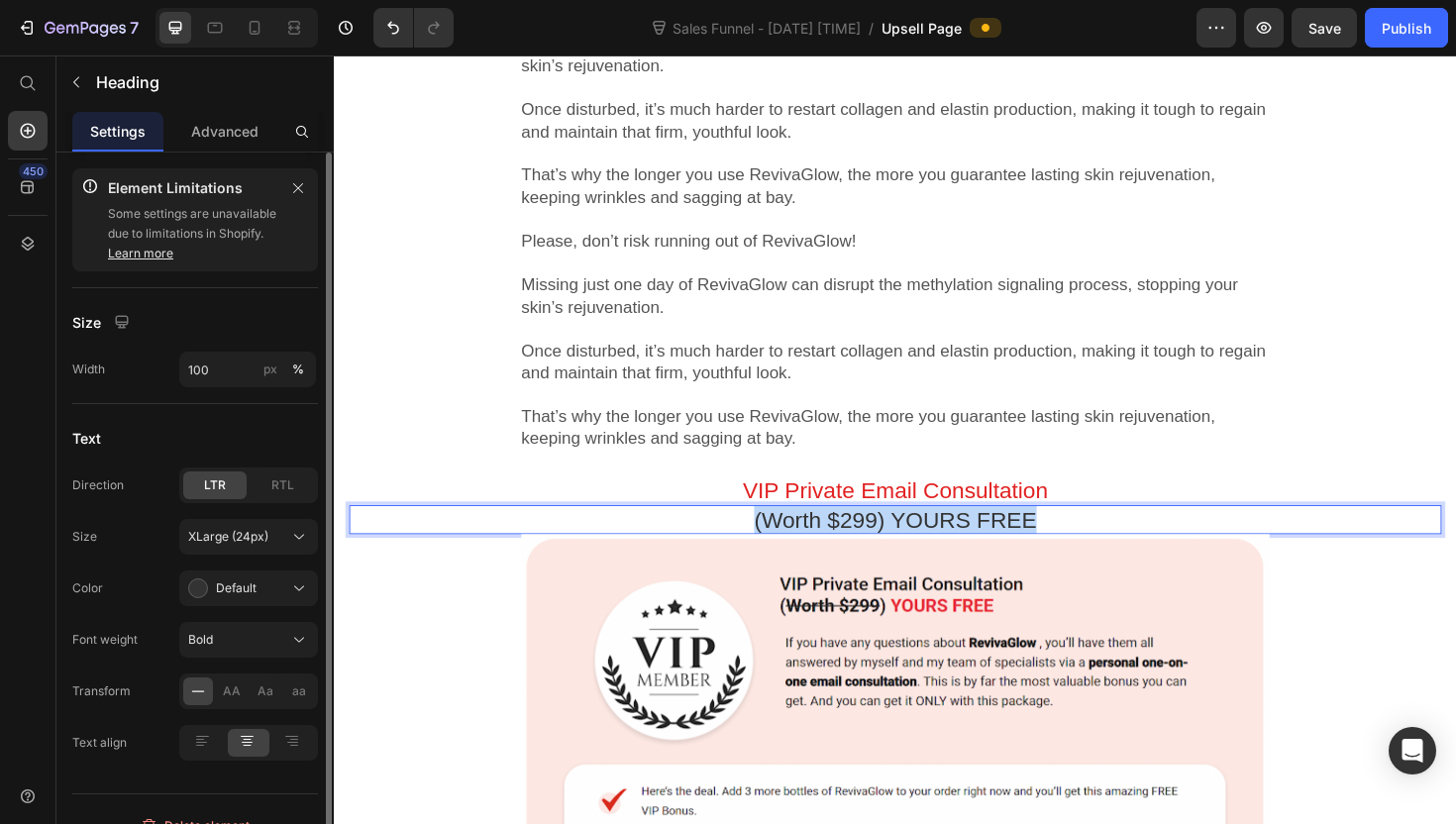 click on "(Worth $299) YOURS FREE" at bounding box center (928, 547) 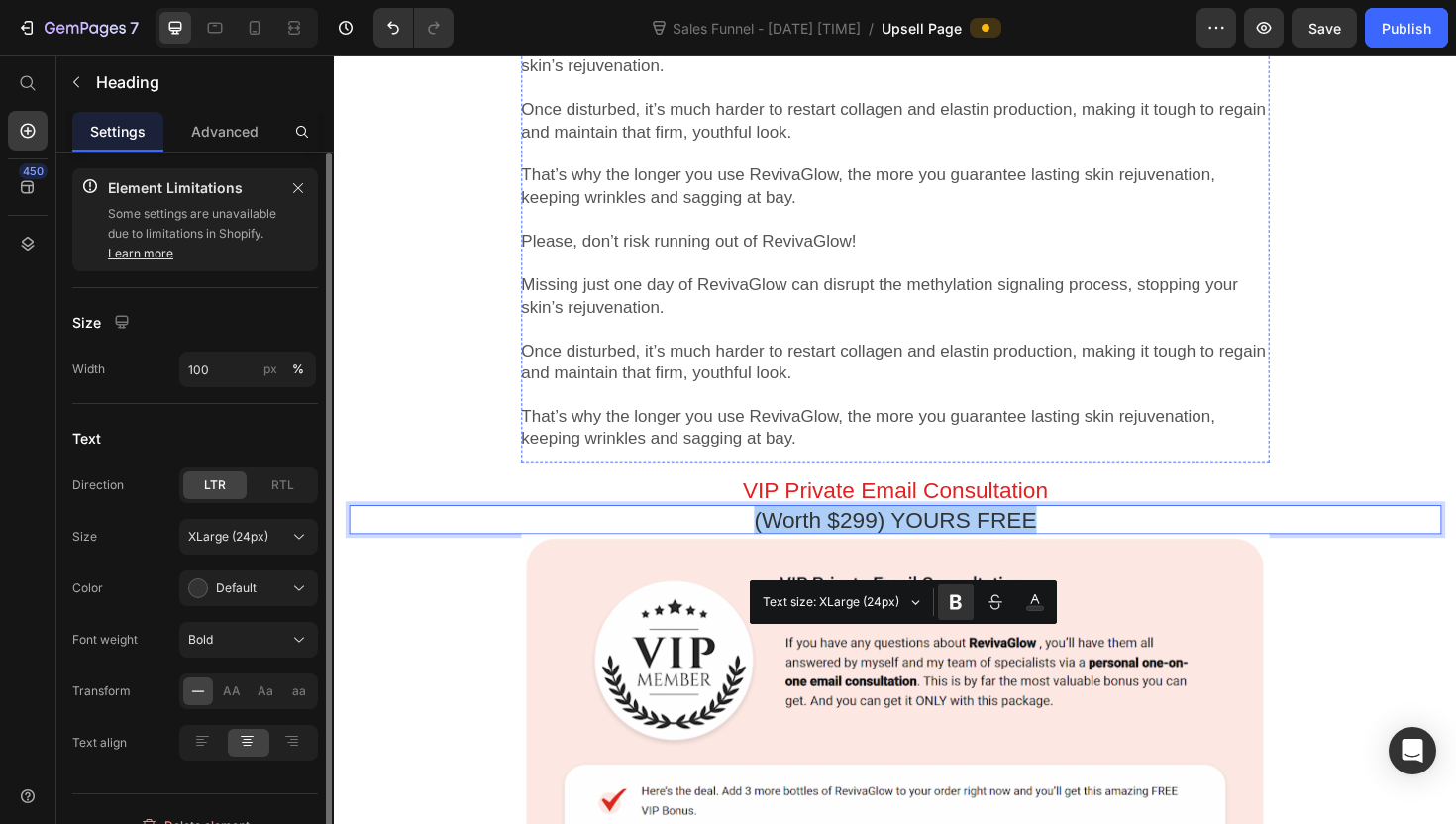 click on "VIP Private Email Consultation" at bounding box center (928, -52) 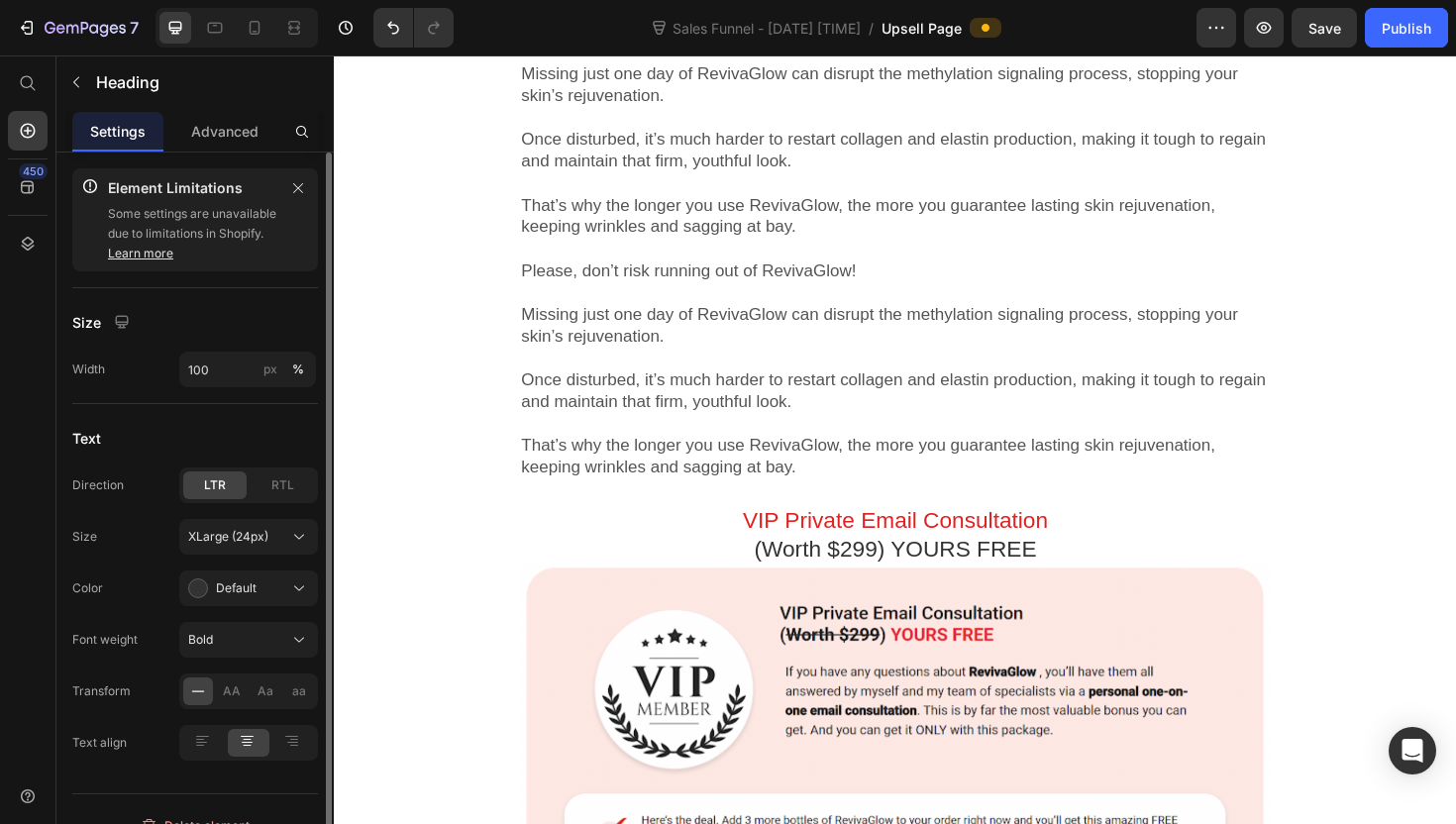 click on "(Worth $299) YOURS FREE" at bounding box center (928, -22) 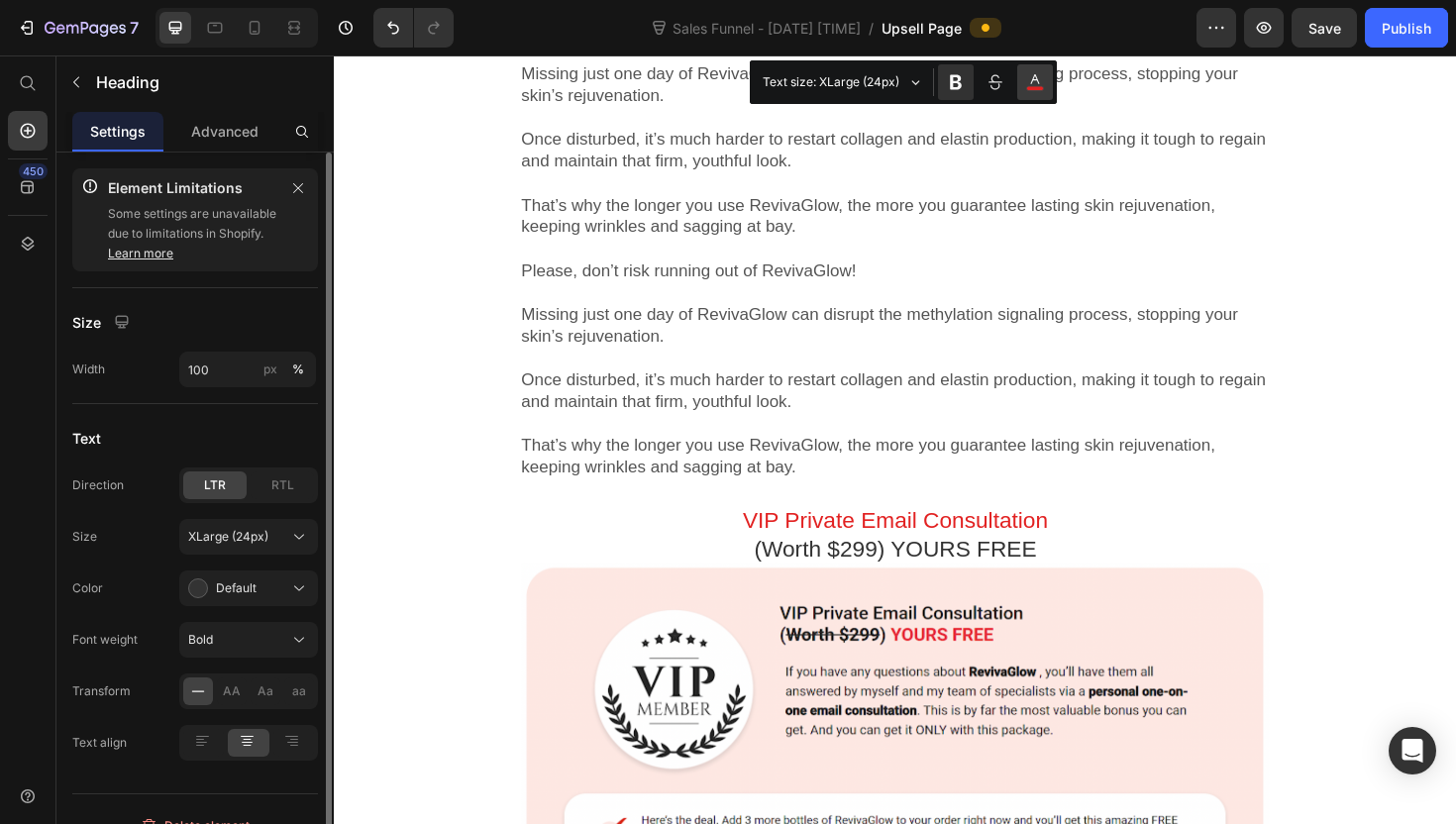 click 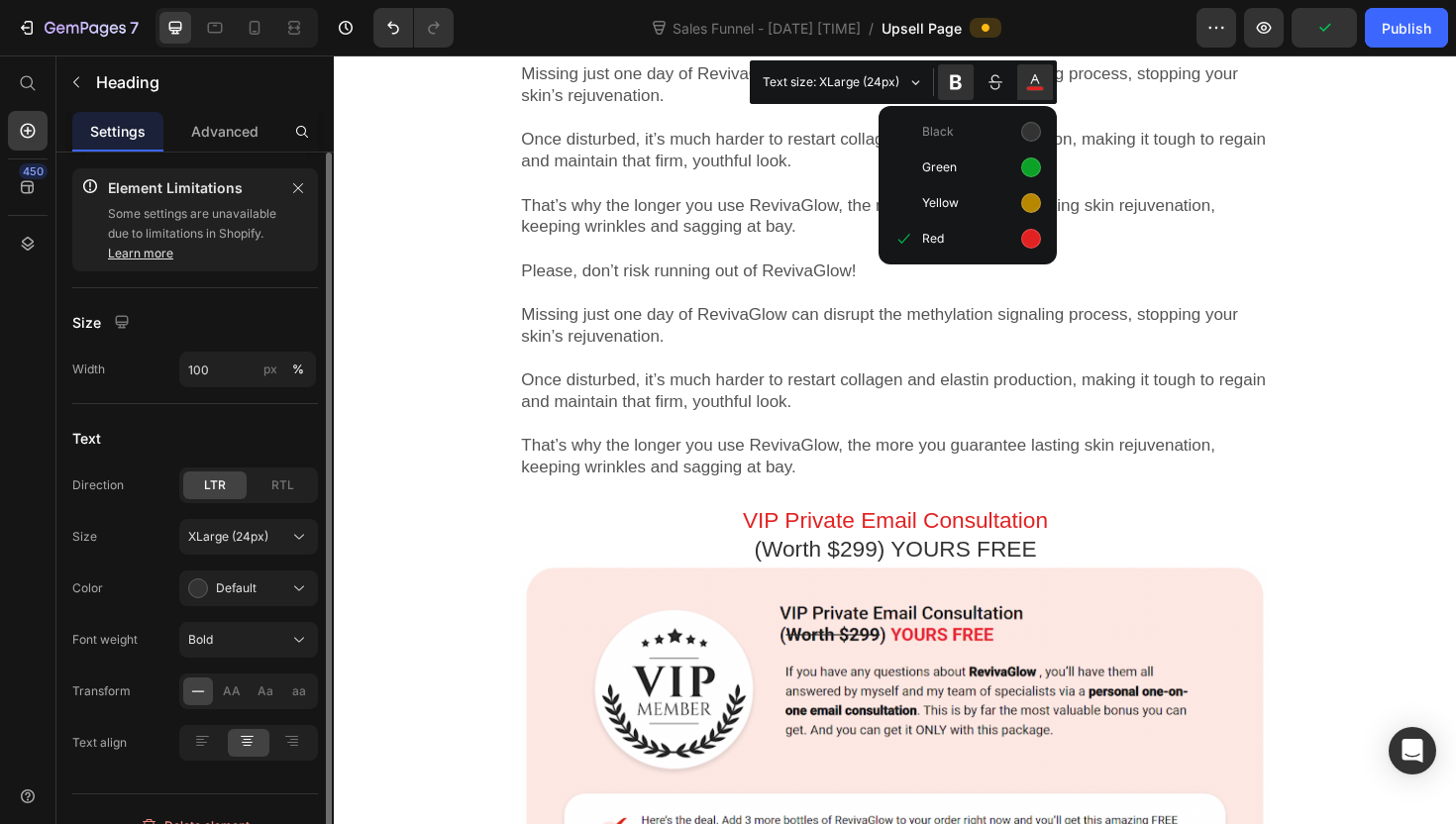 click on "Black" at bounding box center (968, 132) 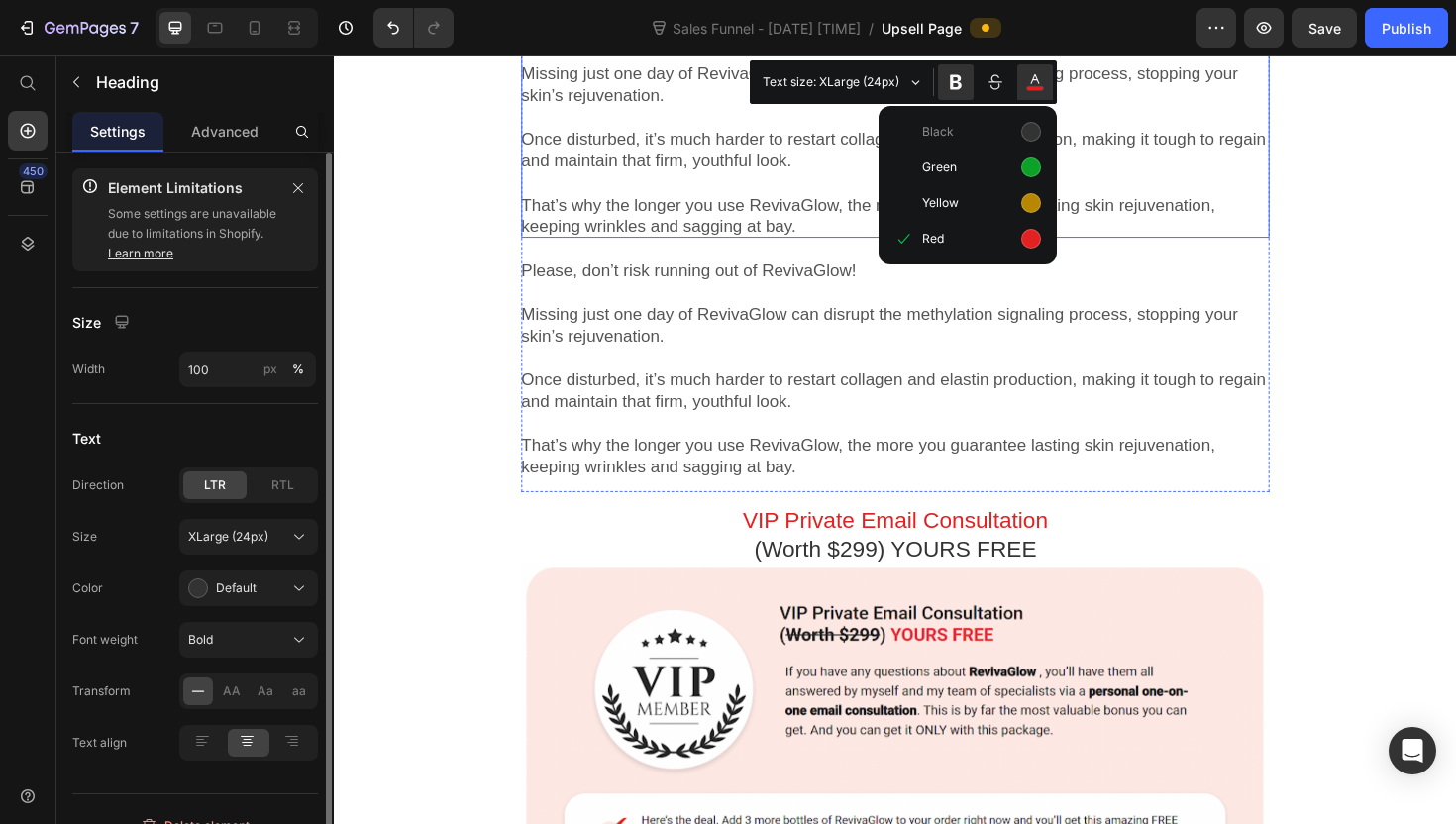 click on "Once disturbed, it’s much harder to restart collagen and elastin production, making it tough to regain and maintain that firm, youthful look." at bounding box center (928, 155) 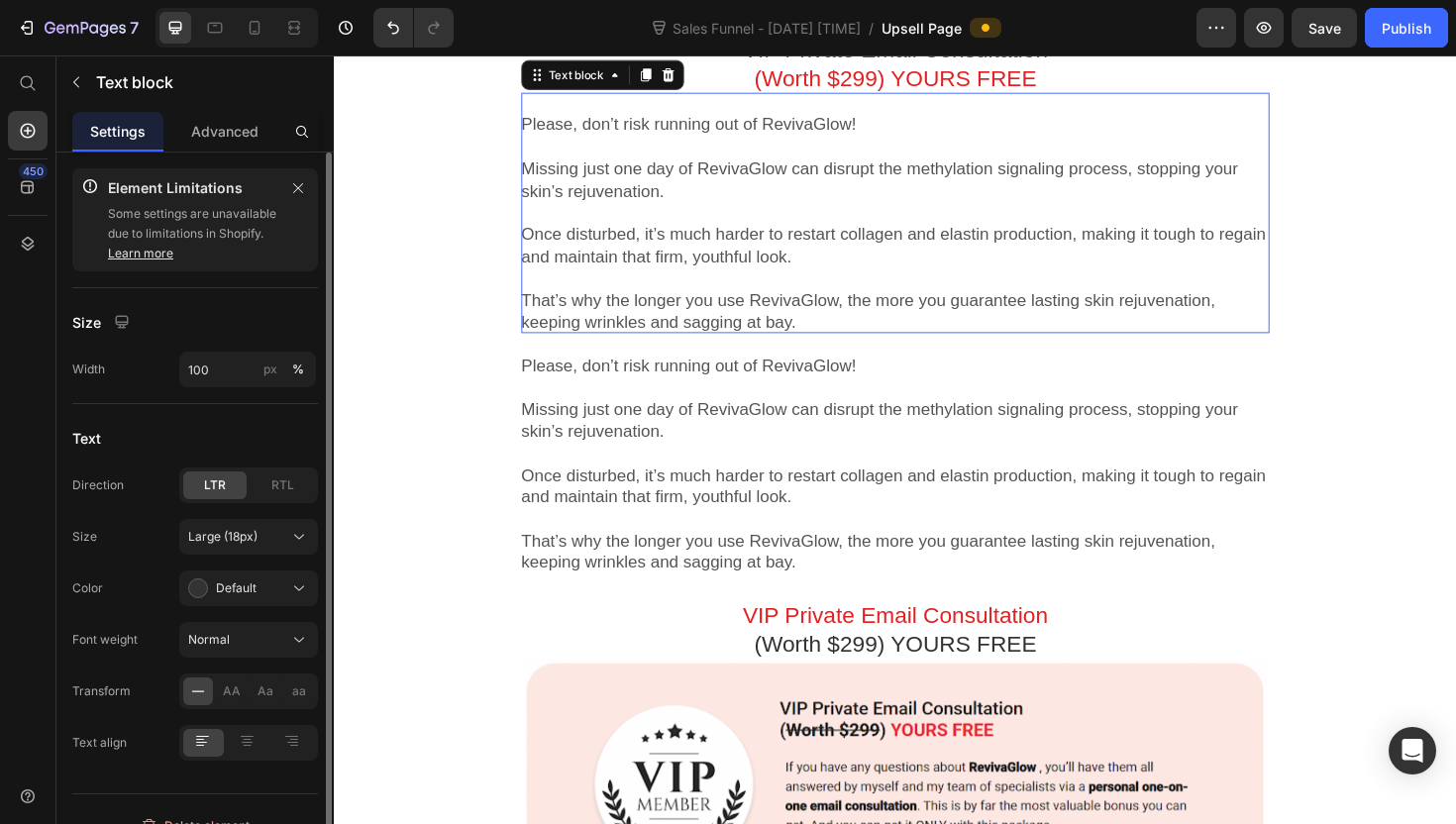 scroll, scrollTop: 3752, scrollLeft: 0, axis: vertical 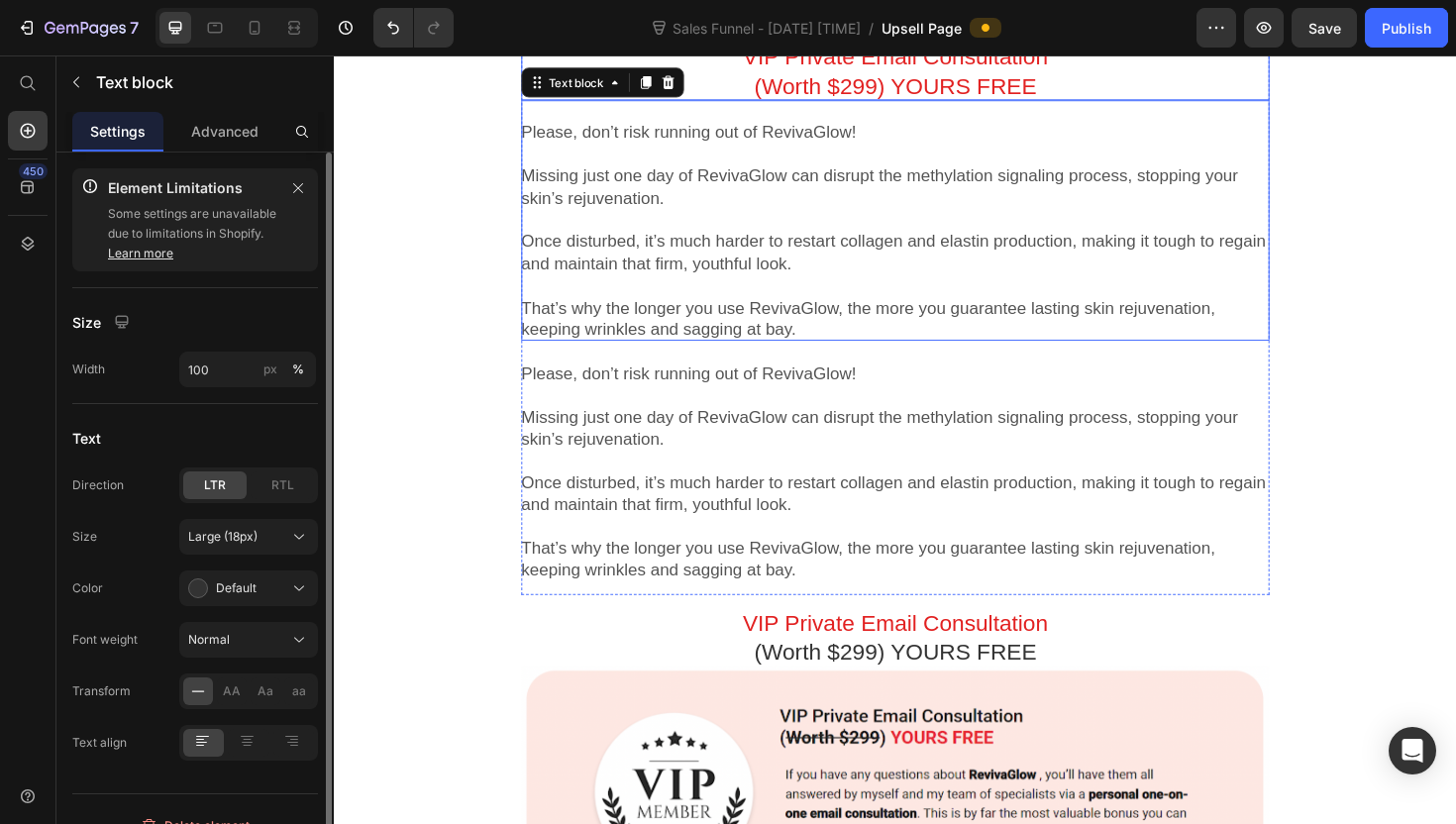 click on "(Worth $299) YOURS FREE" at bounding box center [928, 87] 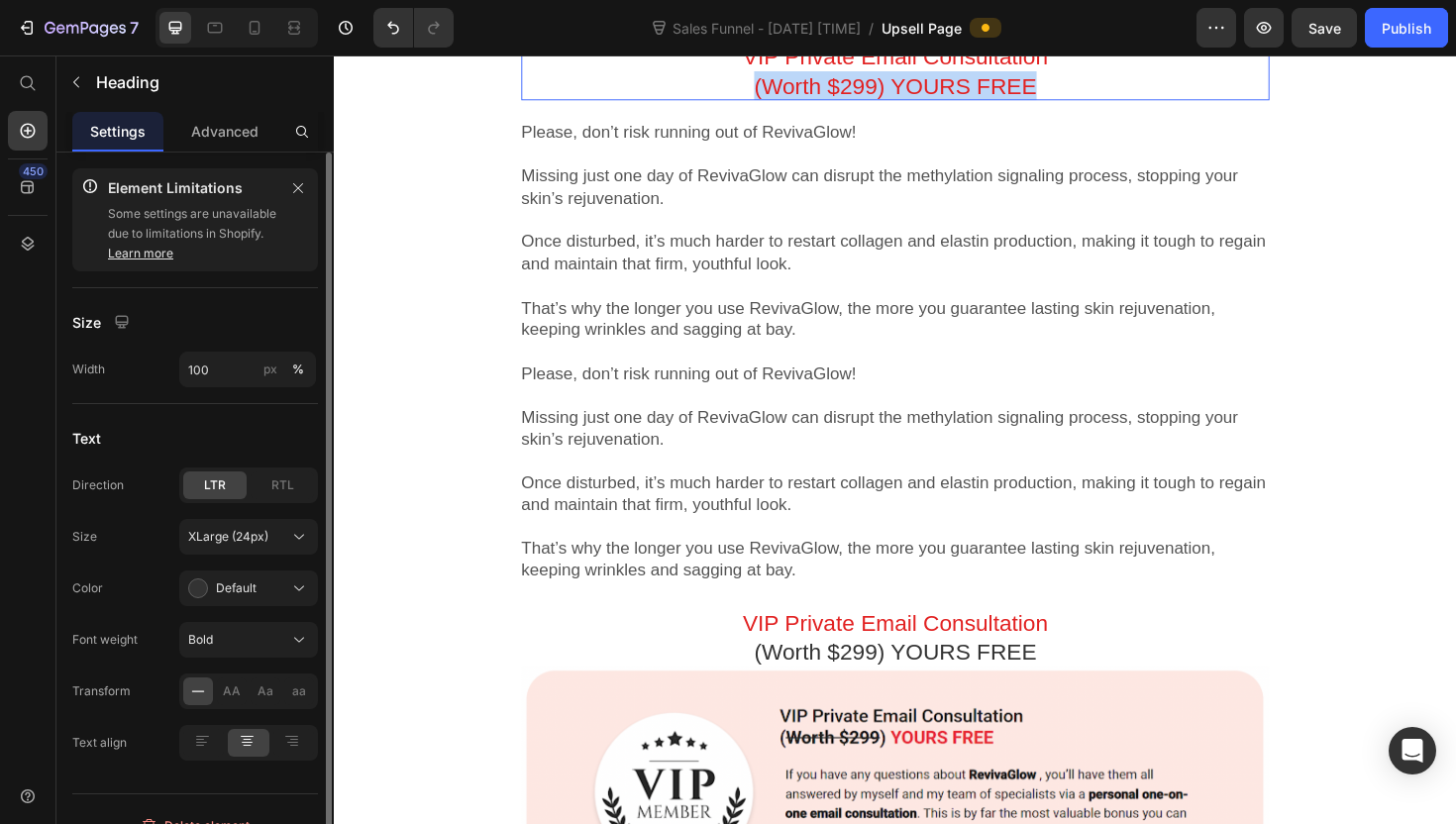 click on "(Worth $299) YOURS FREE" at bounding box center (928, 87) 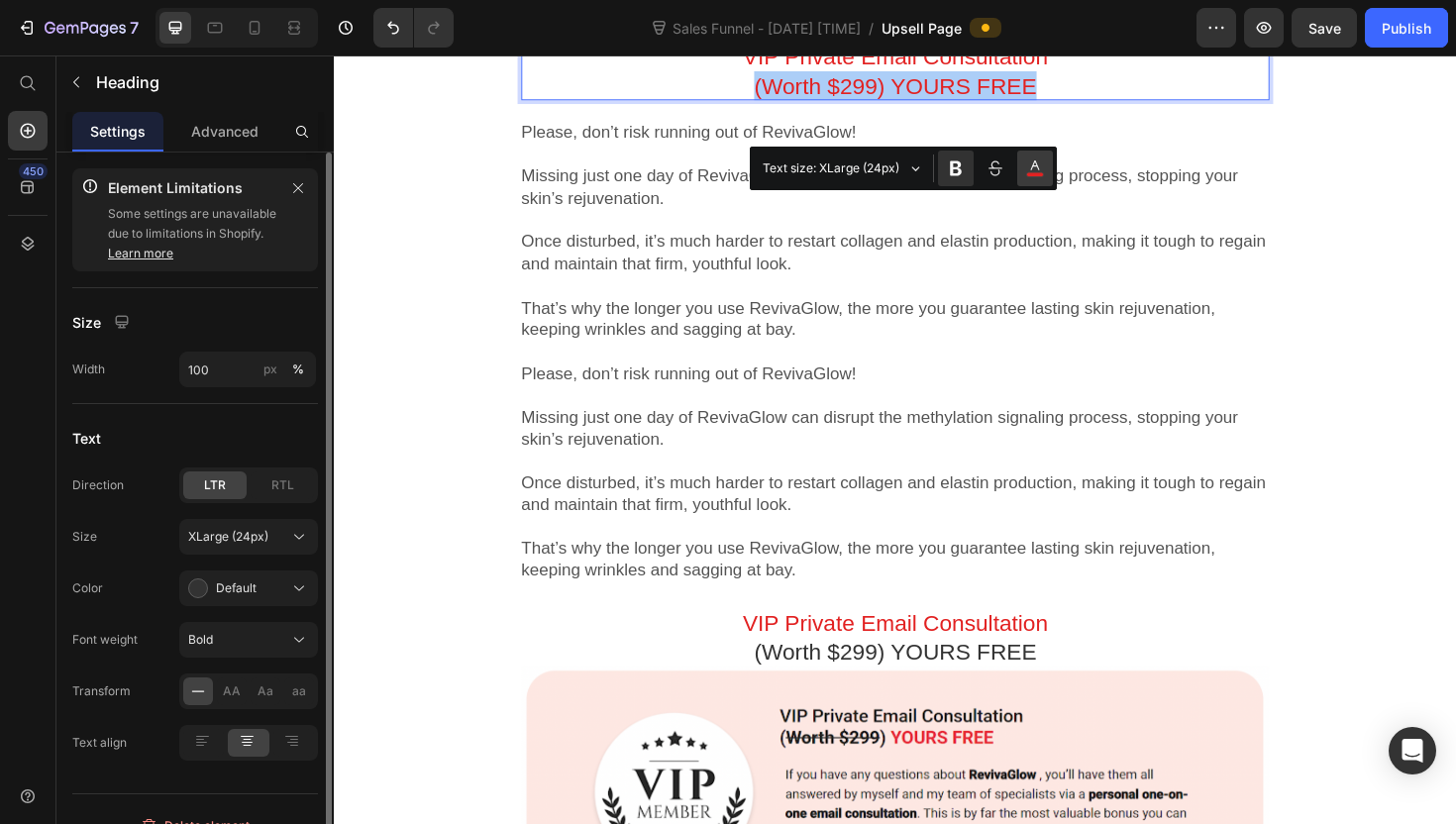 click on "Red" at bounding box center [1035, 168] 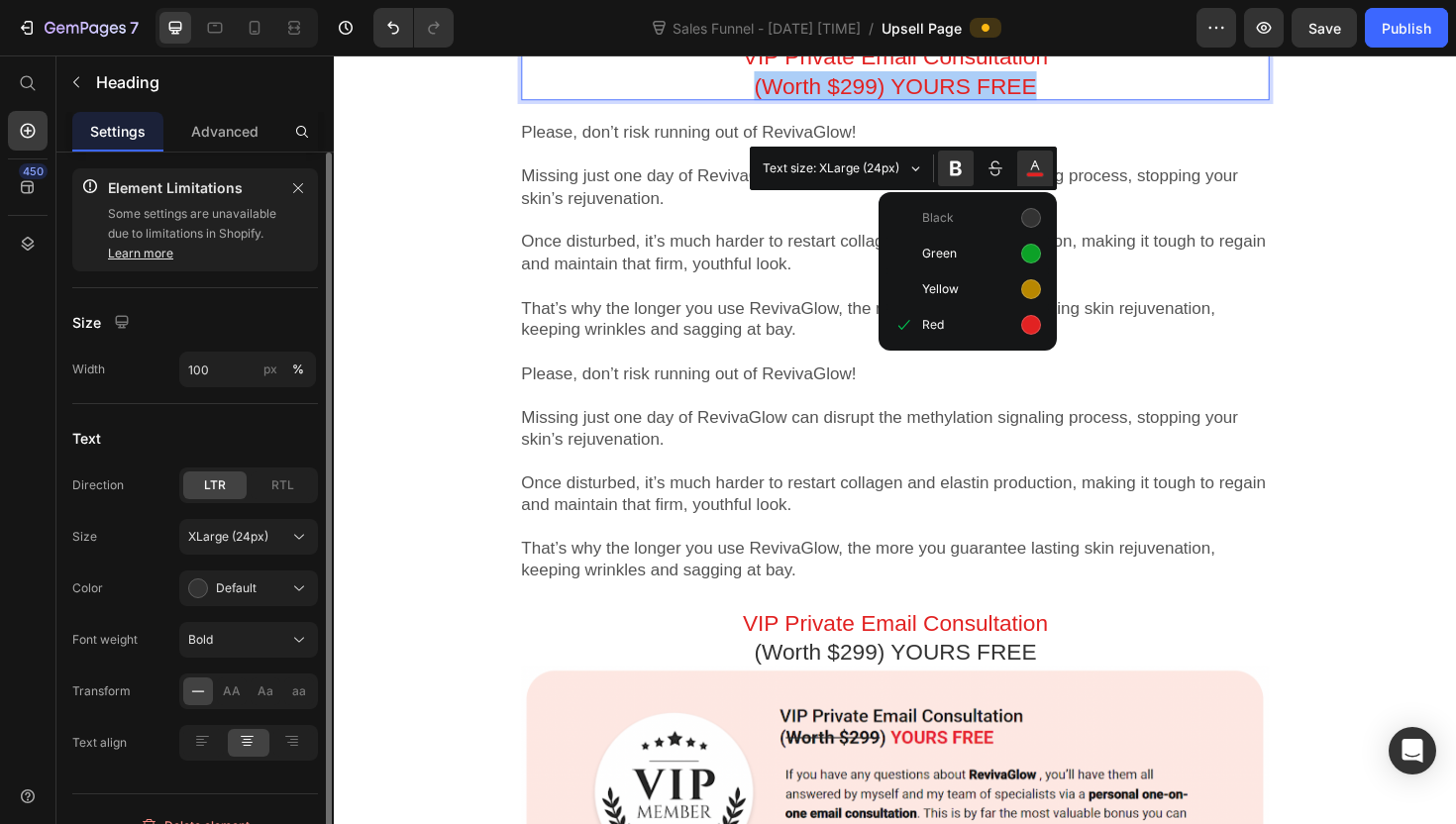 click on "Black" at bounding box center [982, 218] 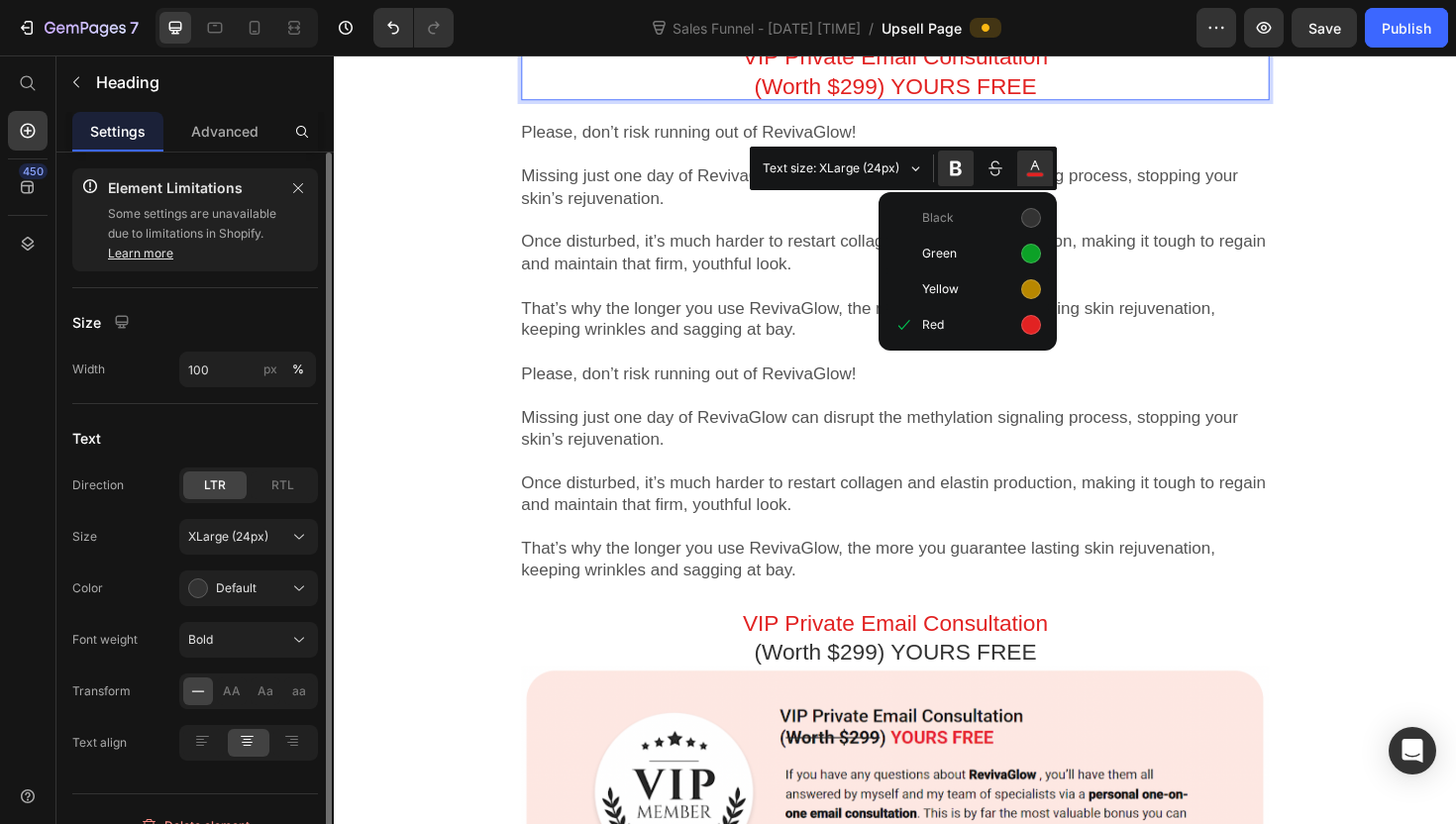 click on "VIP Private Email Consultation" at bounding box center [928, 56] 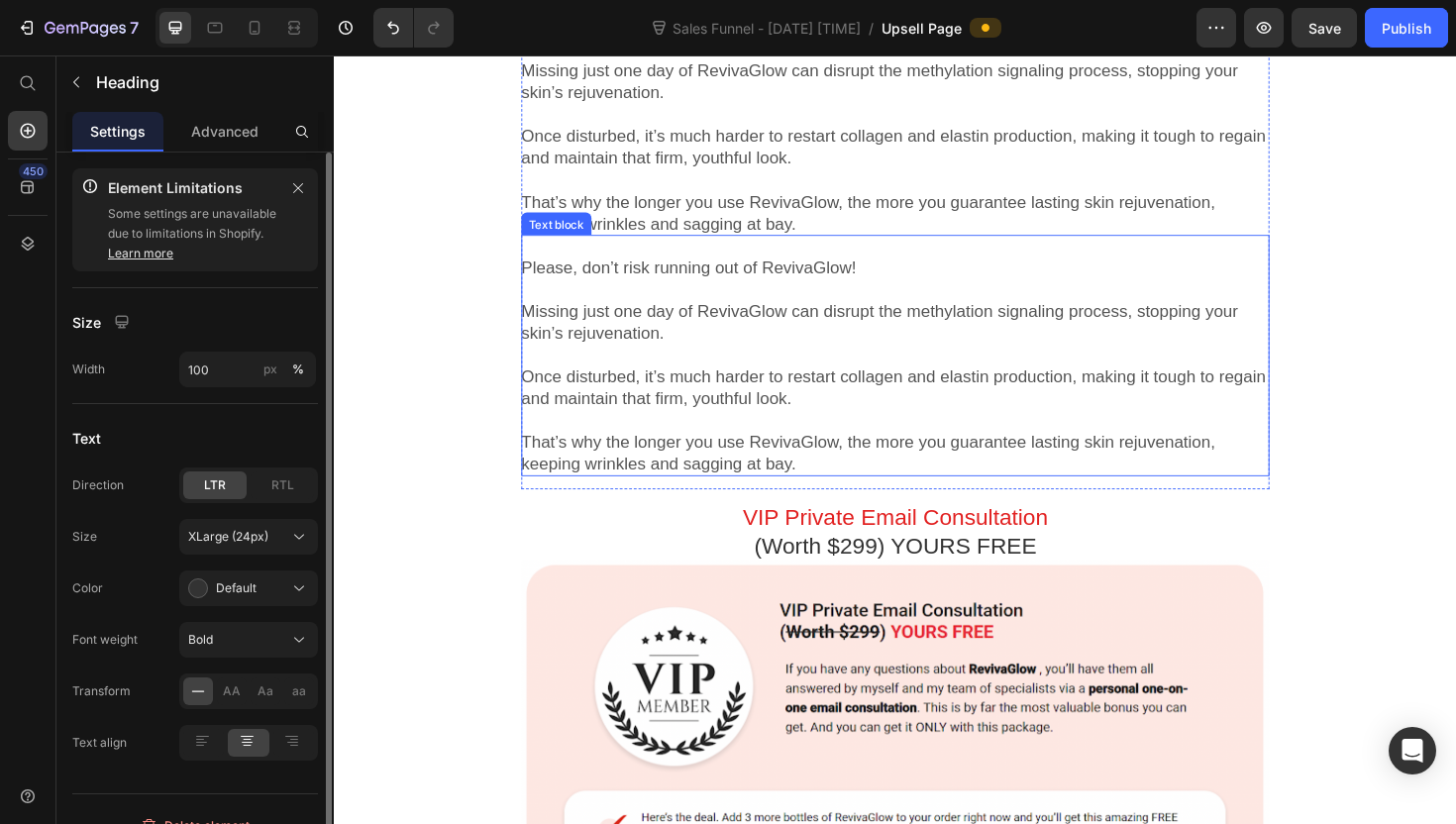 scroll, scrollTop: 3940, scrollLeft: 0, axis: vertical 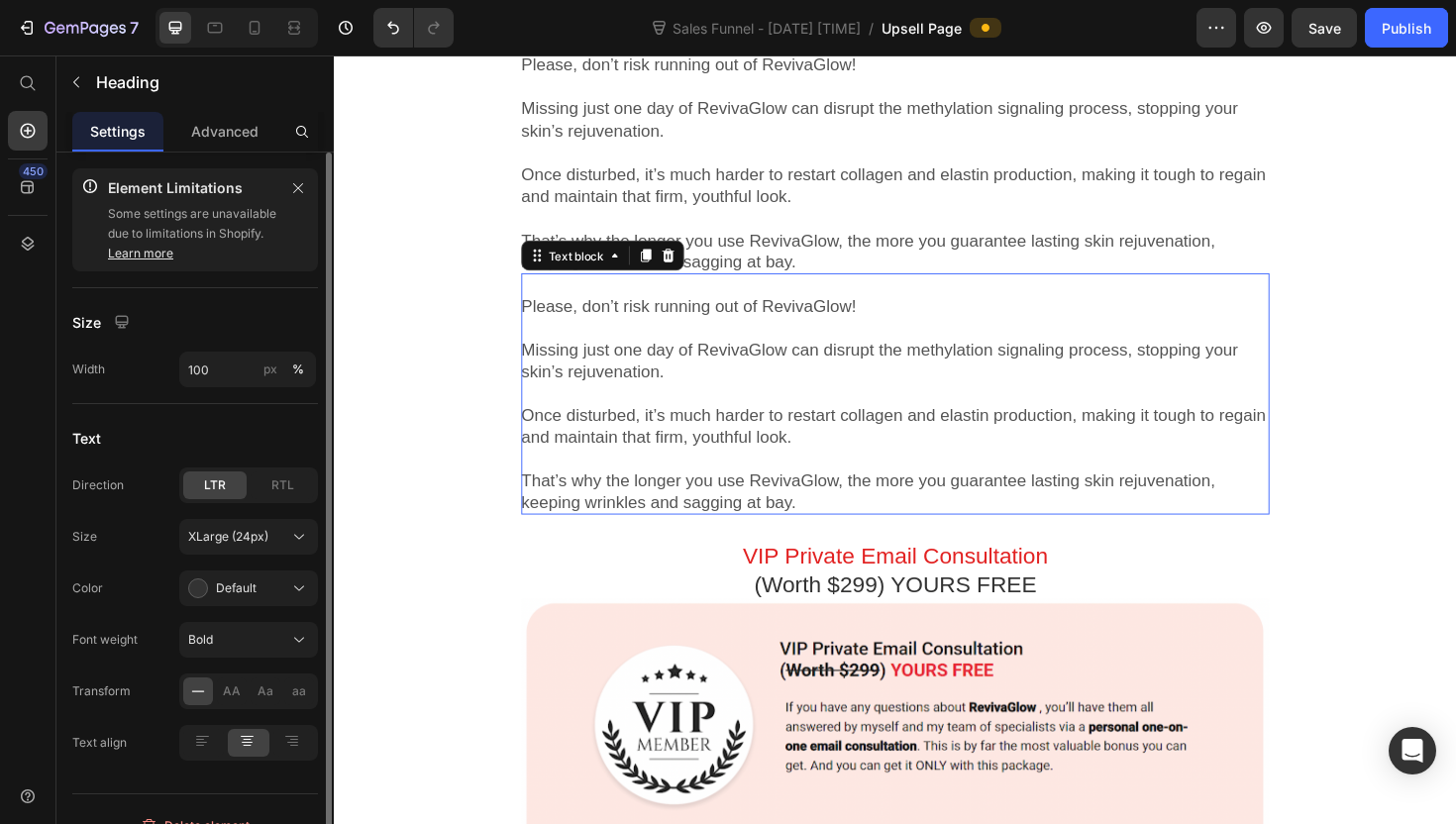 click at bounding box center (928, 344) 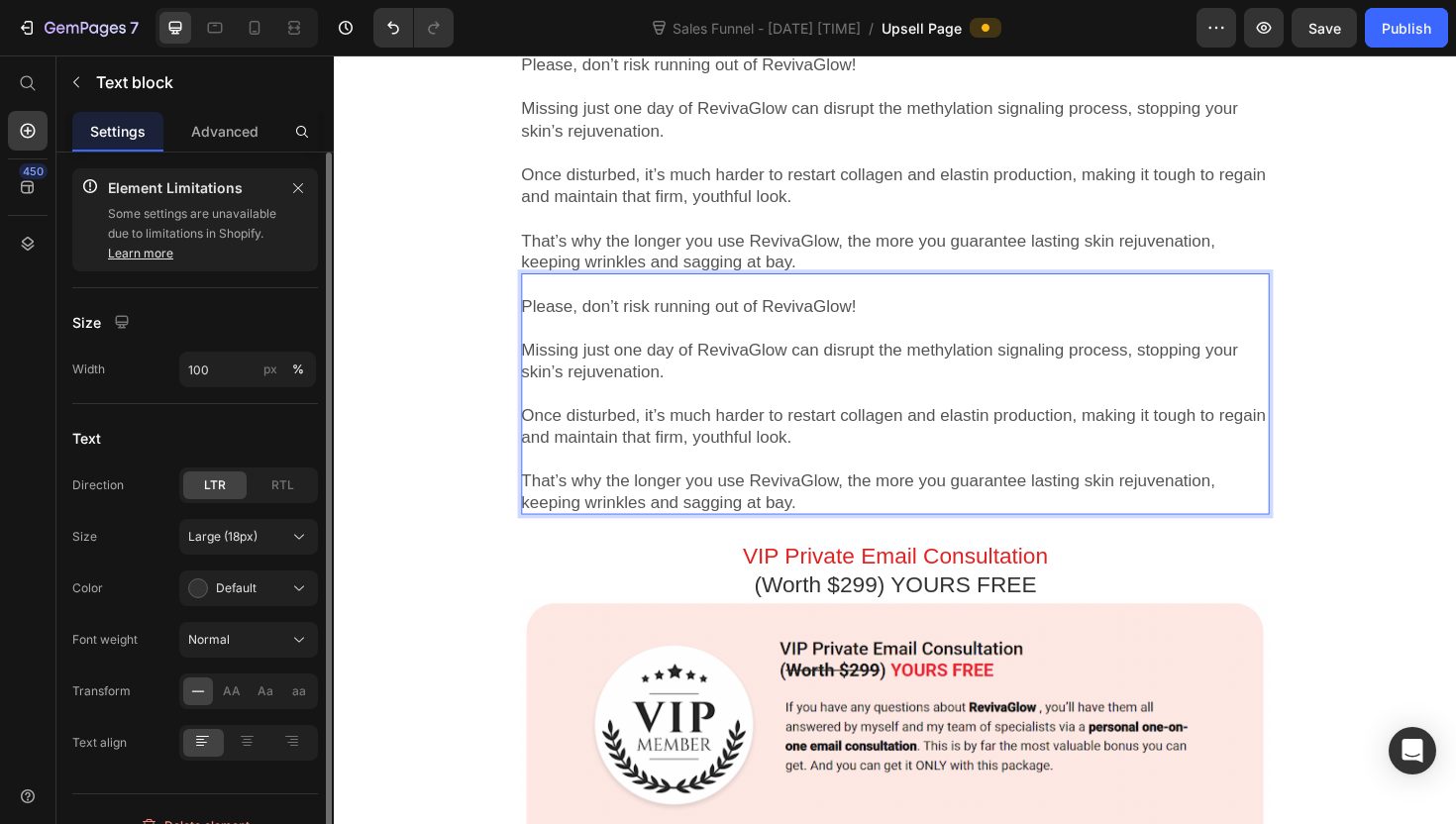 click on "That’s why the longer you use RevivaGlow, the more you guarantee lasting skin rejuvenation, keeping wrinkles and sagging at bay." at bounding box center (928, 518) 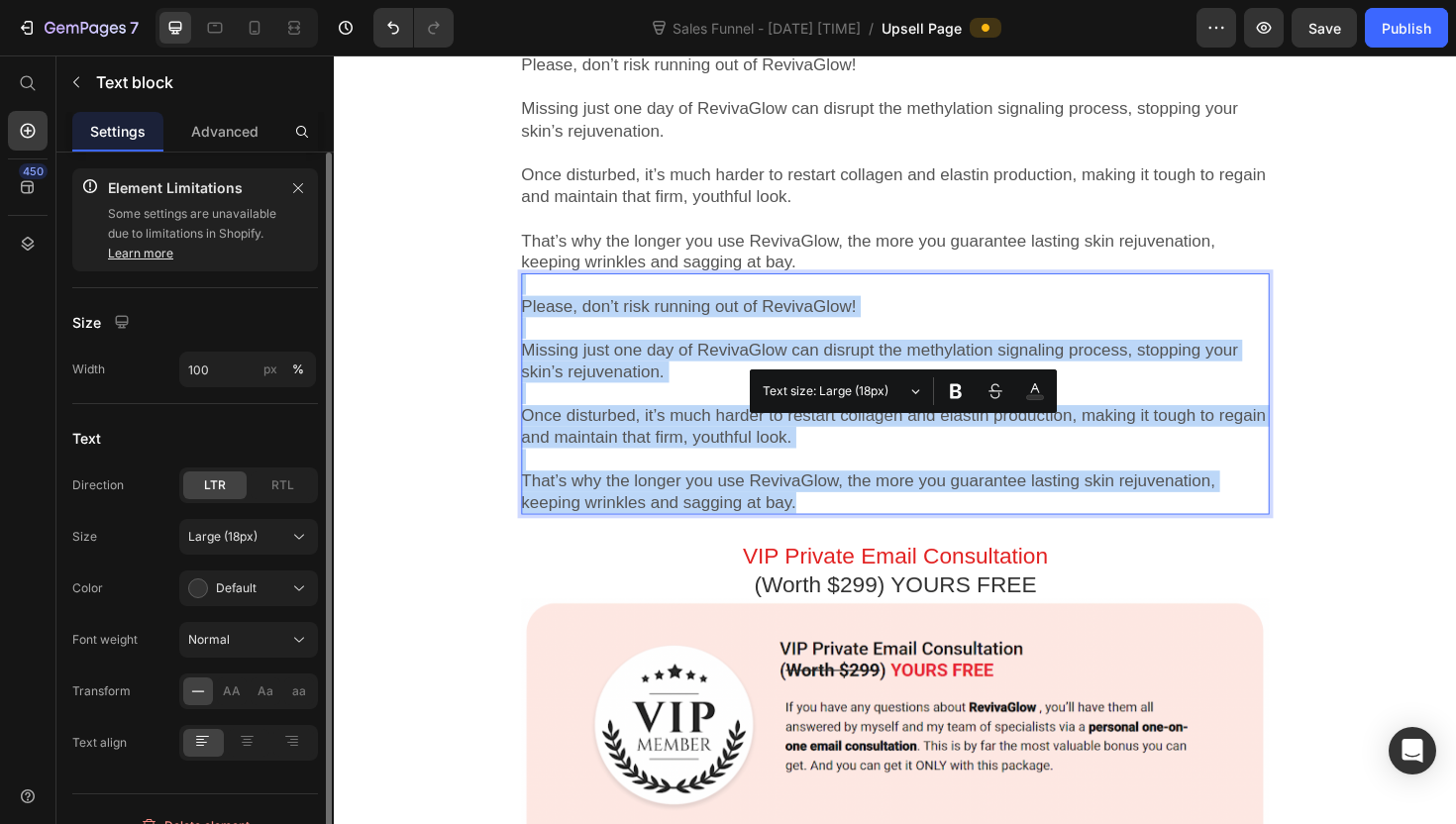 drag, startPoint x: 840, startPoint y: 657, endPoint x: 461, endPoint y: 401, distance: 457.35872 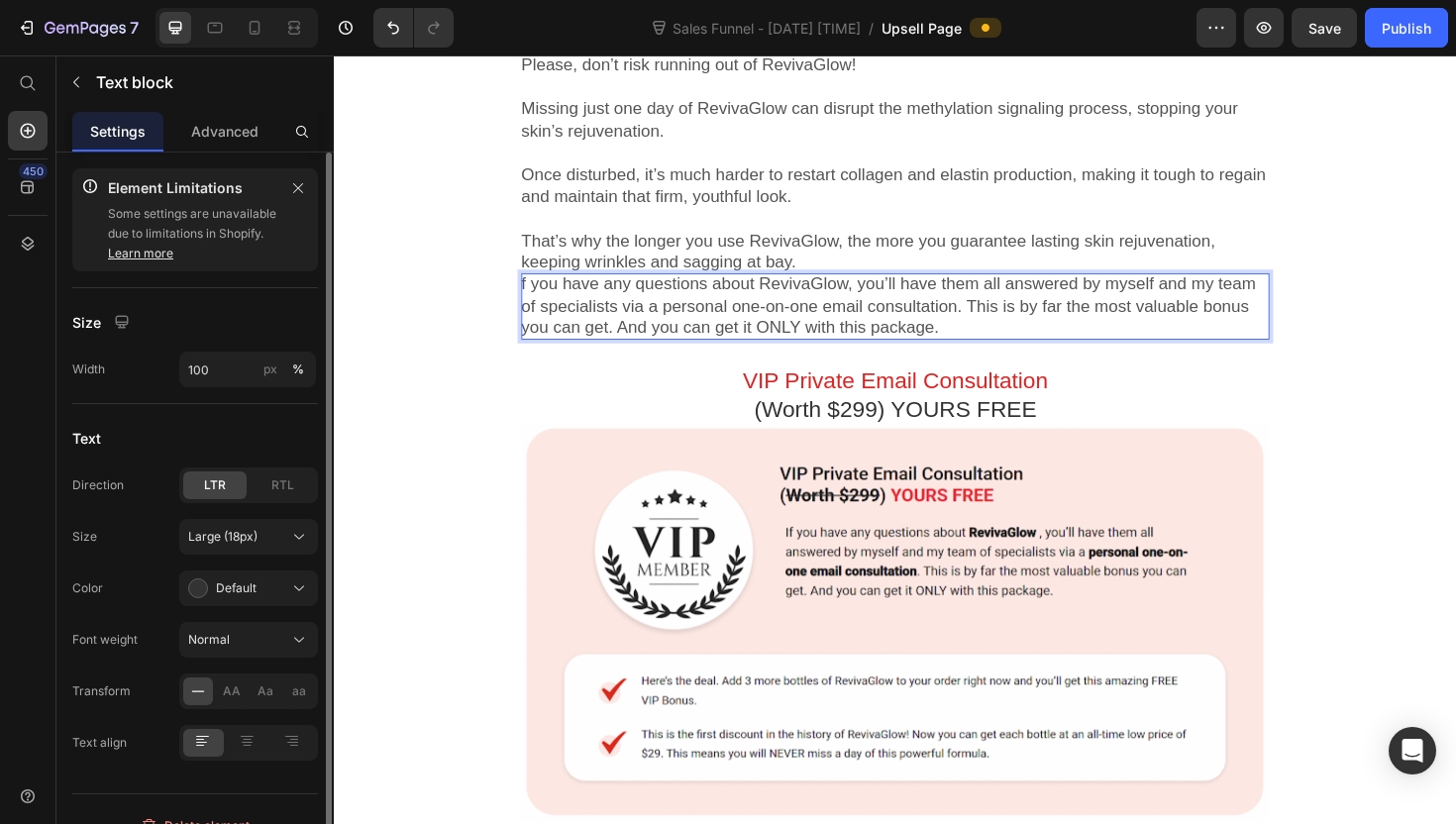 click on "f you have any questions about RevivaGlow, you’ll have them all answered by myself and my team of specialists via a personal one-on-one email consultation. This is by far the most valuable bonus you can get. And you can get it ONLY with this package." at bounding box center (928, 321) 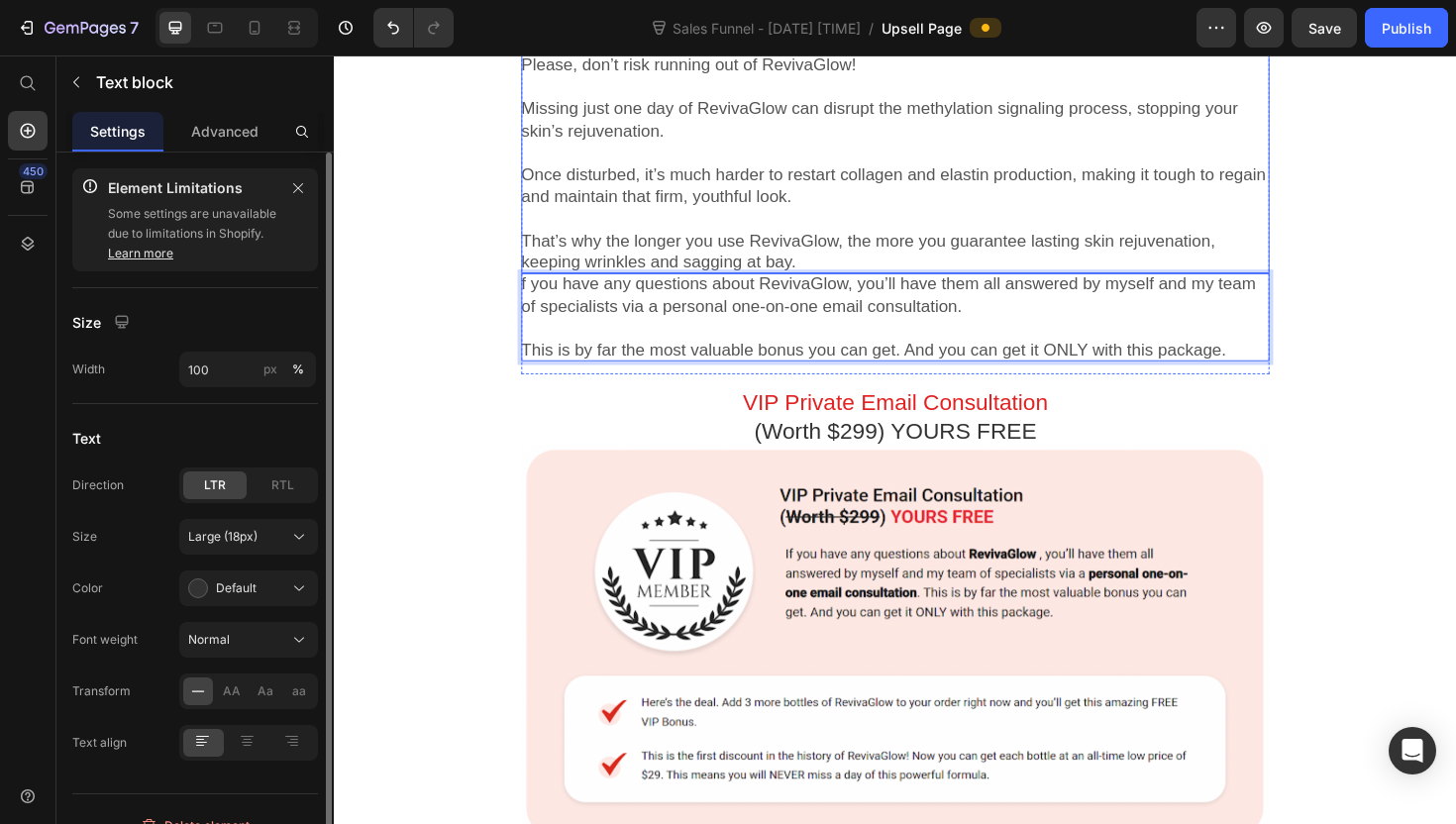 click on "Once disturbed, it’s much harder to restart collagen and elastin production, making it tough to regain and maintain that firm, youthful look." at bounding box center (928, 193) 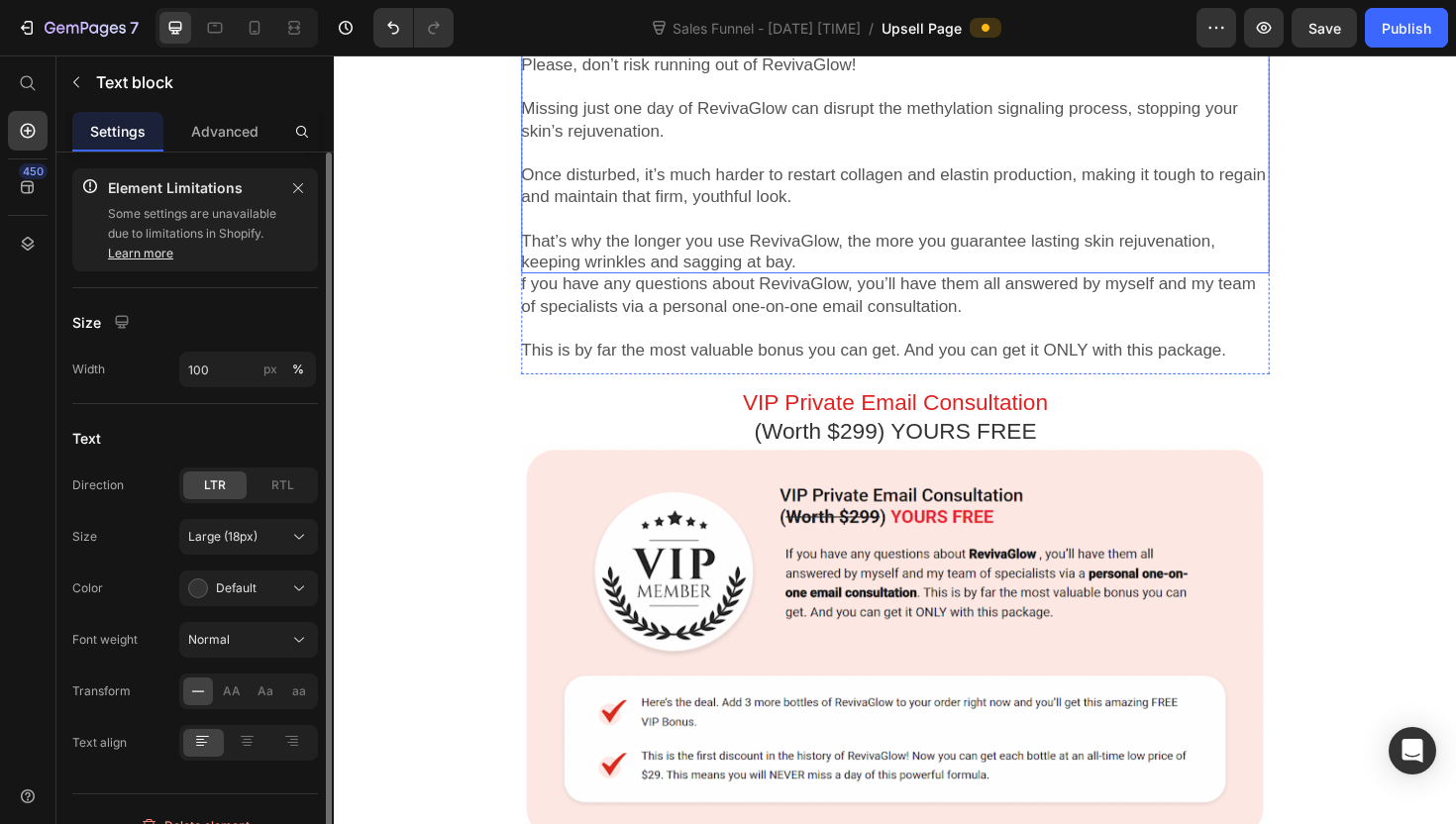 click 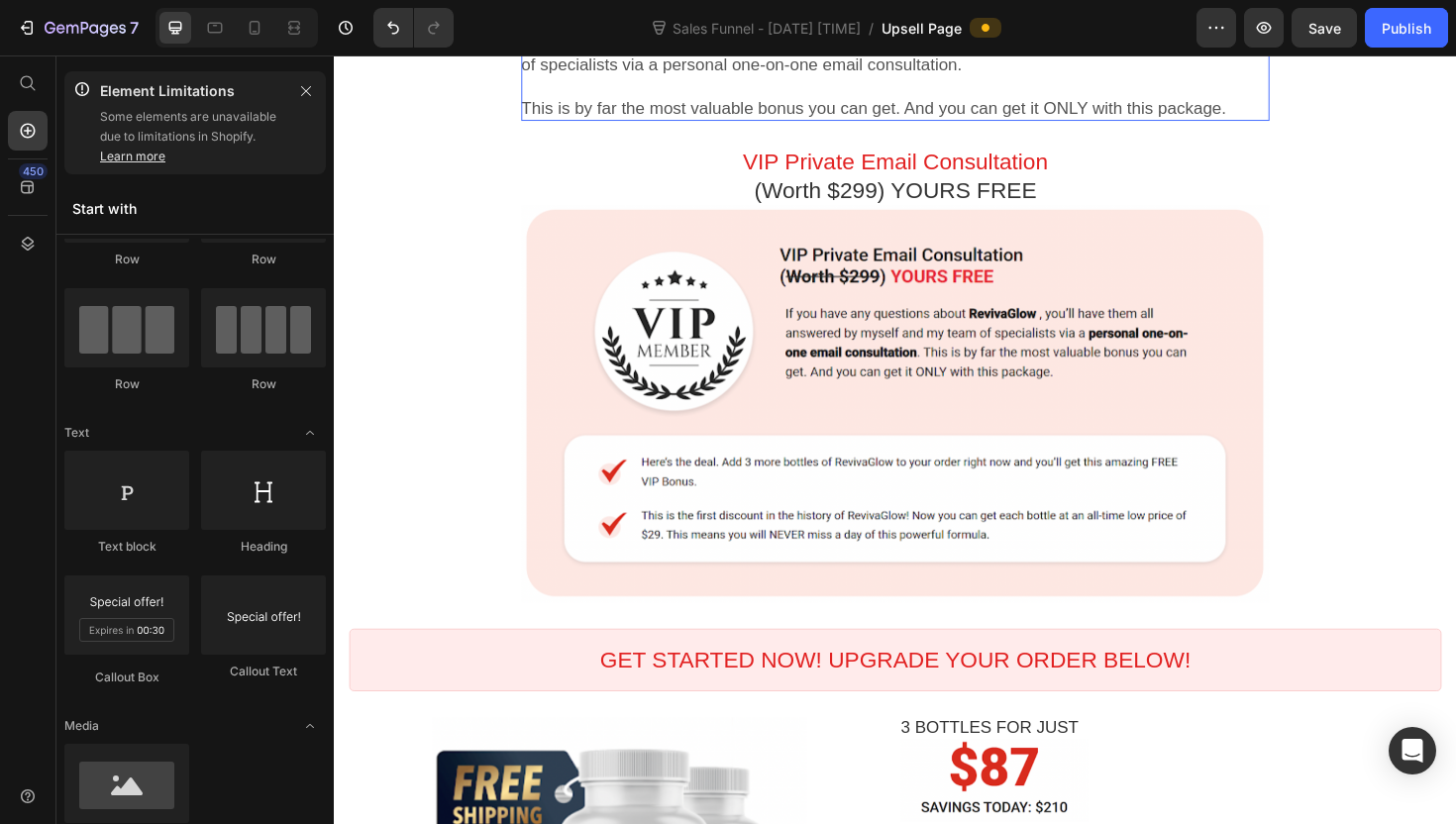 click on "f you have any questions about RevivaGlow, you’ll have them all answered by myself and my team of specialists via a personal one-on-one email consultation." at bounding box center (928, 54) 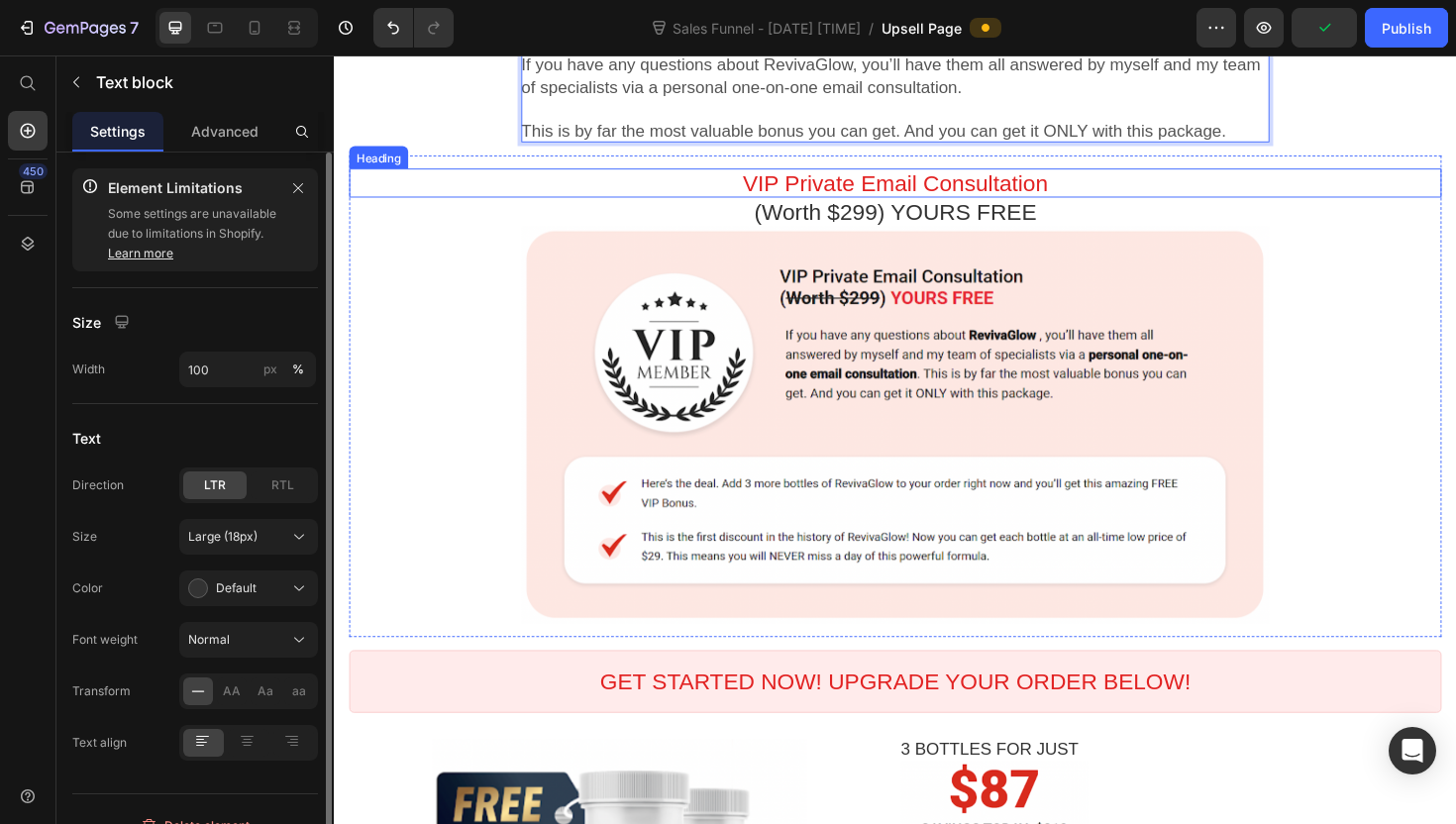 click on "VIP Private Email Consultation Heading (Worth $299) YOURS FREE Heading Image Section 16/25" at bounding box center (928, 416) 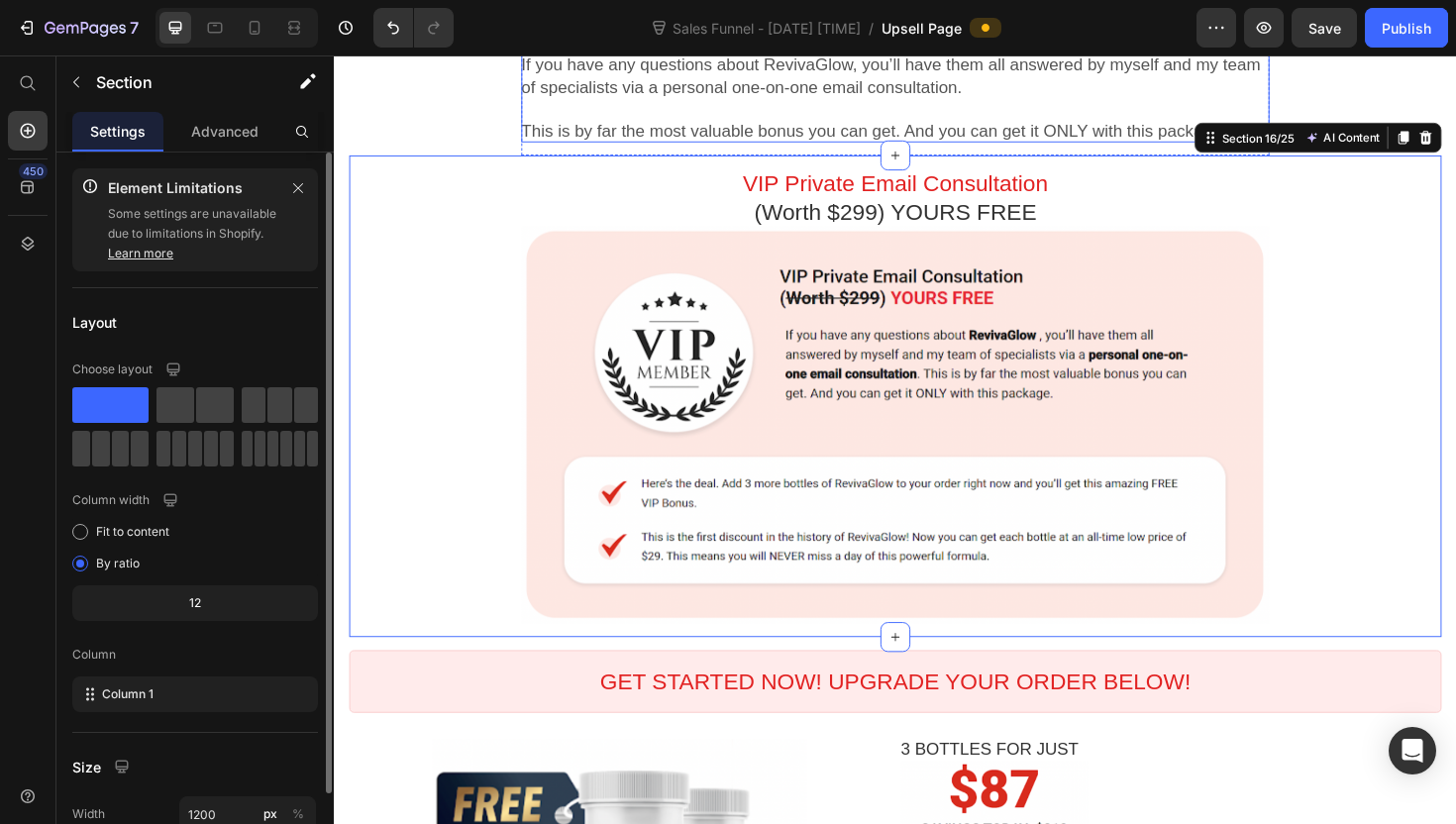 click on "This is by far the most valuable bonus you can get. And you can get it ONLY with this package." at bounding box center (928, 136) 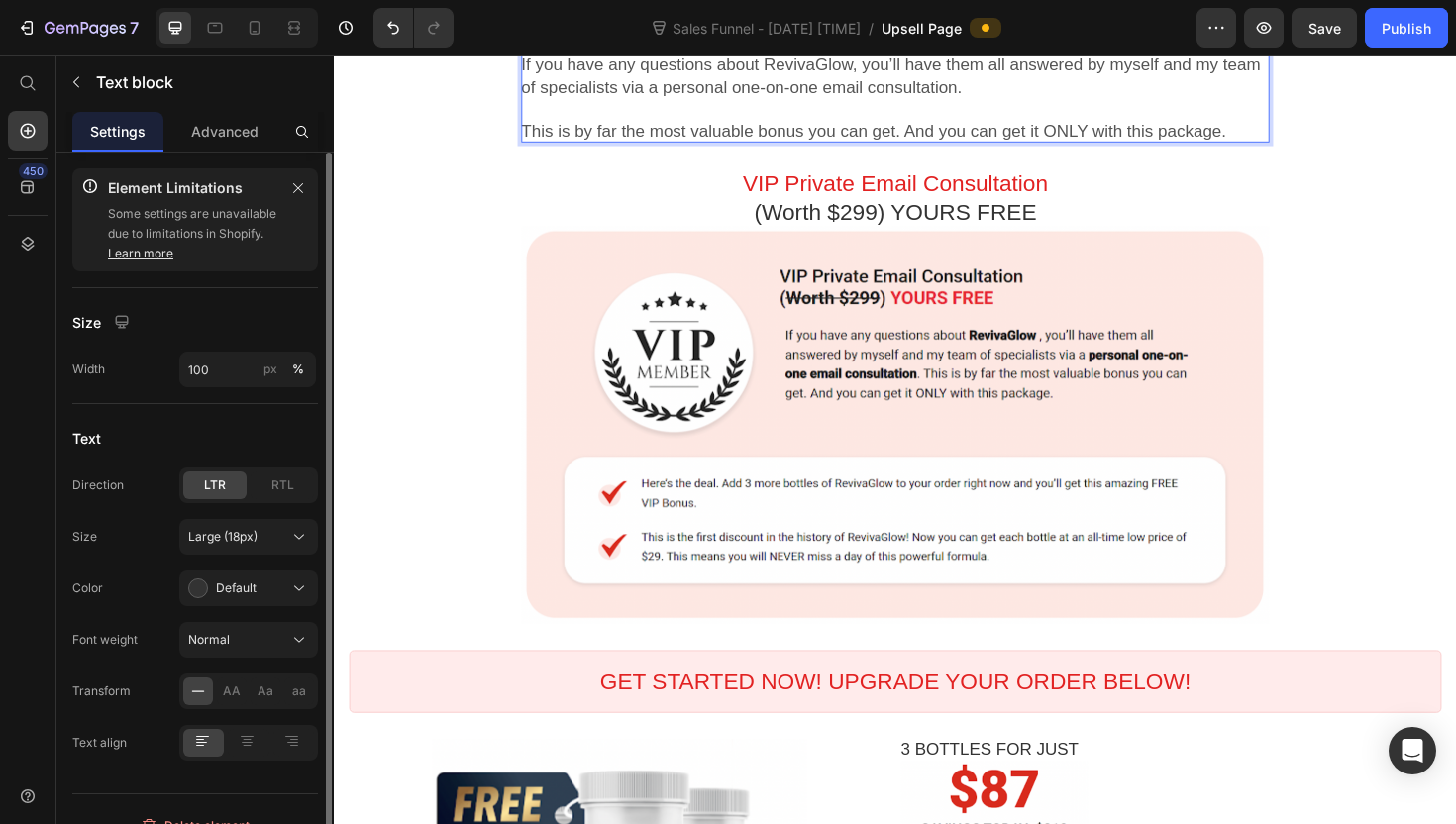 click on "This is by far the most valuable bonus you can get. And you can get it ONLY with this package." at bounding box center [928, 136] 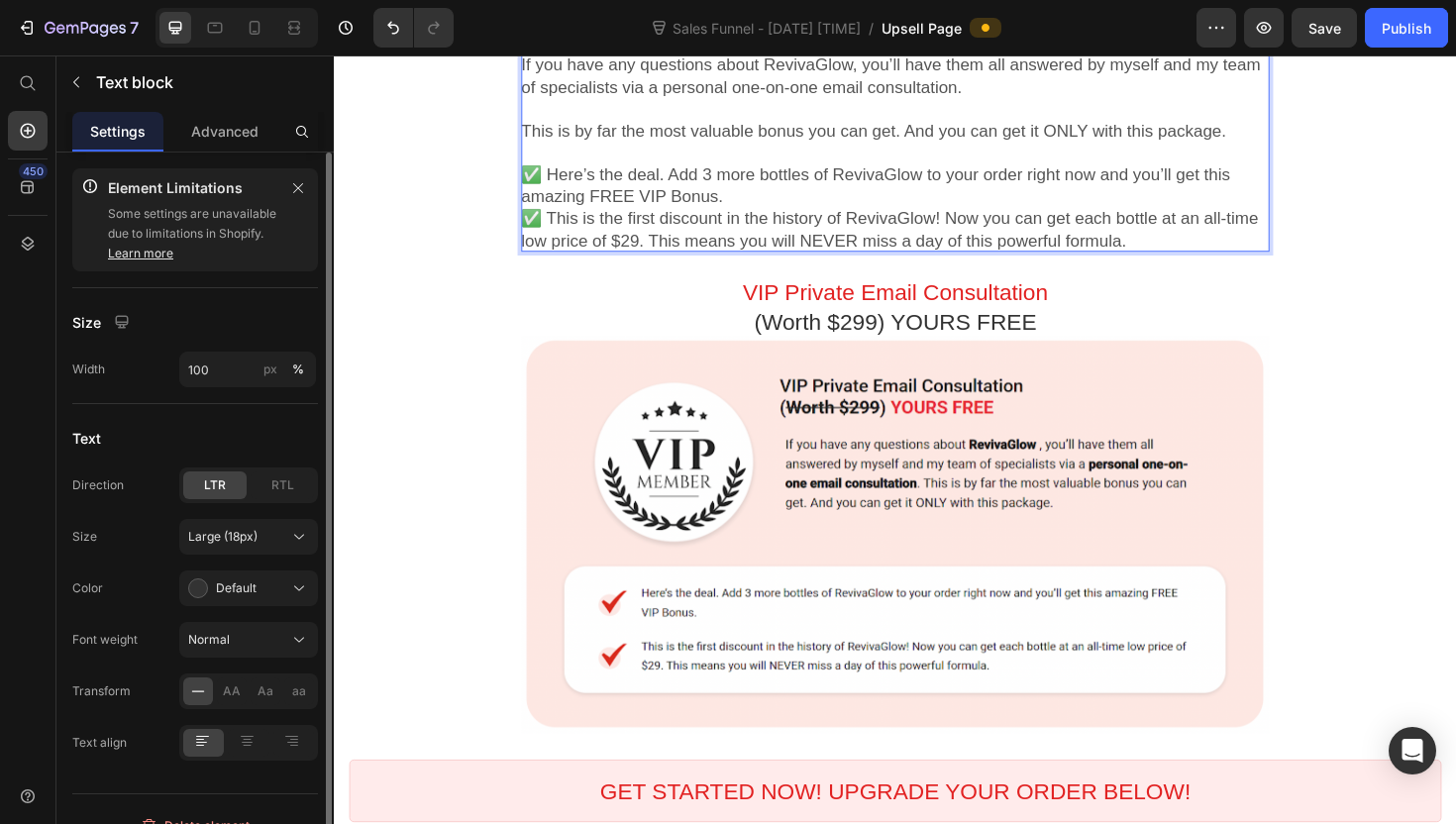 click on "✅ Here’s the deal. Add 3 more bottles of RevivaGlow to your order right now and you’ll get this amazing FREE VIP Bonus. ✅ This is the first discount in the history of RevivaGlow! Now you can get each bottle at an all-time low price of $29. This means you will NEVER miss a day of this powerful formula." at bounding box center [928, 217] 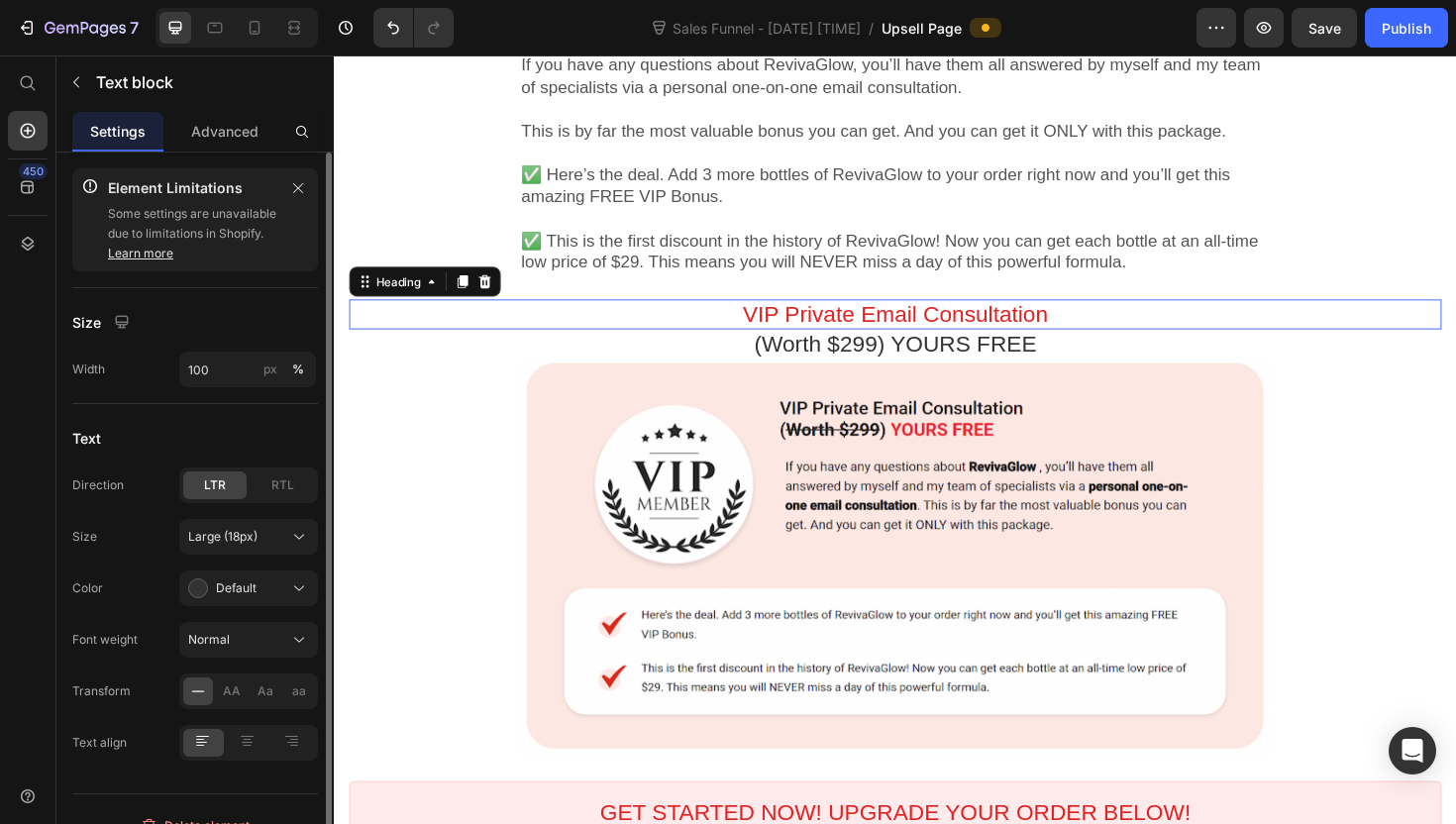 click on "VIP Private Email Consultation" at bounding box center (928, 329) 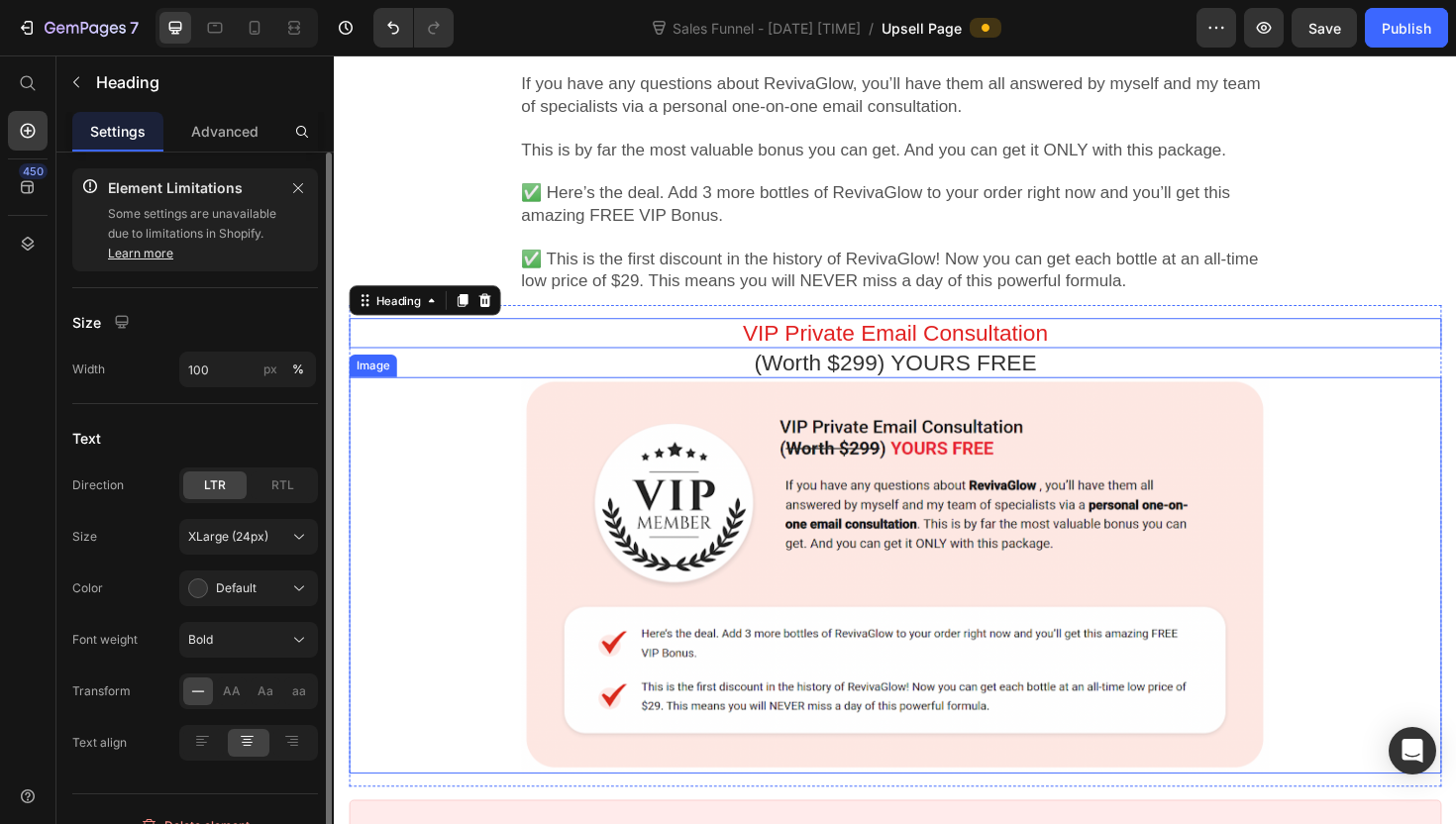 scroll, scrollTop: 3805, scrollLeft: 0, axis: vertical 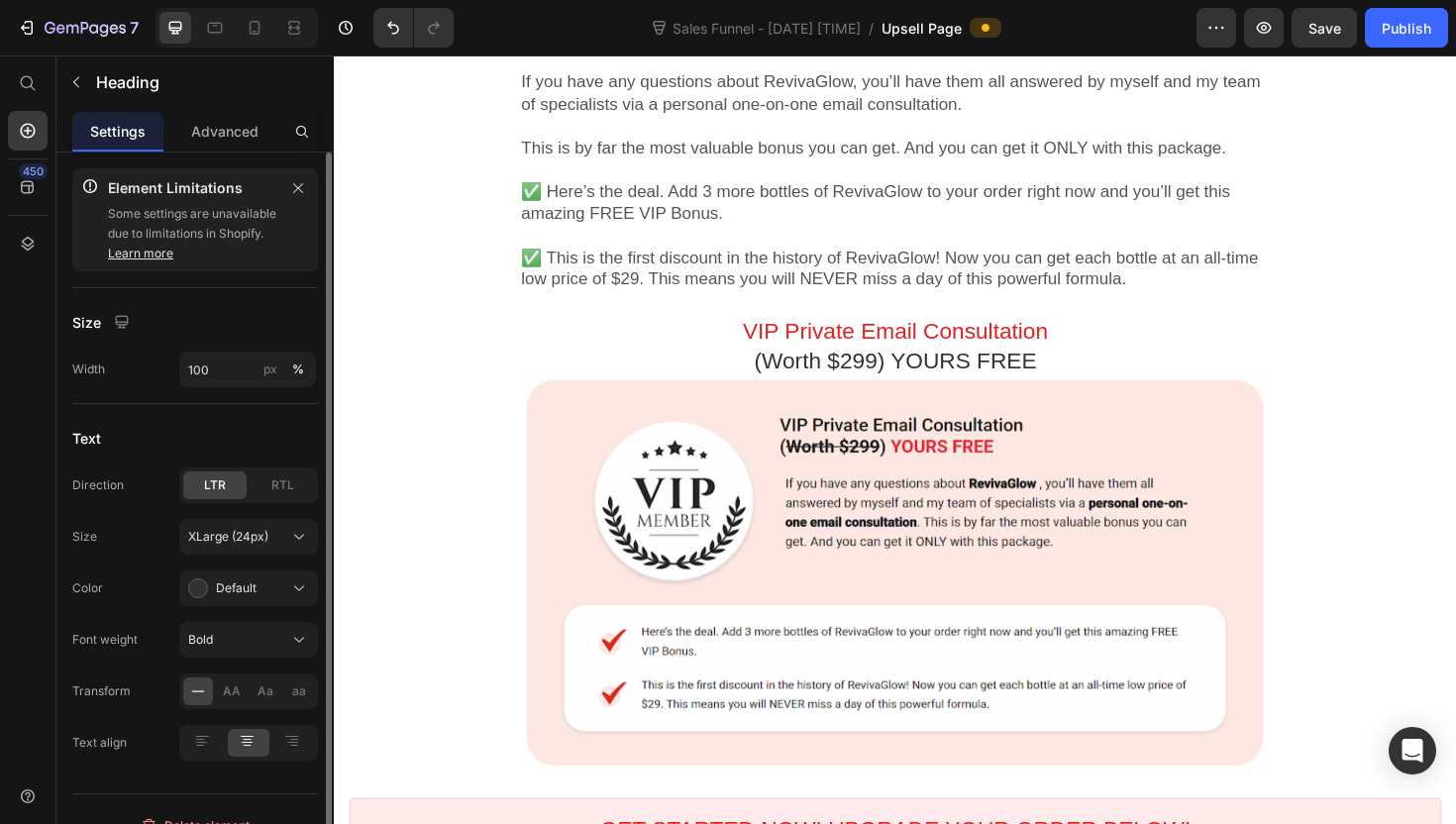 click on "(Worth $299) YOURS FREE" at bounding box center (928, 34) 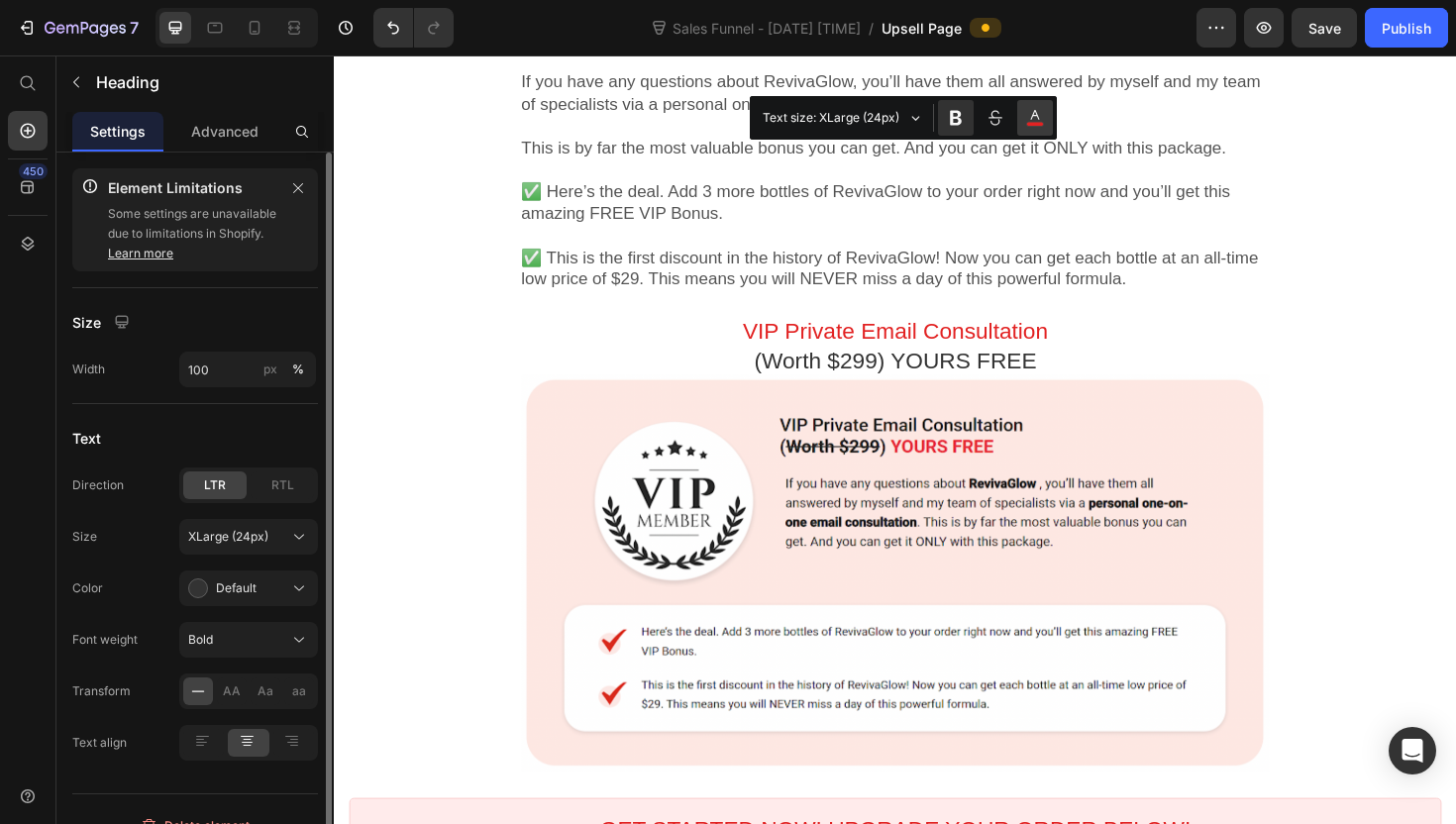 click 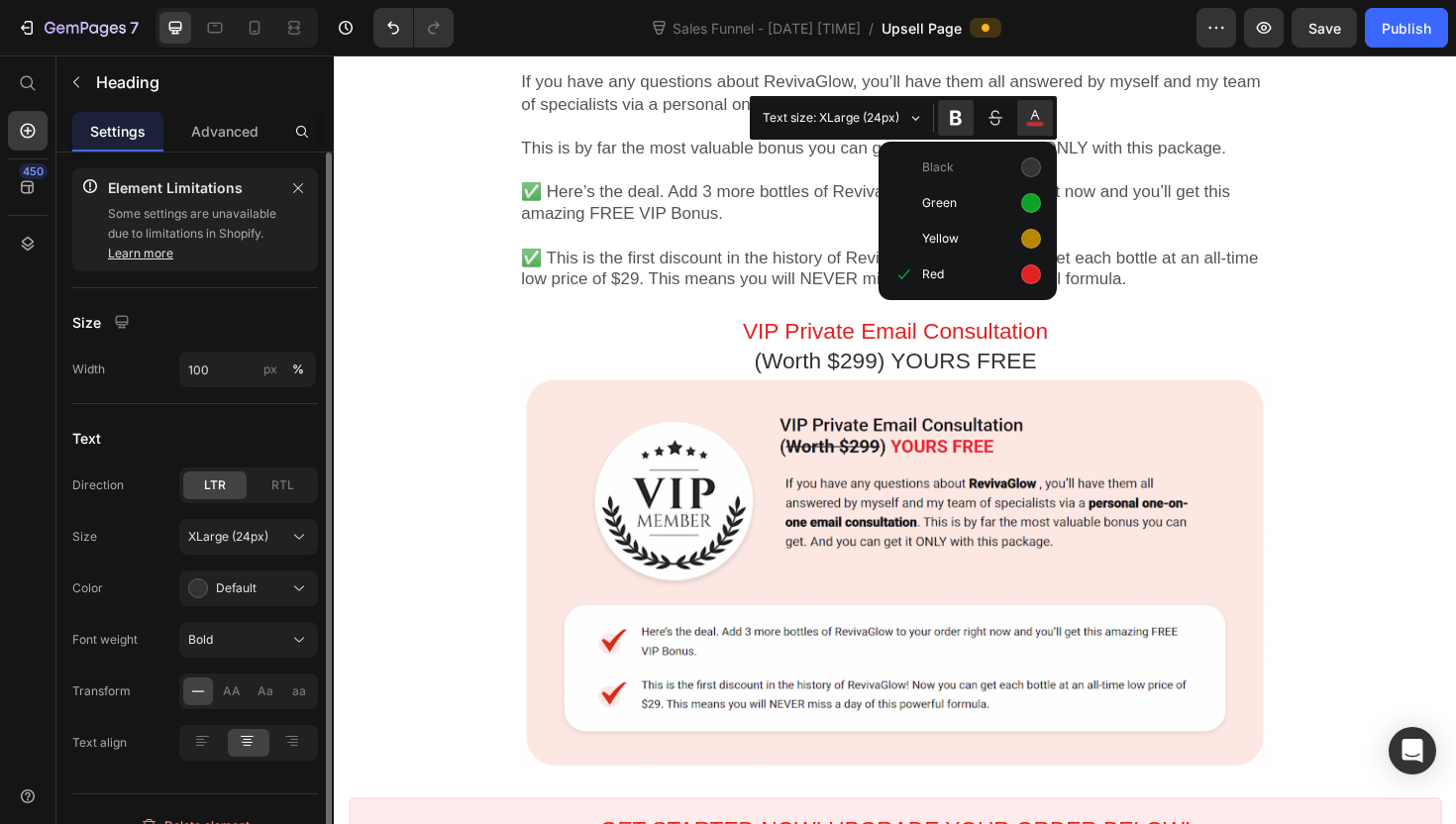 click on "Wait! Your Order Is Being Processed. Callout Text Please don’t close this page! Heading Callout Box Section 1/25   Congratulations! Heading   While we prepare your order, make sure you have all the RevivaGlow you need to enjoy a youthful glow and radiant skin, no matter your age.   Text block Section 2/25 Take Advantage of Our Exclusive VIP Client Offer Callout Text Callout Box Section 3/25 Image Grab 3 More Bottles of RevivaGlow For Just Heading Image Row Section 4/25 Image Section 5/25 ADD TO MY ORDER Accept Button No thank you! Decline Button I understand that this is the only chance I’ll have to take advantage of this special offer. I acknowledge re-ordering later will cost up to $99 per bottle plus shipping fees. I will pass on this forever. Text block Product Offer Section 6/25   This offer will no longer be available after you leave this page. Heading     So, take advantage of this while you can.     Text block Section 7/25   Only Available On This Page! Heading             Image Row" at bounding box center [928, -369] 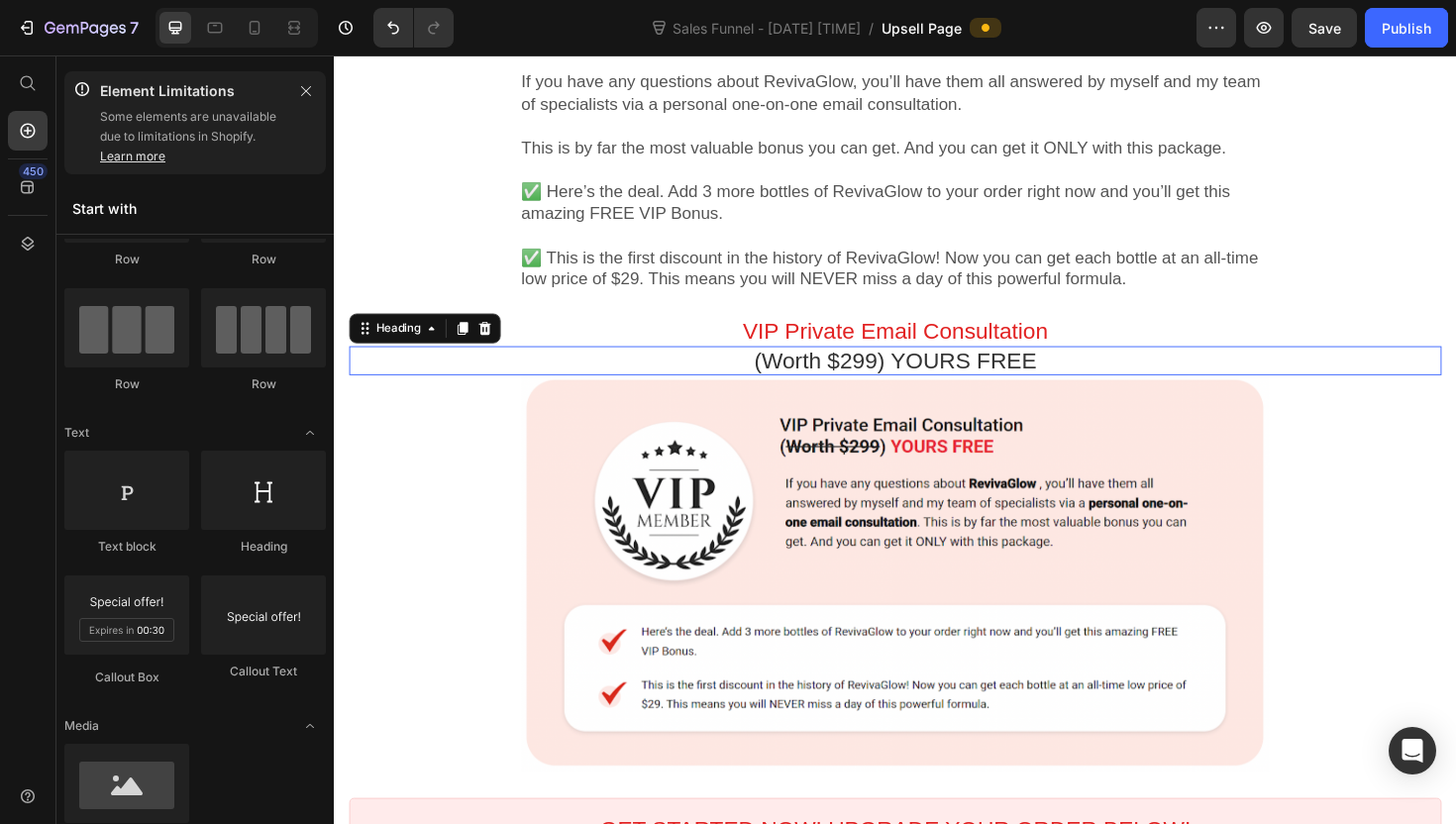 click on "(Worth $299) YOURS FREE" at bounding box center (928, 378) 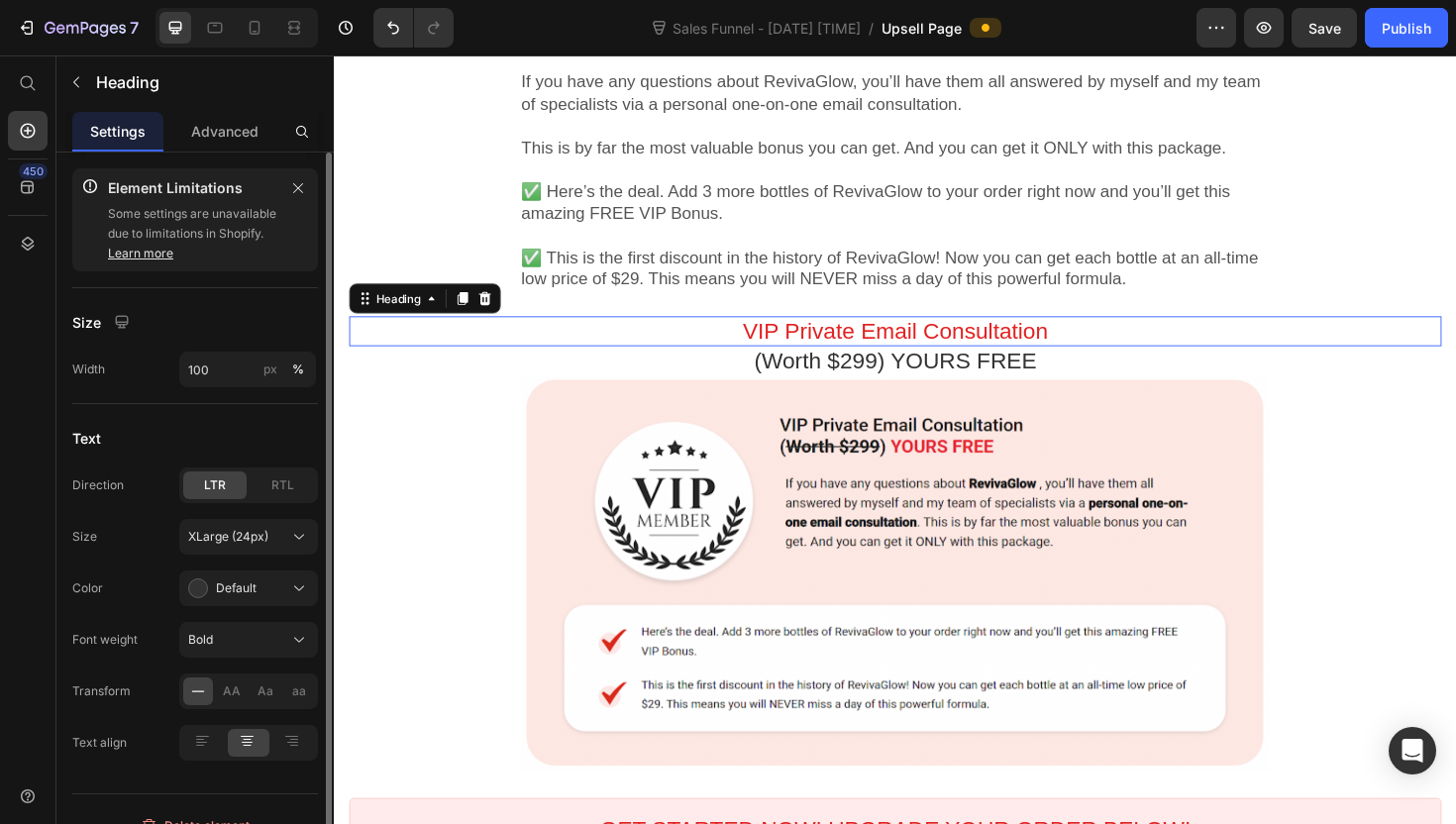click on "VIP Private Email Consultation" at bounding box center [928, 347] 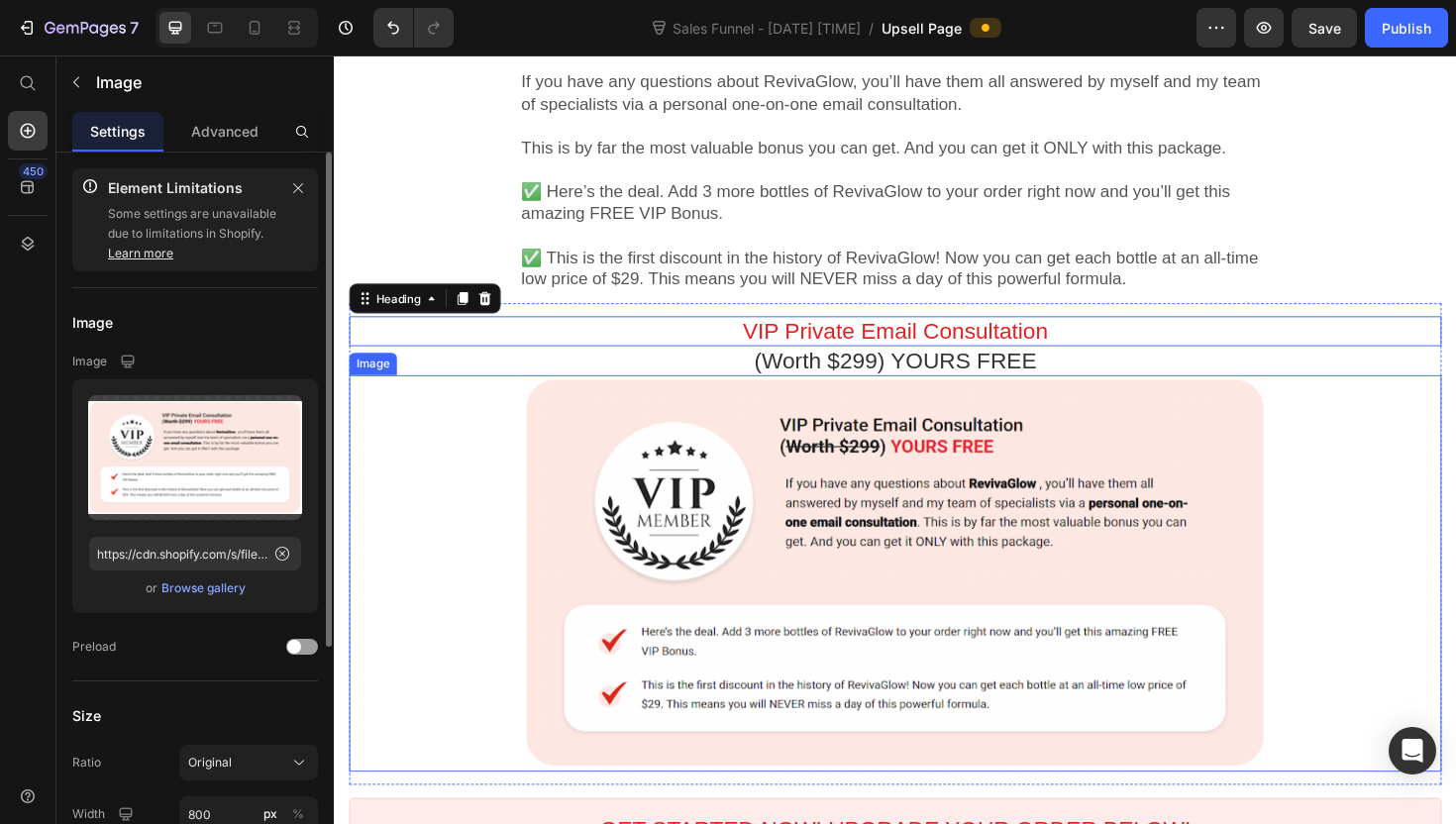 click at bounding box center [928, 604] 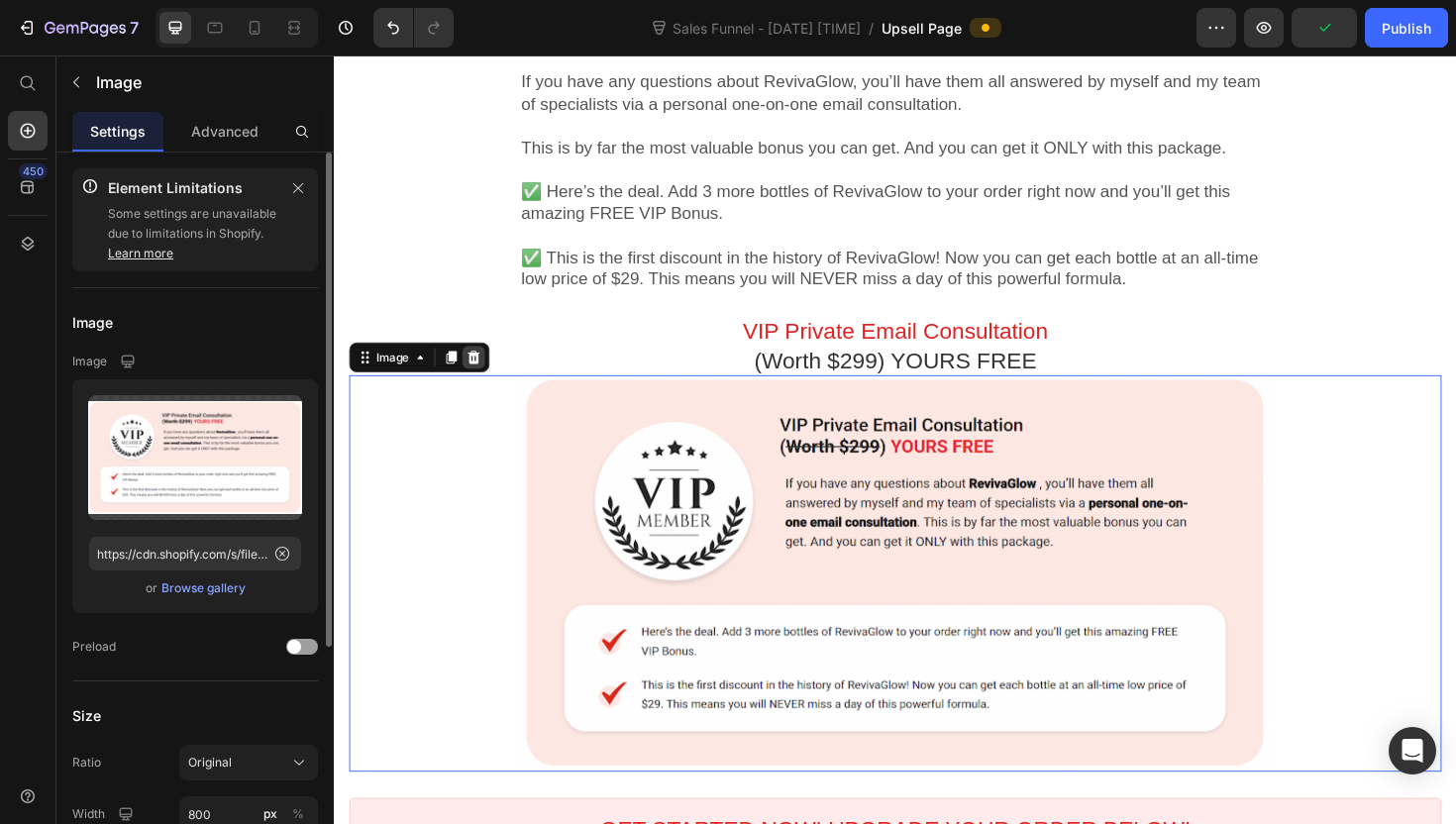 click 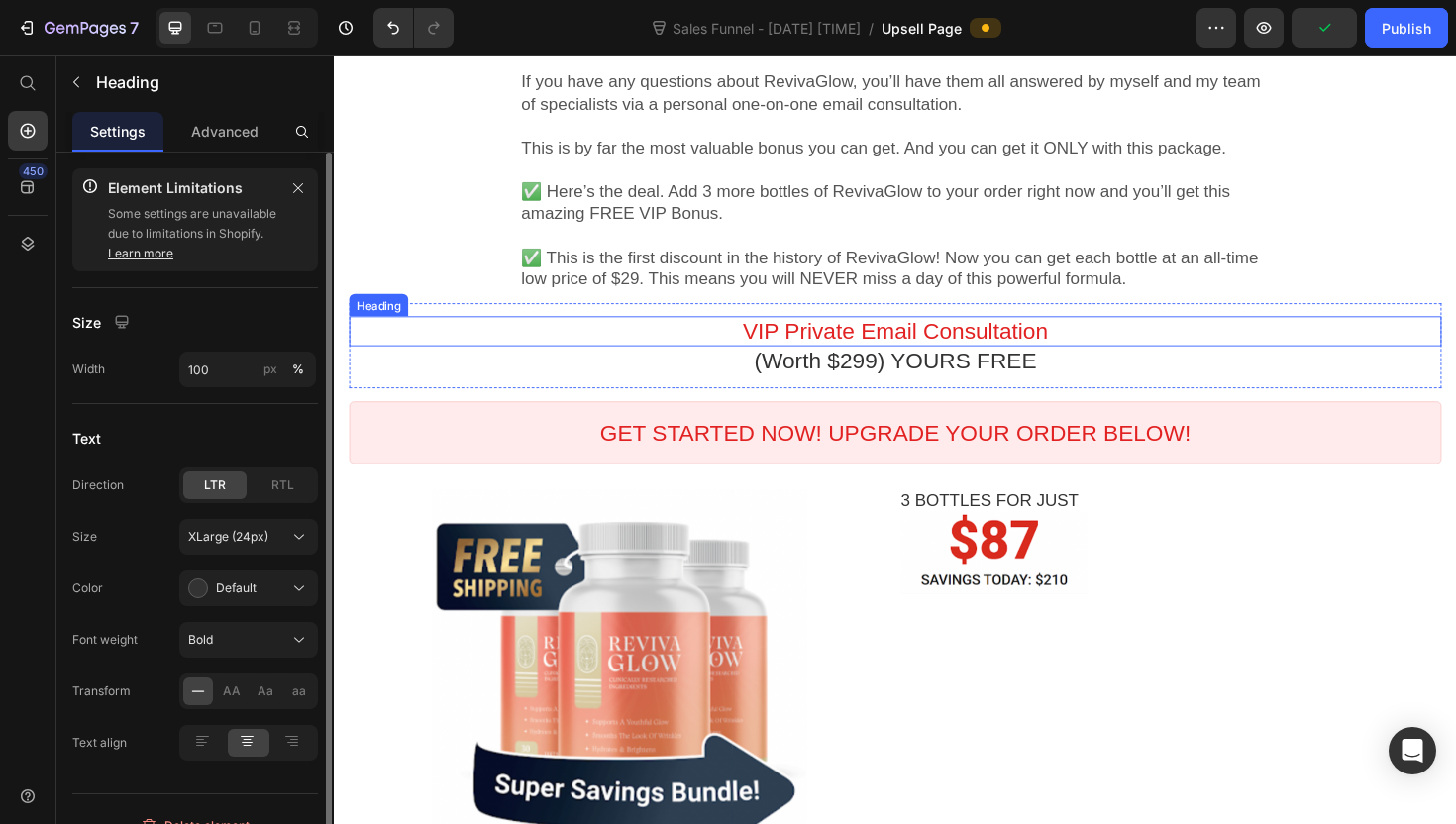 click on "VIP Private Email Consultation" at bounding box center (928, 347) 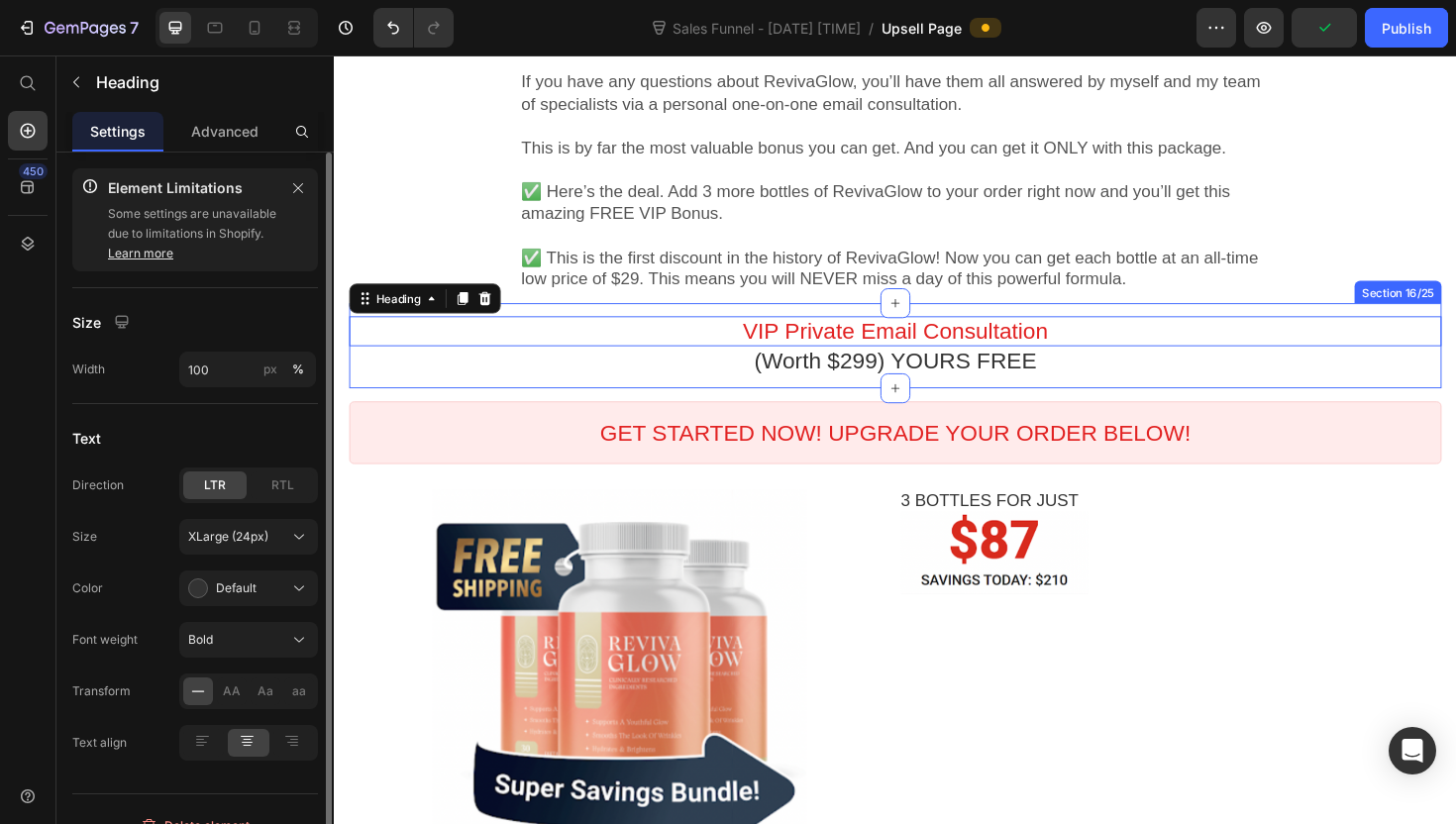 click on "VIP Private Email Consultation Heading   (Worth $299) YOURS FREE Heading Section 16/25" at bounding box center (928, 362) 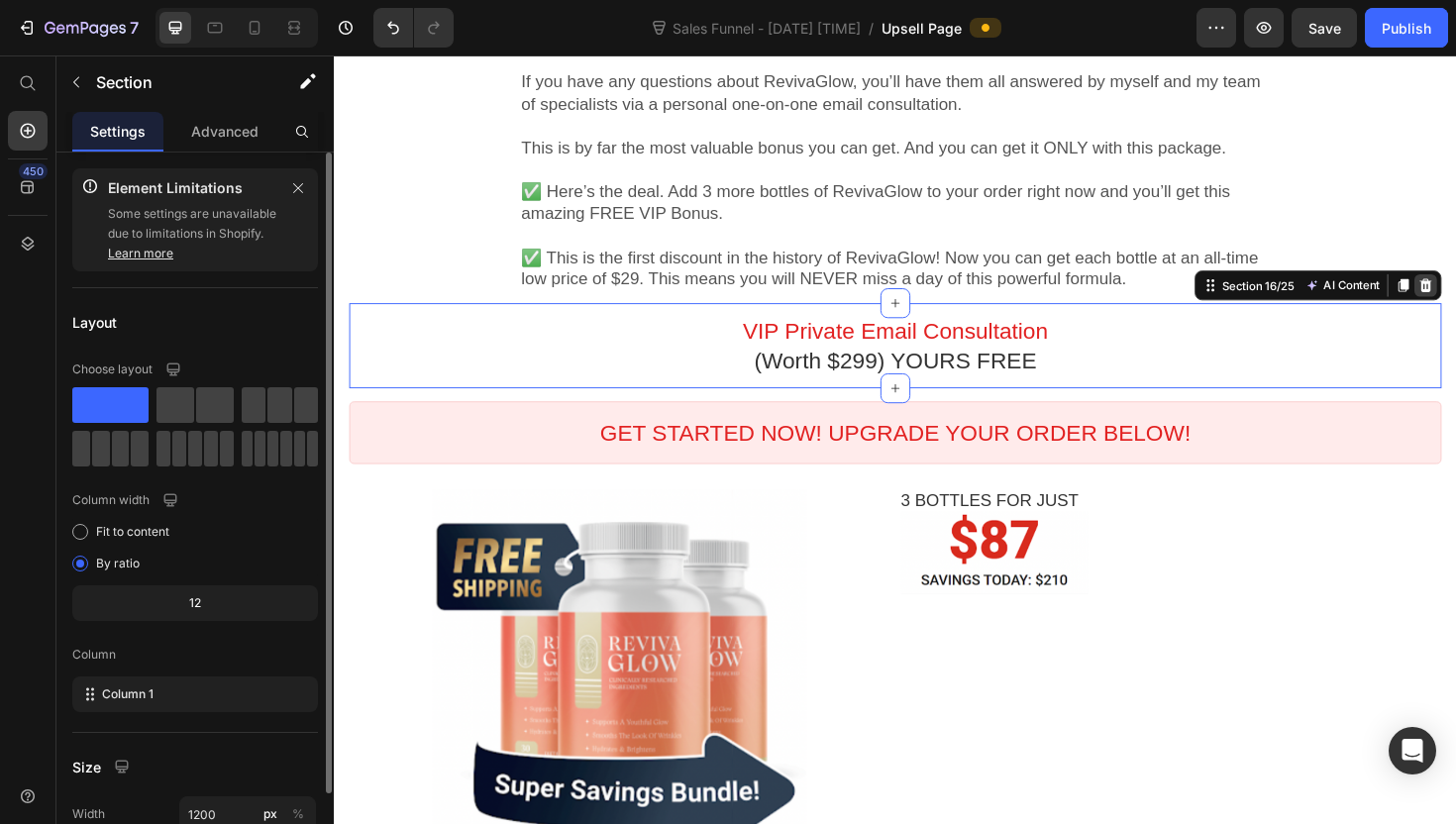 click 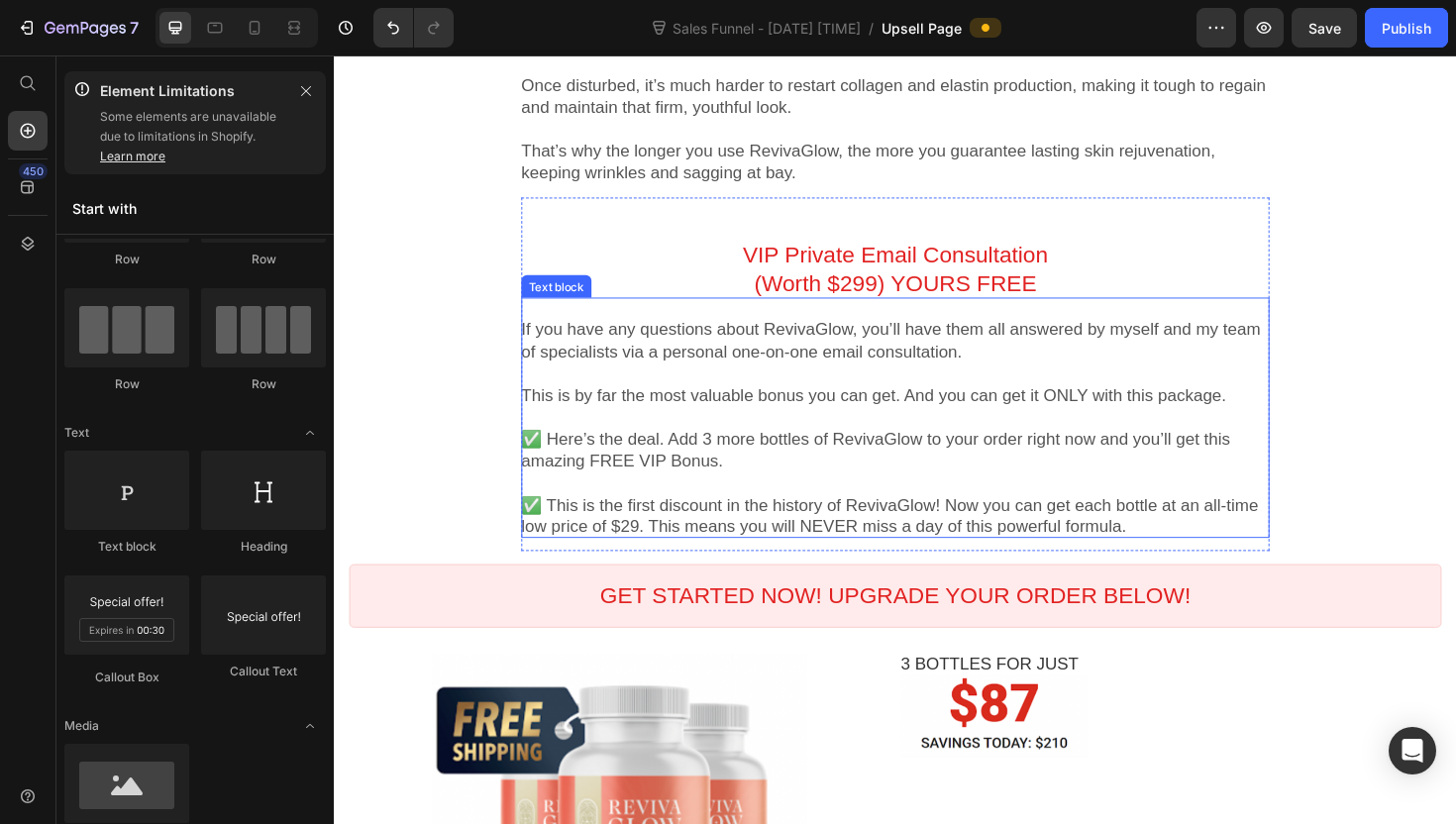 scroll, scrollTop: 3536, scrollLeft: 0, axis: vertical 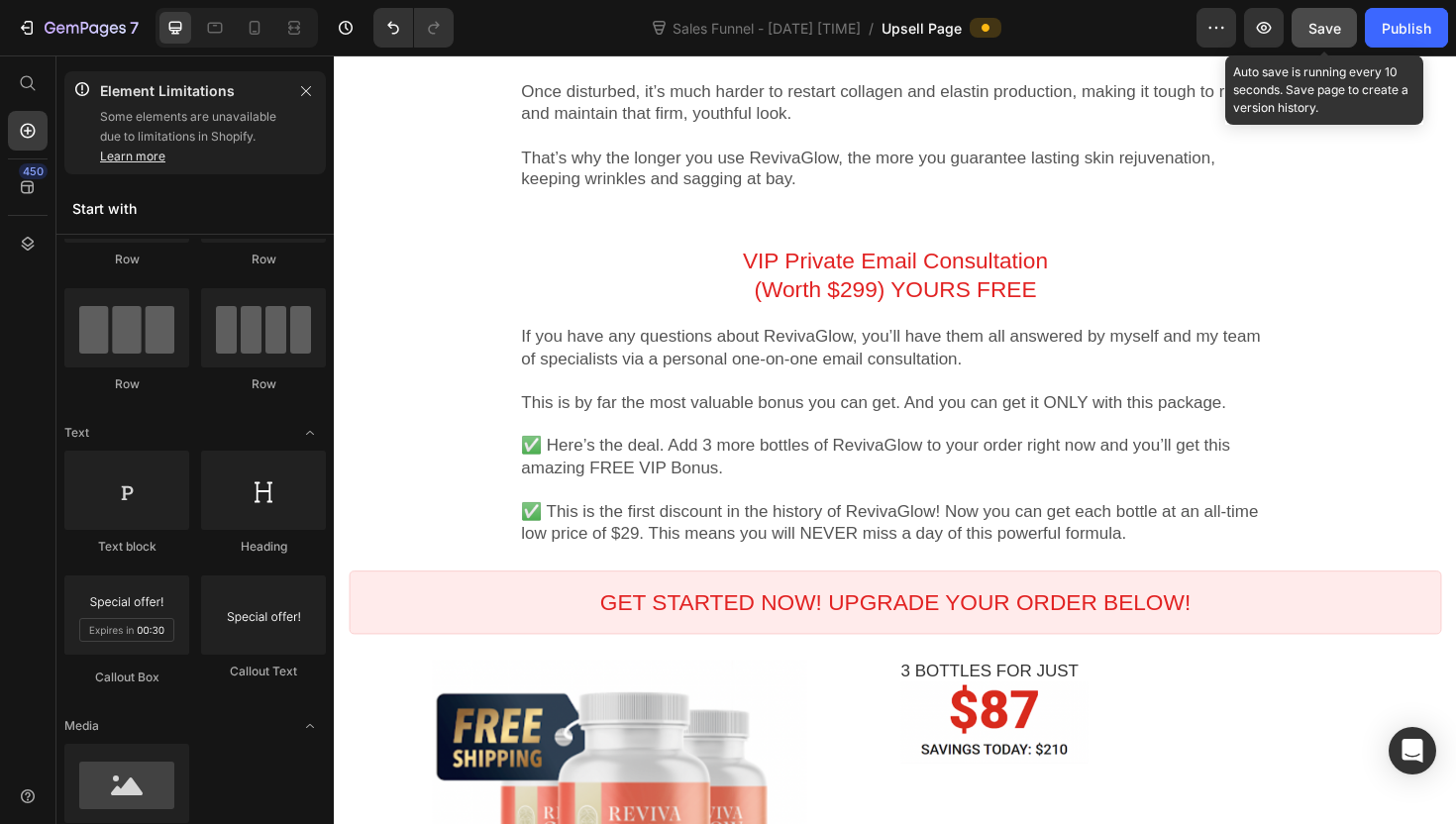 click on "Save" at bounding box center (1324, 28) 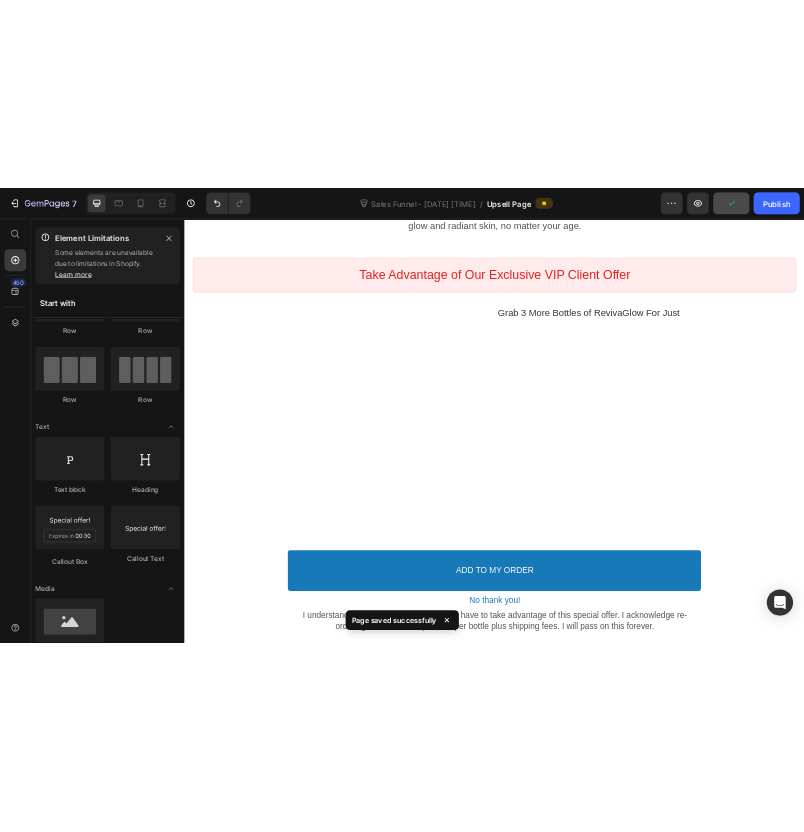 scroll, scrollTop: 0, scrollLeft: 0, axis: both 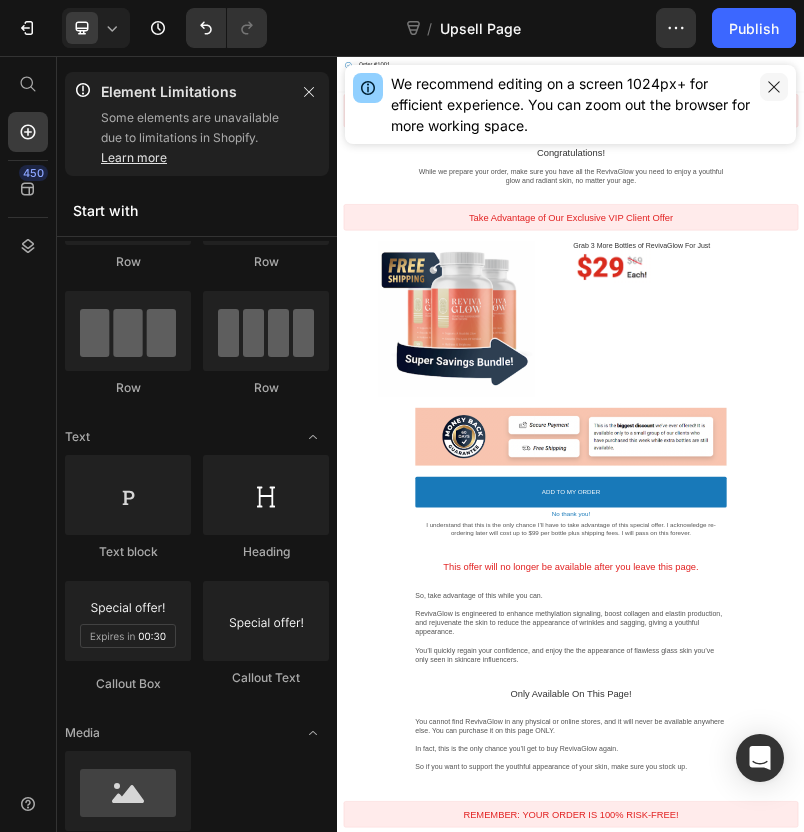 click at bounding box center (774, 87) 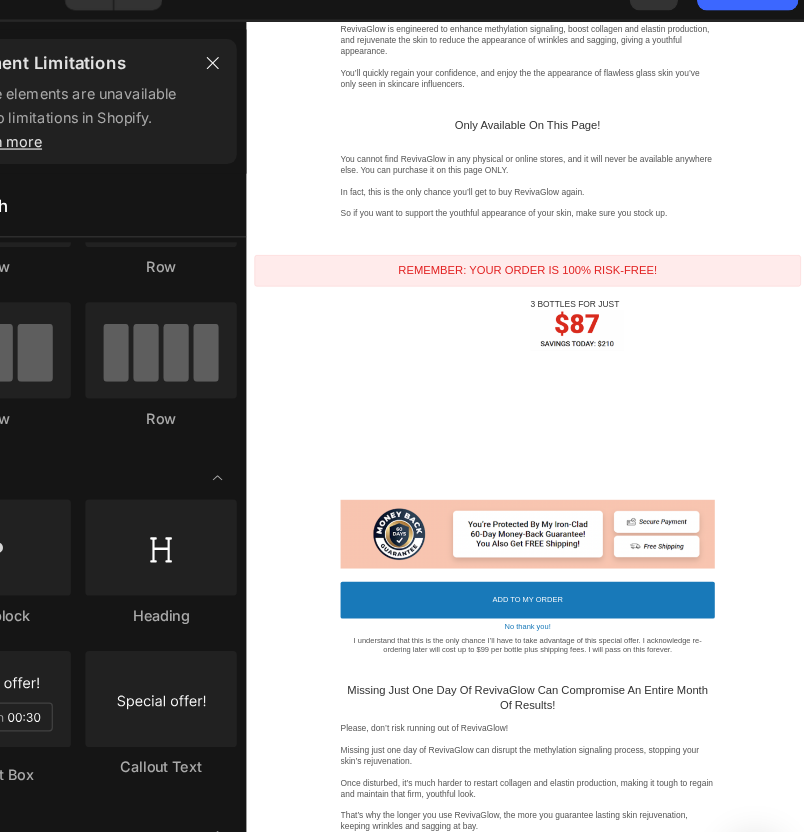 scroll, scrollTop: 1443, scrollLeft: 0, axis: vertical 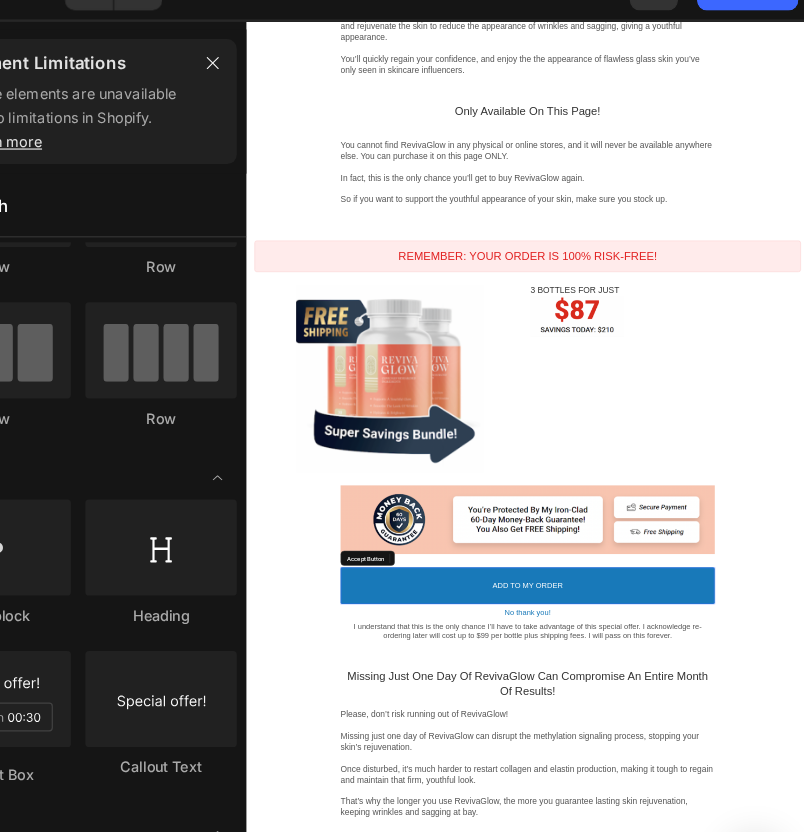 click on "ADD TO MY ORDER" at bounding box center (846, 1228) 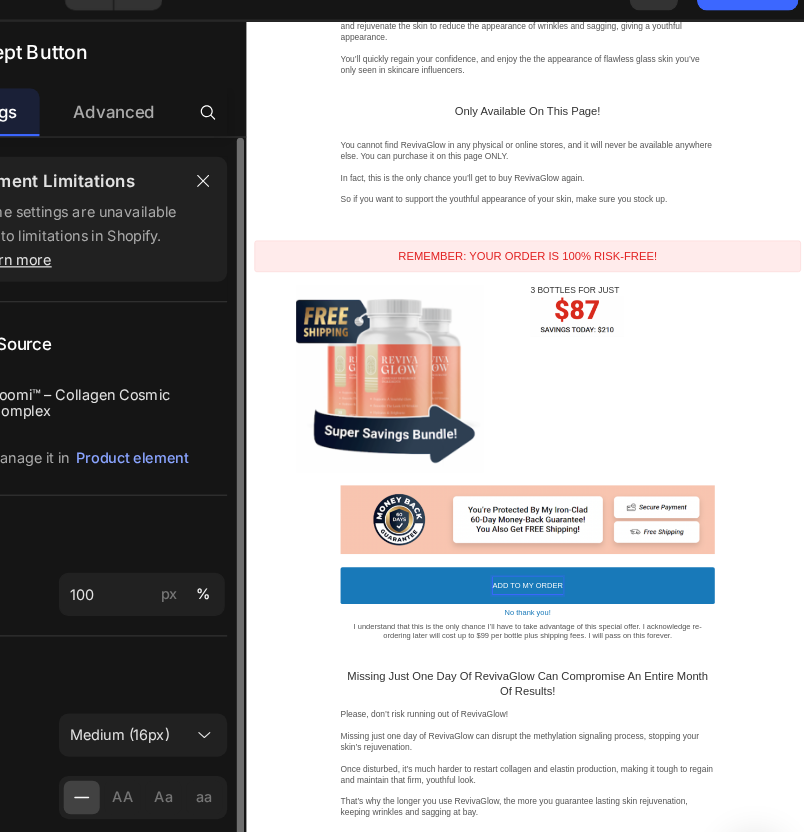 click on "ADD TO MY ORDER" at bounding box center [846, 1228] 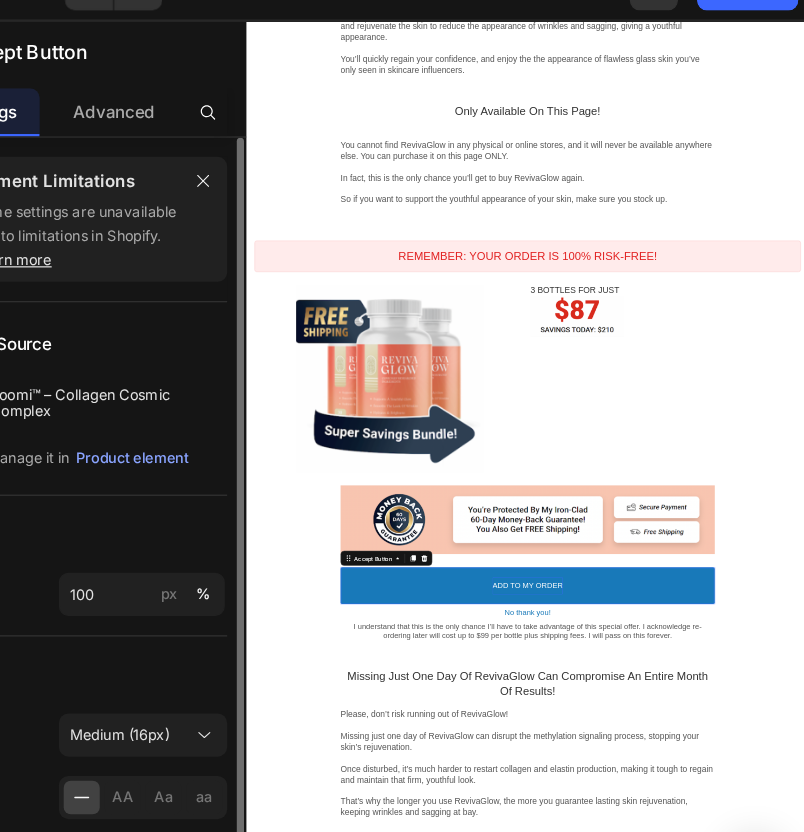 click on "ADD TO MY ORDER" at bounding box center (846, 1228) 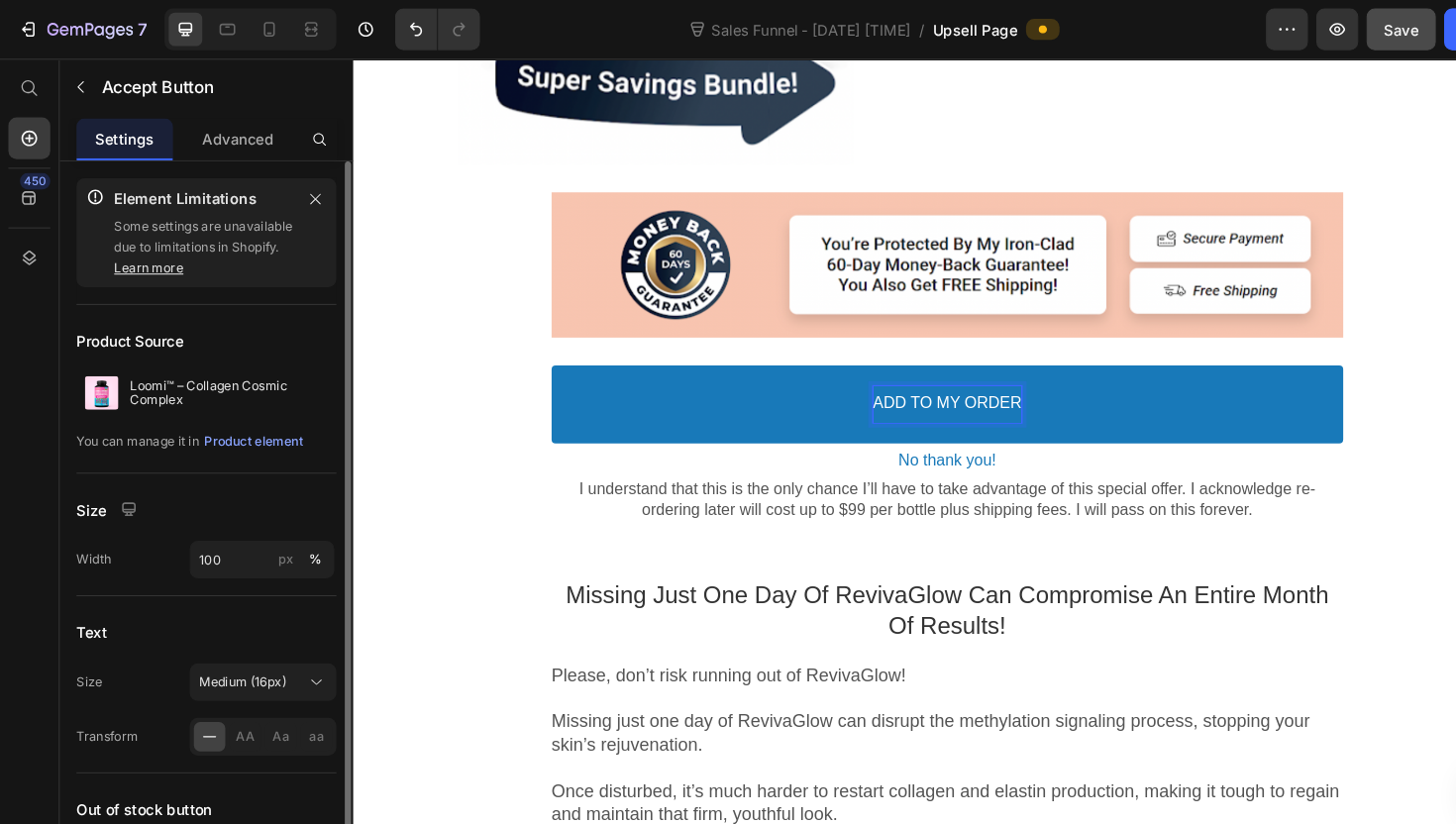 scroll, scrollTop: 2282, scrollLeft: 0, axis: vertical 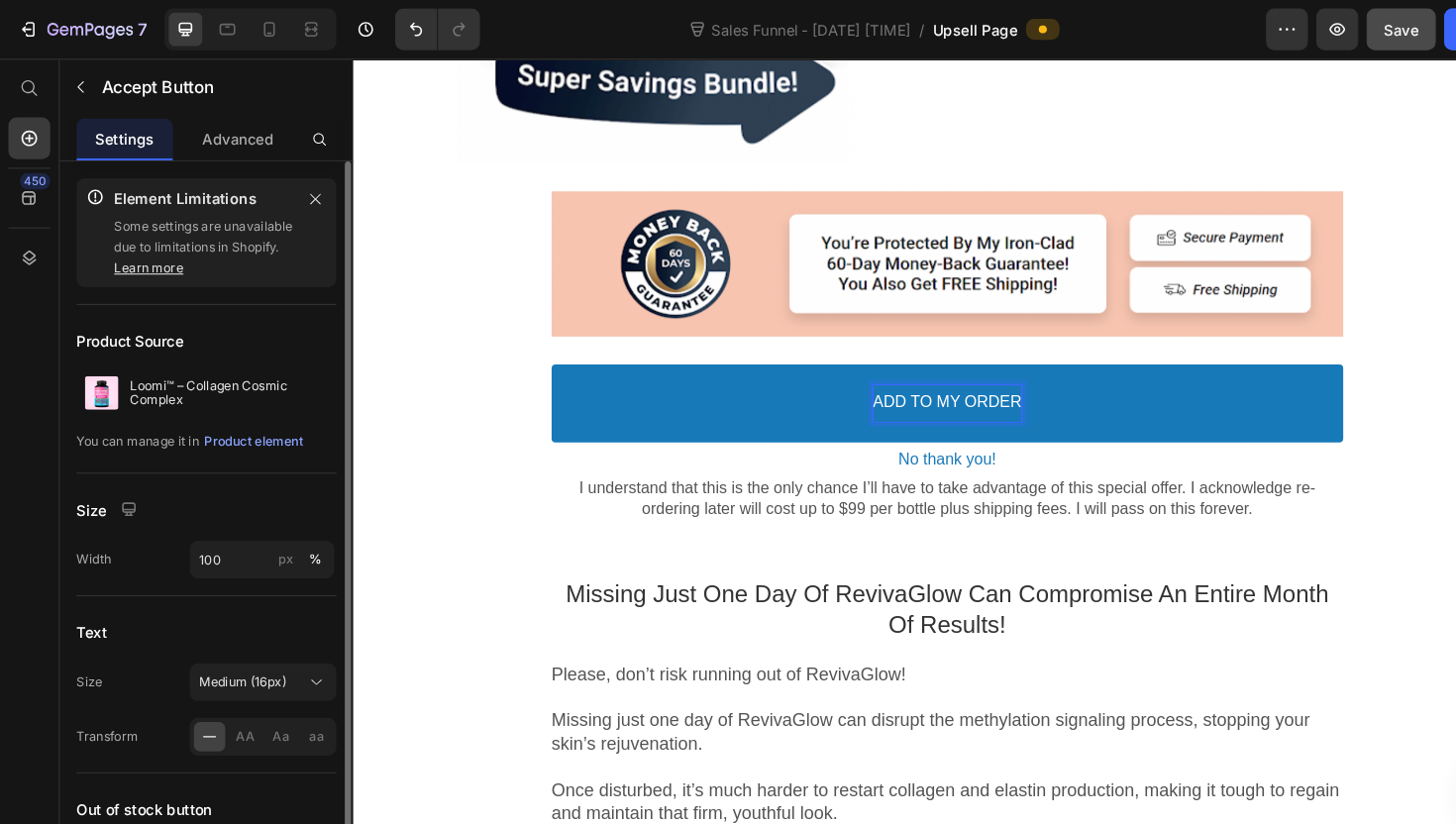 click on "ADD TO MY ORDER" at bounding box center (947, 403) 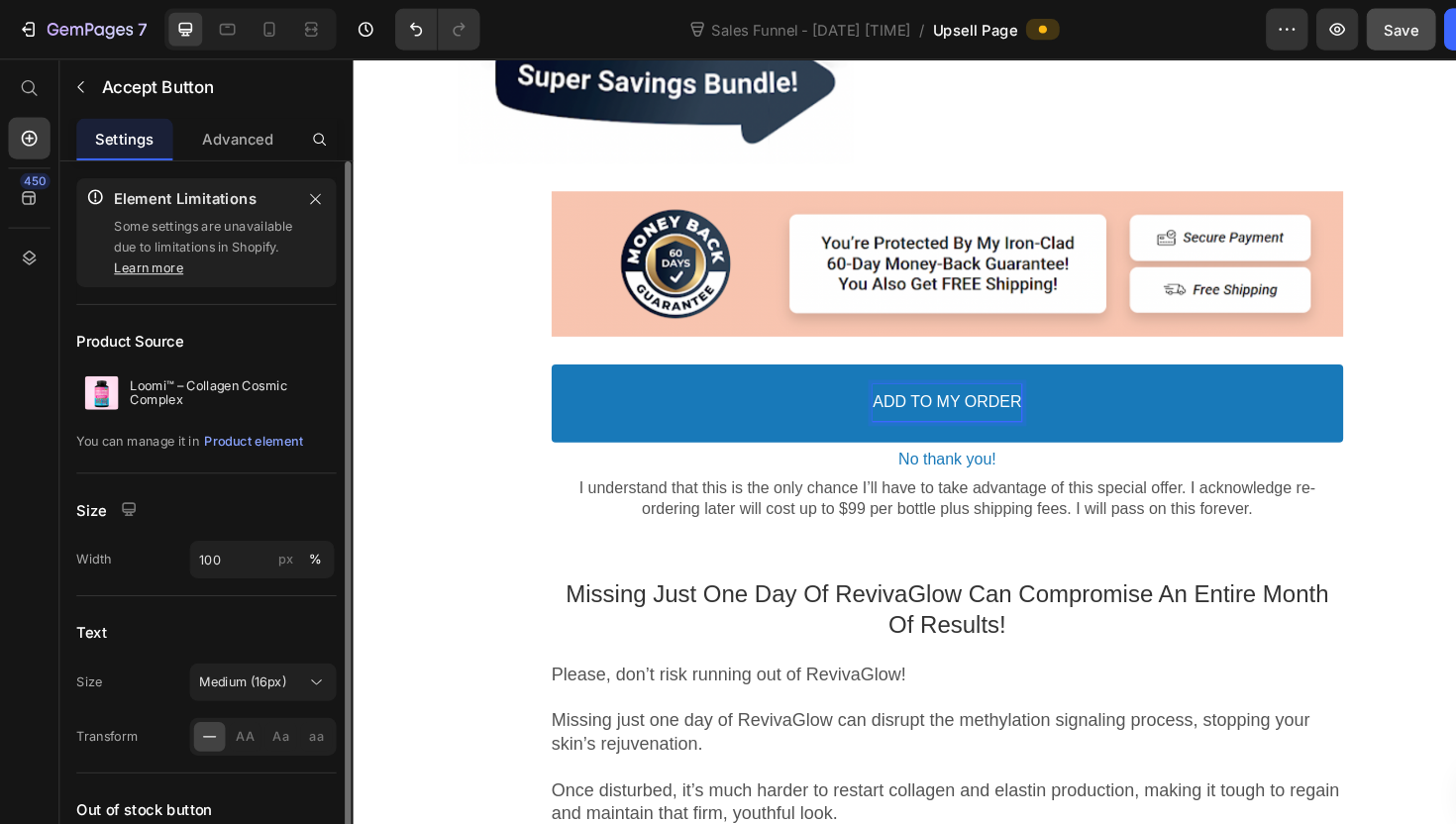 click on "ADD TO MY ORDER" at bounding box center [947, 403] 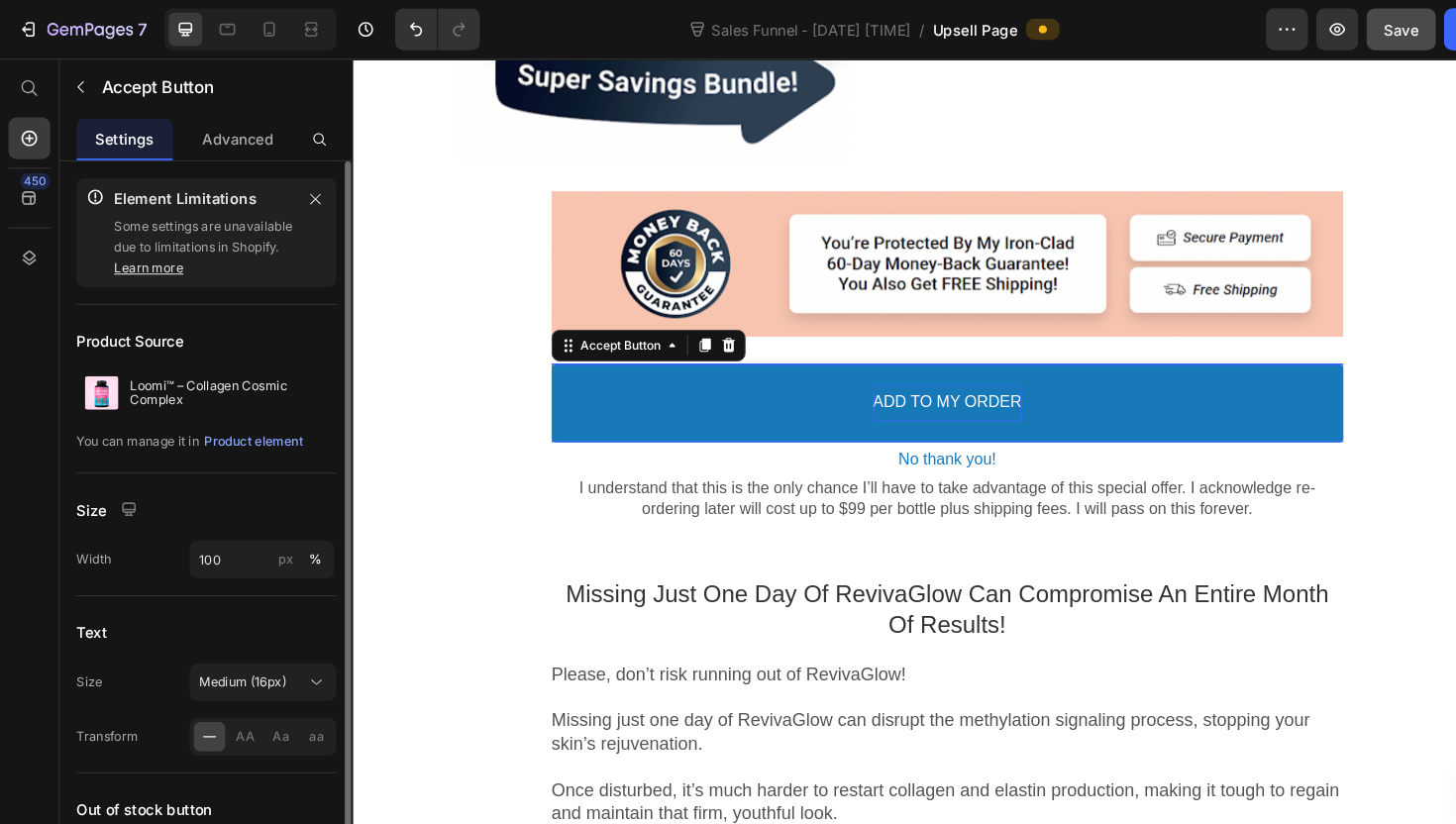 click on "ADD TO MY ORDER" at bounding box center (947, 403) 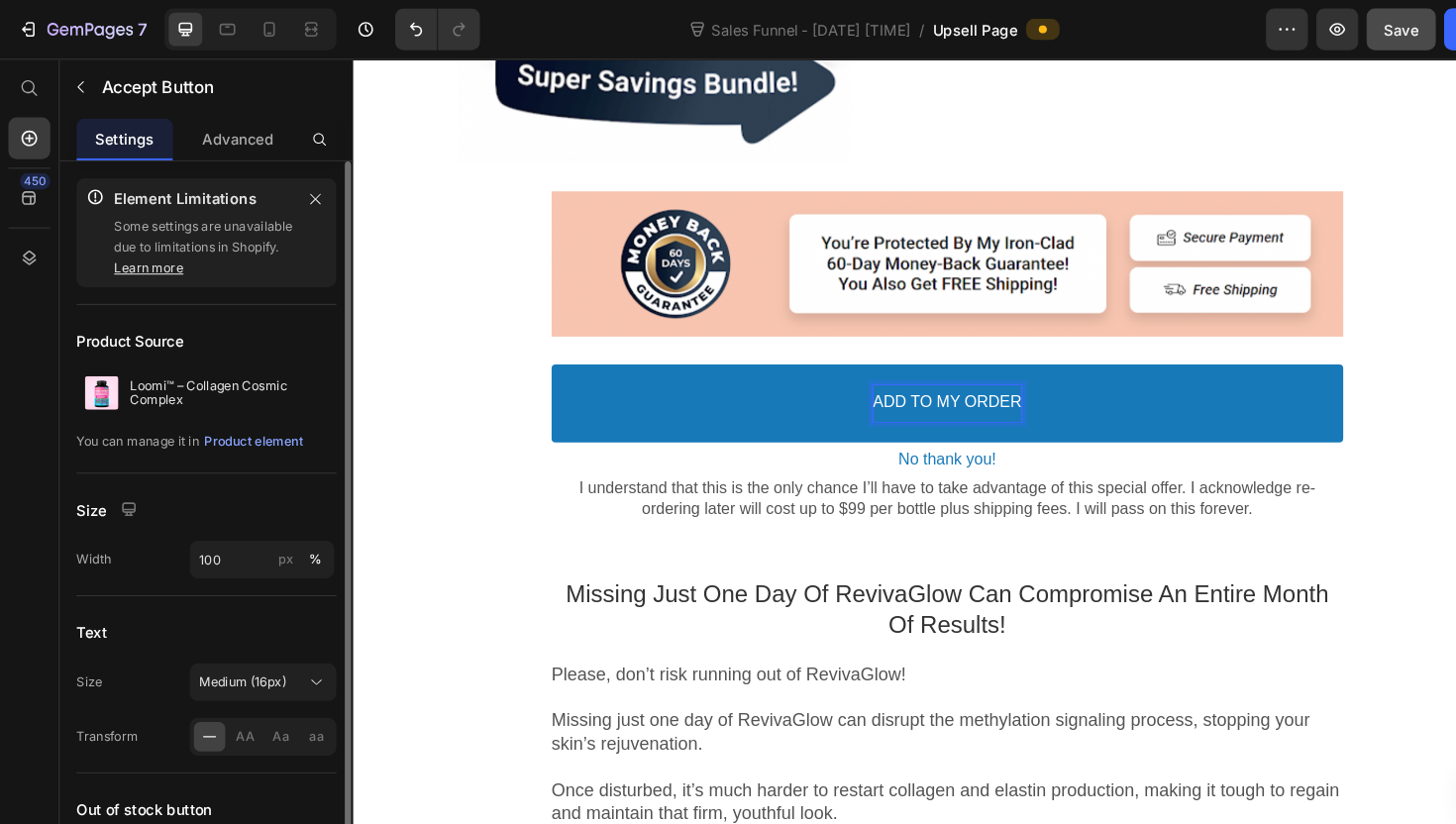 click on "ADD TO MY ORDER" at bounding box center [947, 403] 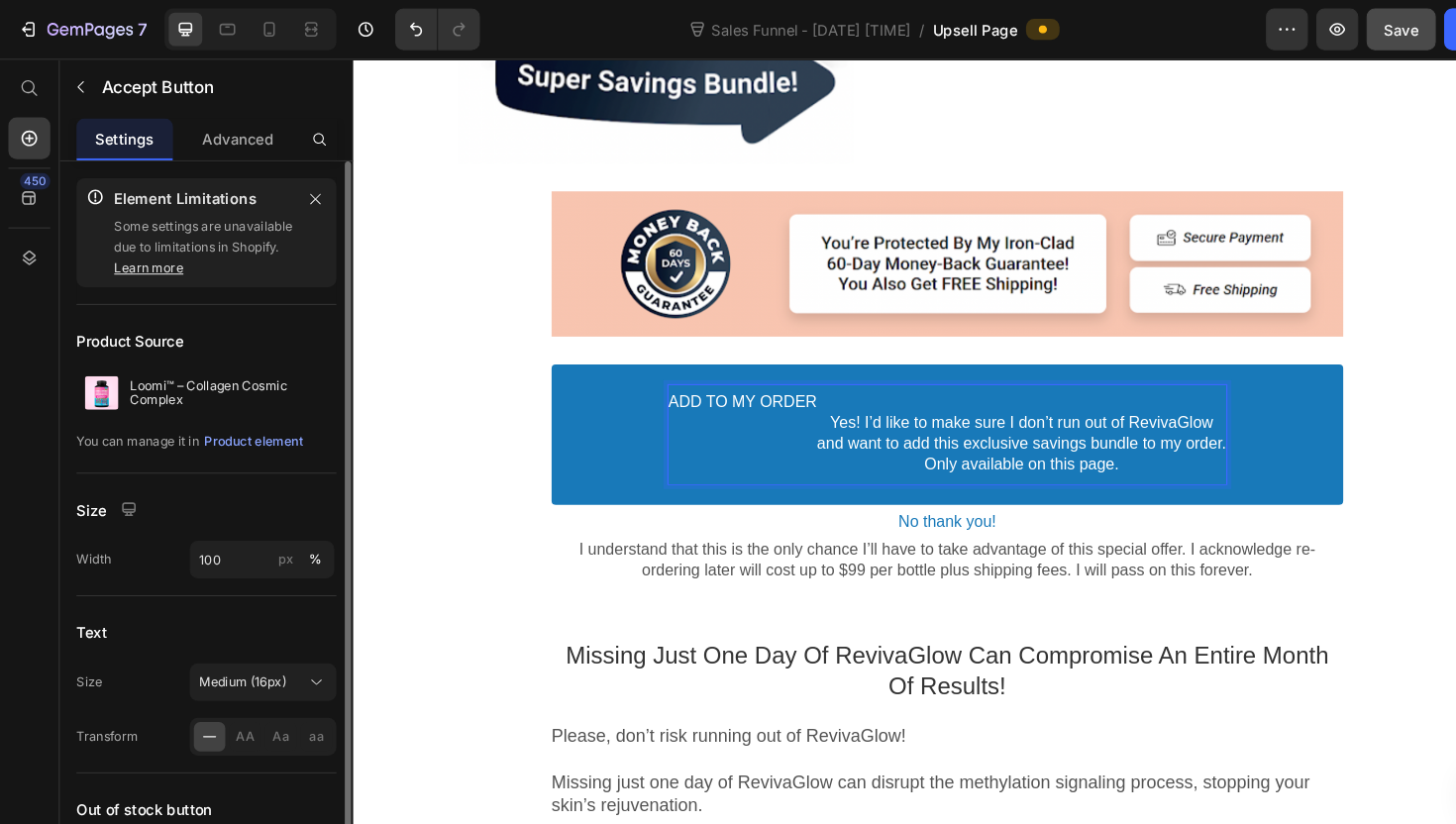 click on "Yes! I’d like to make sure I don’t run out of RevivaGlow and want to add this exclusive savings bundle to my order. Only available on this page." at bounding box center (1021, 434) 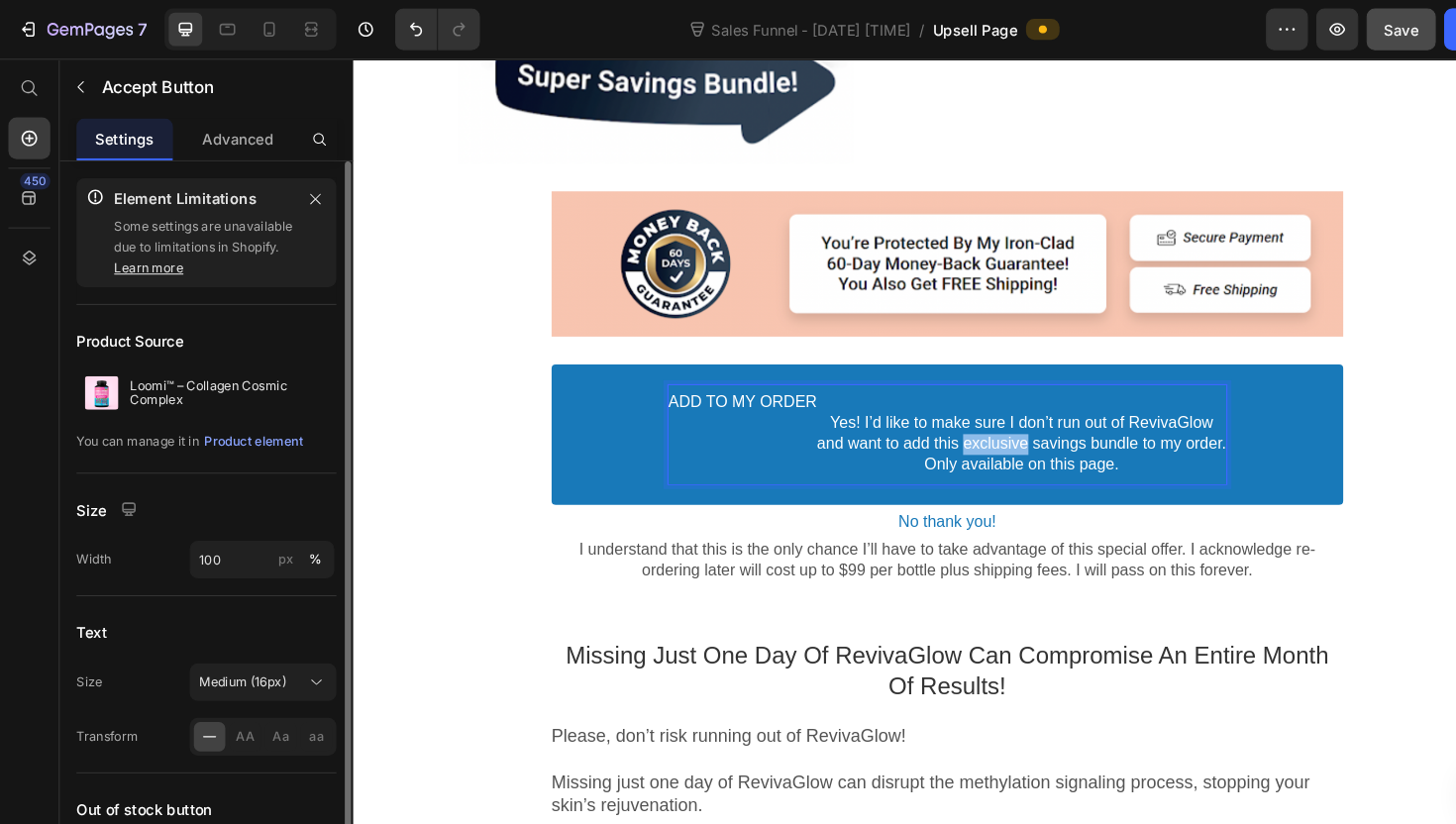click on "Yes! I’d like to make sure I don’t run out of RevivaGlow and want to add this exclusive savings bundle to my order. Only available on this page." at bounding box center (1021, 434) 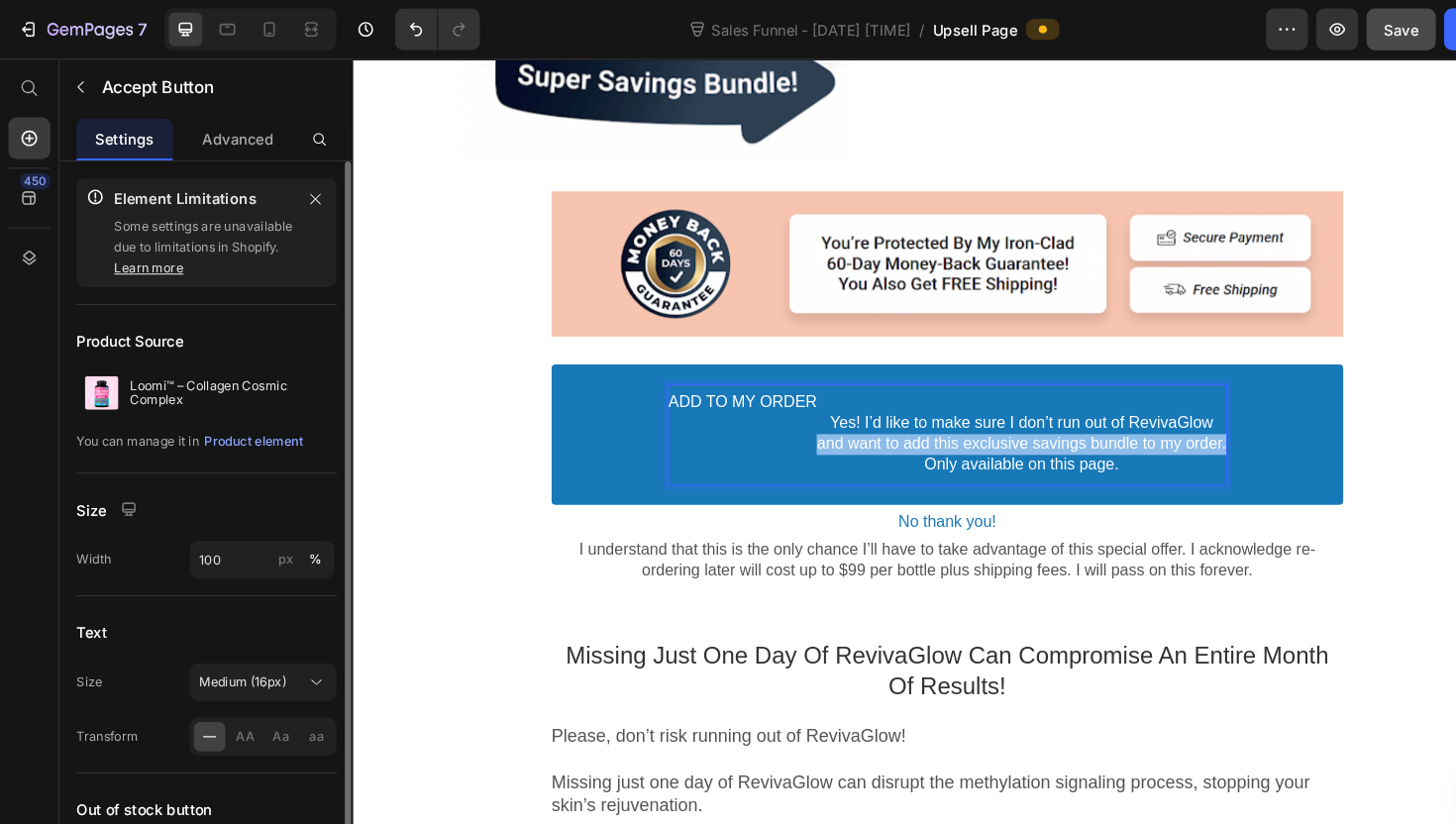click on "Yes! I’d like to make sure I don’t run out of RevivaGlow and want to add this exclusive savings bundle to my order. Only available on this page." at bounding box center [1021, 434] 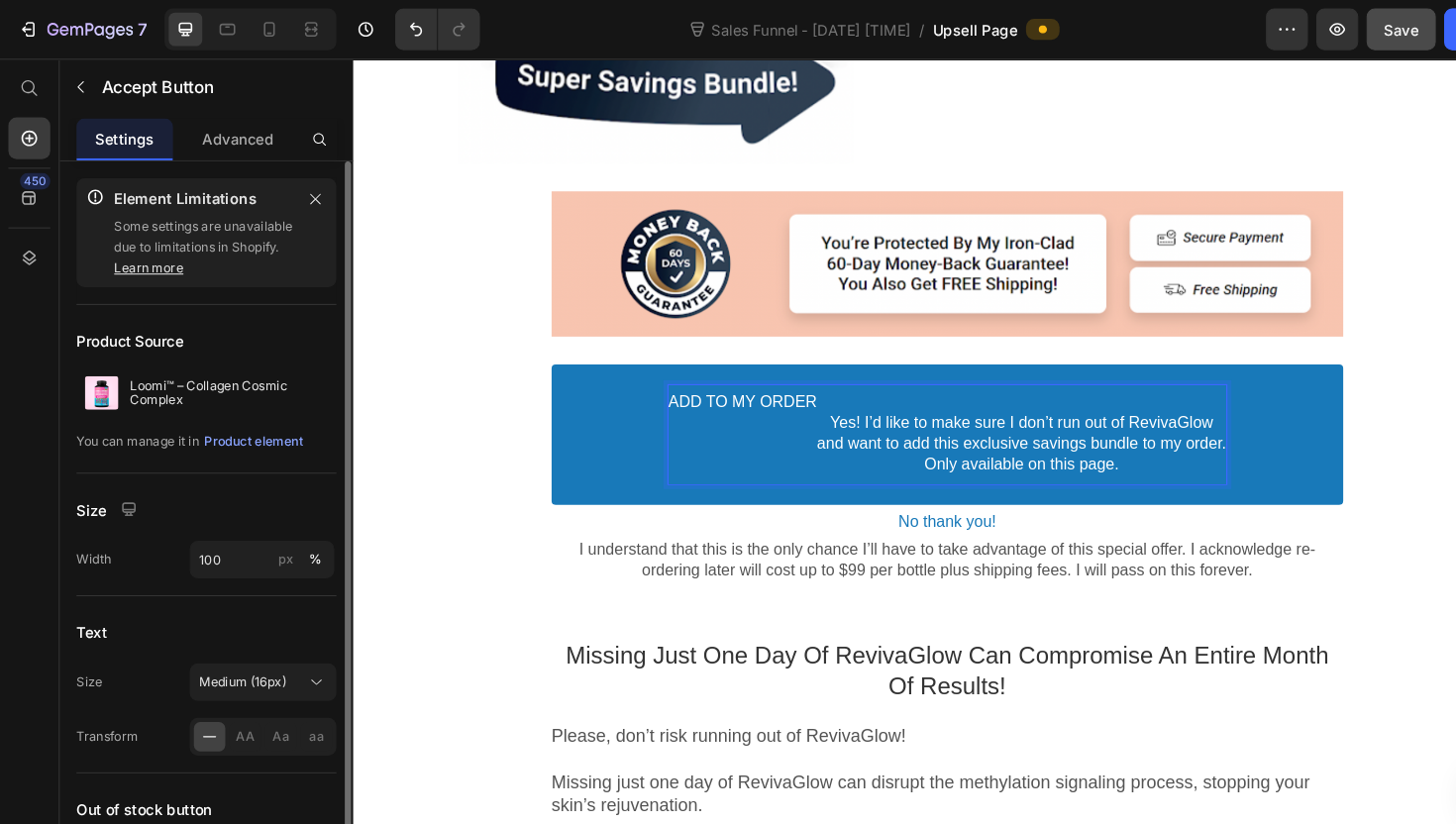 click on "ADD TO MY ORDER" at bounding box center [742, 434] 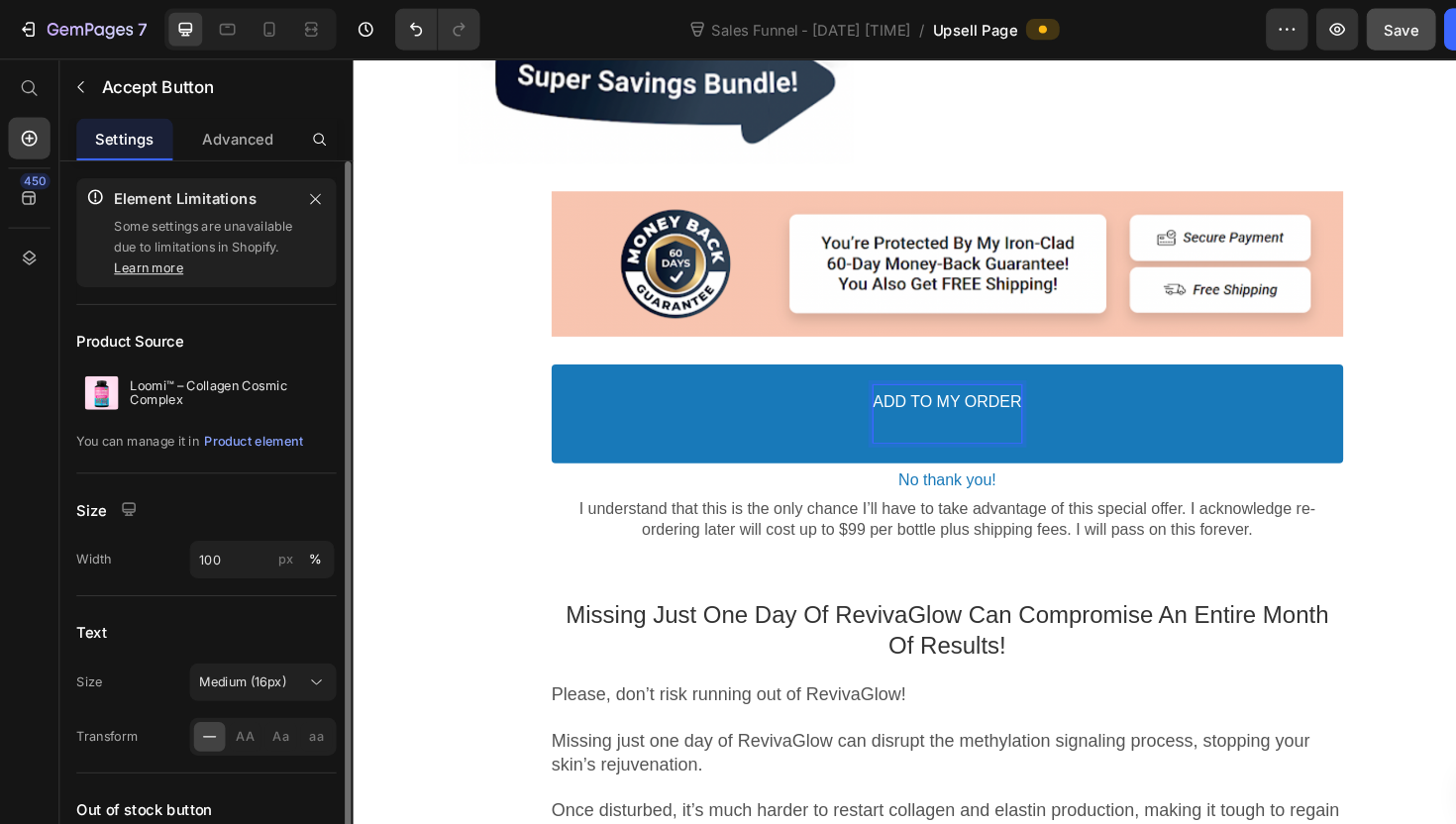 click on "ADD TO MY ORDER" at bounding box center (947, 414) 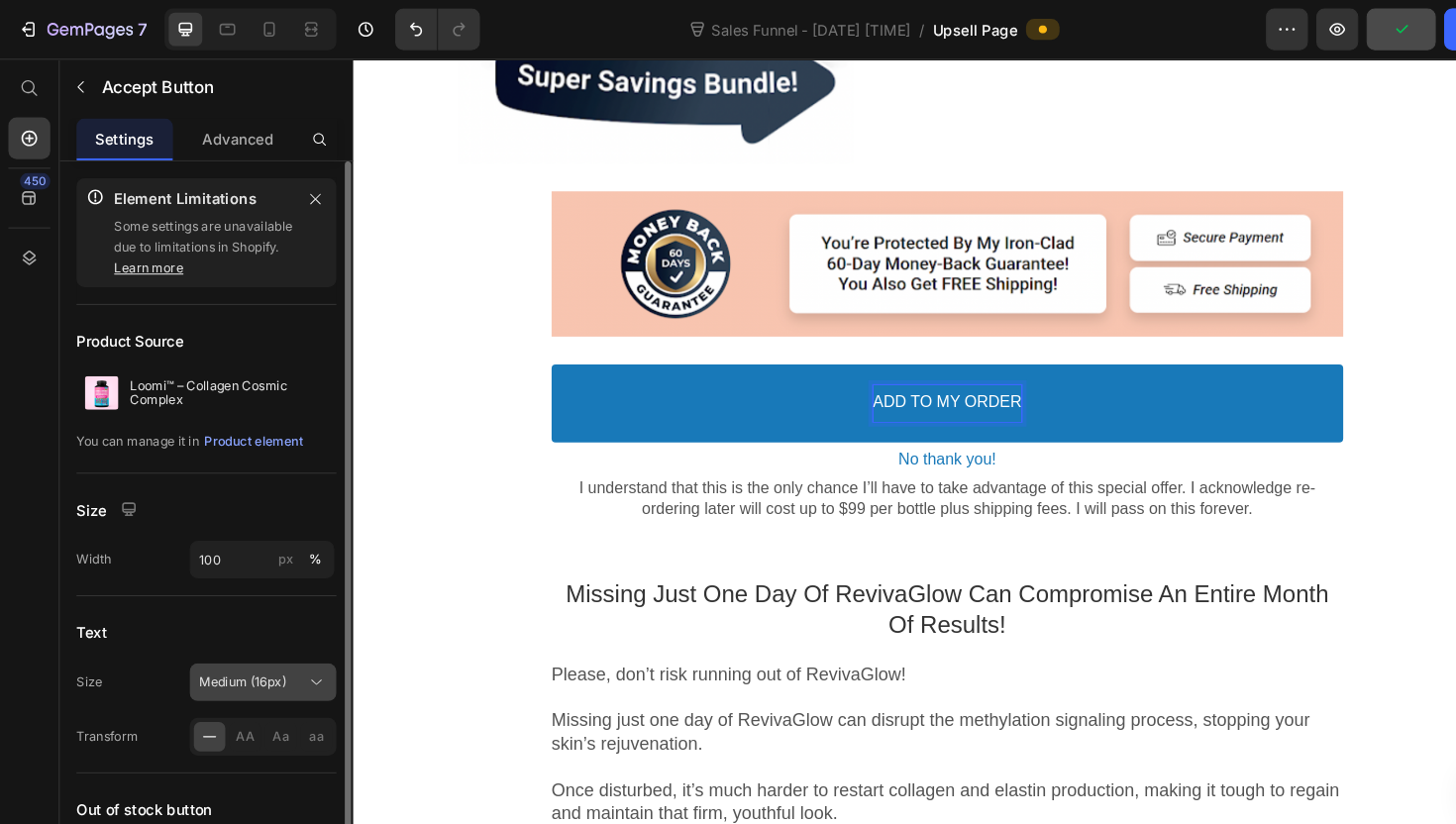 scroll, scrollTop: 96, scrollLeft: 0, axis: vertical 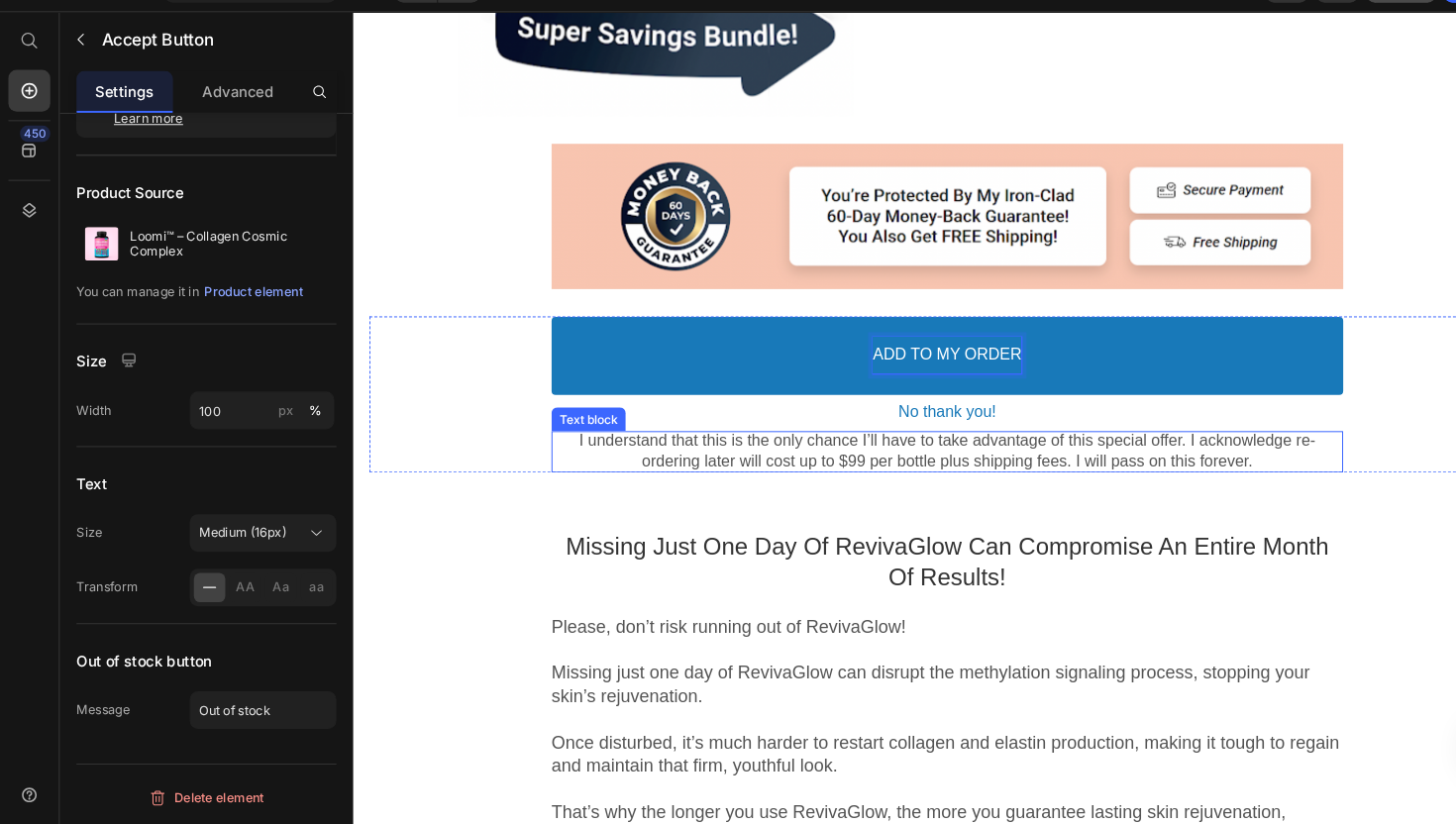 click on "I understand that this is the only chance I’ll have to take advantage of this special offer. I acknowledge re-ordering later will cost up to $99 per bottle plus shipping fees. I will pass on this forever." at bounding box center (947, 453) 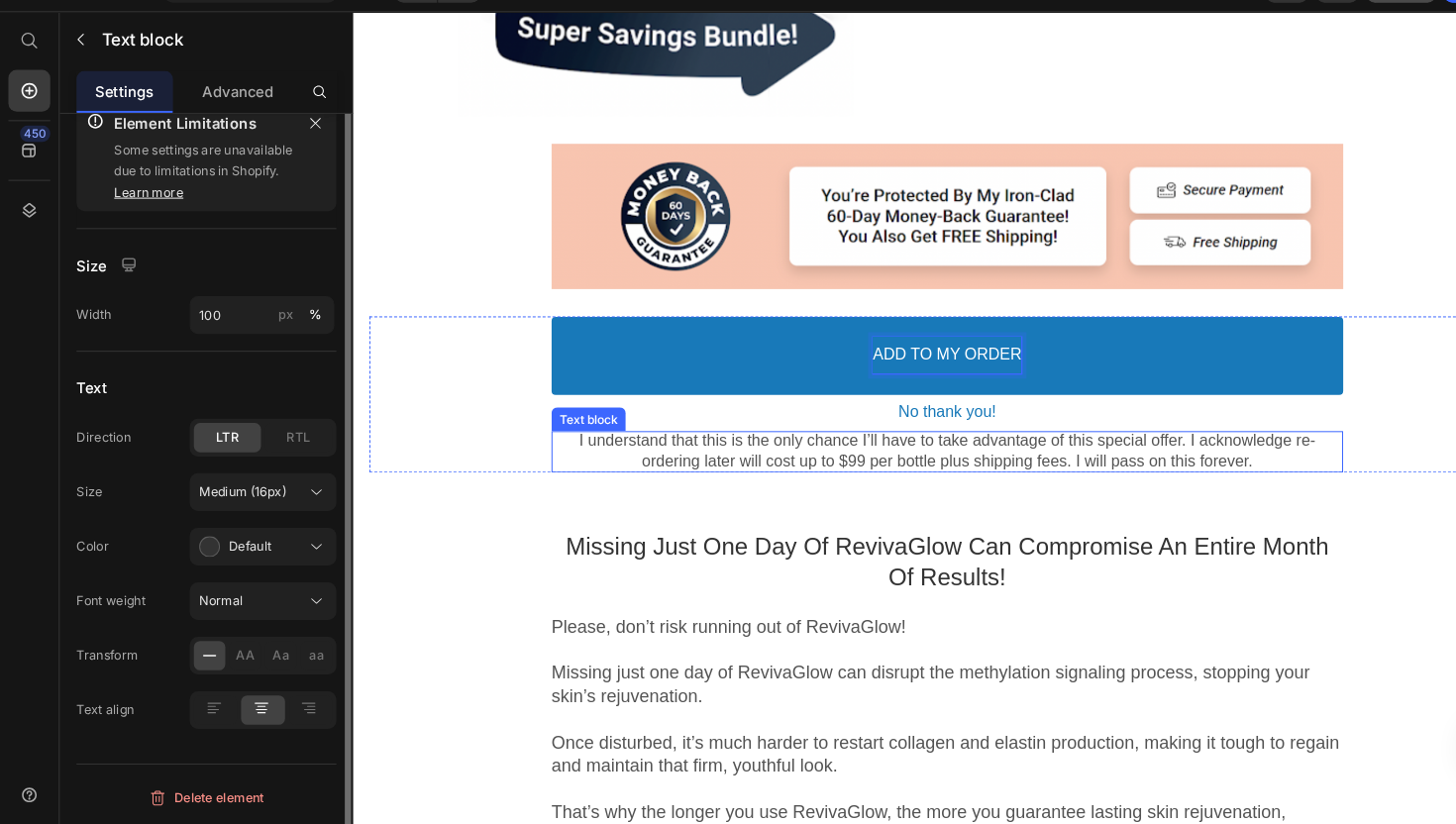 scroll, scrollTop: 0, scrollLeft: 0, axis: both 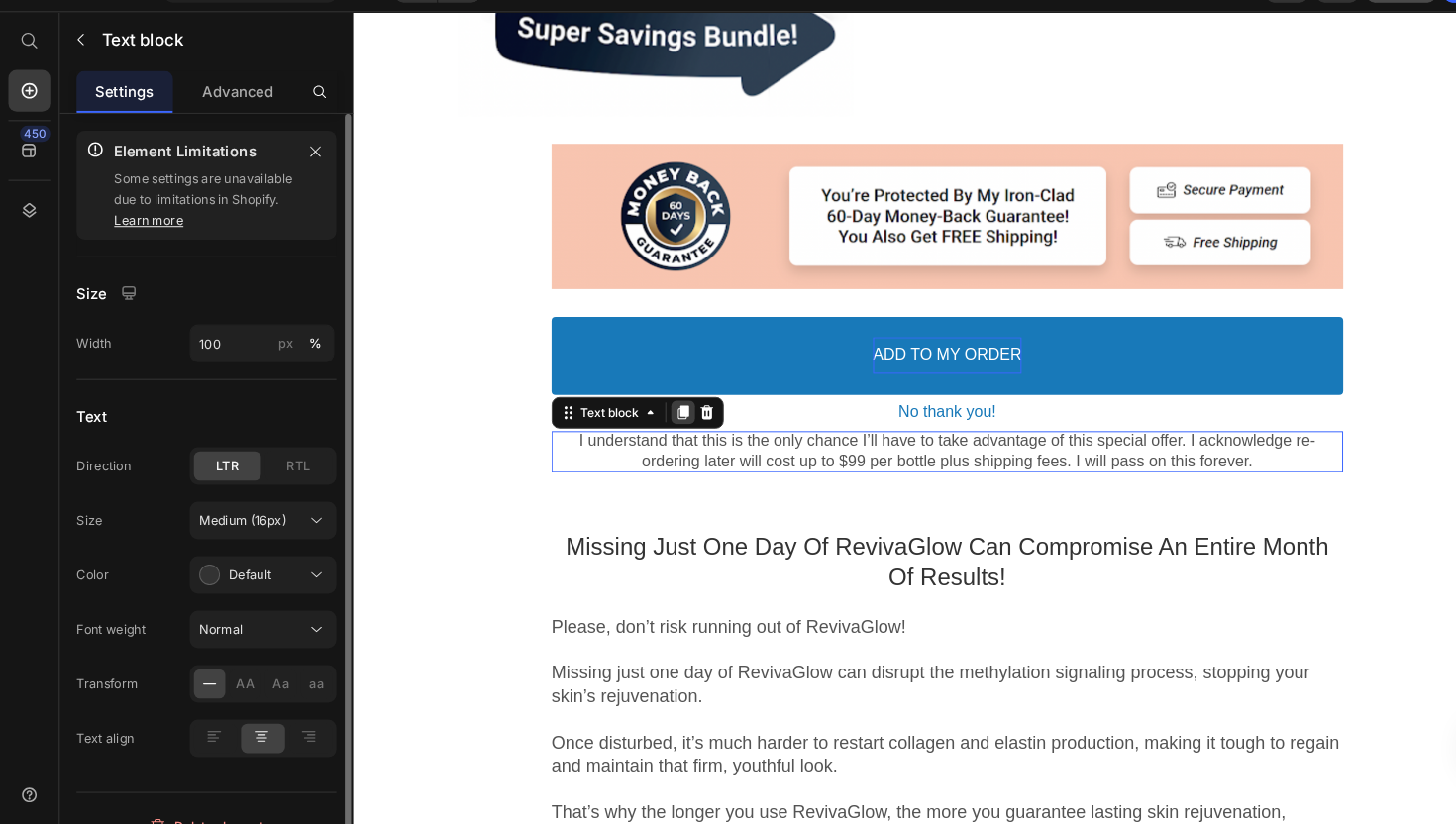 click 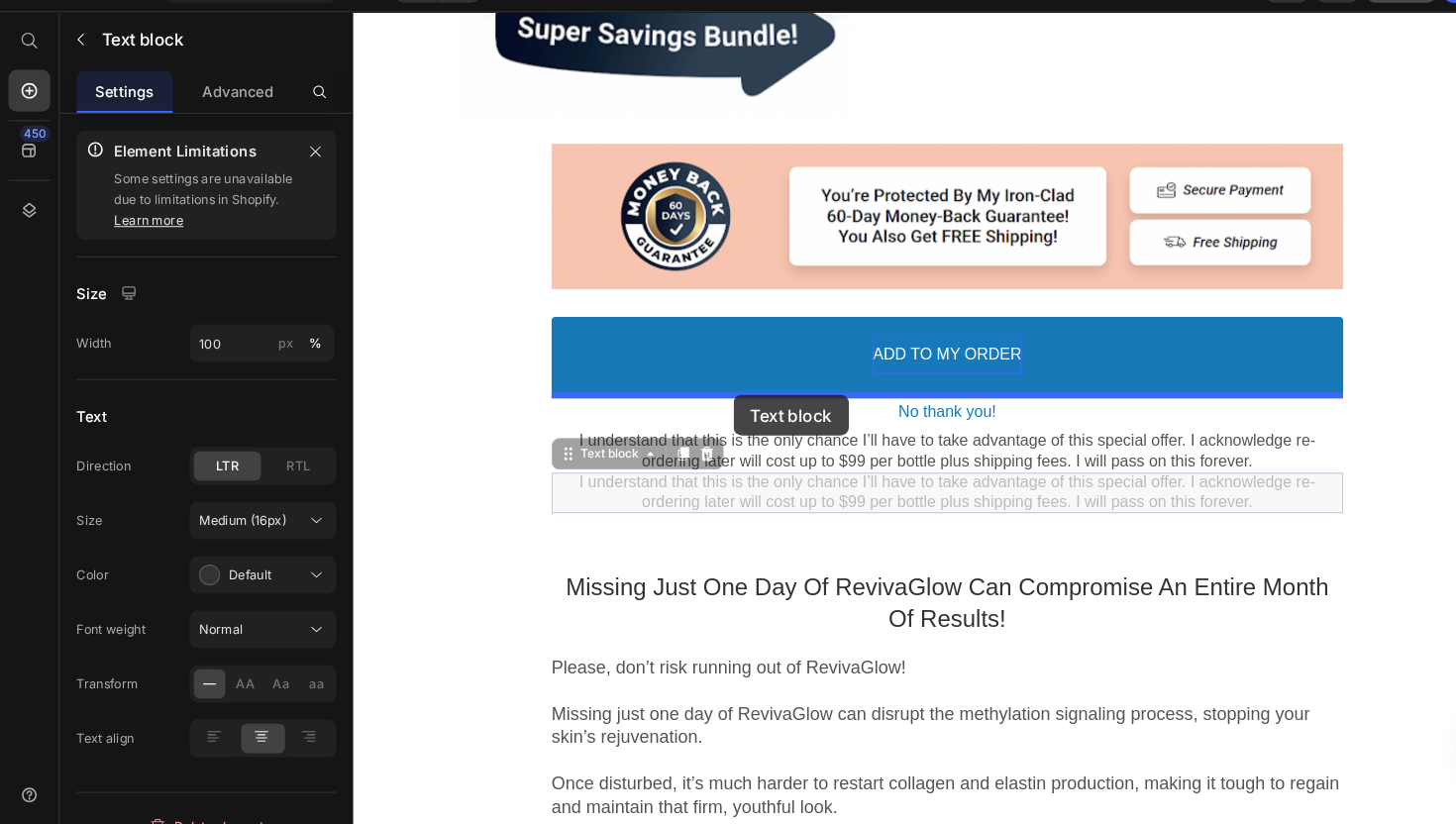drag, startPoint x: 606, startPoint y: 455, endPoint x: 733, endPoint y: 395, distance: 140.45996 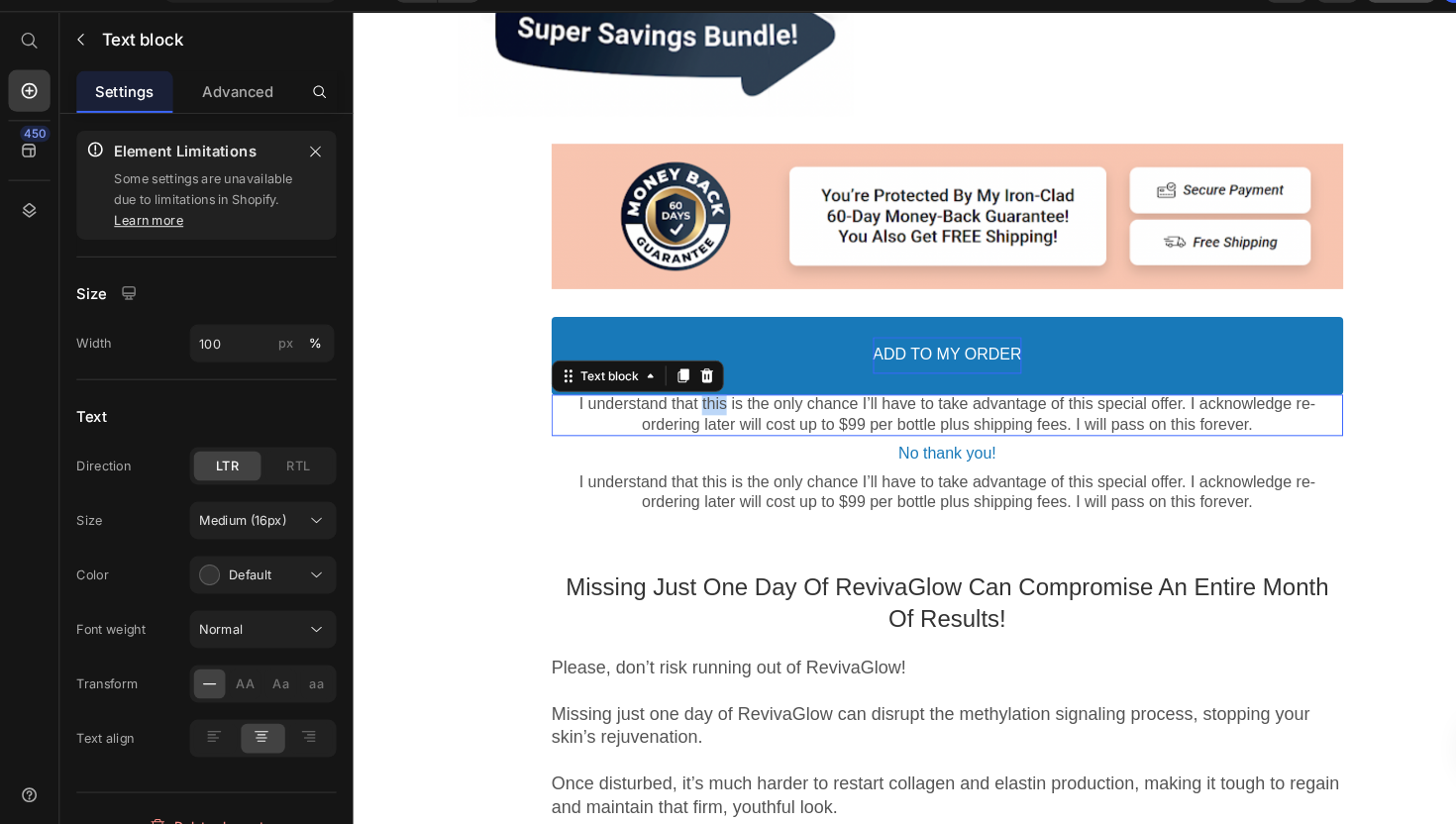 click on "I understand that this is the only chance I’ll have to take advantage of this special offer. I acknowledge re-ordering later will cost up to $99 per bottle plus shipping fees. I will pass on this forever." at bounding box center [947, 416] 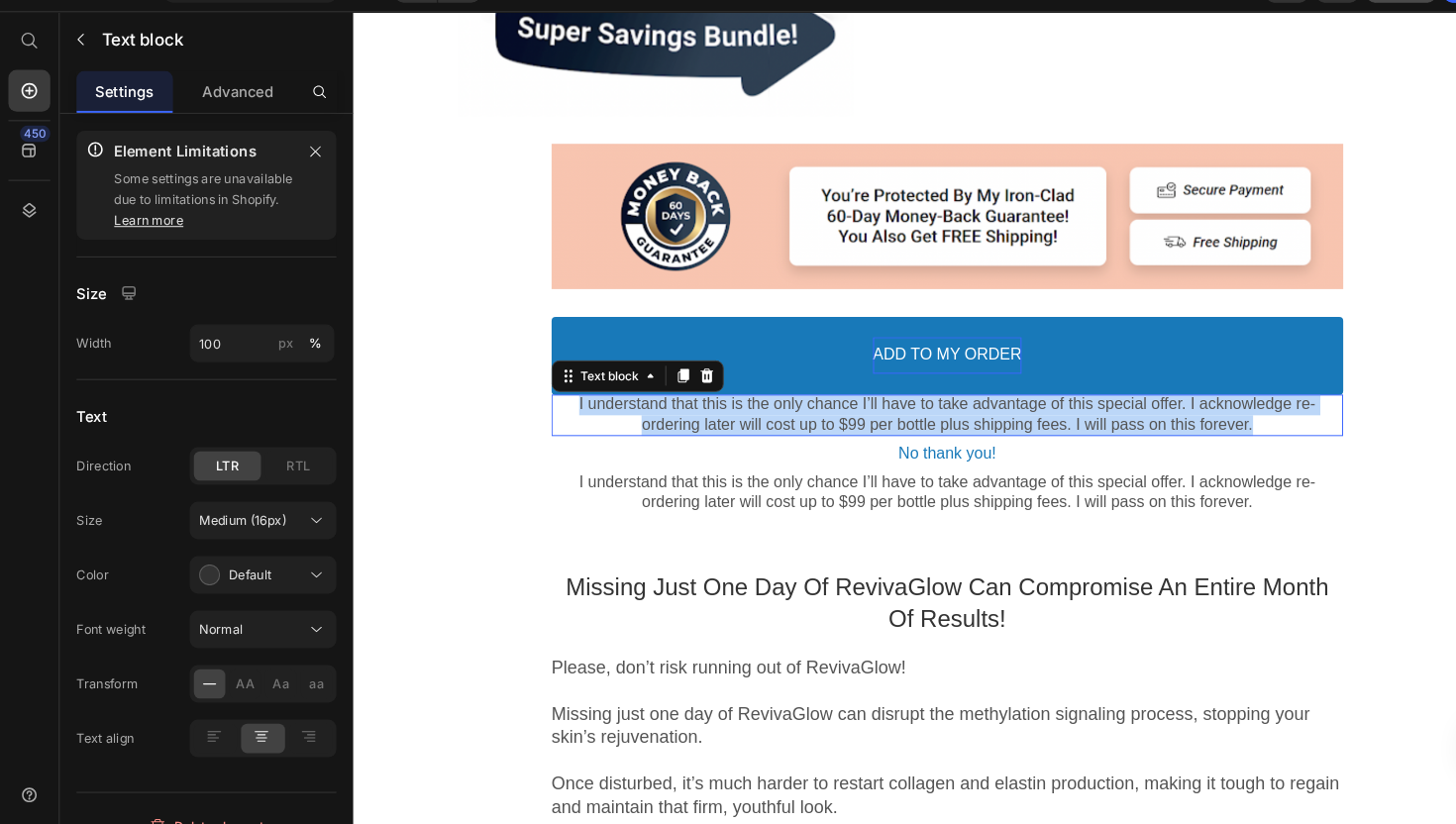 click on "I understand that this is the only chance I’ll have to take advantage of this special offer. I acknowledge re-ordering later will cost up to $99 per bottle plus shipping fees. I will pass on this forever." at bounding box center [947, 416] 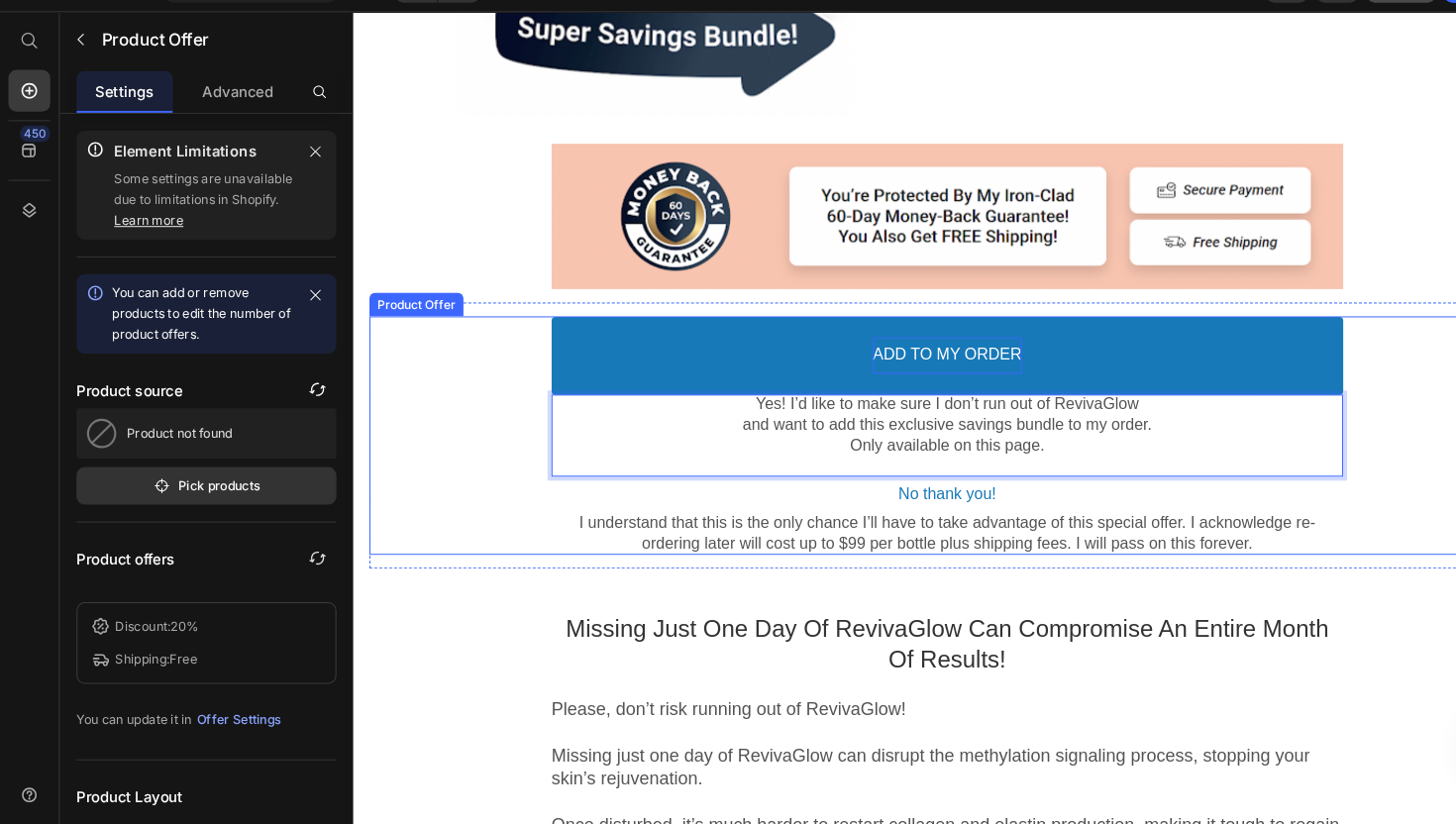 click on "ADD TO MY ORDER Accept Button Yes! I’d like to make sure I don’t run out of RevivaGlow and want to add this exclusive savings bundle to my order. Only available on this page. Text block   No thank you! Decline Button I understand that this is the only chance I’ll have to take advantage of this special offer. I acknowledge re-ordering later will cost up to $99 per bottle plus shipping fees. I will pass on this forever. Text block" at bounding box center [947, 436] 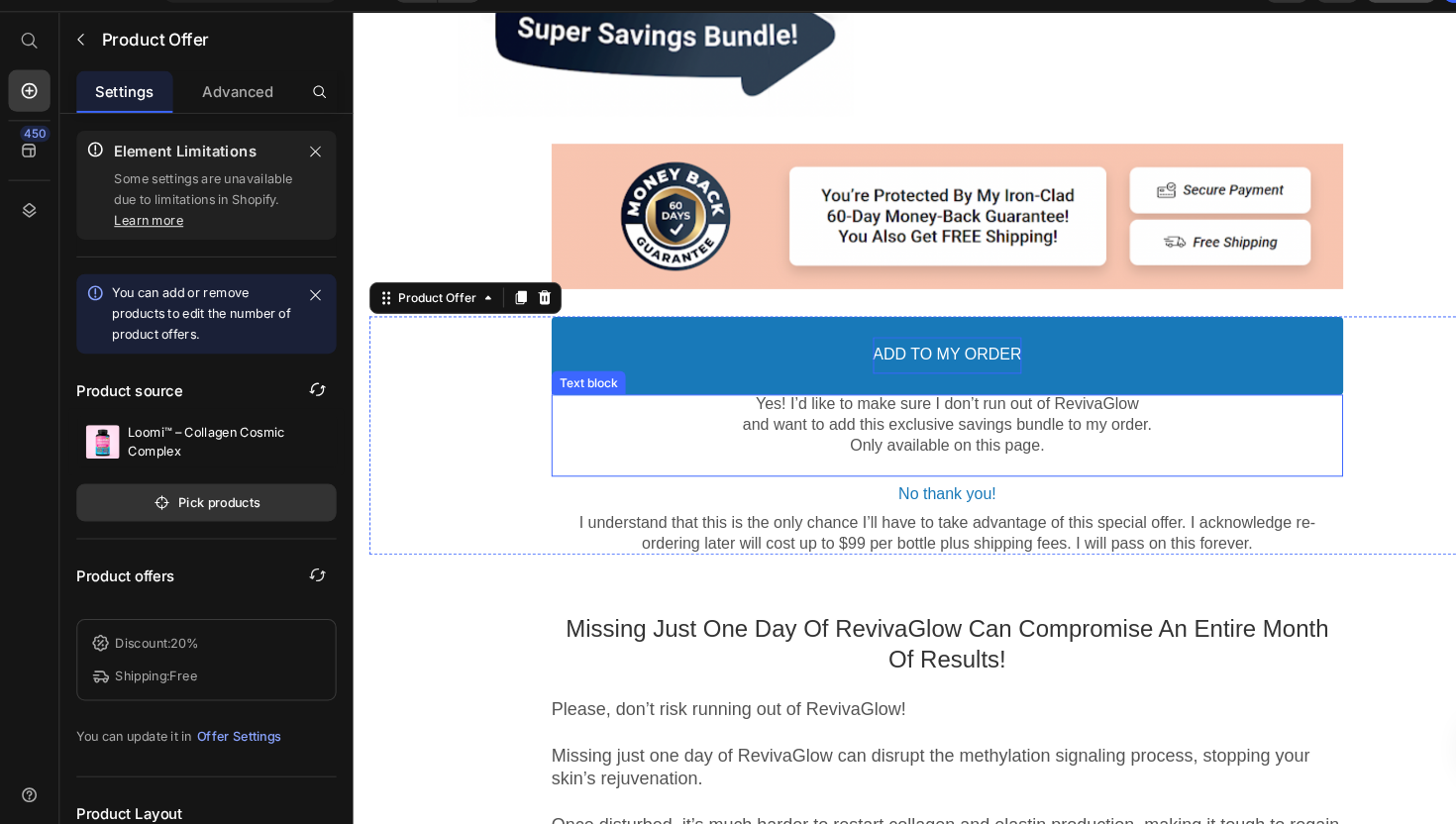 click on "Yes! I’d like to make sure I don’t run out of RevivaGlow and want to add this exclusive savings bundle to my order. Only available on this page." at bounding box center [947, 426] 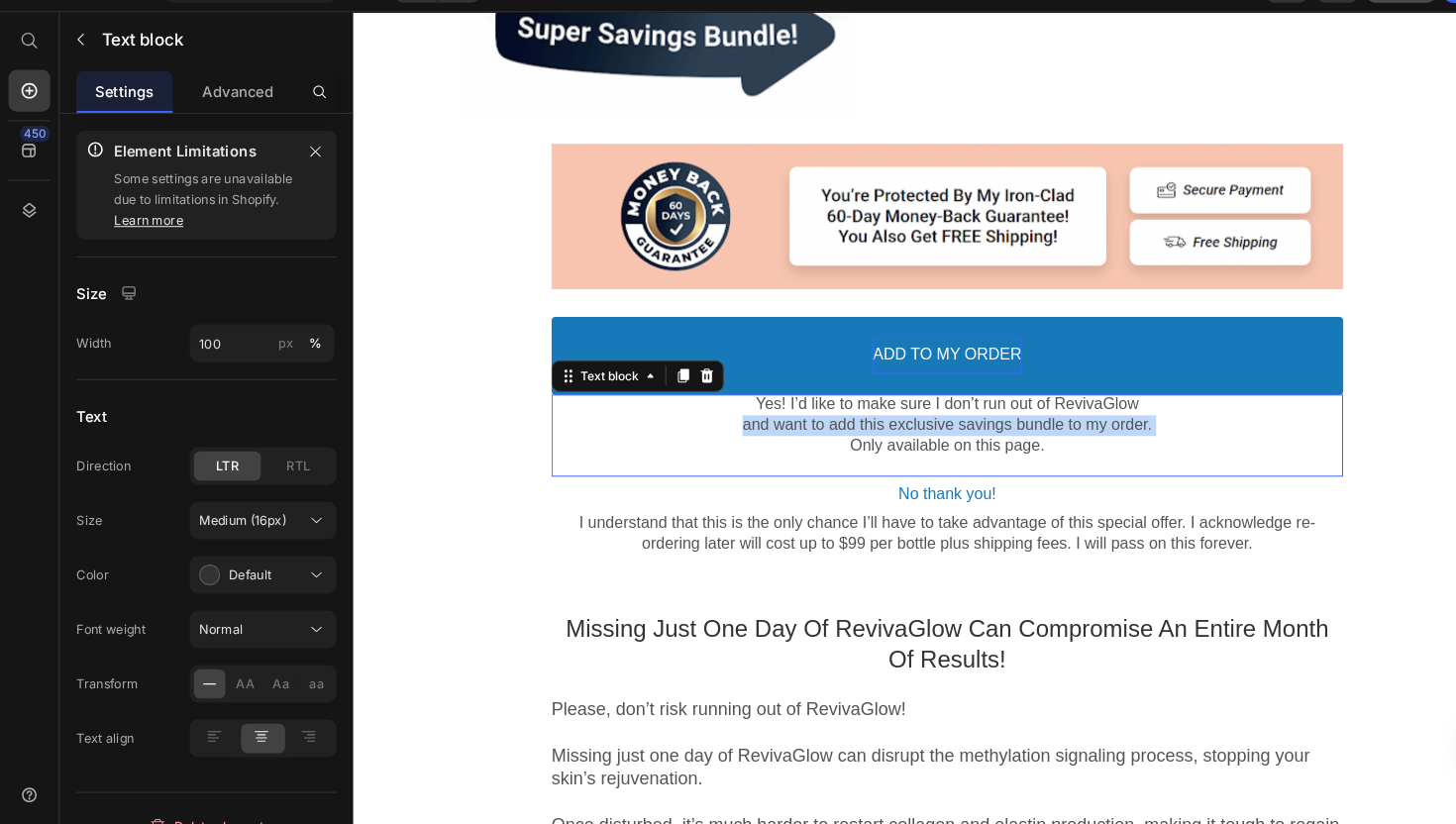 click on "Yes! I’d like to make sure I don’t run out of RevivaGlow and want to add this exclusive savings bundle to my order. Only available on this page." at bounding box center (947, 426) 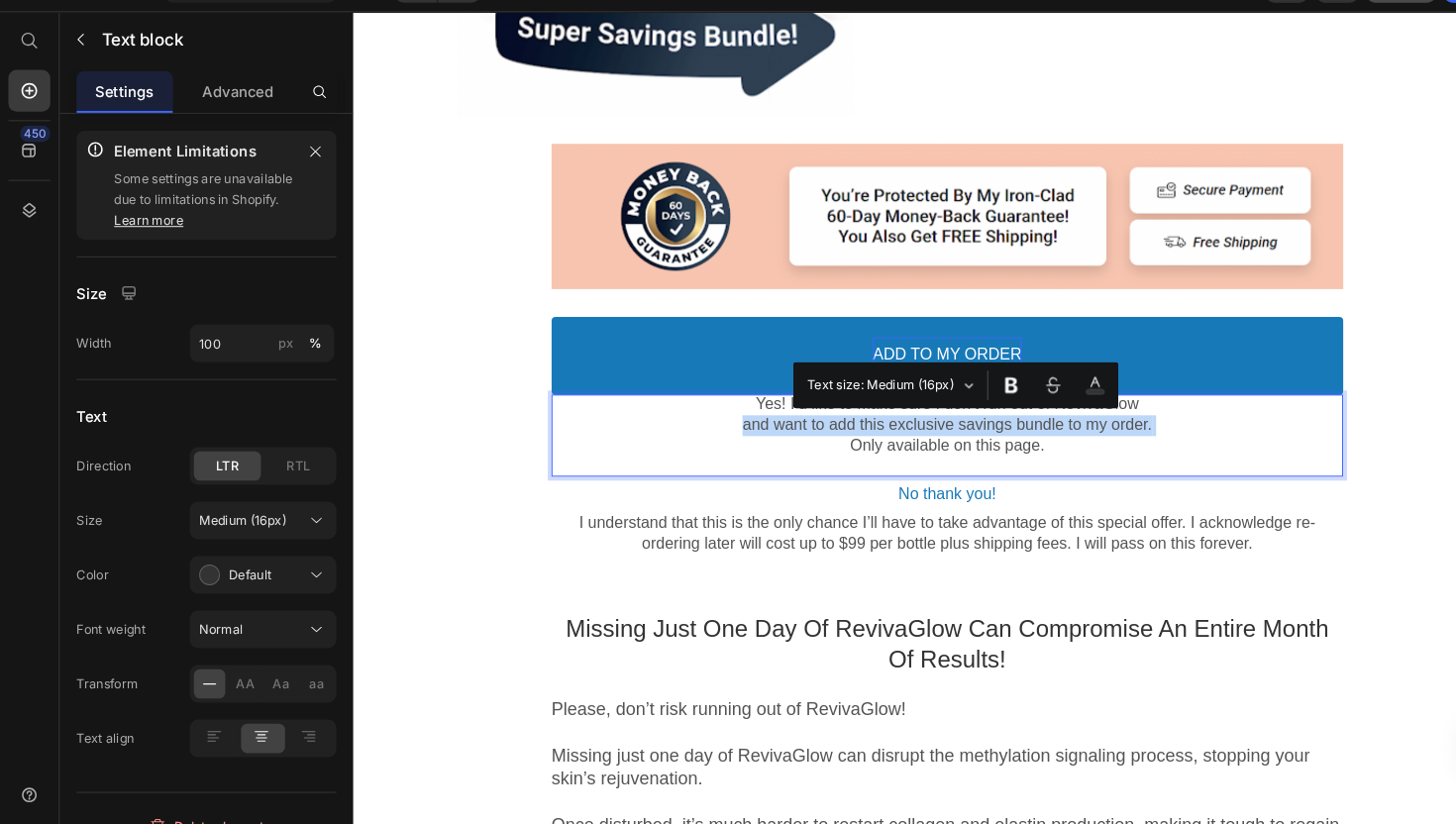 click on "Yes! I’d like to make sure I don’t run out of RevivaGlow and want to add this exclusive savings bundle to my order. Only available on this page." at bounding box center (947, 426) 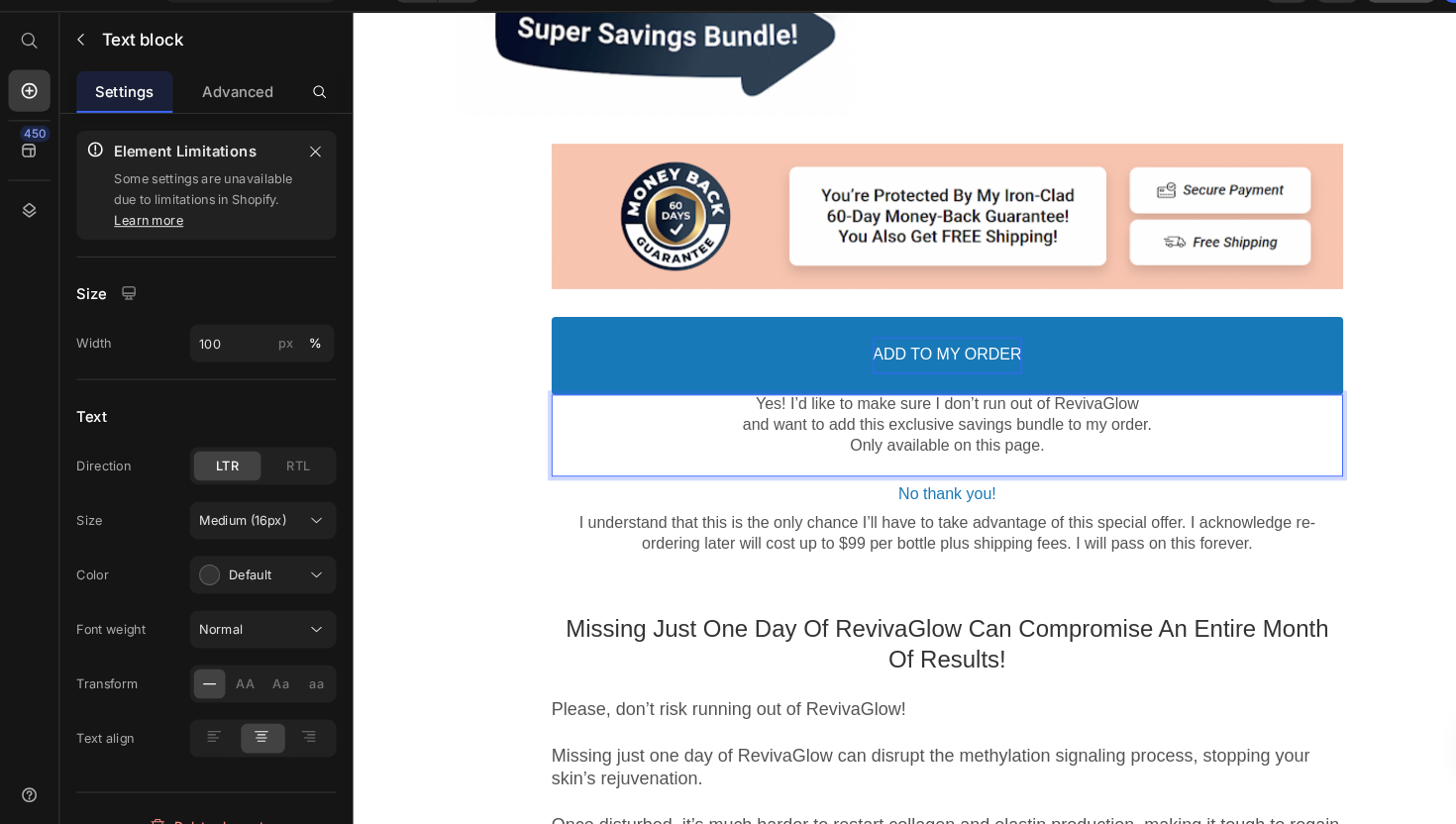 click on "Yes! I’d like to make sure I don’t run out of RevivaGlow and want to add this exclusive savings bundle to my order. Only available on this page." at bounding box center (947, 426) 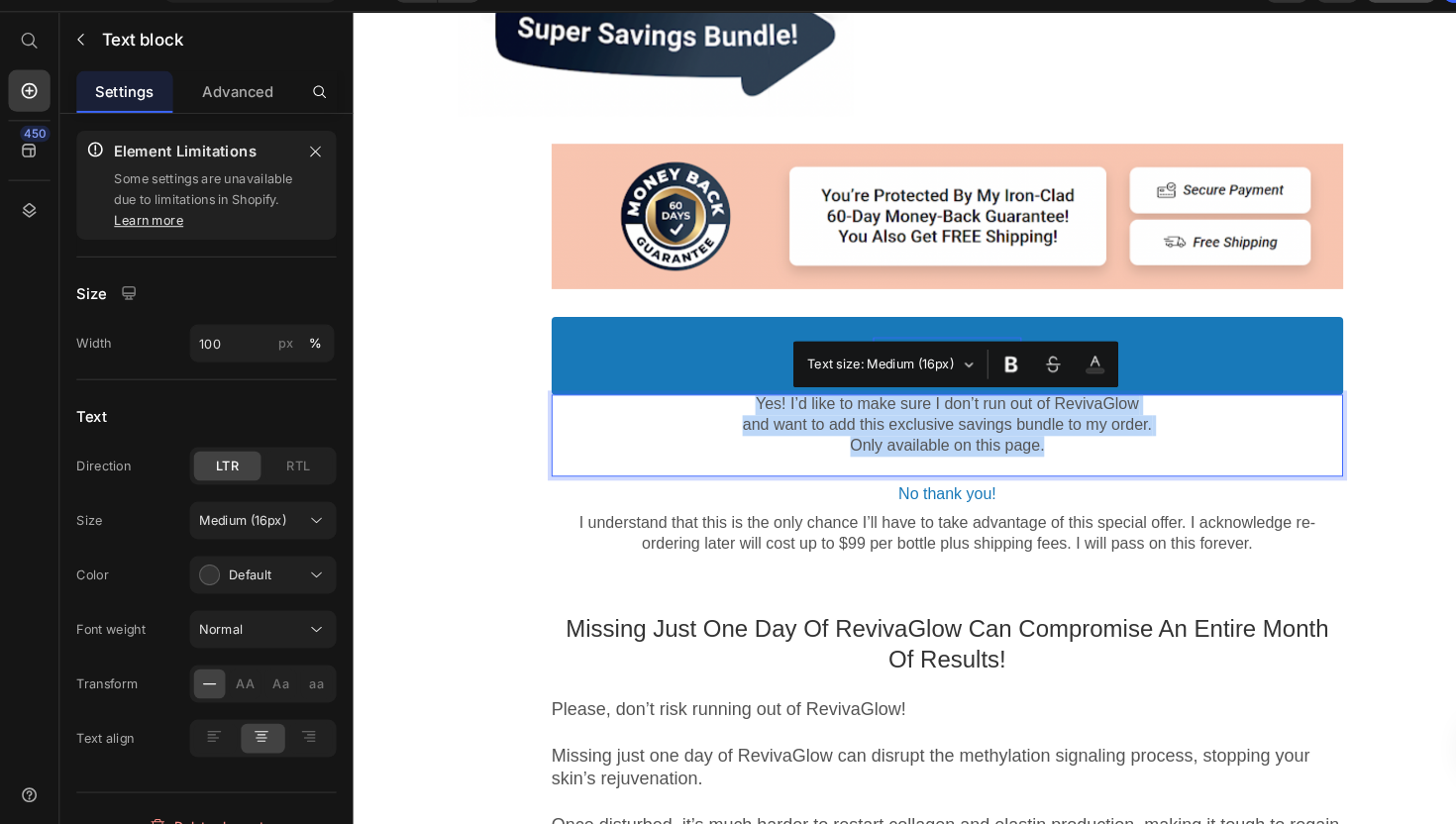 drag, startPoint x: 1083, startPoint y: 449, endPoint x: 737, endPoint y: 412, distance: 347.9727 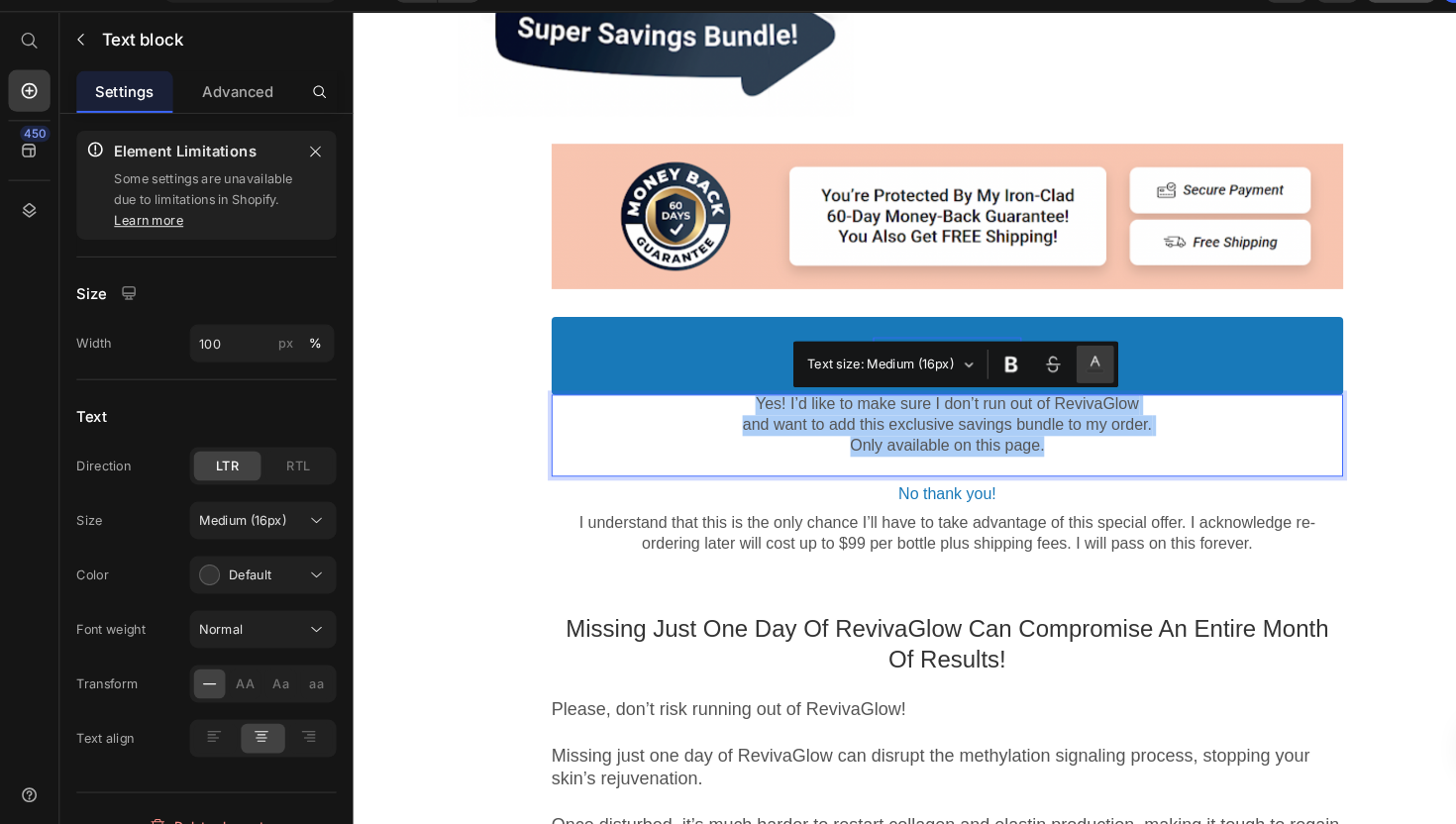 click on "Black" at bounding box center [1035, 389] 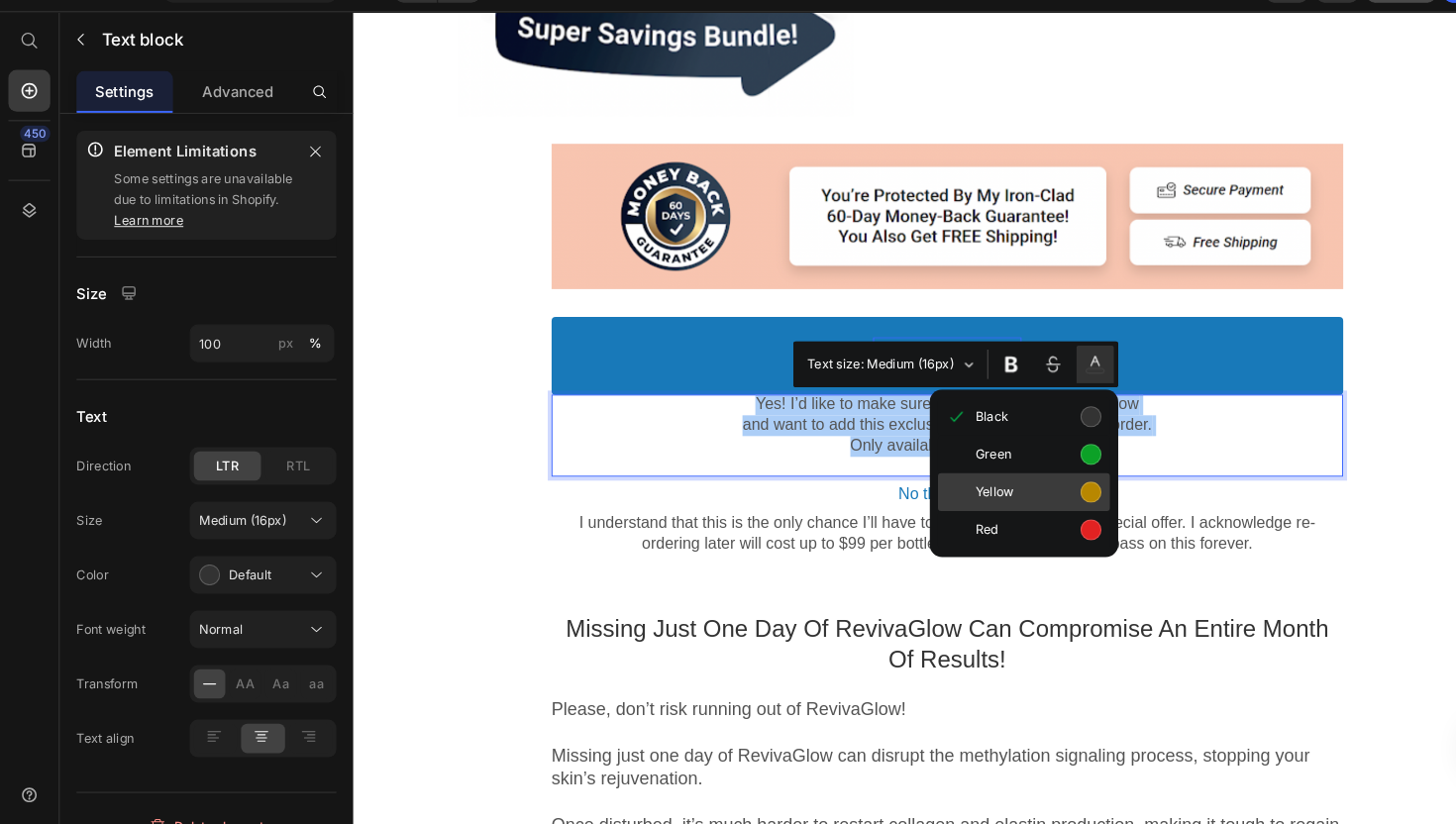 click on "Yellow" at bounding box center [982, 510] 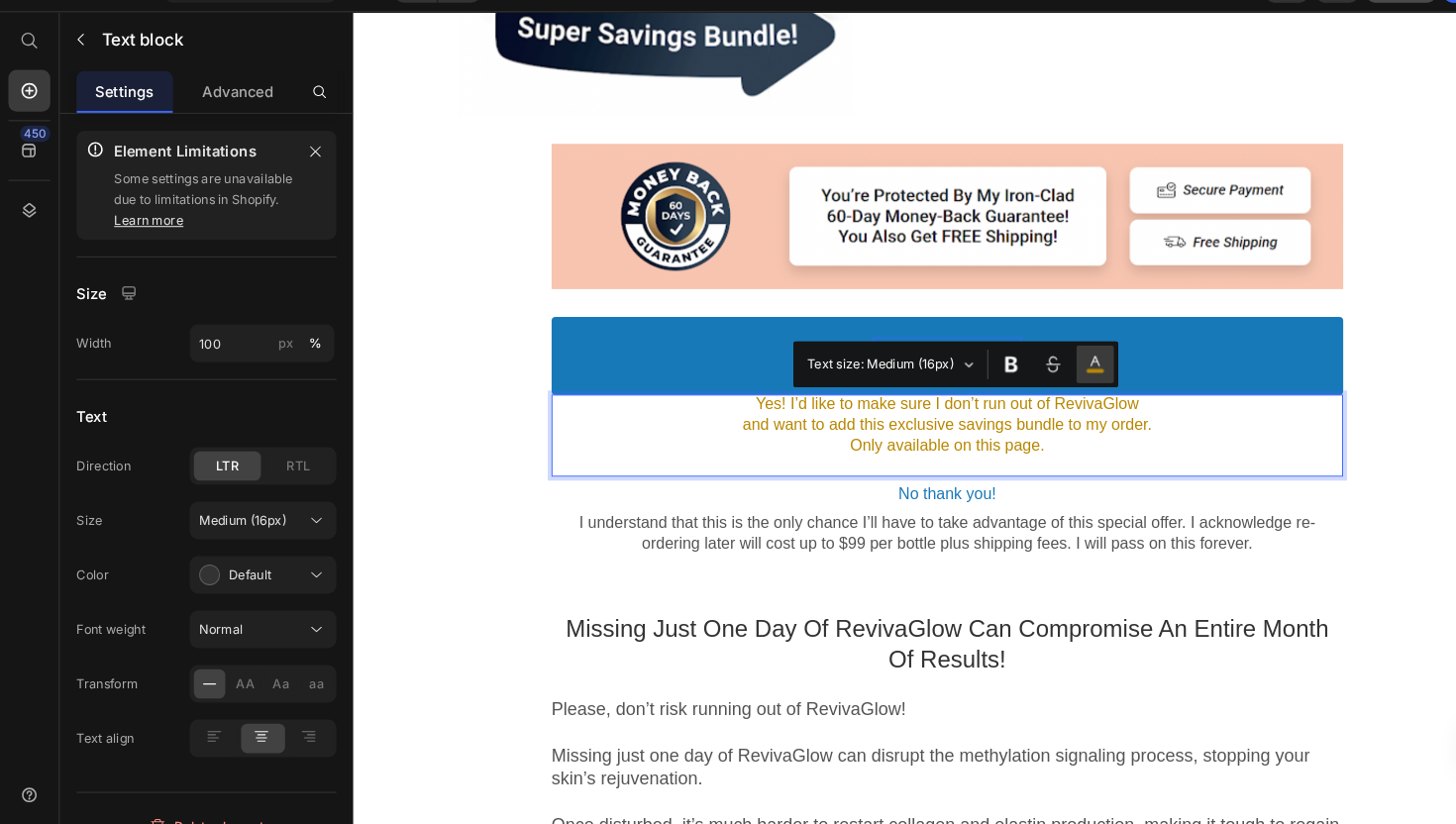 click 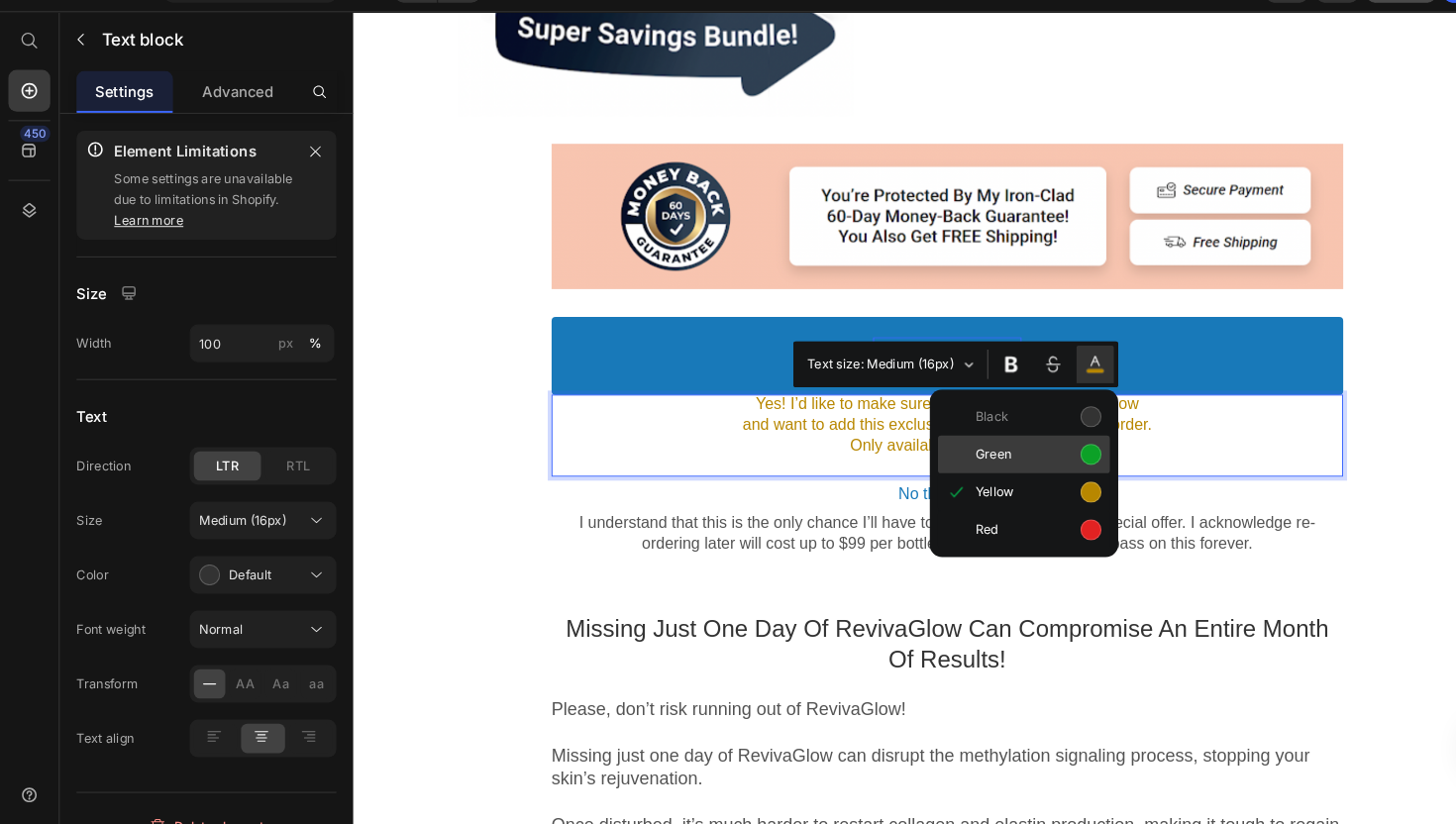 click on "Green" at bounding box center [968, 474] 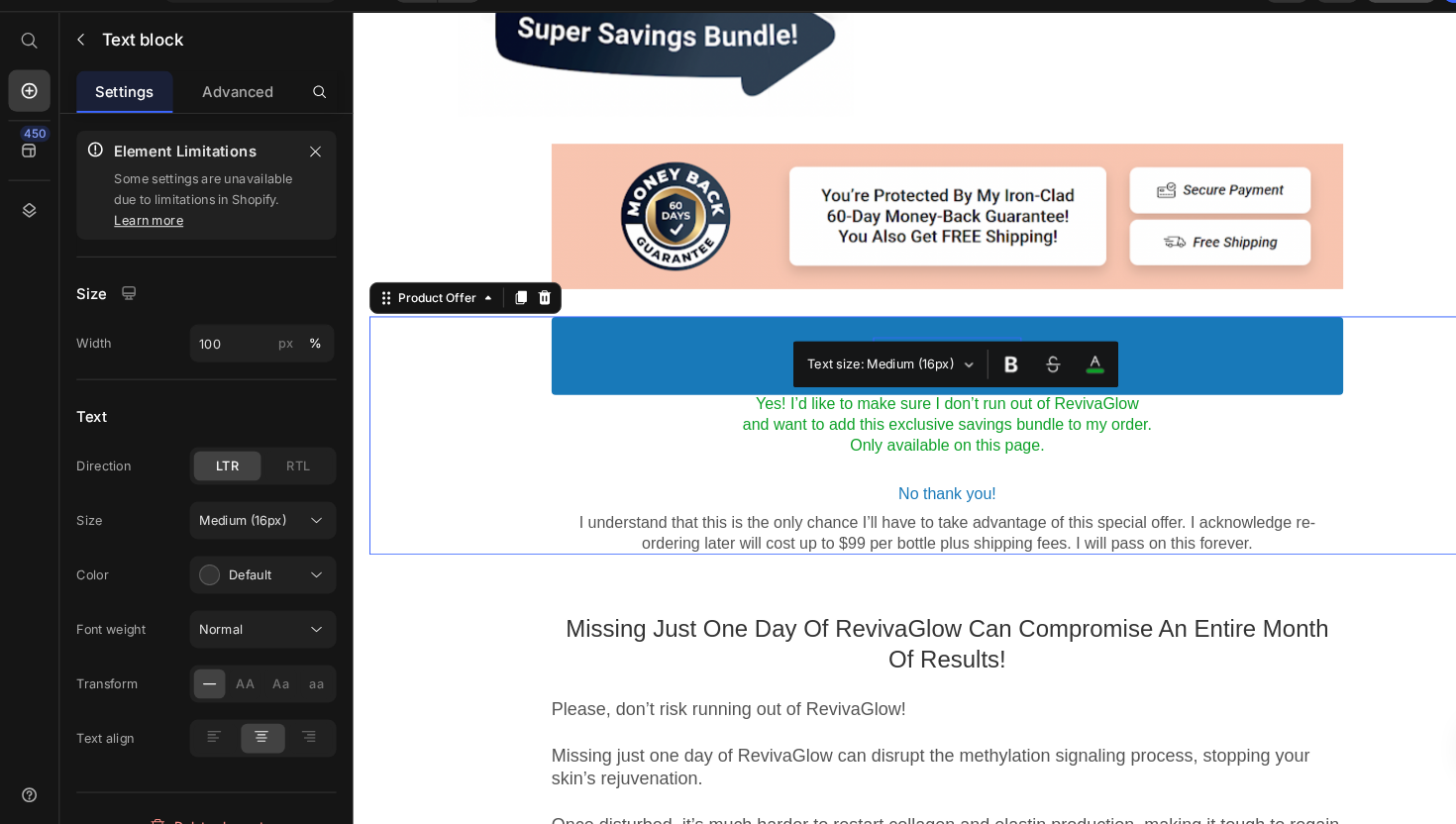 click on "ADD TO MY ORDER Accept Button Yes! I’d like to make sure I don’t run out of RevivaGlow and want to add this exclusive savings bundle to my order. Only available on this page. Text block No thank you! Decline Button I understand that this is the only chance I’ll have to take advantage of this special offer. I acknowledge re-ordering later will cost up to $99 per bottle plus shipping fees. I will pass on this forever. Text block" at bounding box center [947, 436] 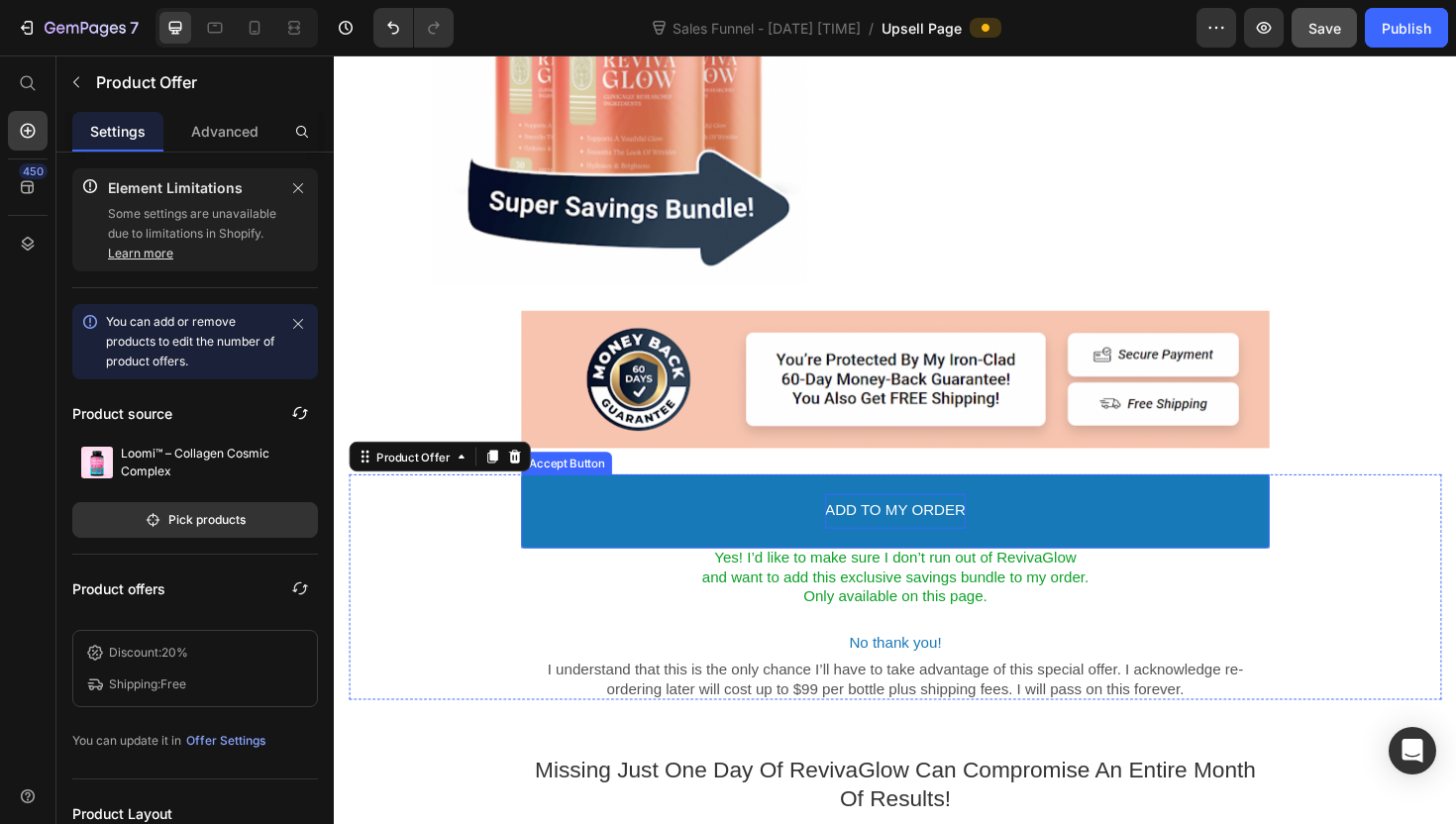 scroll, scrollTop: 2121, scrollLeft: 0, axis: vertical 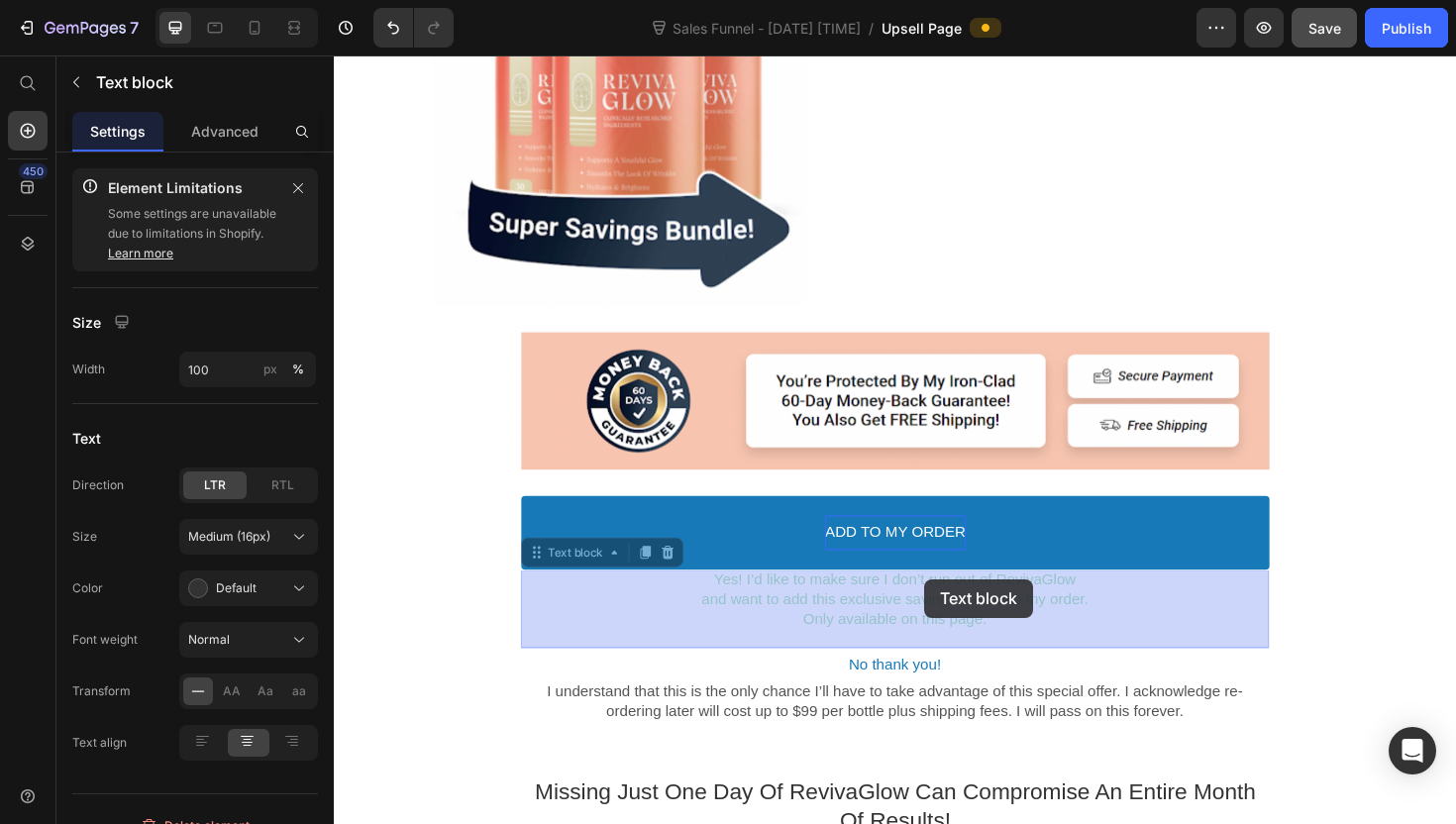 drag, startPoint x: 908, startPoint y: 647, endPoint x: 952, endPoint y: 609, distance: 58.137767 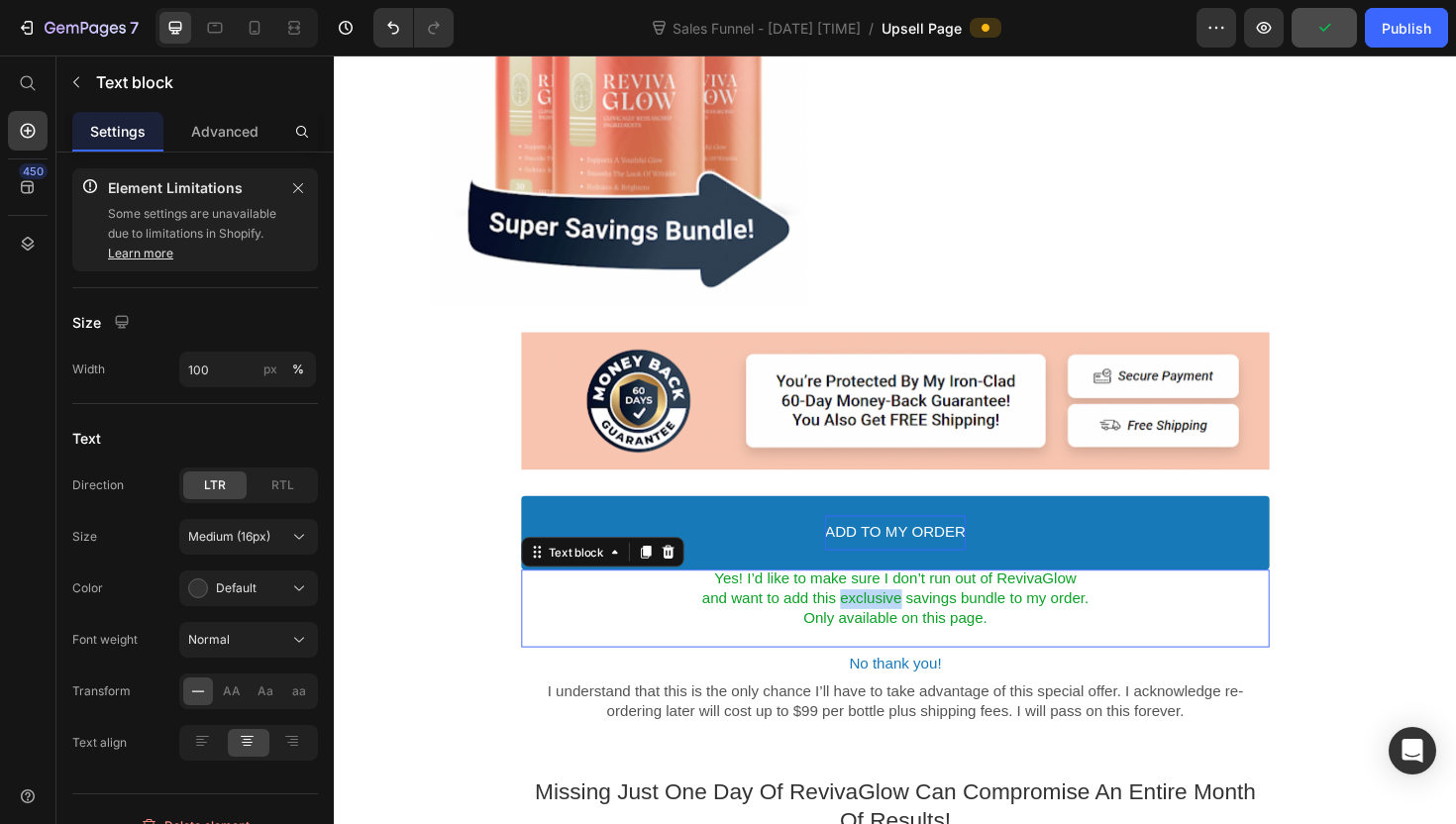 click on "and want to add this exclusive savings bundle to my order." at bounding box center (928, 630) 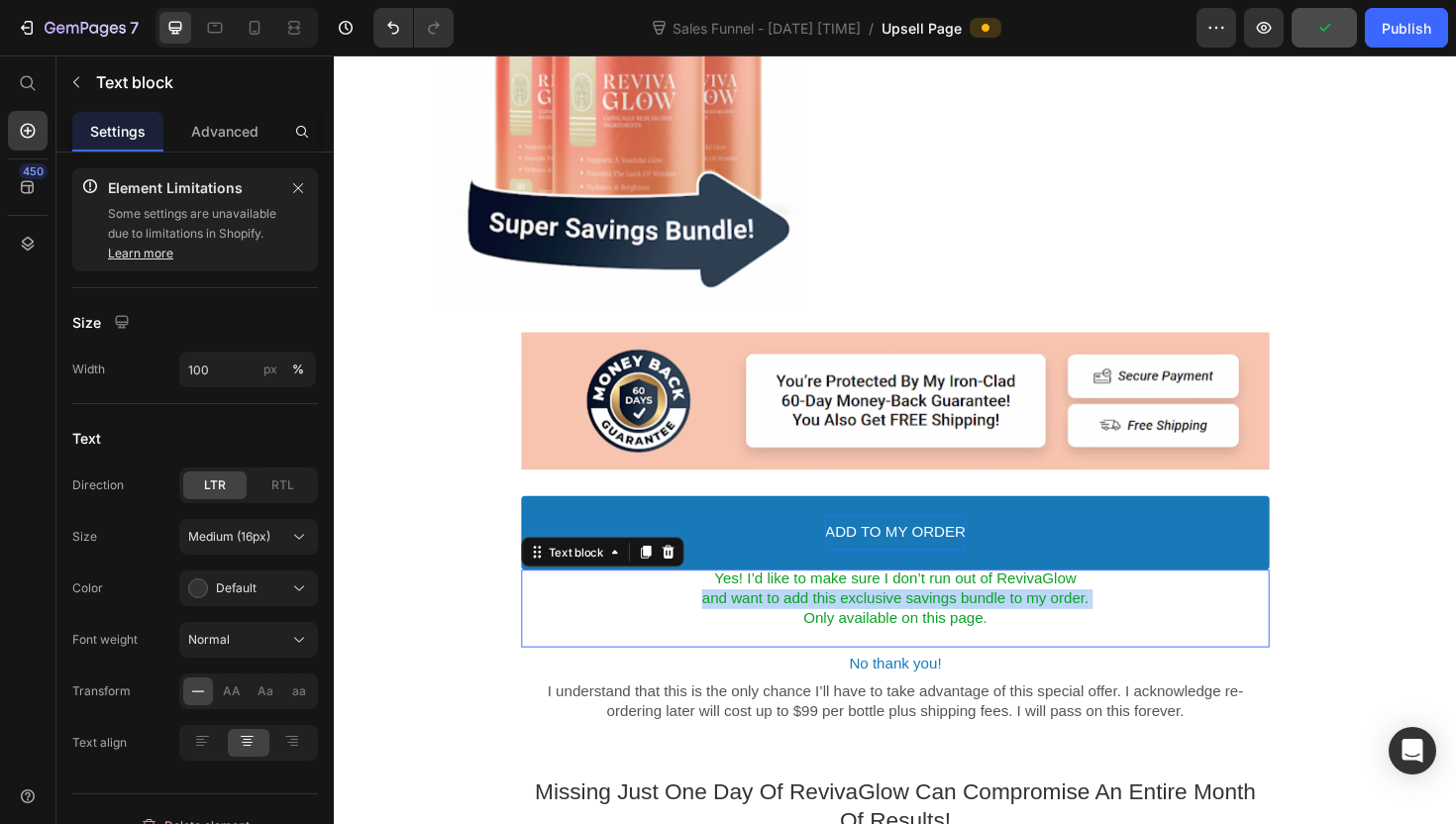 click on "and want to add this exclusive savings bundle to my order." at bounding box center (928, 630) 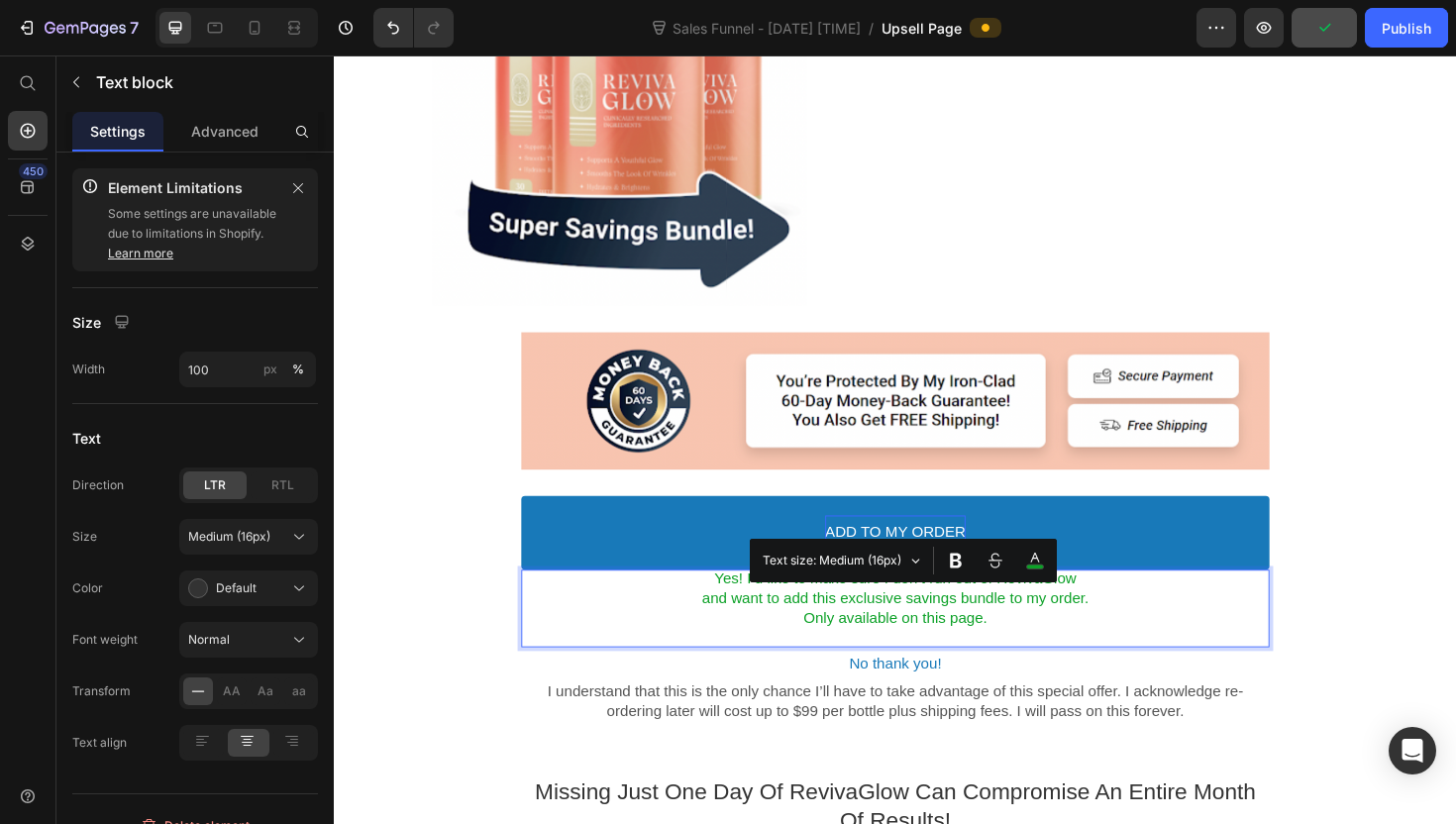 click on "Only available on this page." at bounding box center (928, 651) 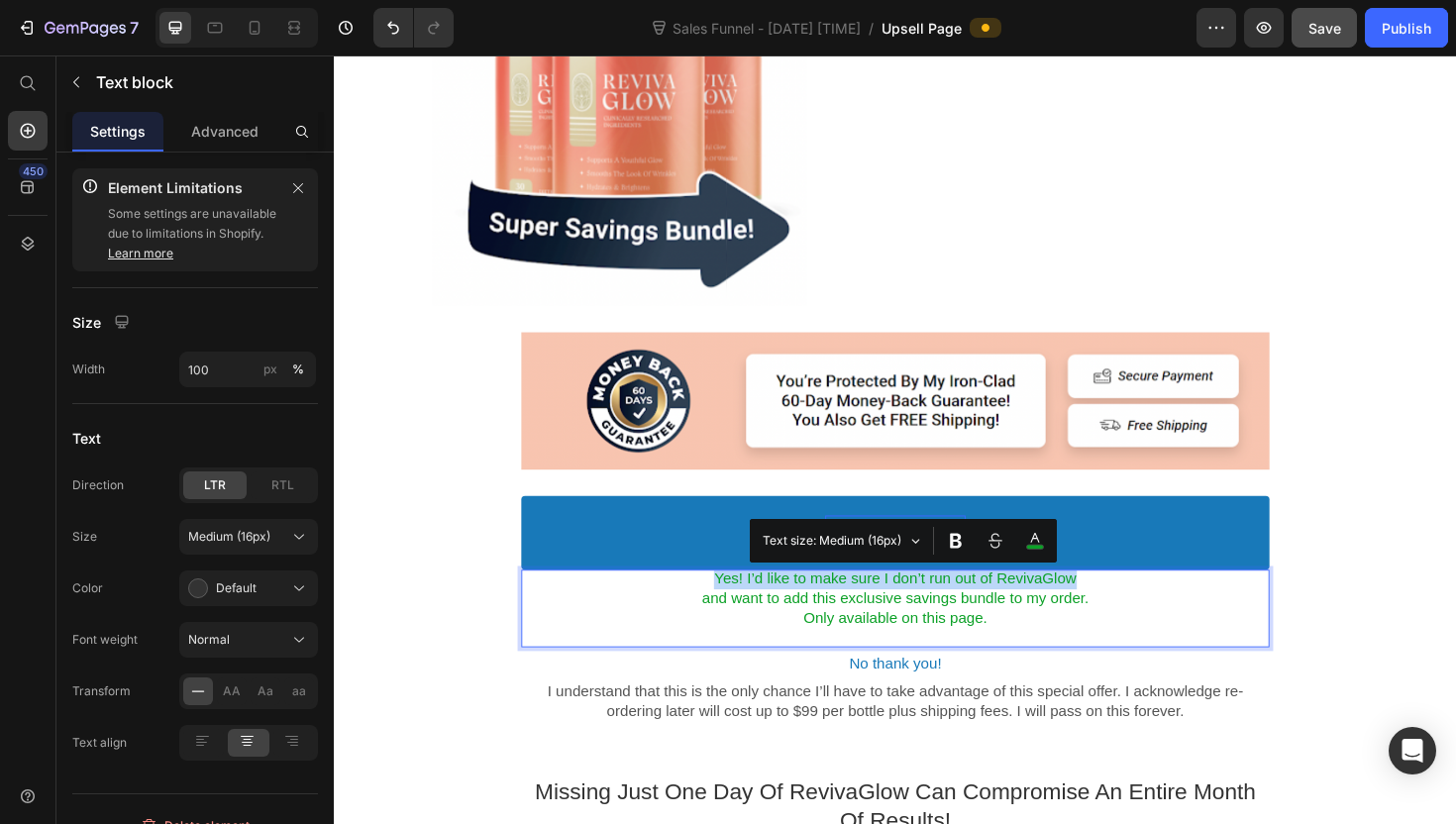 drag, startPoint x: 1130, startPoint y: 606, endPoint x: 670, endPoint y: 607, distance: 460.00109 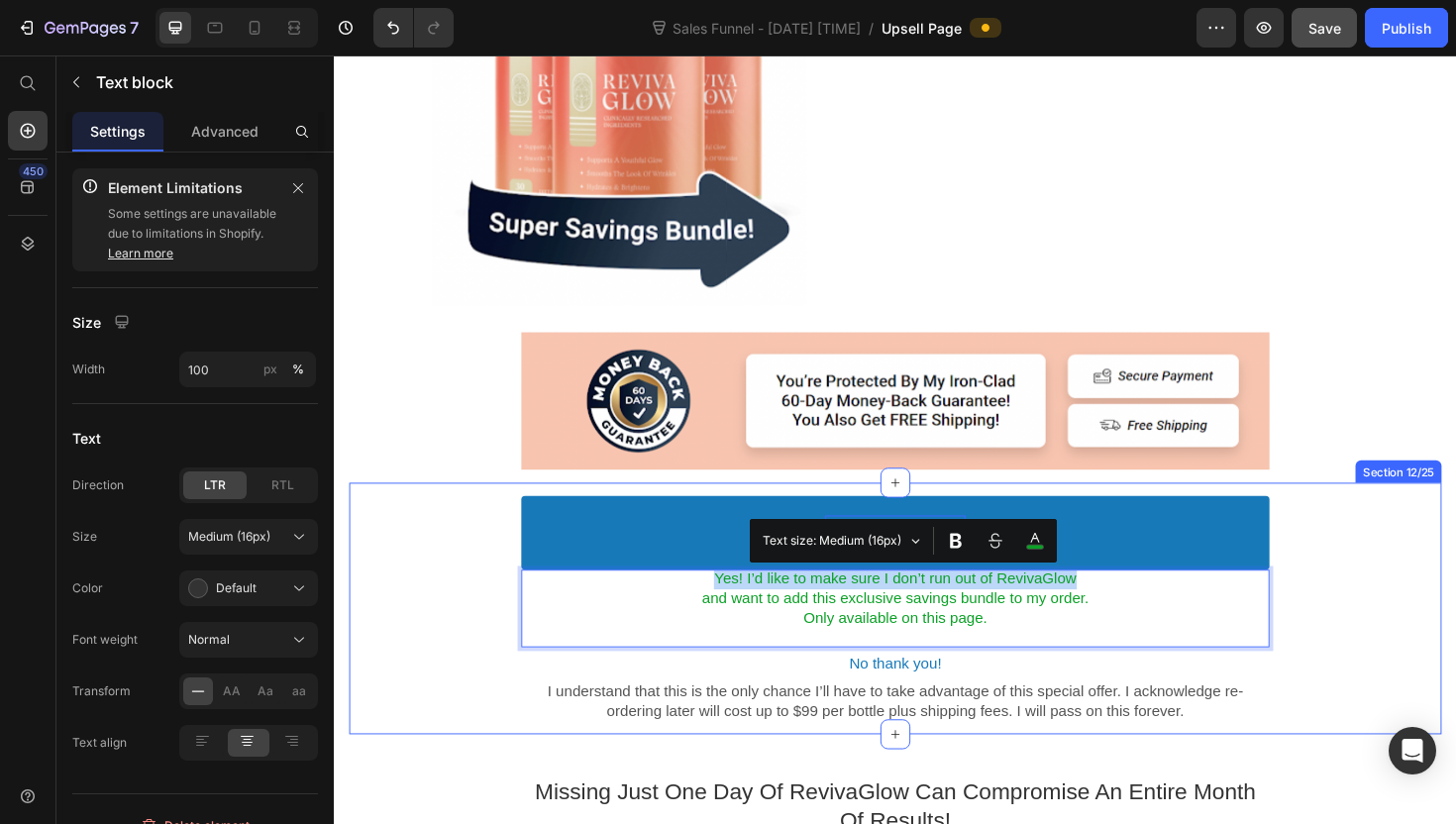 click on "ADD TO MY ORDER Accept Button Yes! I’d like to make sure I don’t run out of RevivaGlow and want to add this exclusive savings bundle to my order. Only available on this page. Text block   No thank you! Decline Button I understand that this is the only chance I’ll have to take advantage of this special offer. I acknowledge re-ordering later will cost up to $99 per bottle plus shipping fees. I will pass on this forever. Text block Product Offer Section 12/25" at bounding box center (928, 641) 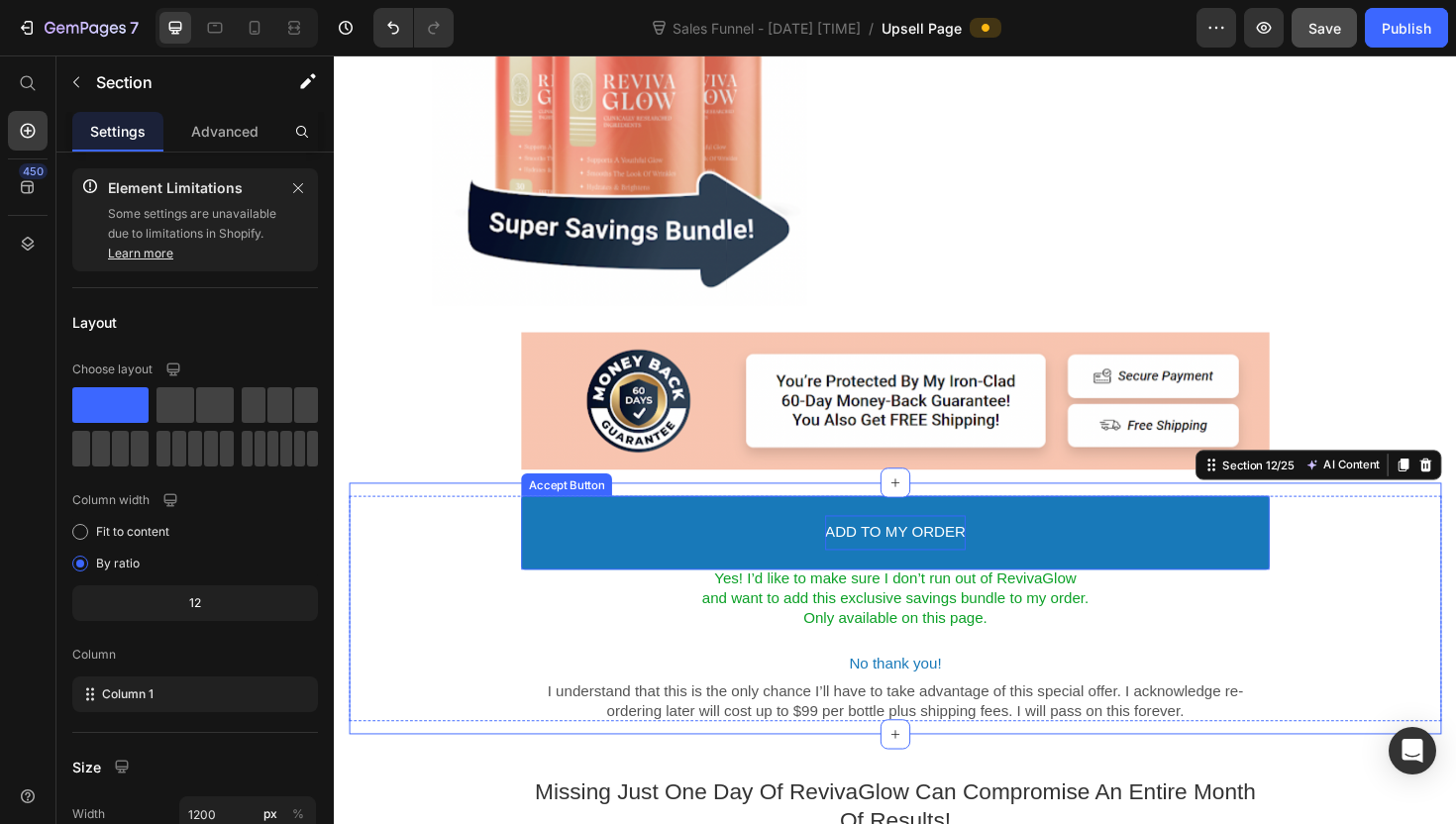 click on "ADD TO MY ORDER" at bounding box center (928, 561) 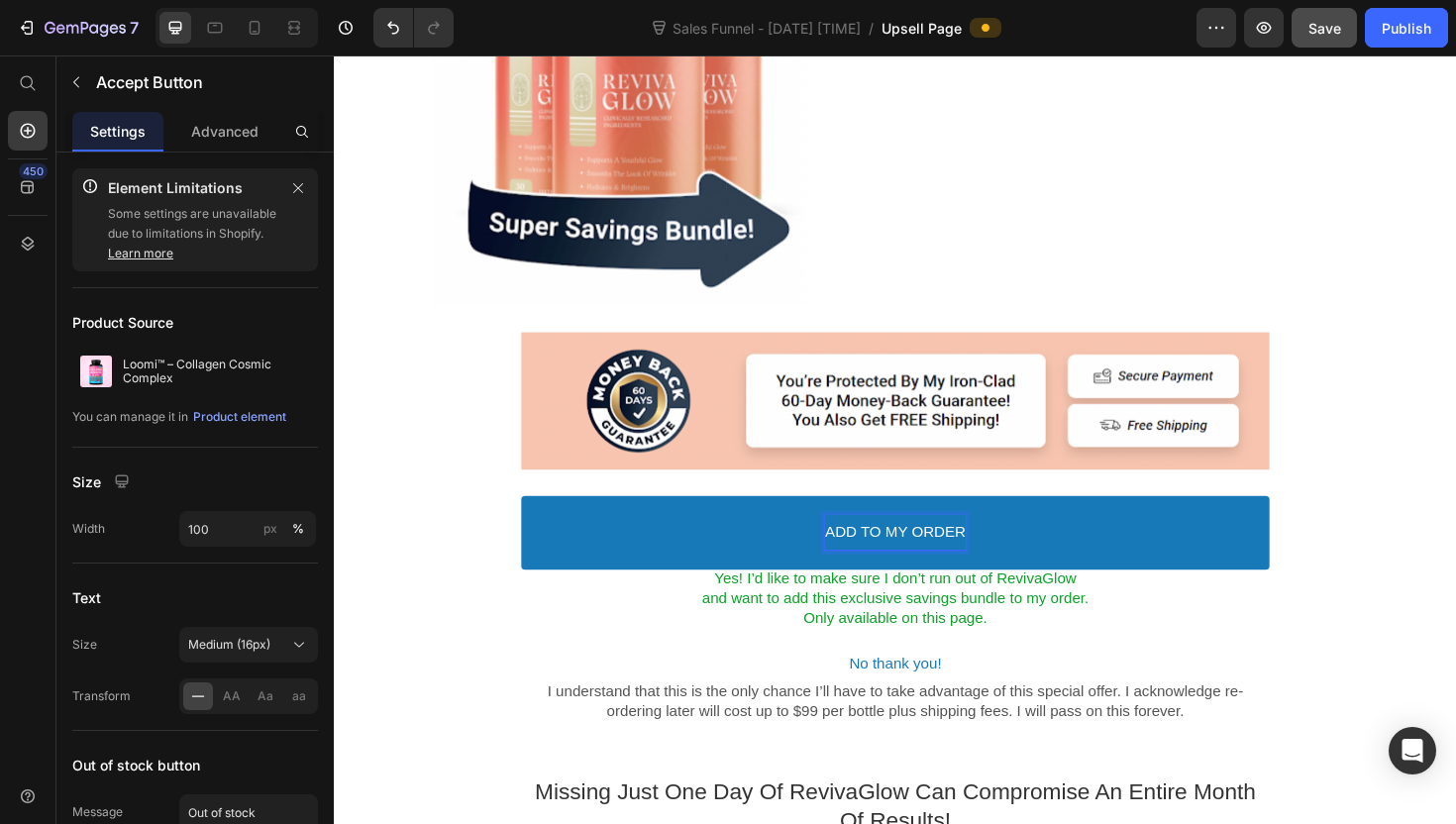click on "ADD TO MY ORDER" at bounding box center [928, 561] 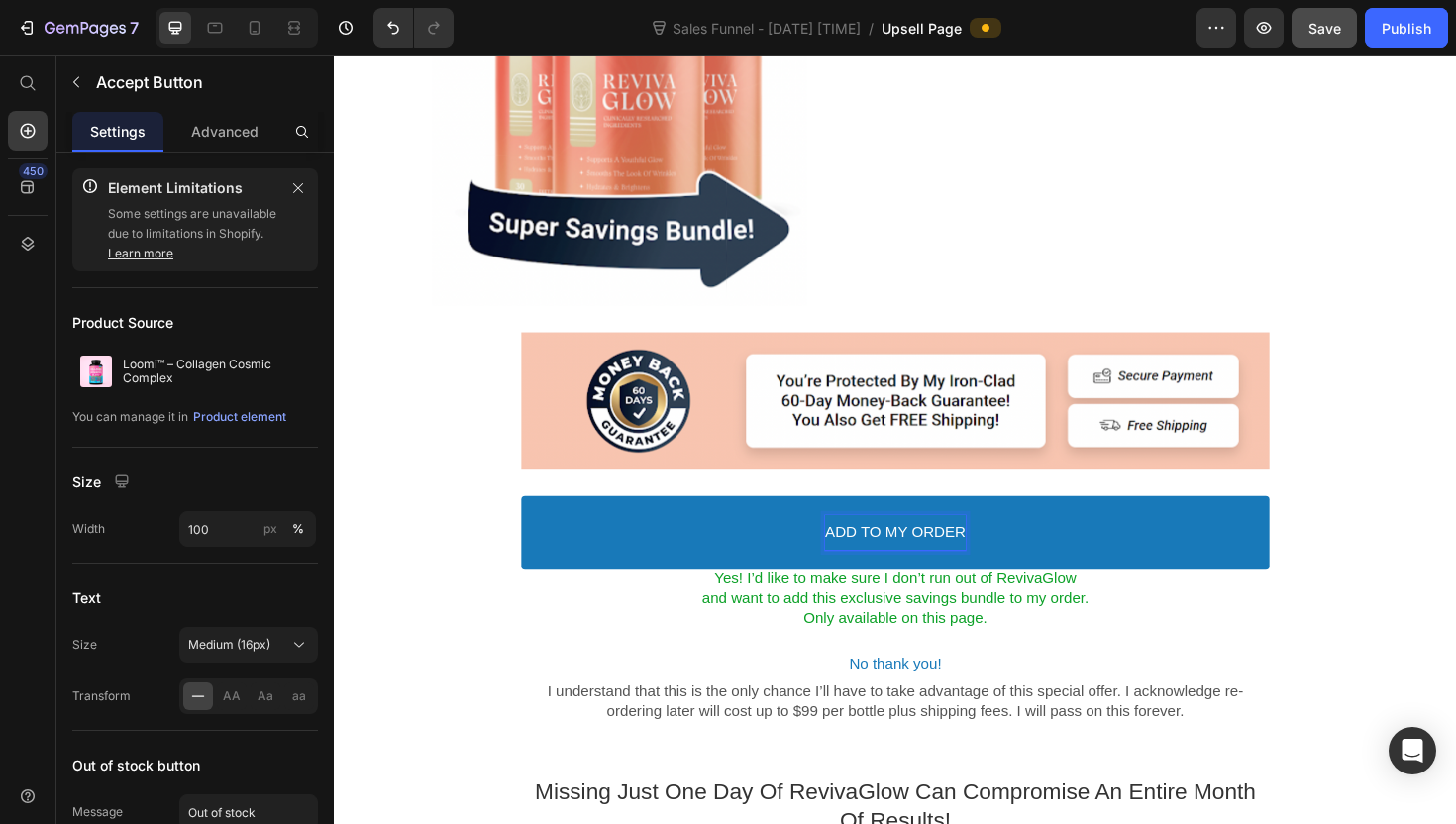 click on "ADD TO MY ORDER" at bounding box center (928, 561) 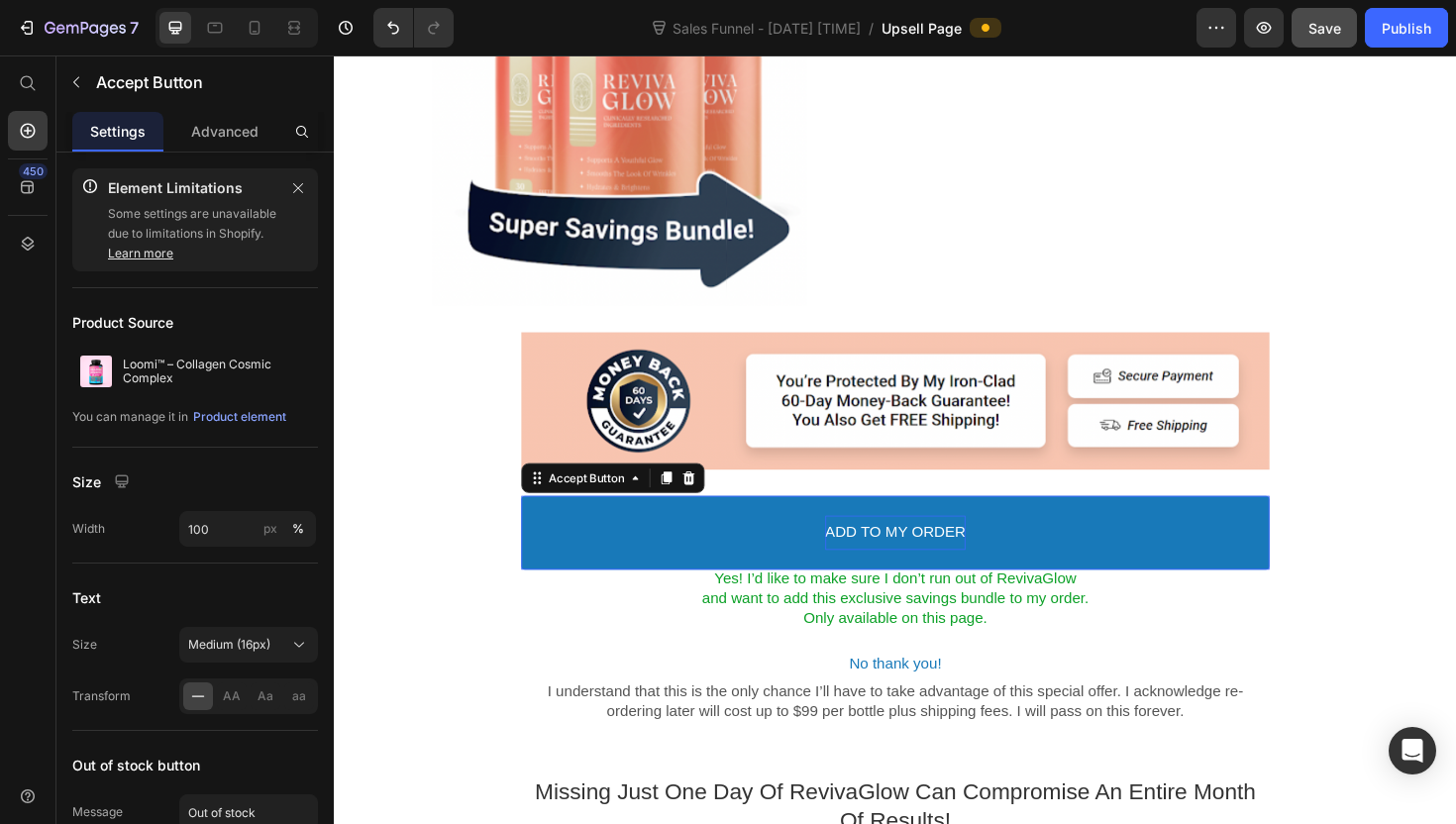 click on "ADD TO MY ORDER" at bounding box center (928, 561) 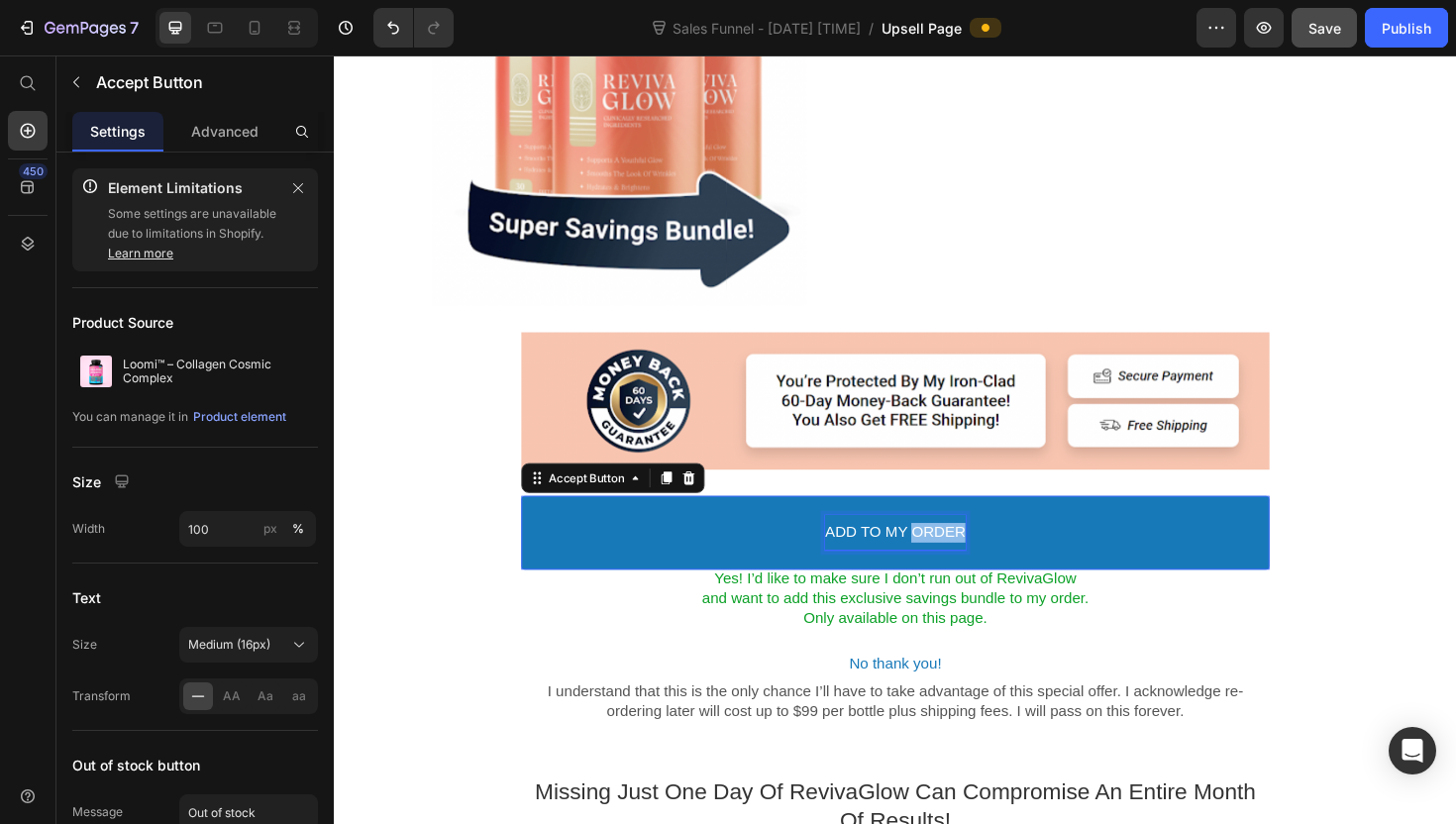click on "ADD TO MY ORDER" at bounding box center [928, 561] 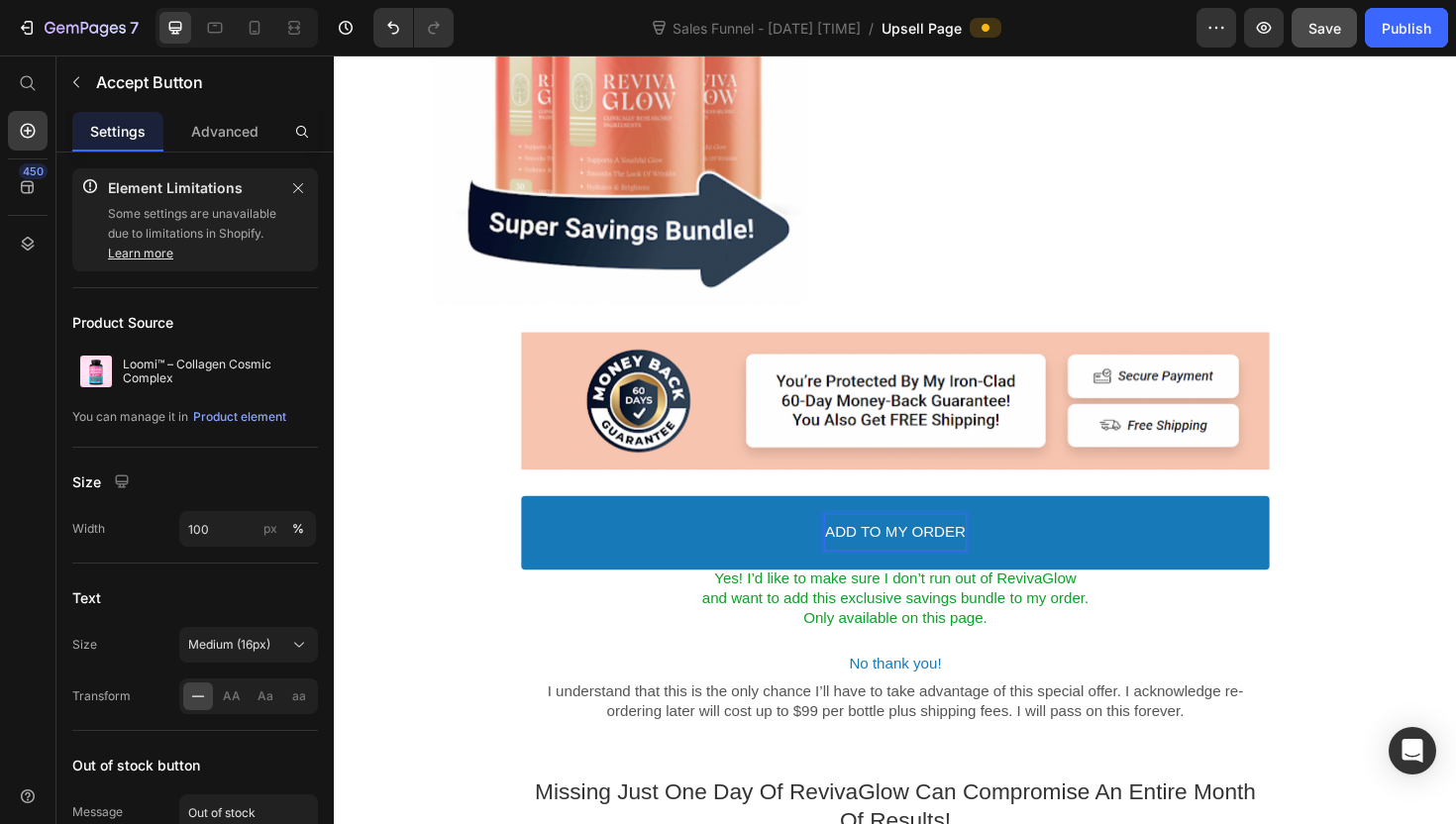 click on "ADD TO MY ORDER" at bounding box center [928, 561] 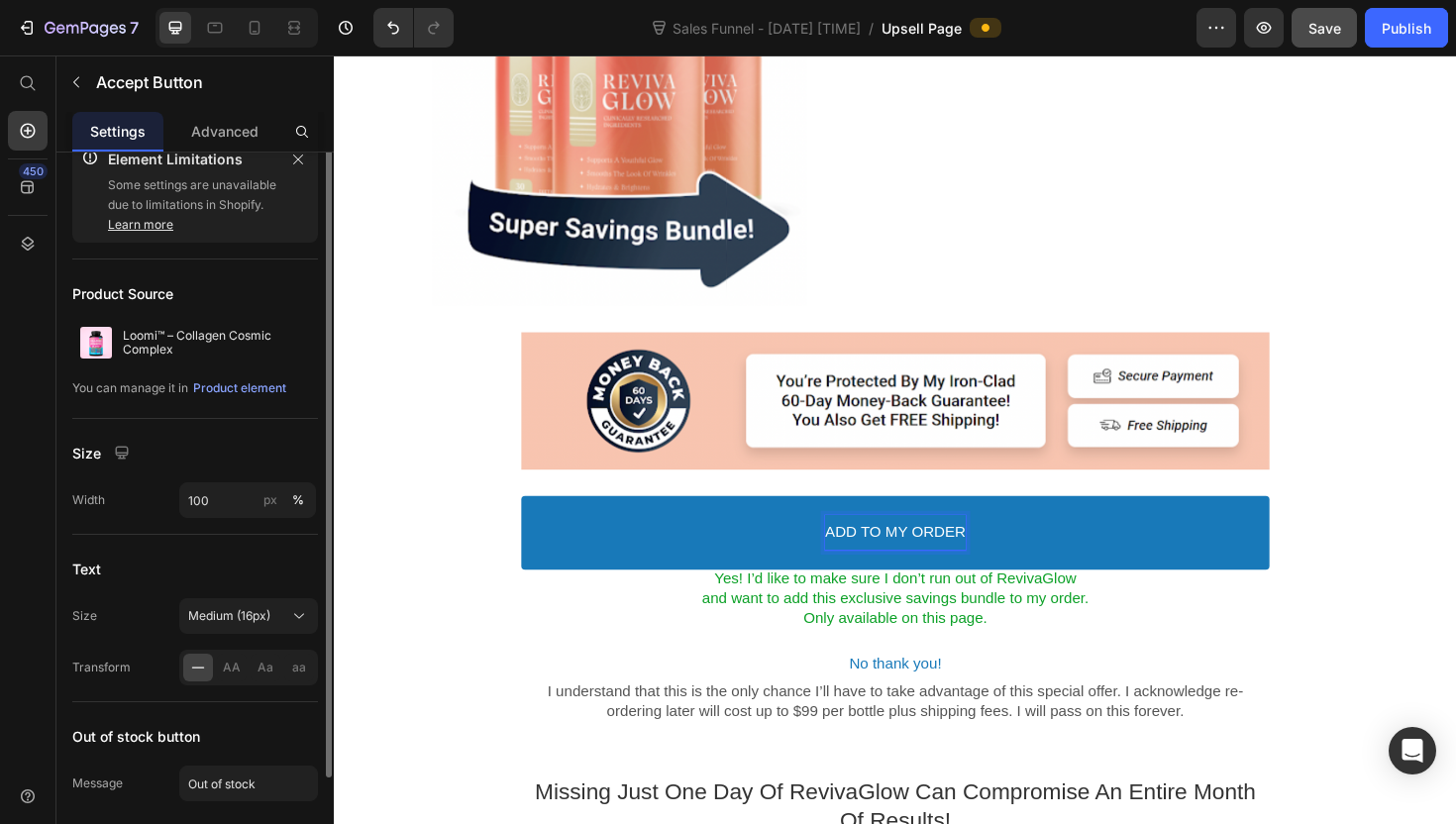 scroll, scrollTop: 0, scrollLeft: 0, axis: both 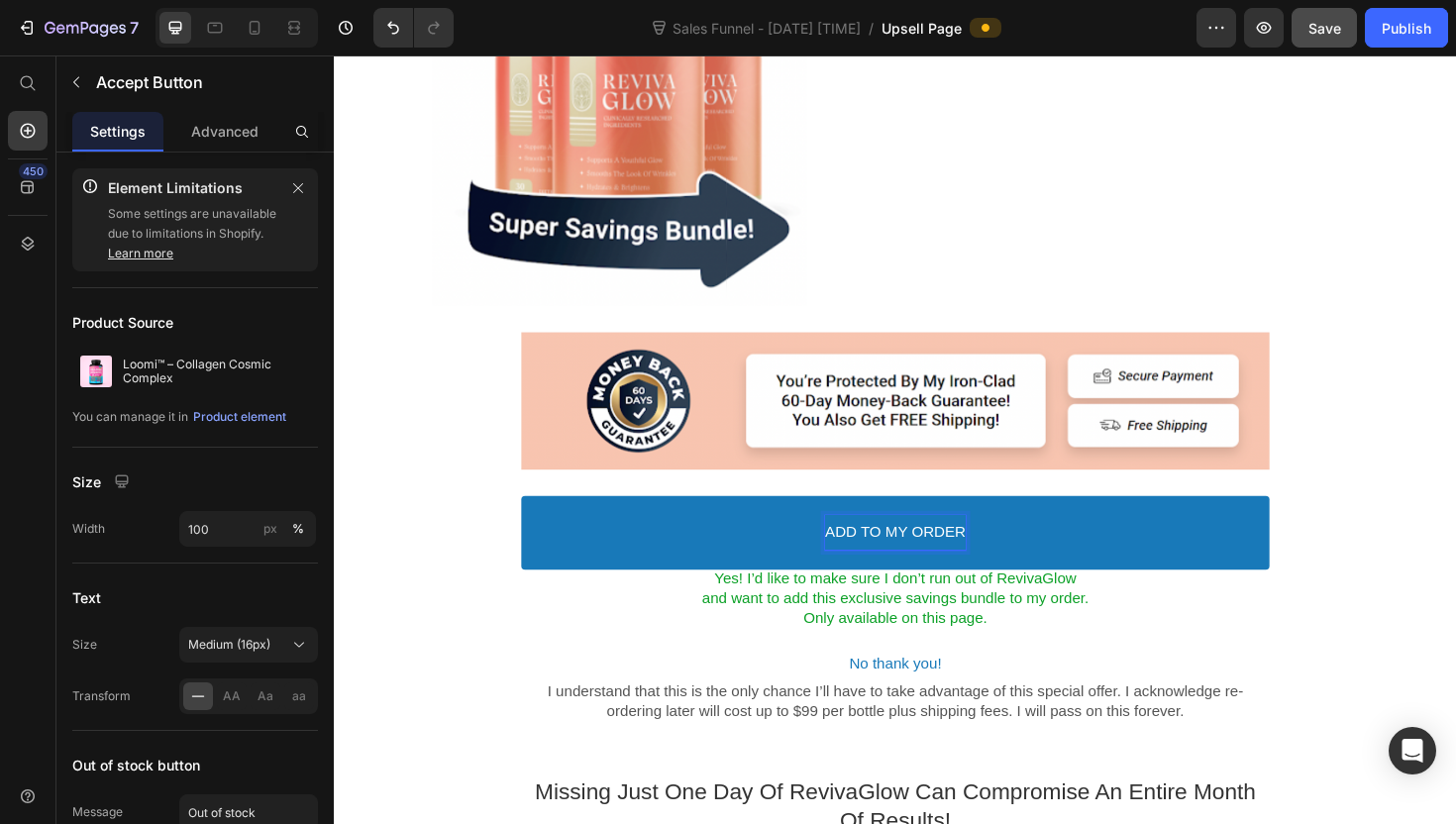 click on "ADD TO MY ORDER" at bounding box center (928, 561) 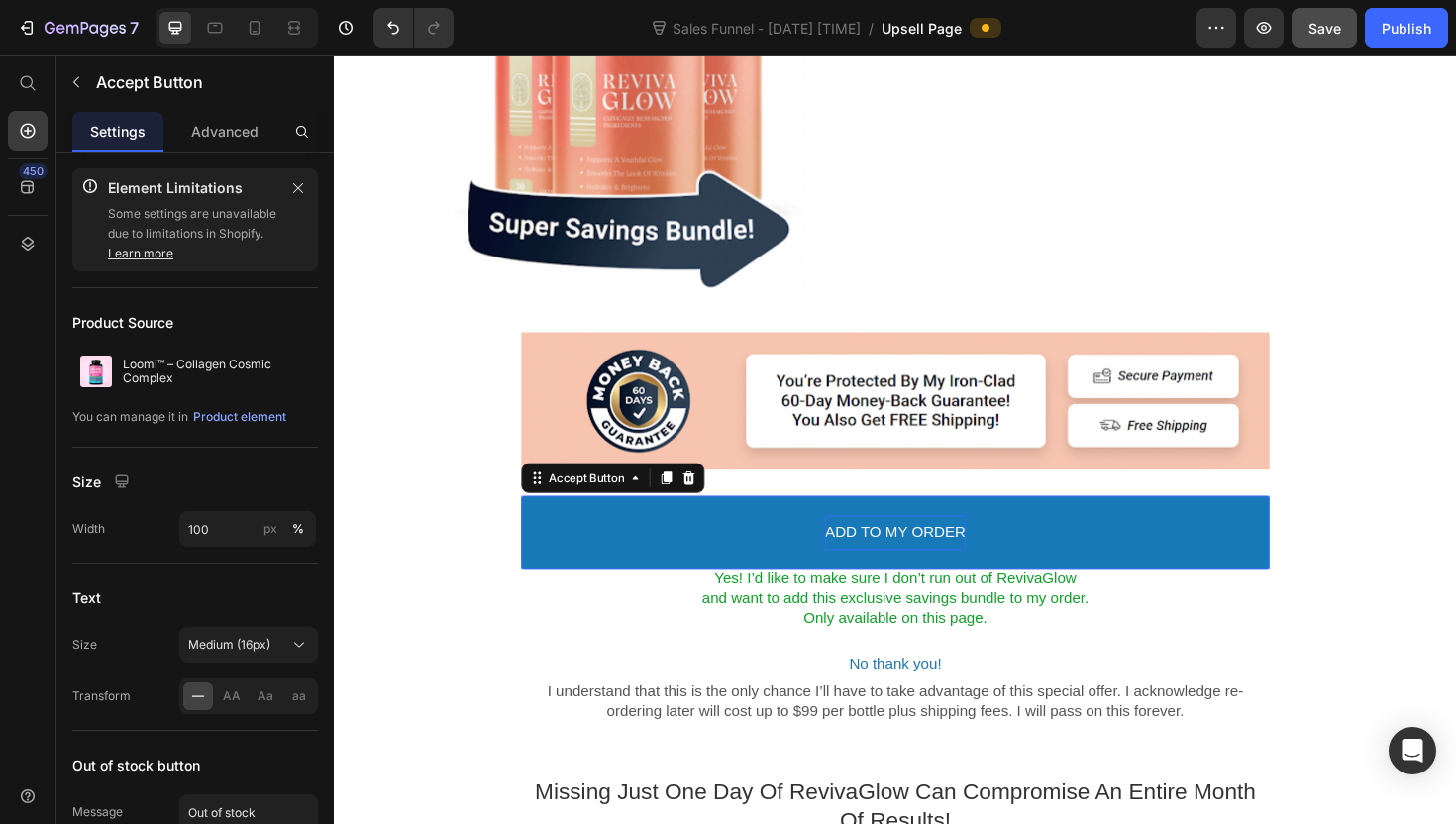 click on "ADD TO MY ORDER" at bounding box center [928, 561] 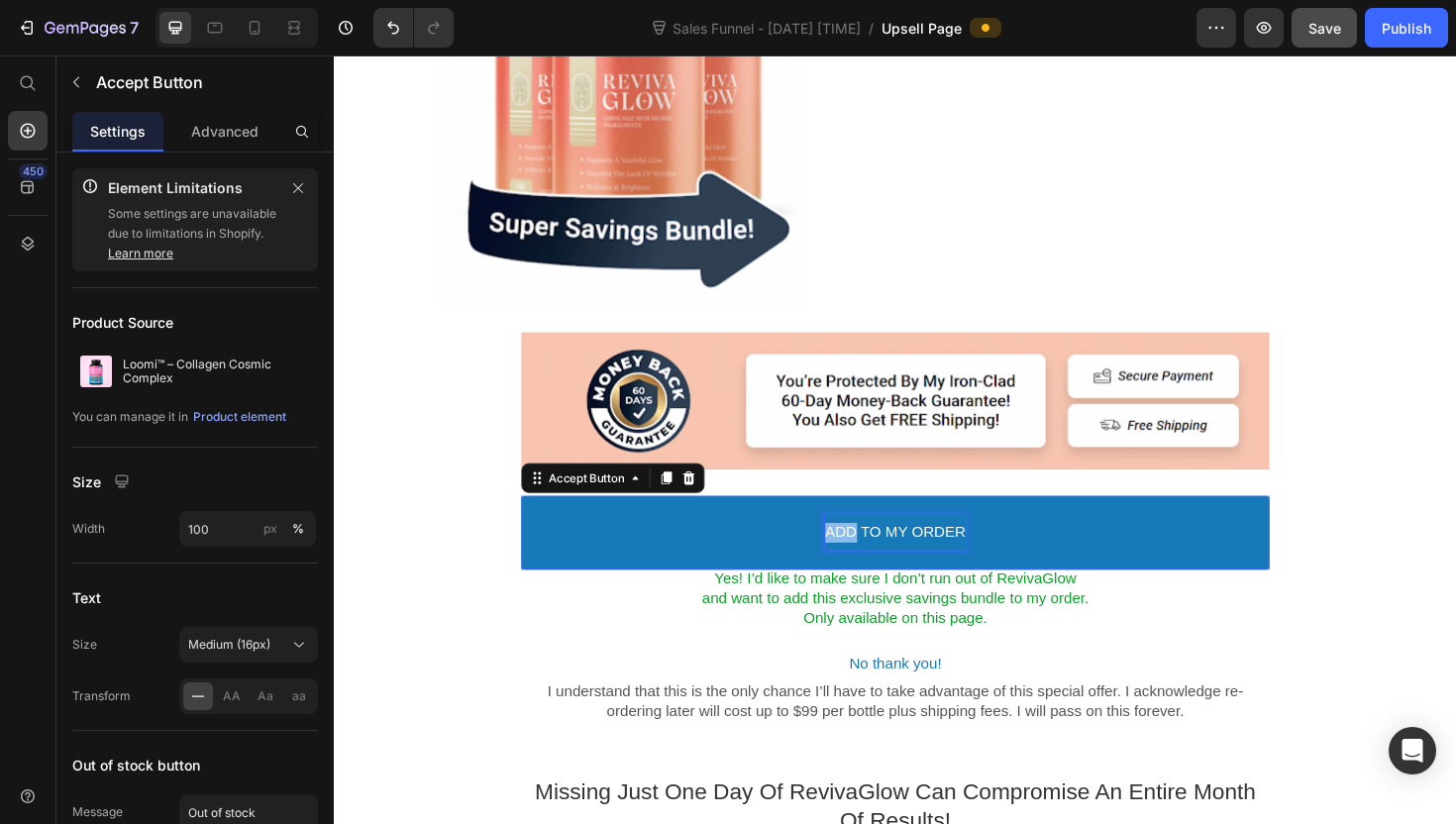 click on "ADD TO MY ORDER" at bounding box center (928, 561) 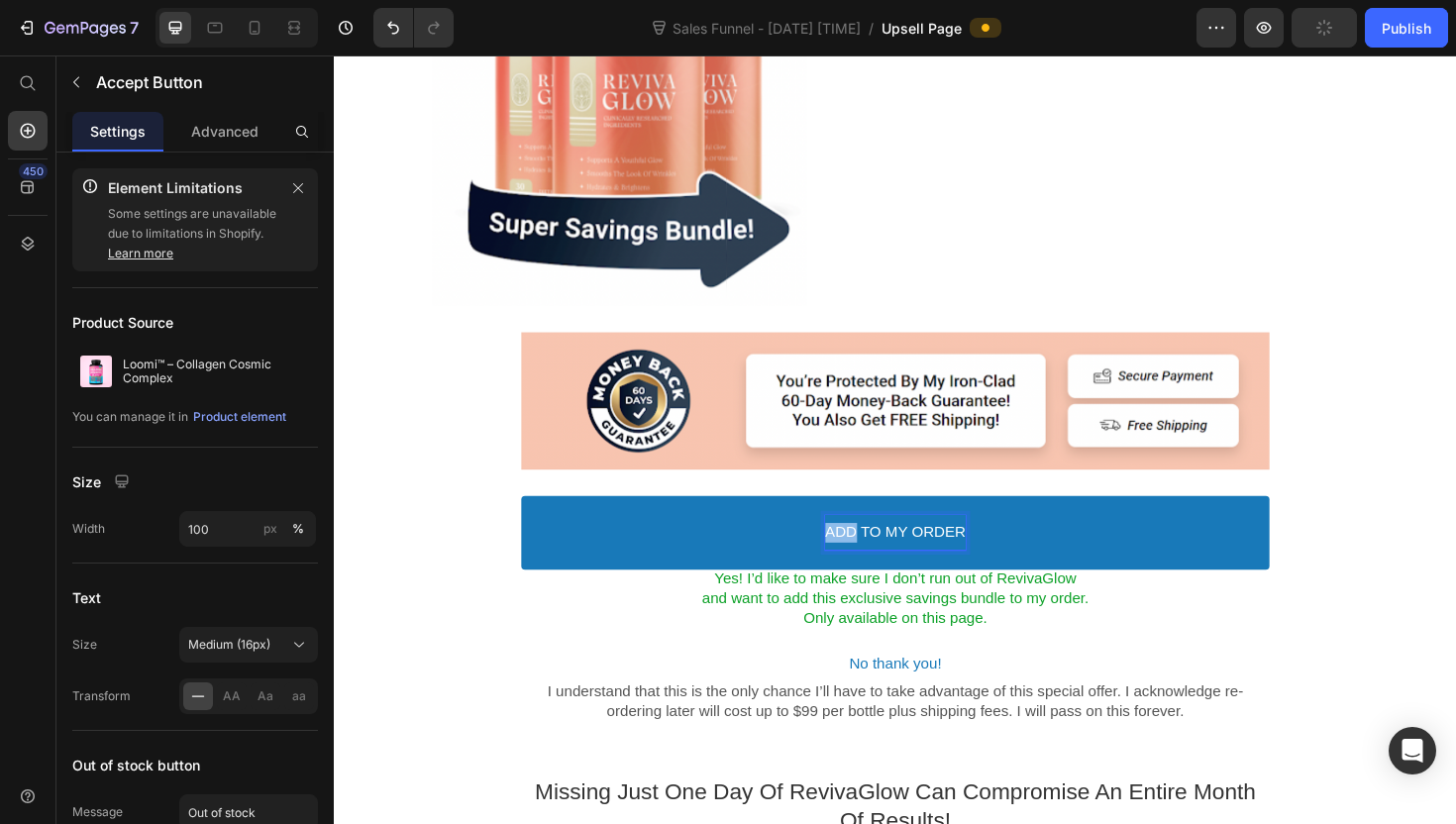 click on "ADD TO MY ORDER" at bounding box center [928, 561] 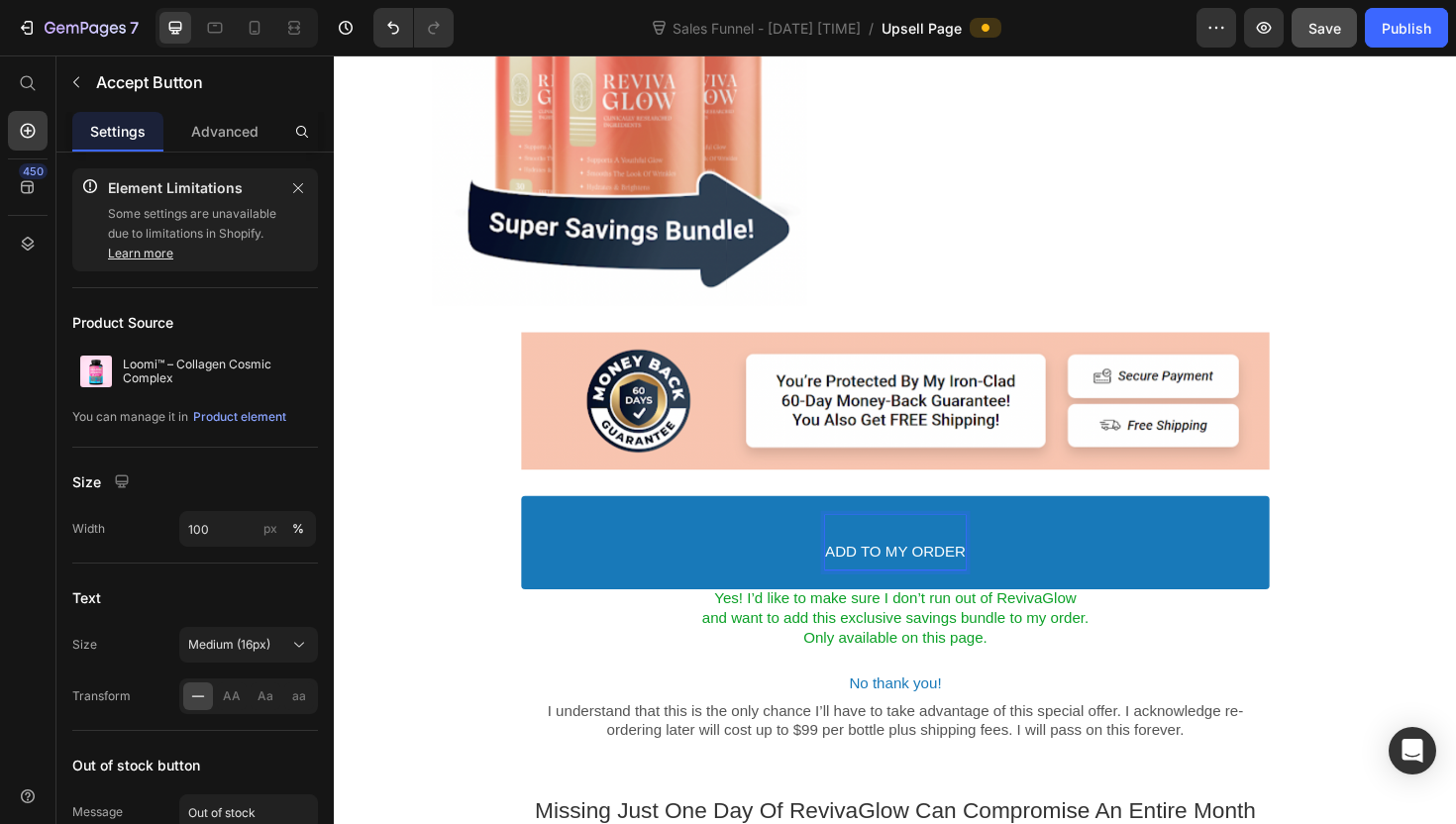 click on "ADD TO MY ORDER" at bounding box center [928, 571] 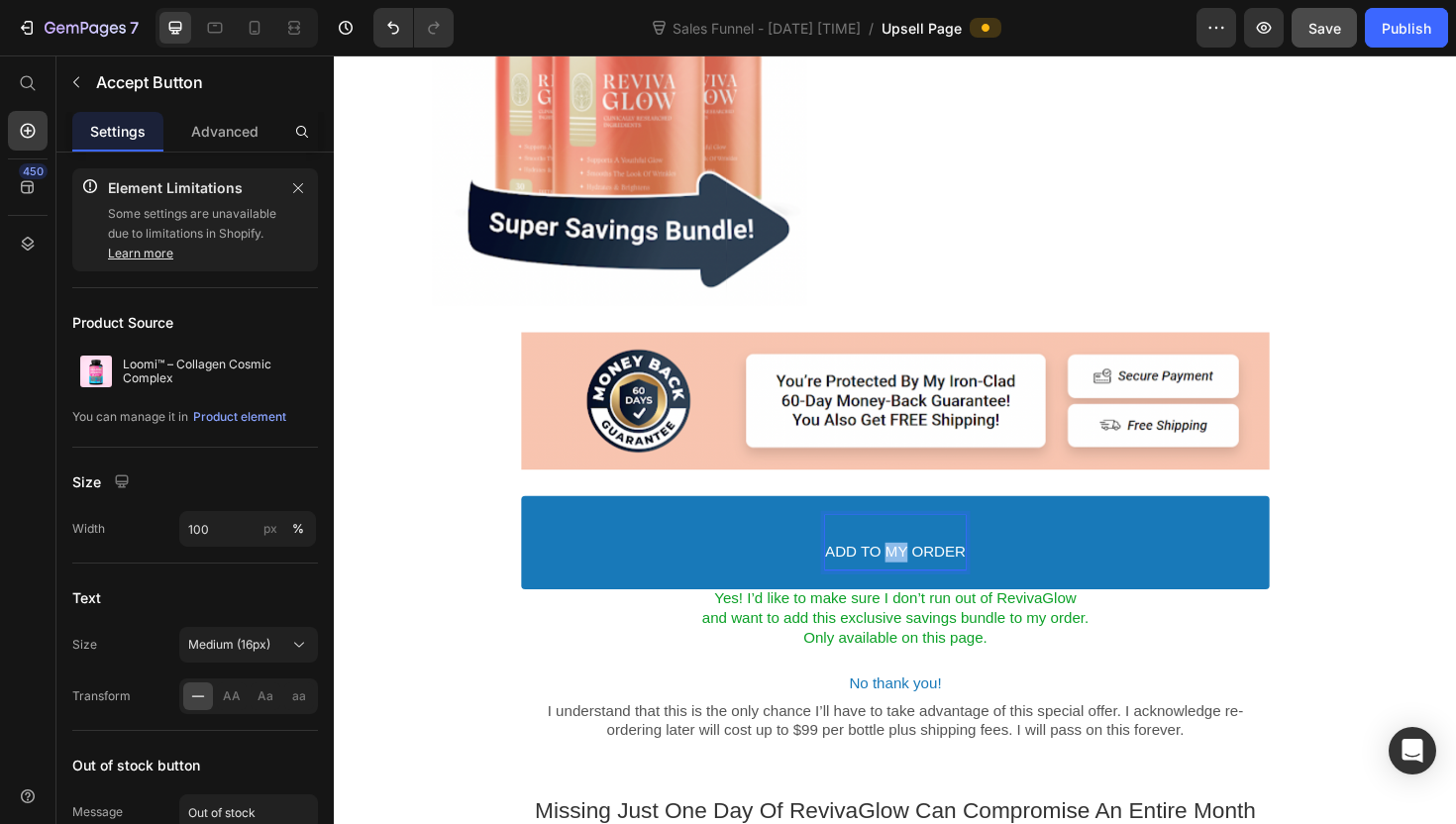 click on "ADD TO MY ORDER" at bounding box center (928, 571) 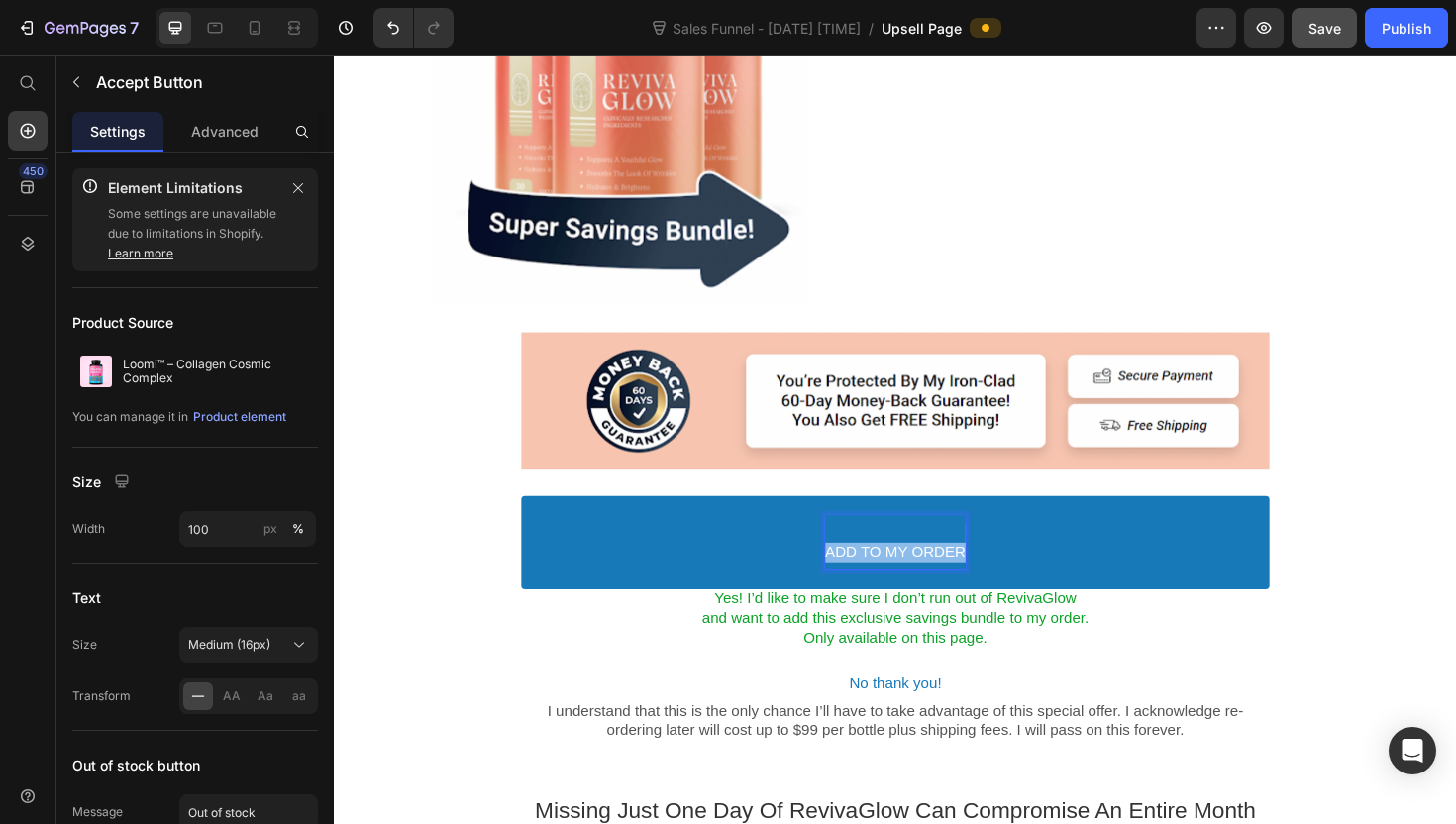 click on "ADD TO MY ORDER" at bounding box center [928, 571] 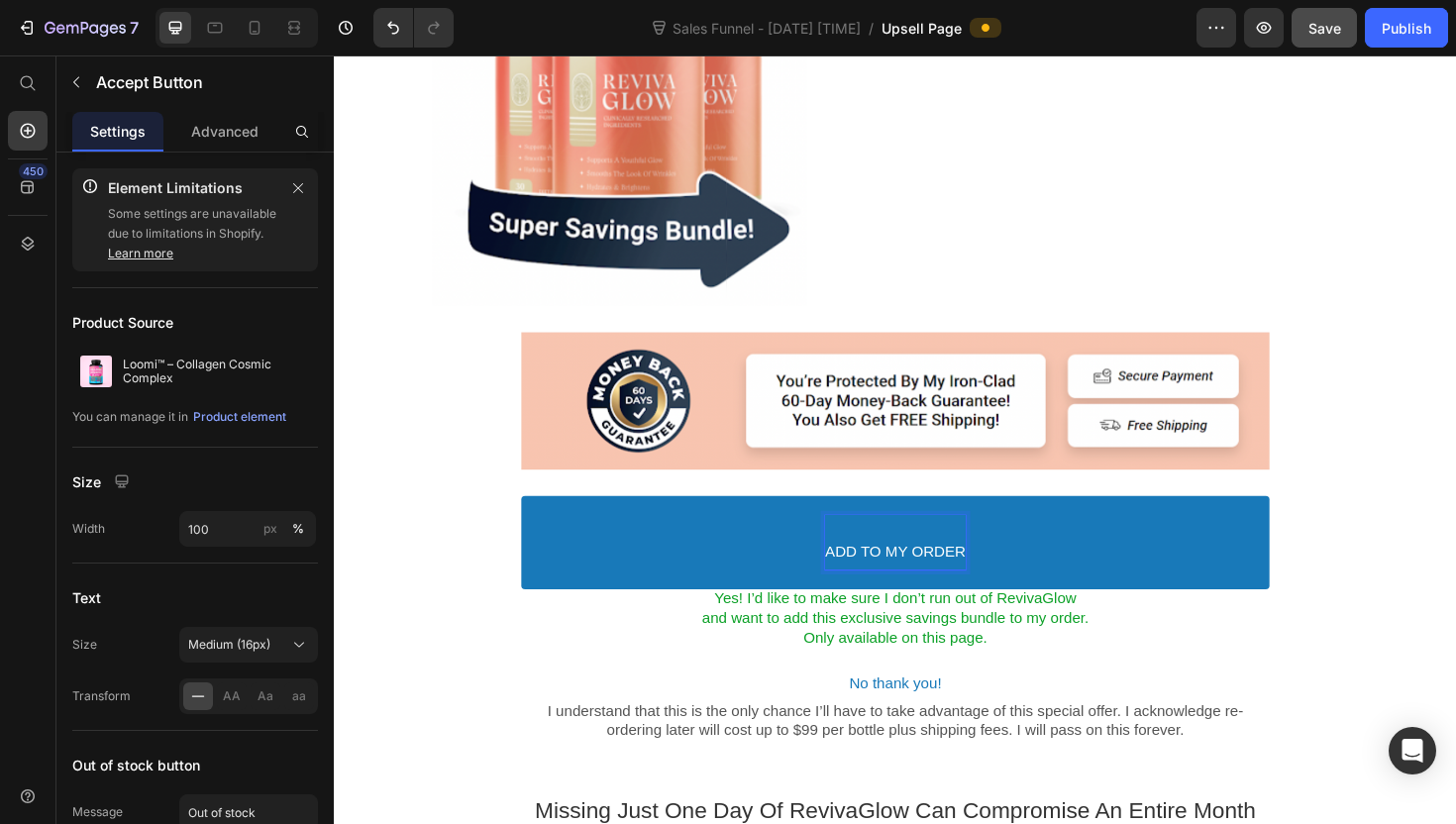 click on "ADD TO MY ORDER" at bounding box center (928, 571) 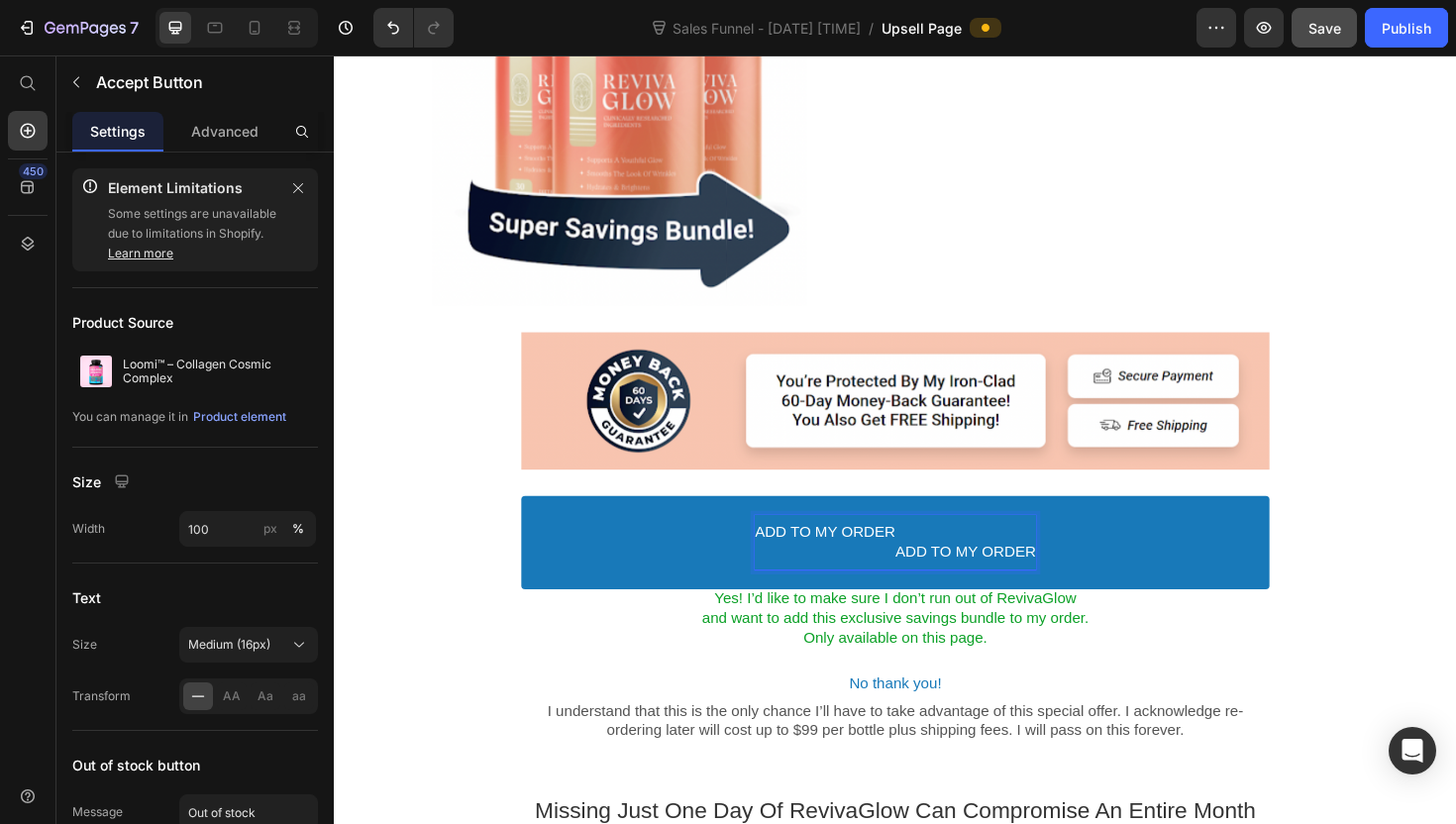 click on "ADD TO MY ORDER" at bounding box center [854, 571] 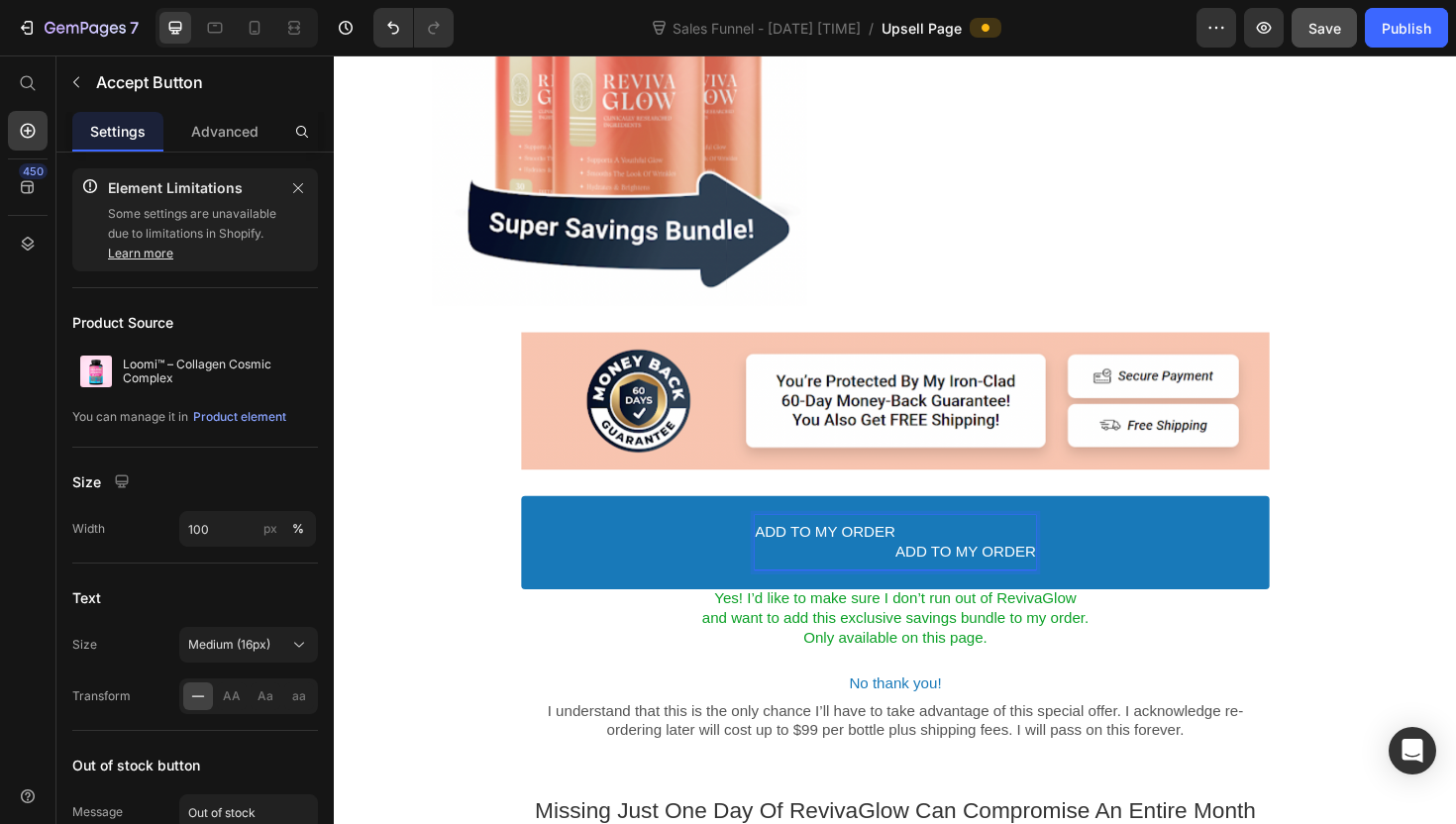 click on "ADD TO MY ORDER" at bounding box center (1002, 571) 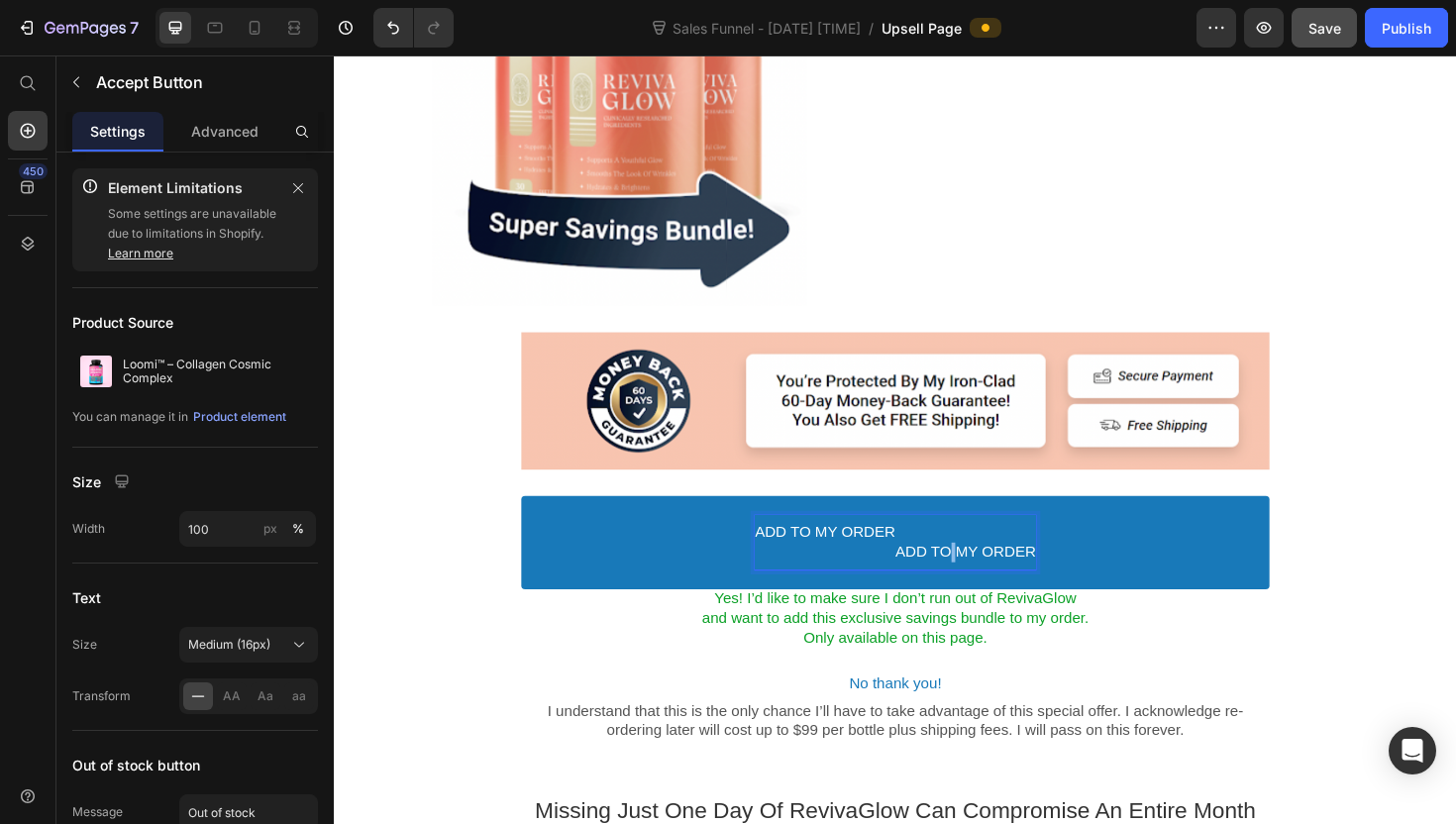 click on "ADD TO MY ORDER" at bounding box center (1002, 571) 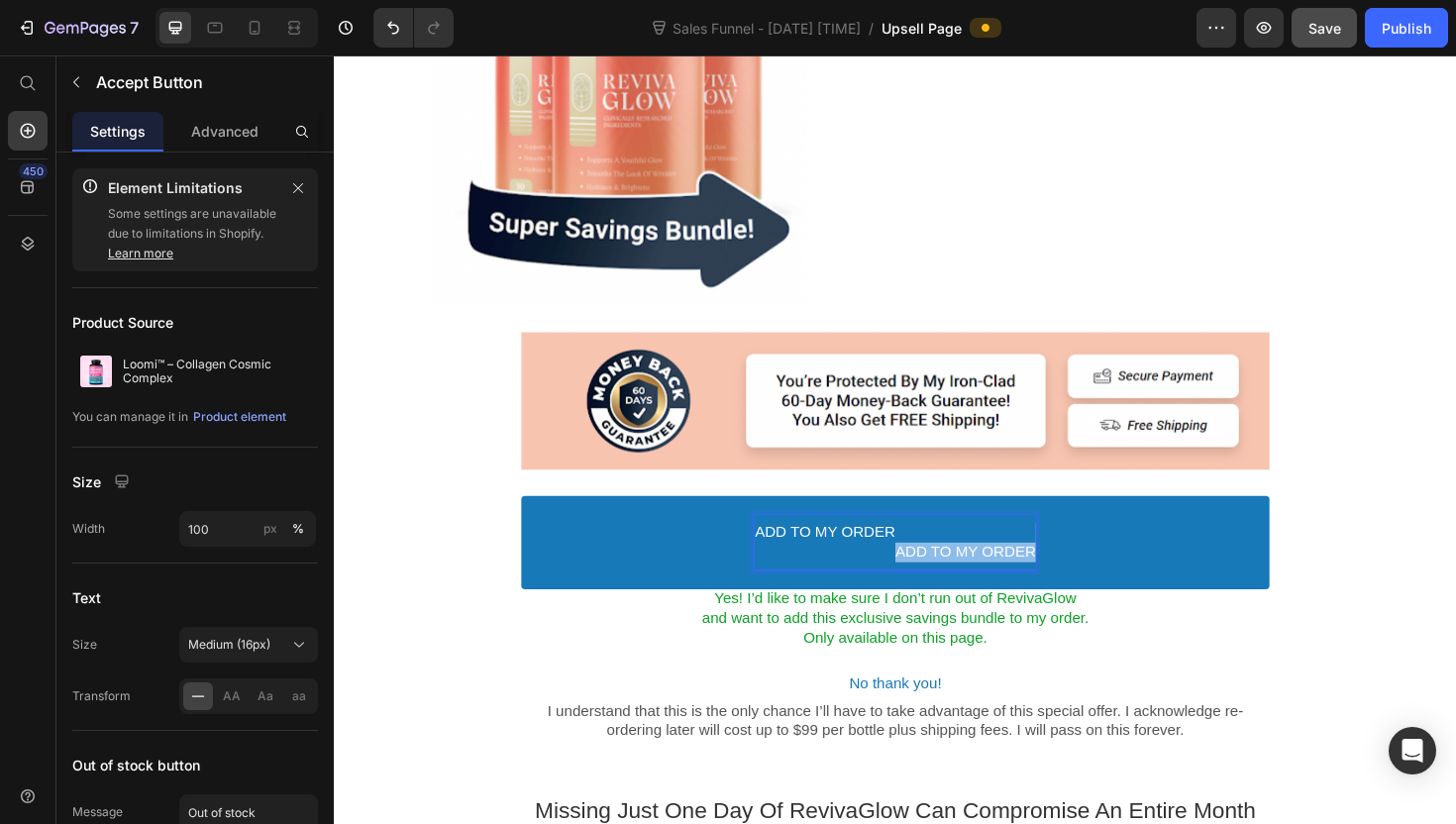 click on "ADD TO MY ORDER" at bounding box center [1002, 571] 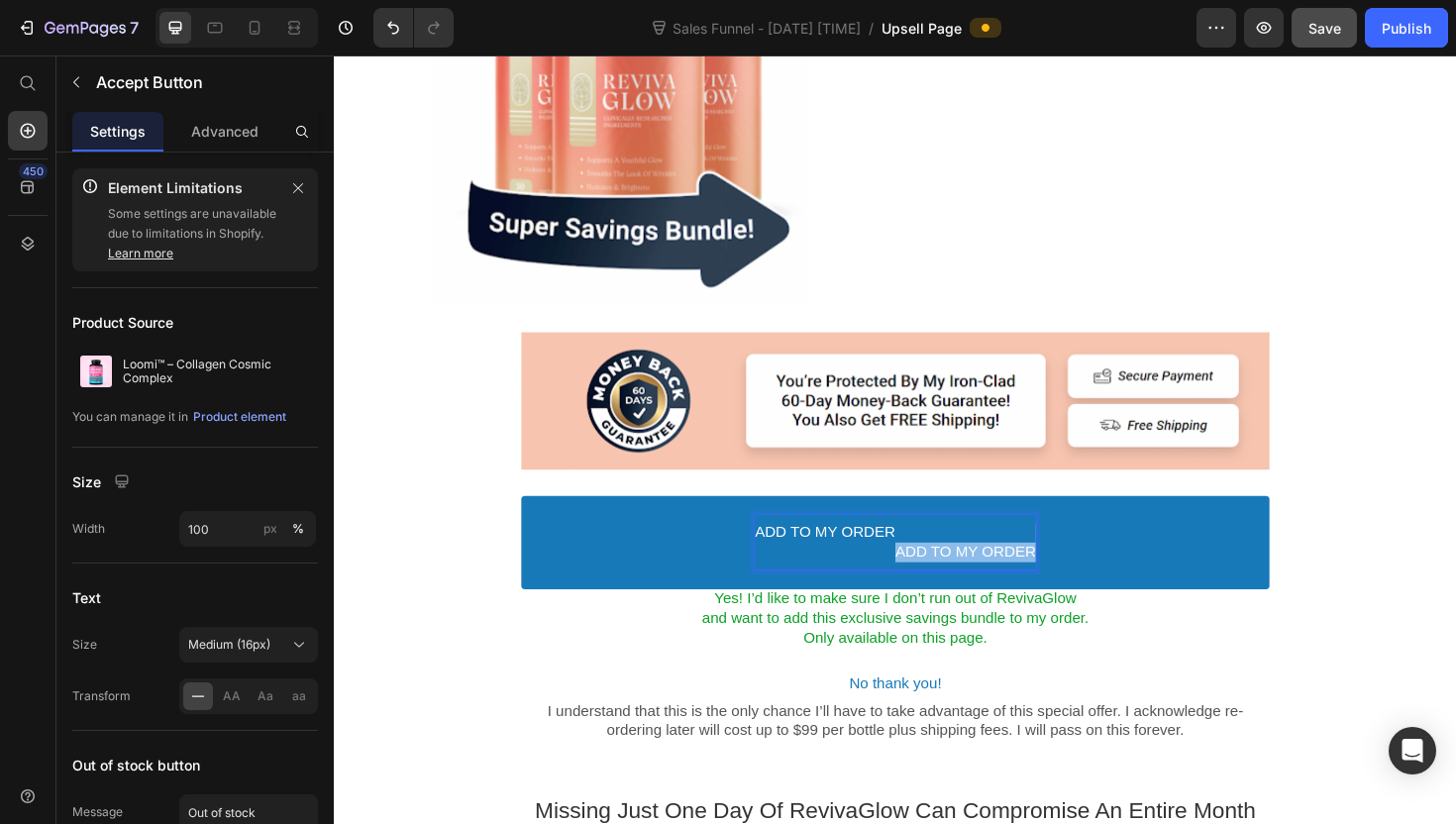 click on "ADD TO MY ORDER" at bounding box center [1002, 571] 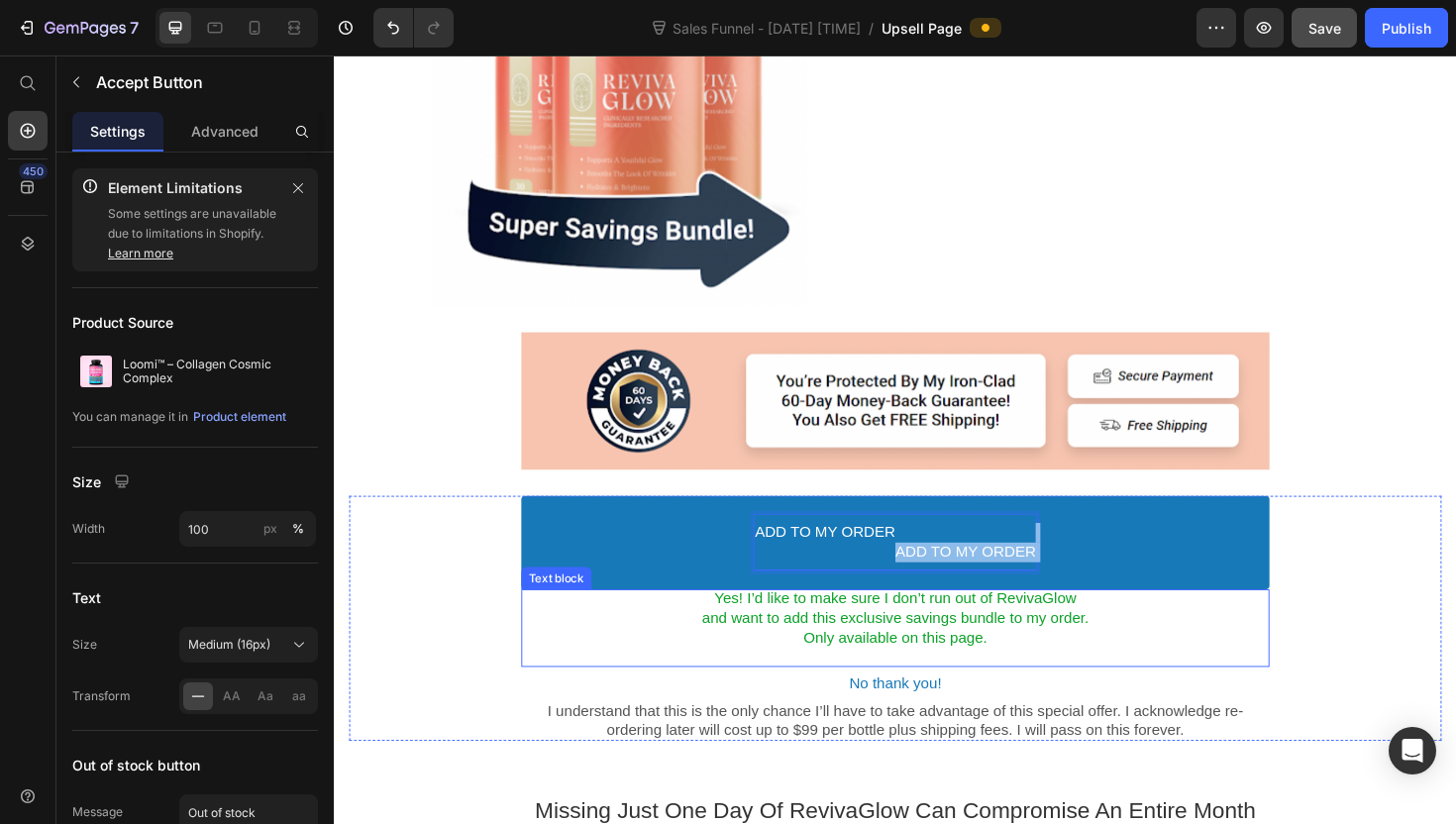 click on "and want to add this exclusive savings bundle to my order." at bounding box center [928, 651] 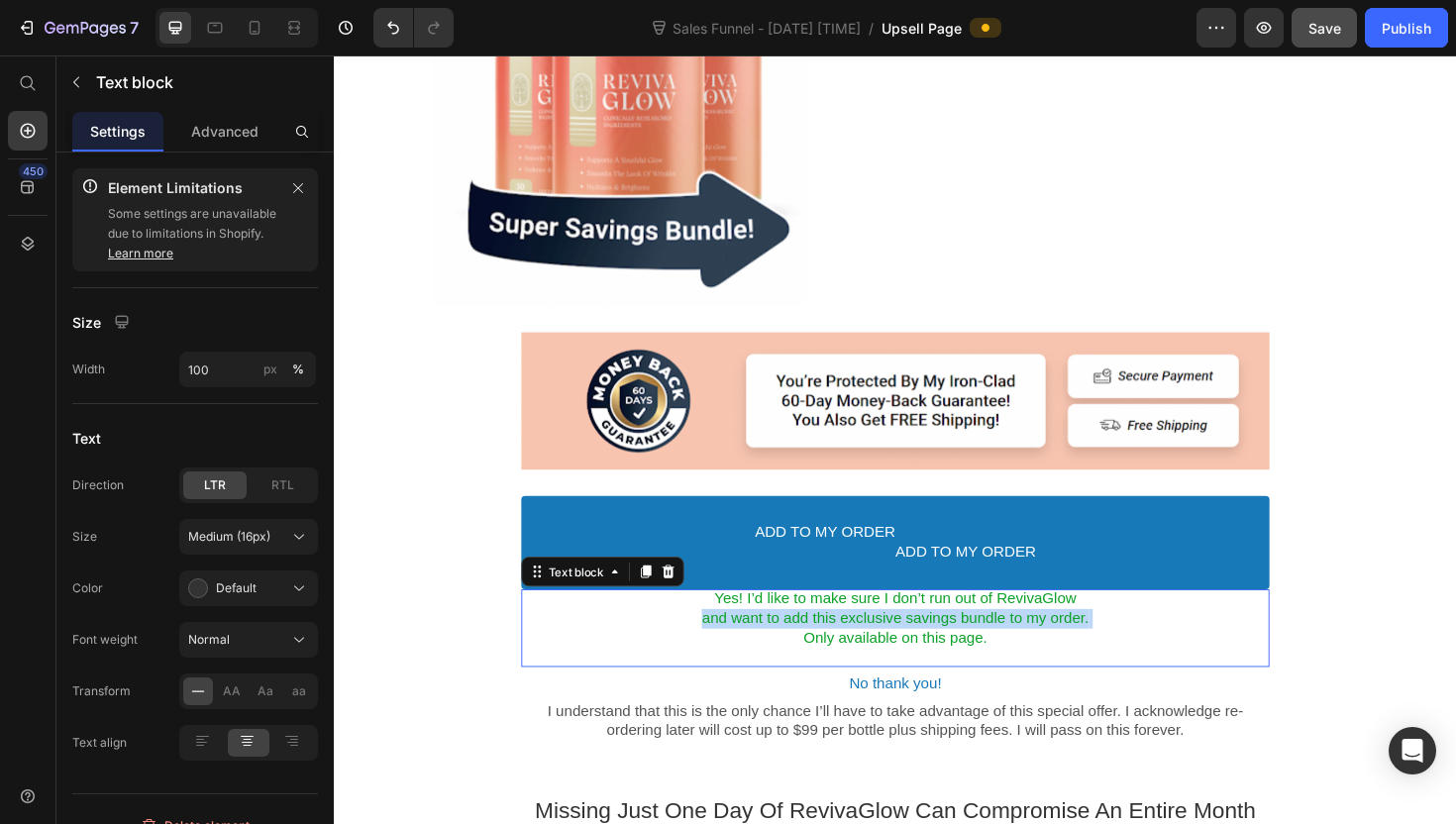 click on "and want to add this exclusive savings bundle to my order." at bounding box center (928, 651) 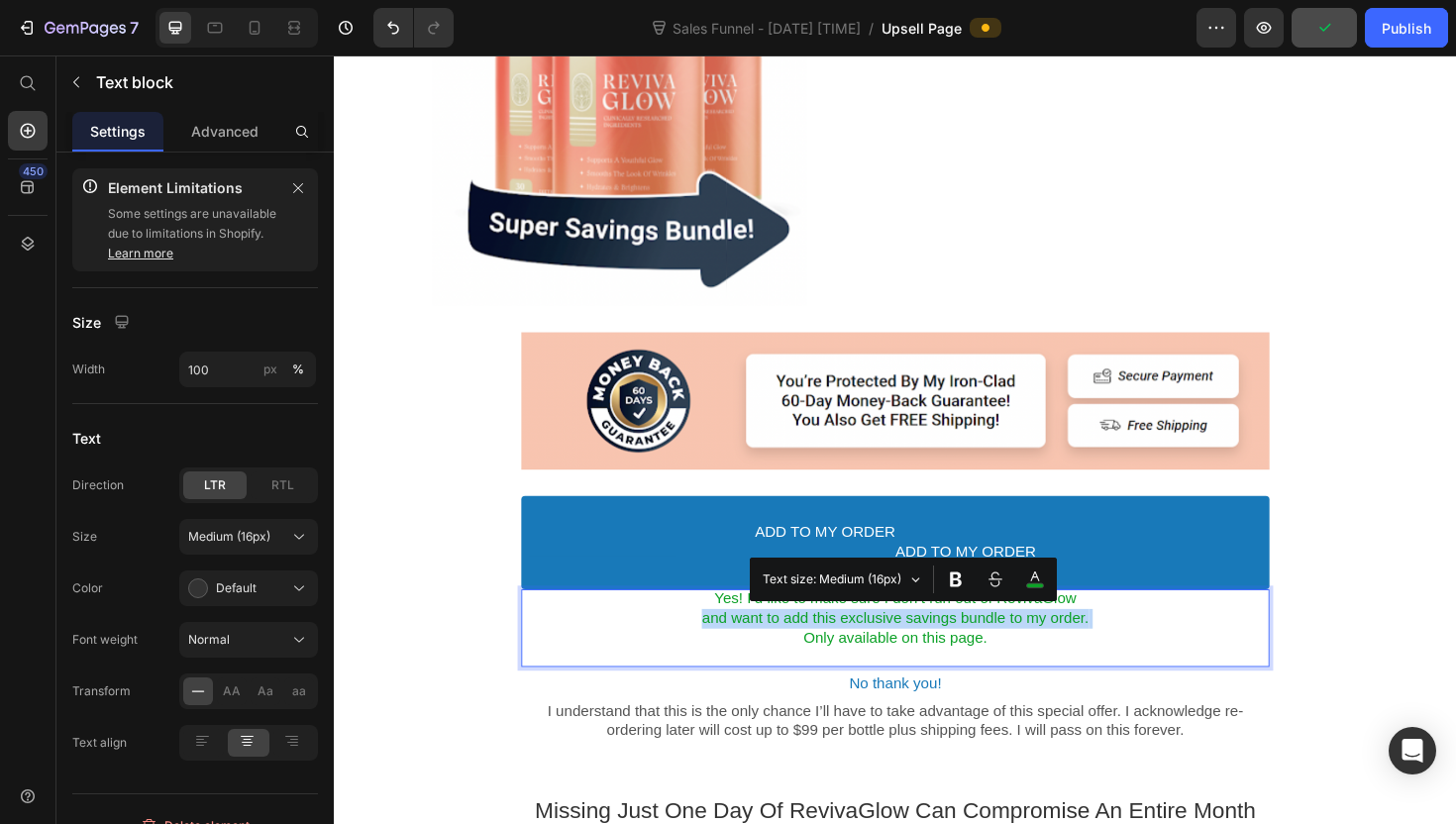 click on "and want to add this exclusive savings bundle to my order." at bounding box center [928, 651] 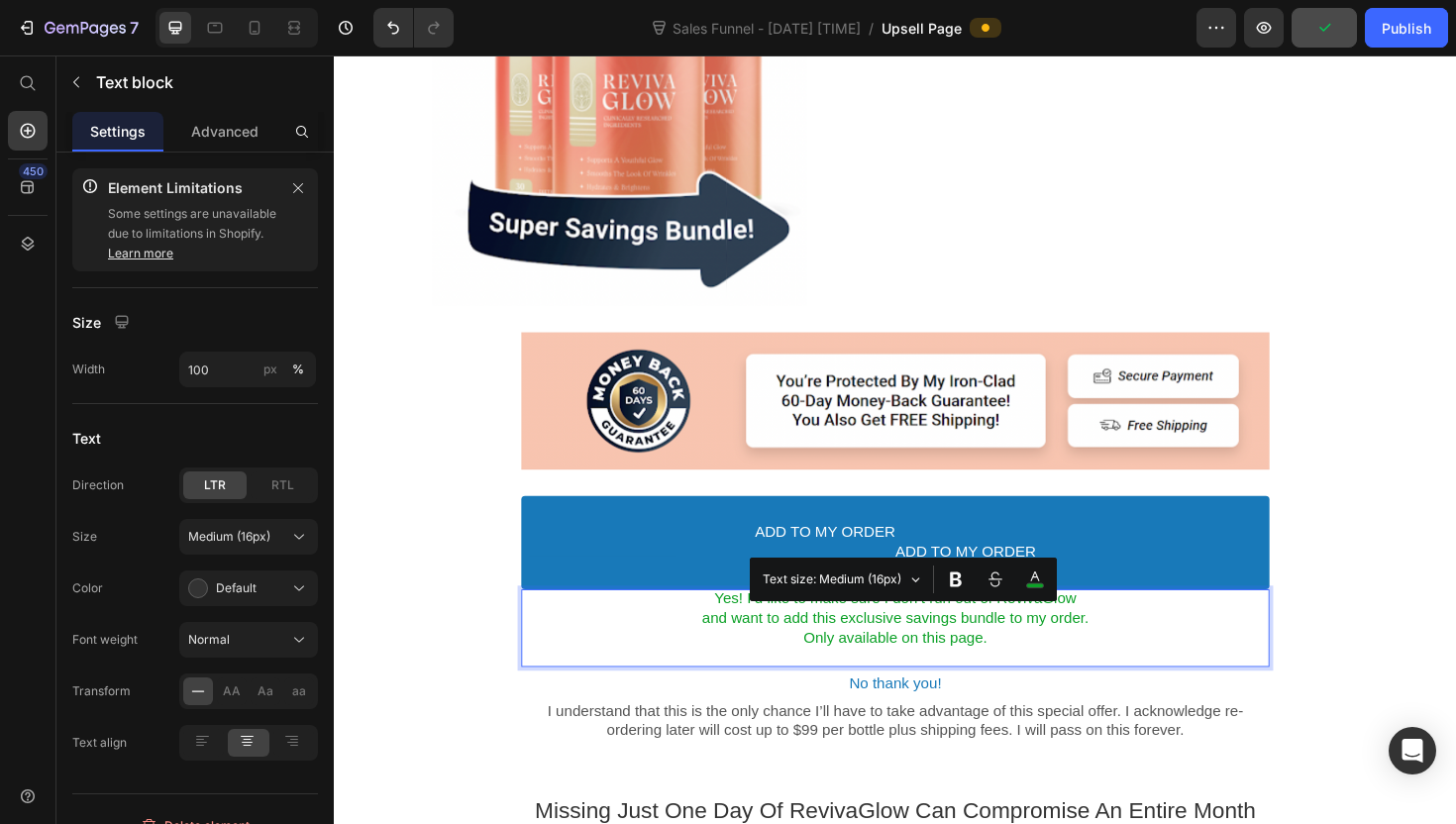 click on "Yes! I’d like to make sure I don’t run out of RevivaGlow and want to add this exclusive savings bundle to my order. Only available on this page." at bounding box center [928, 652] 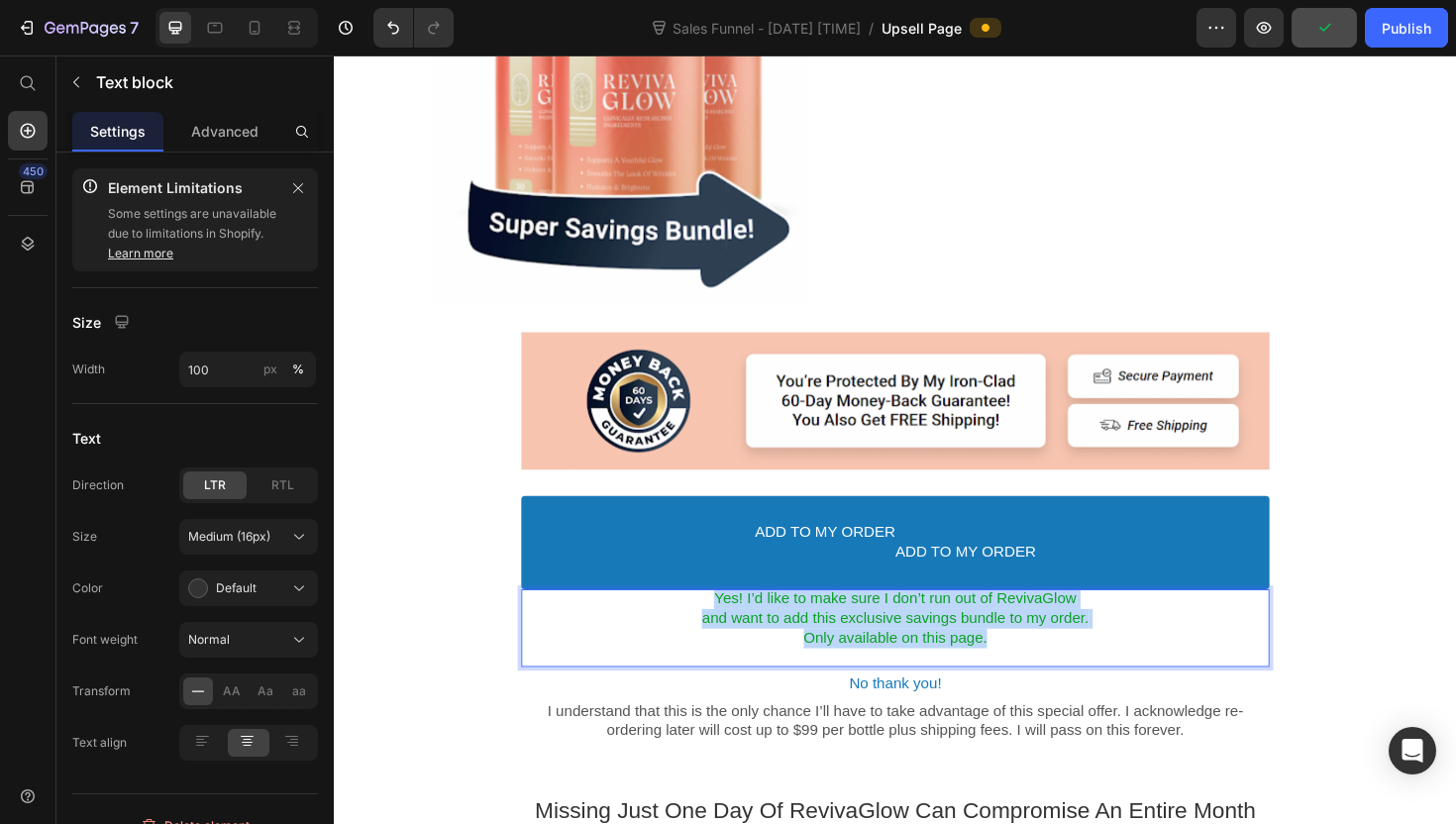 drag, startPoint x: 1040, startPoint y: 670, endPoint x: 724, endPoint y: 638, distance: 317.616 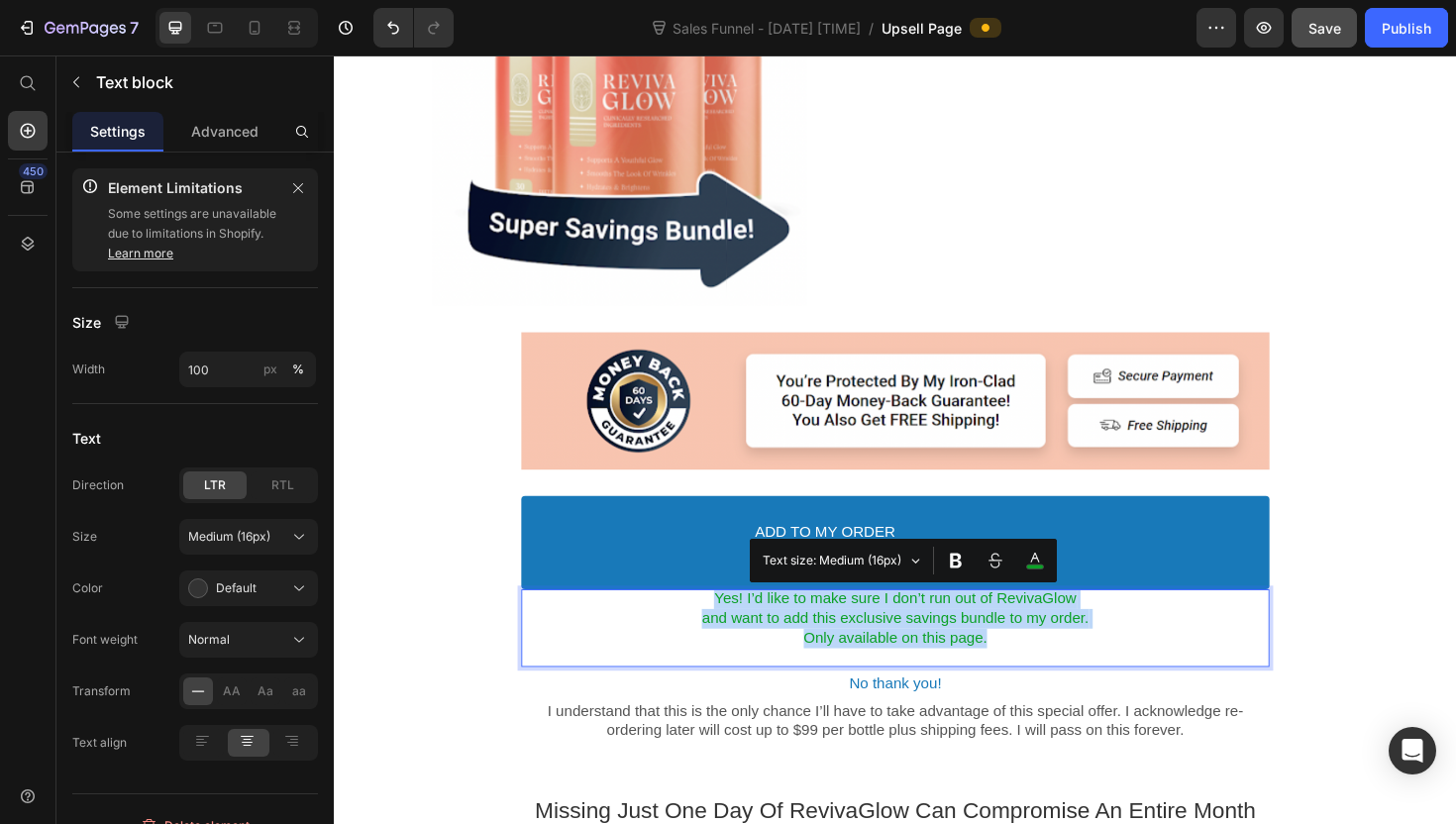 copy on "Yes! I’d like to make sure I don’t run out of RevivaGlow and want to add this exclusive savings bundle to my order. Only available on this page." 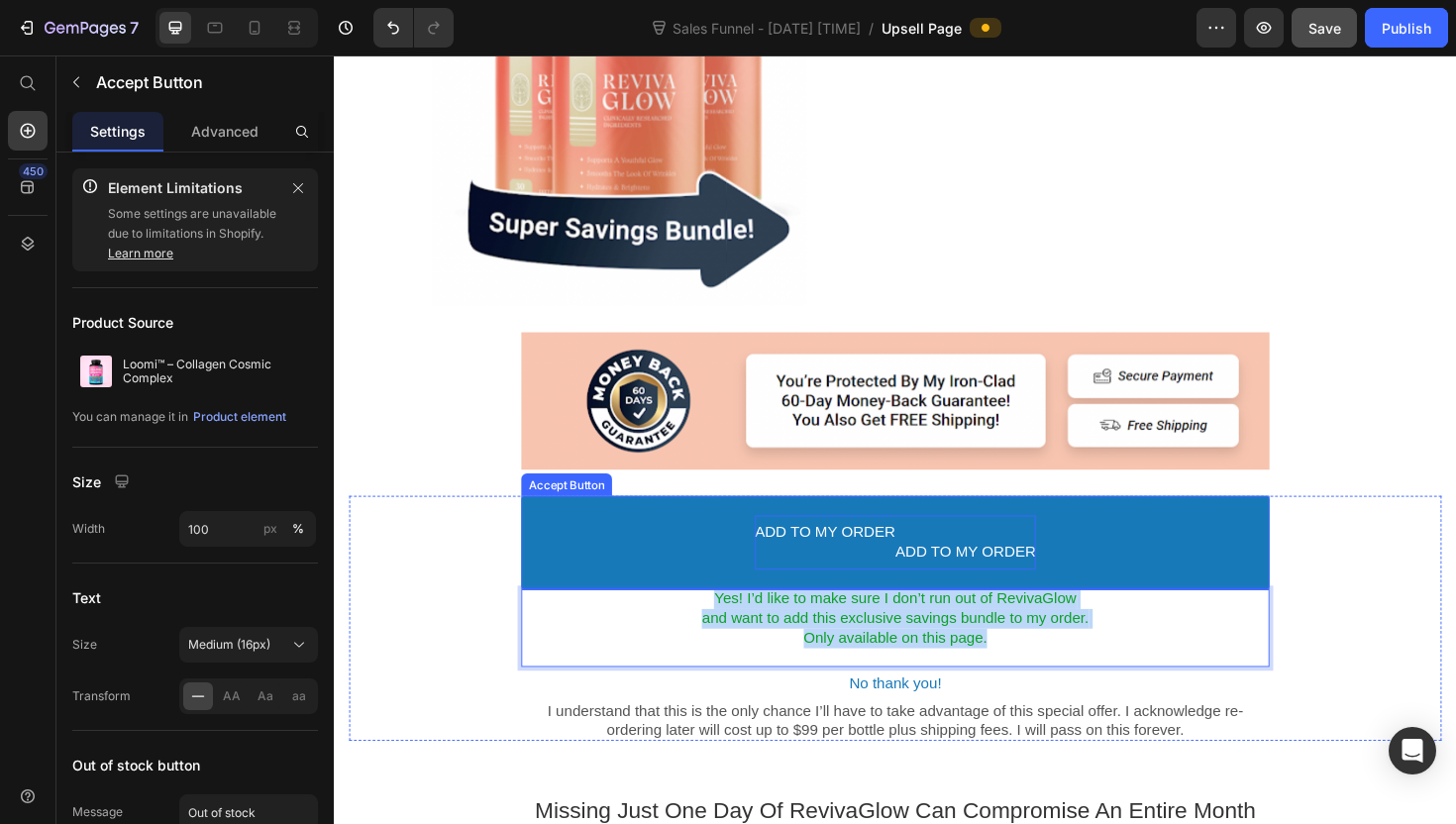 click on "ADD TO MY ORDER" at bounding box center [1002, 571] 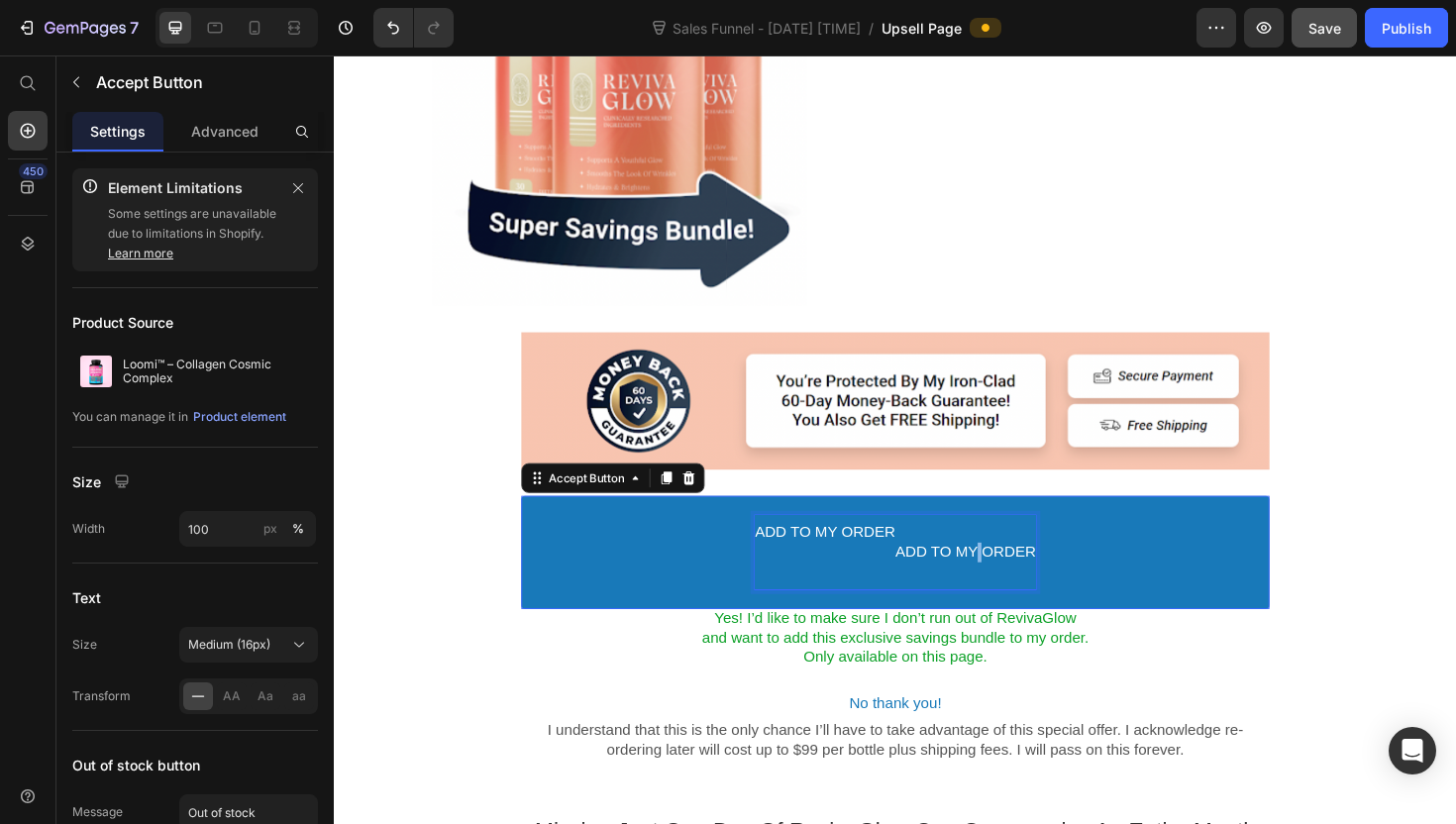click on "ADD TO MY ORDER" at bounding box center [1002, 581] 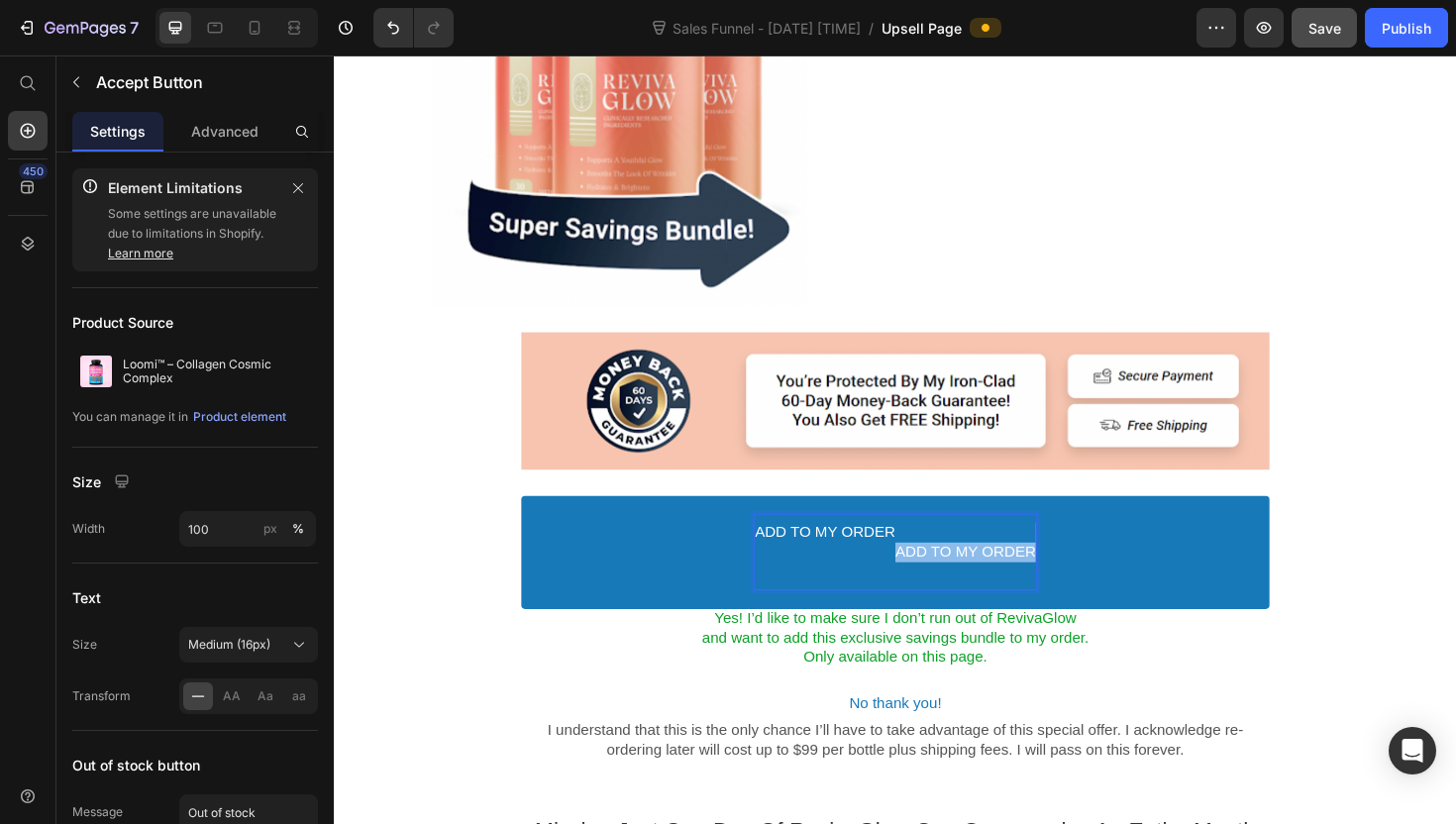 click on "ADD TO MY ORDER" at bounding box center [1002, 581] 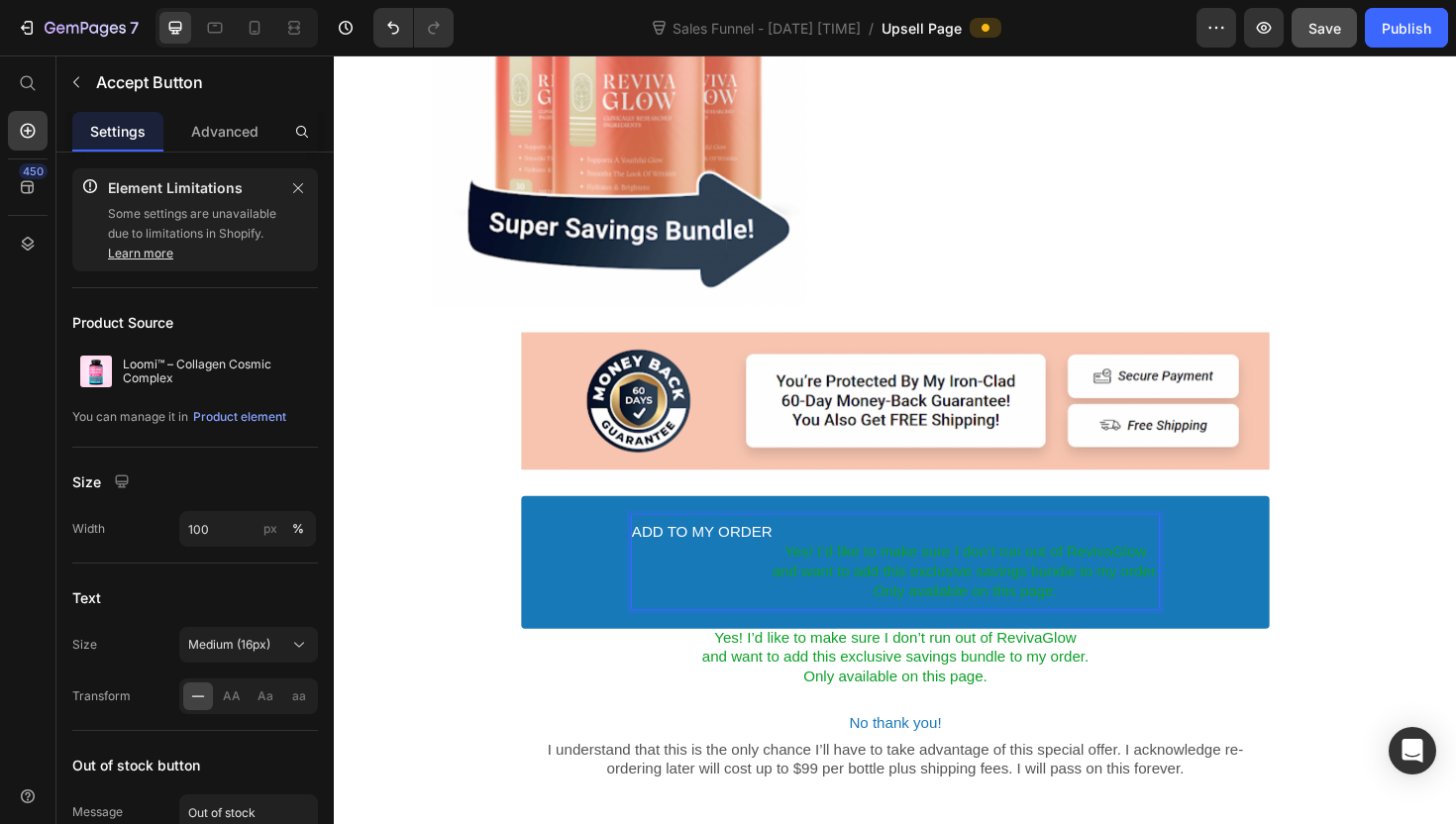 click on "ADD TO MY ORDER" at bounding box center (723, 591) 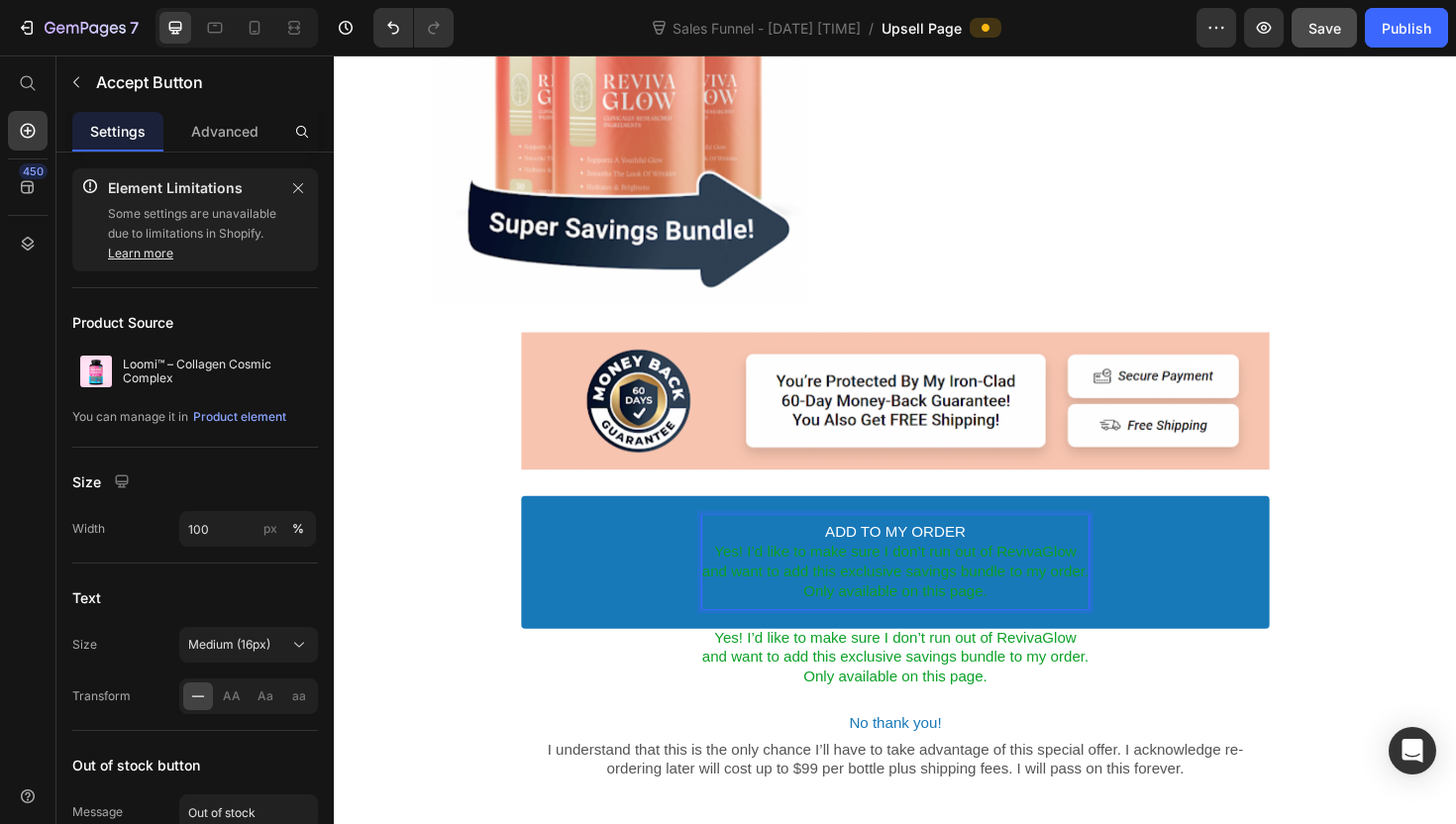 click on "and want to add this exclusive savings bundle to my order." at bounding box center (928, 601) 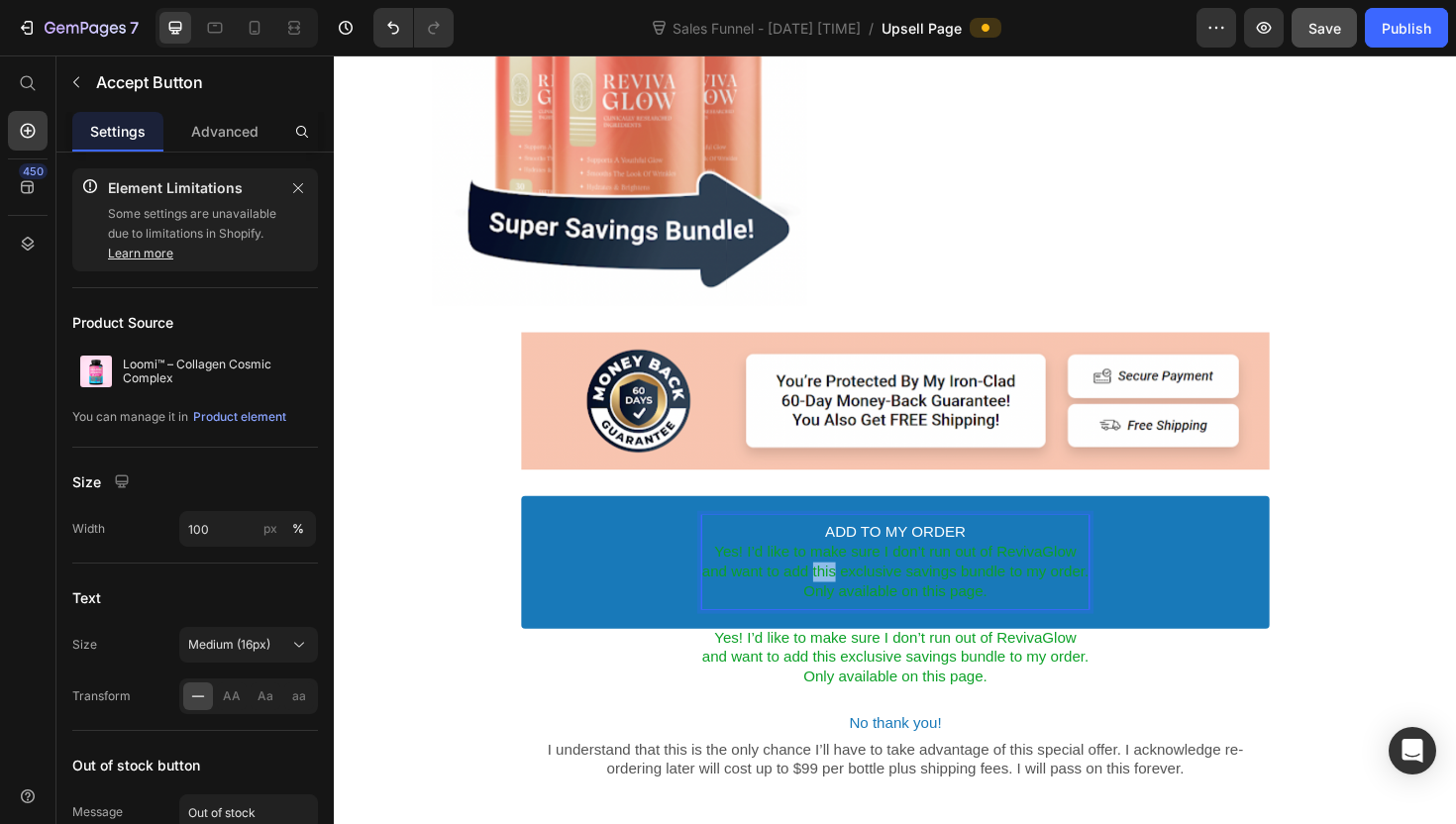 click on "and want to add this exclusive savings bundle to my order." at bounding box center (928, 601) 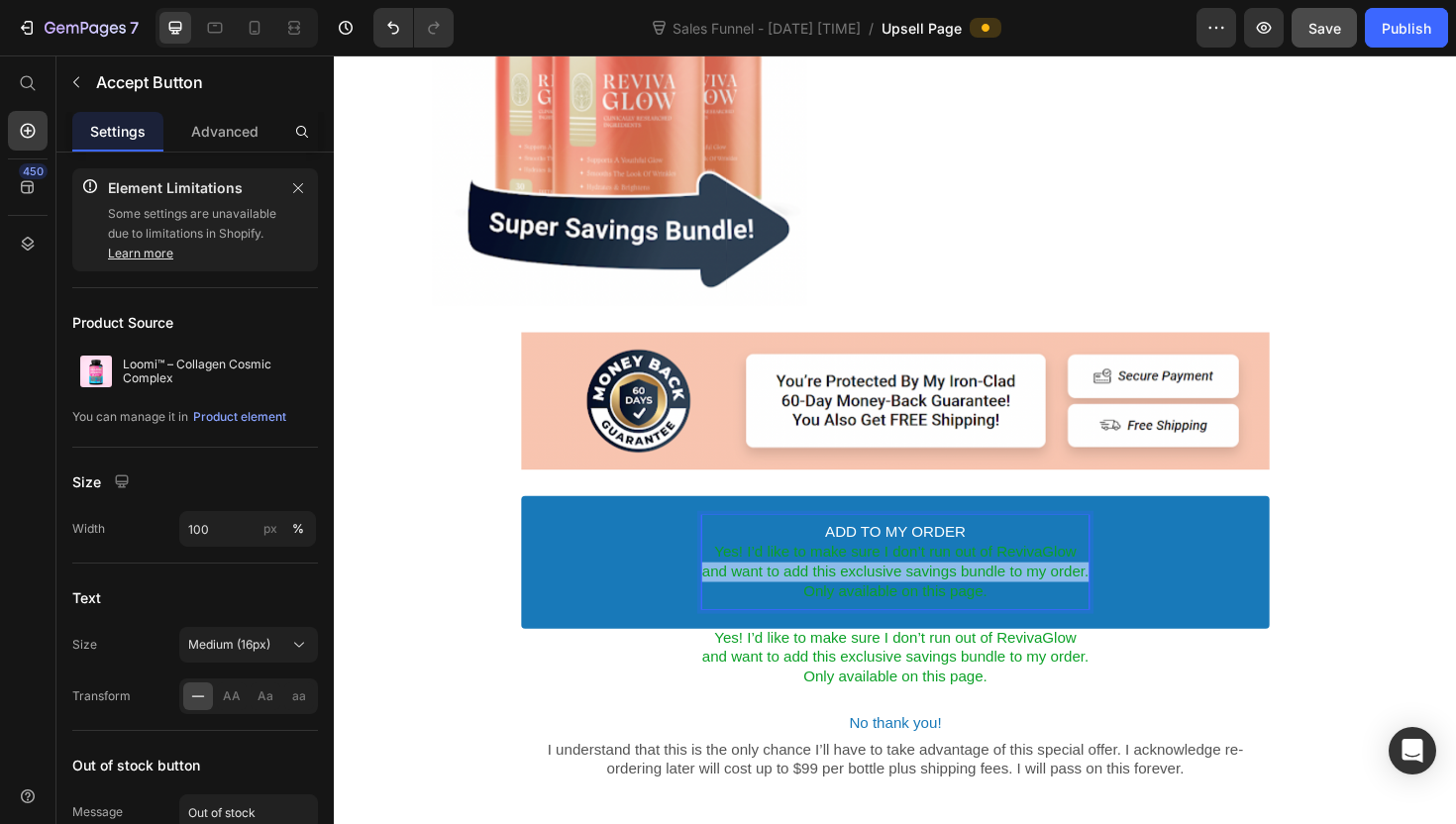 click on "and want to add this exclusive savings bundle to my order." at bounding box center [928, 601] 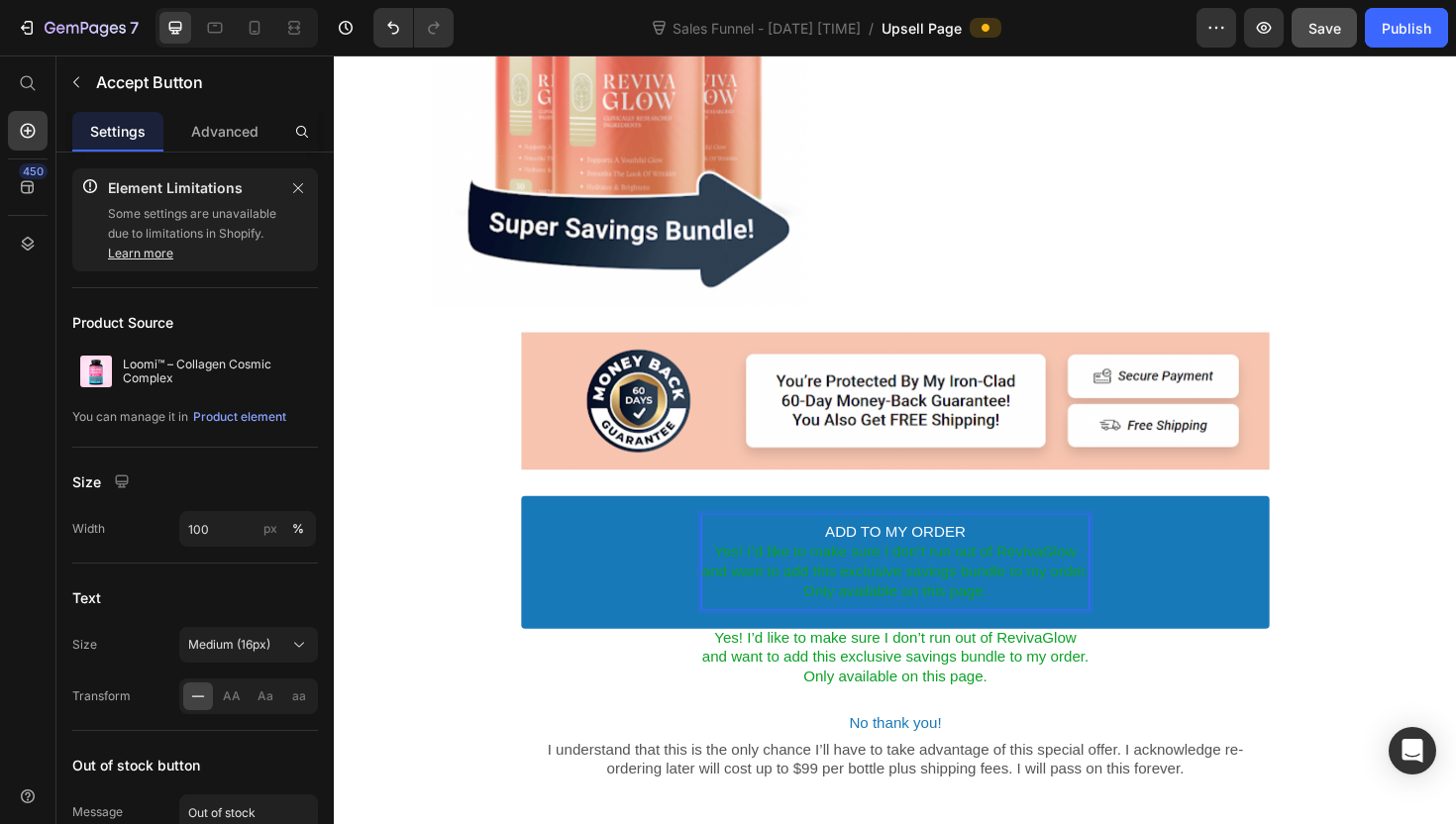click on "Only available on this page." at bounding box center [928, 622] 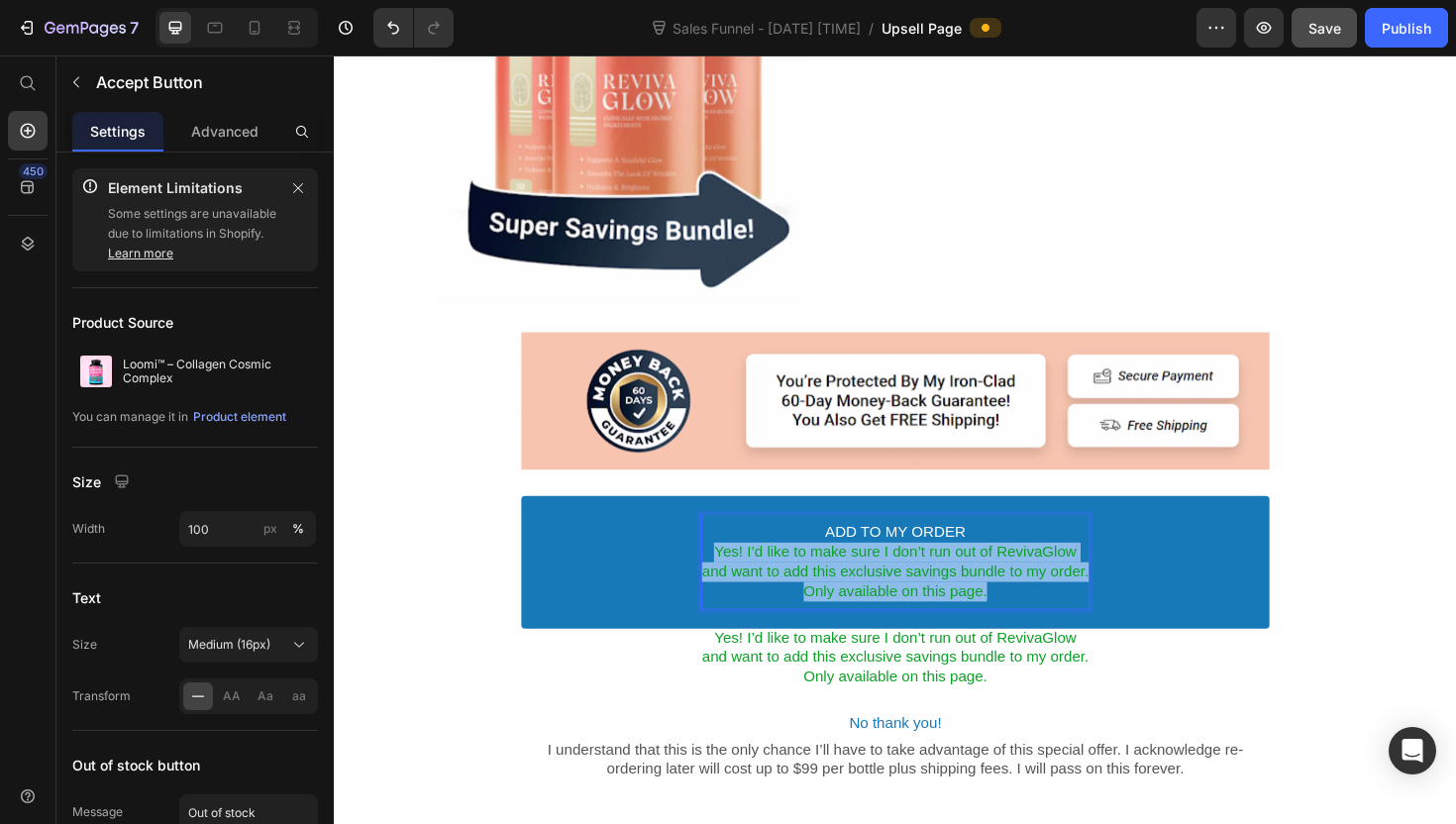 drag, startPoint x: 1040, startPoint y: 618, endPoint x: 720, endPoint y: 574, distance: 323.01084 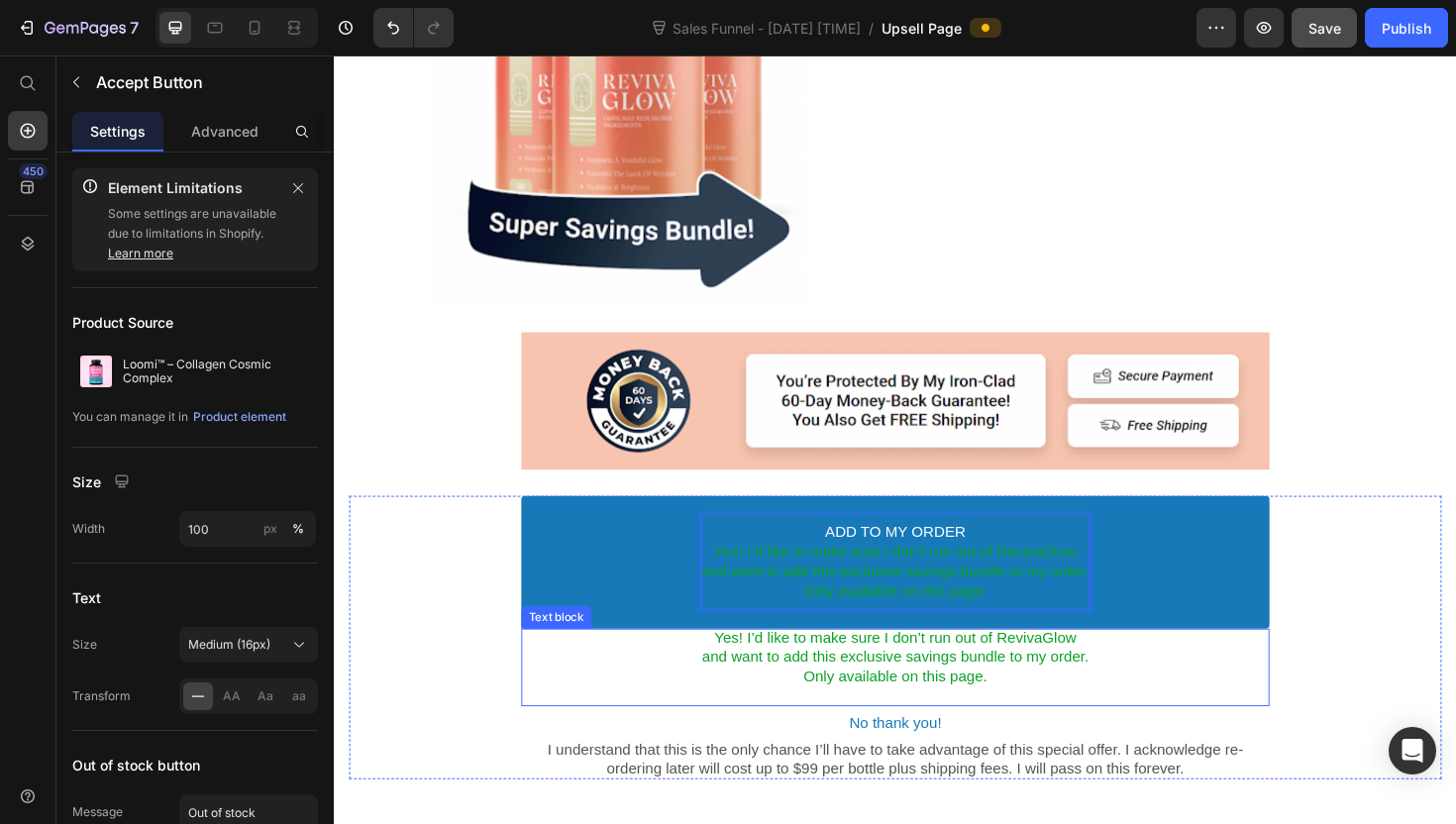 click on "and want to add this exclusive savings bundle to my order." at bounding box center (928, 691) 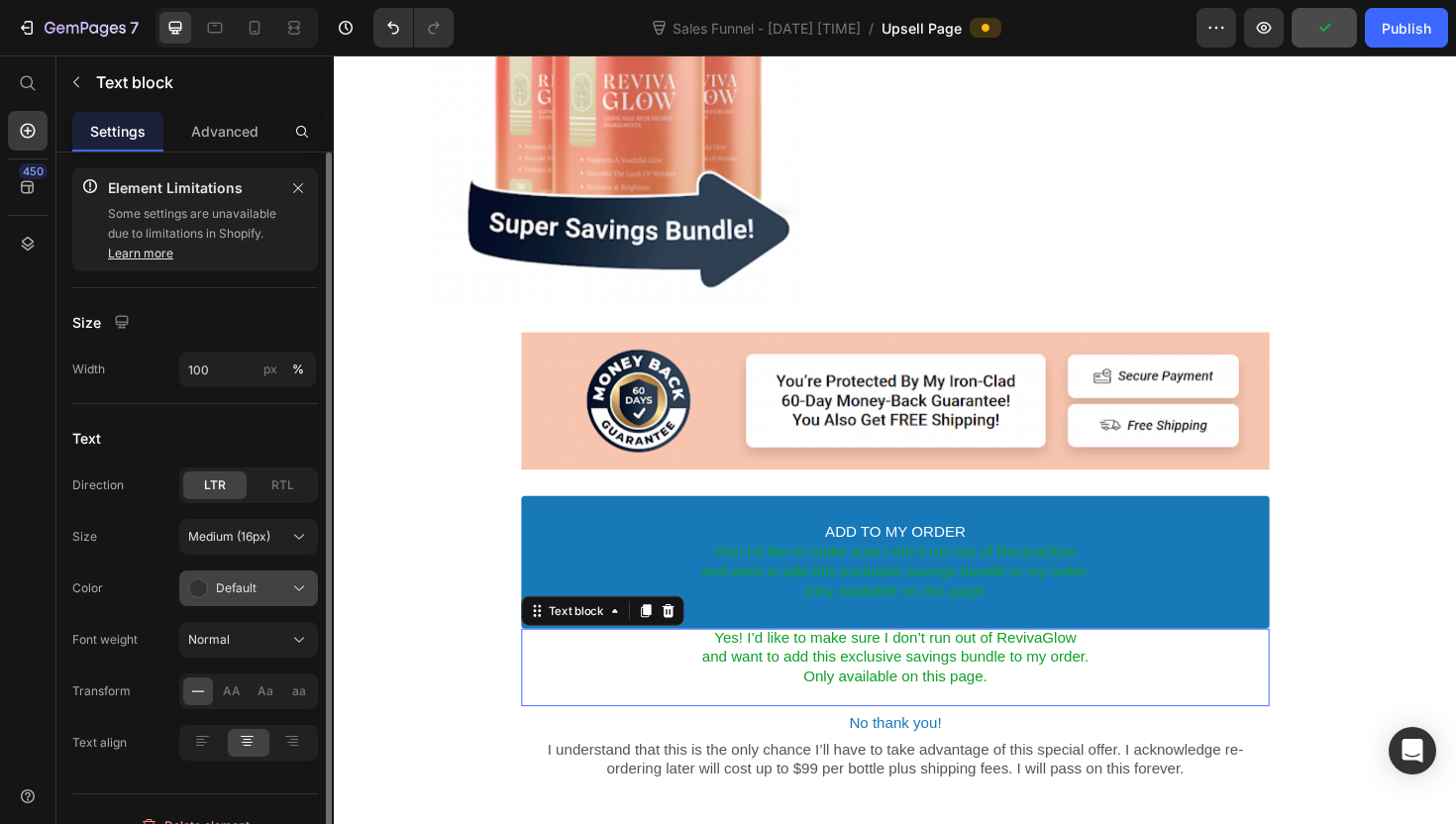 click on "Default" at bounding box center [236, 588] 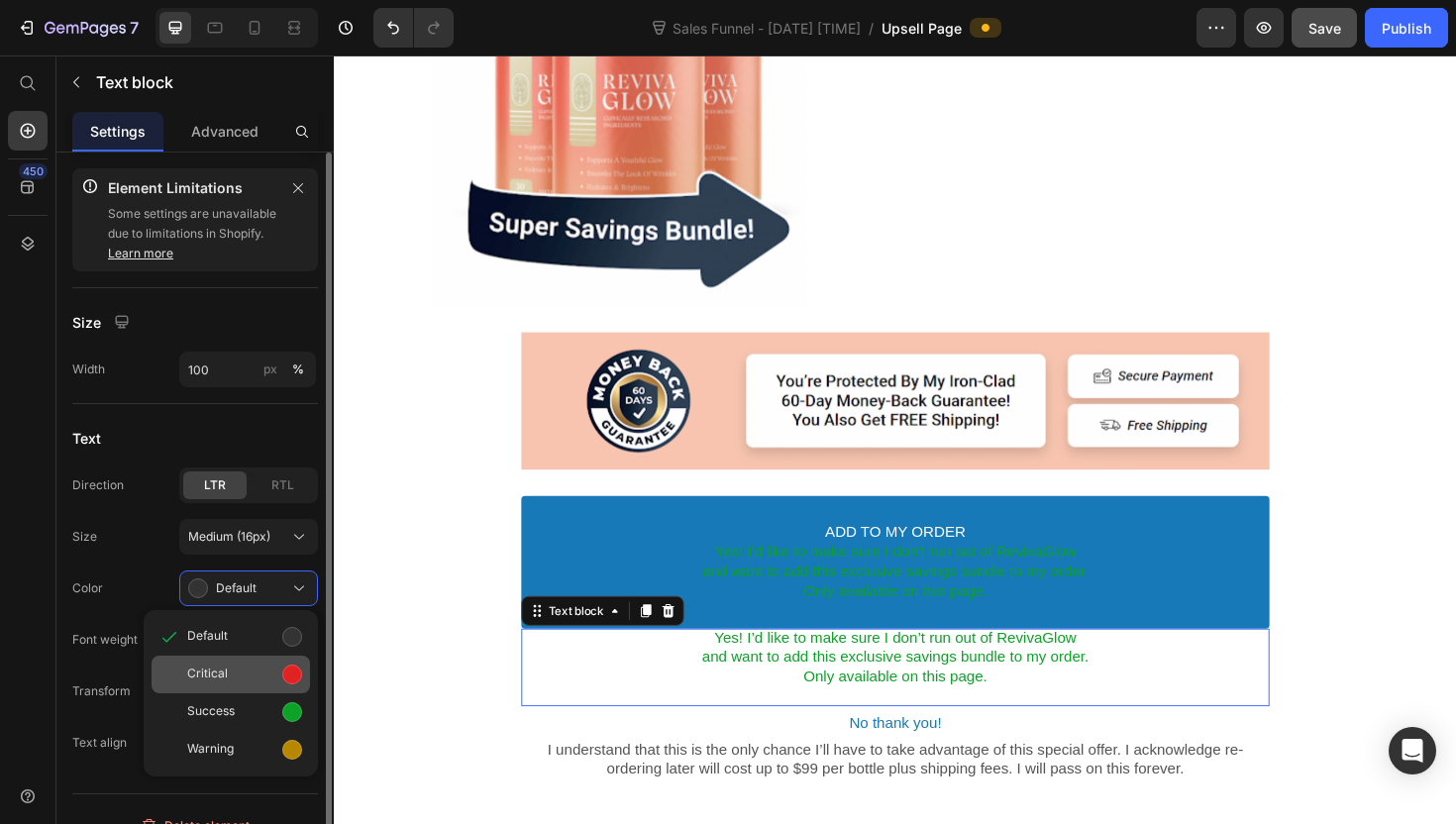 click on "Critical" at bounding box center [245, 674] 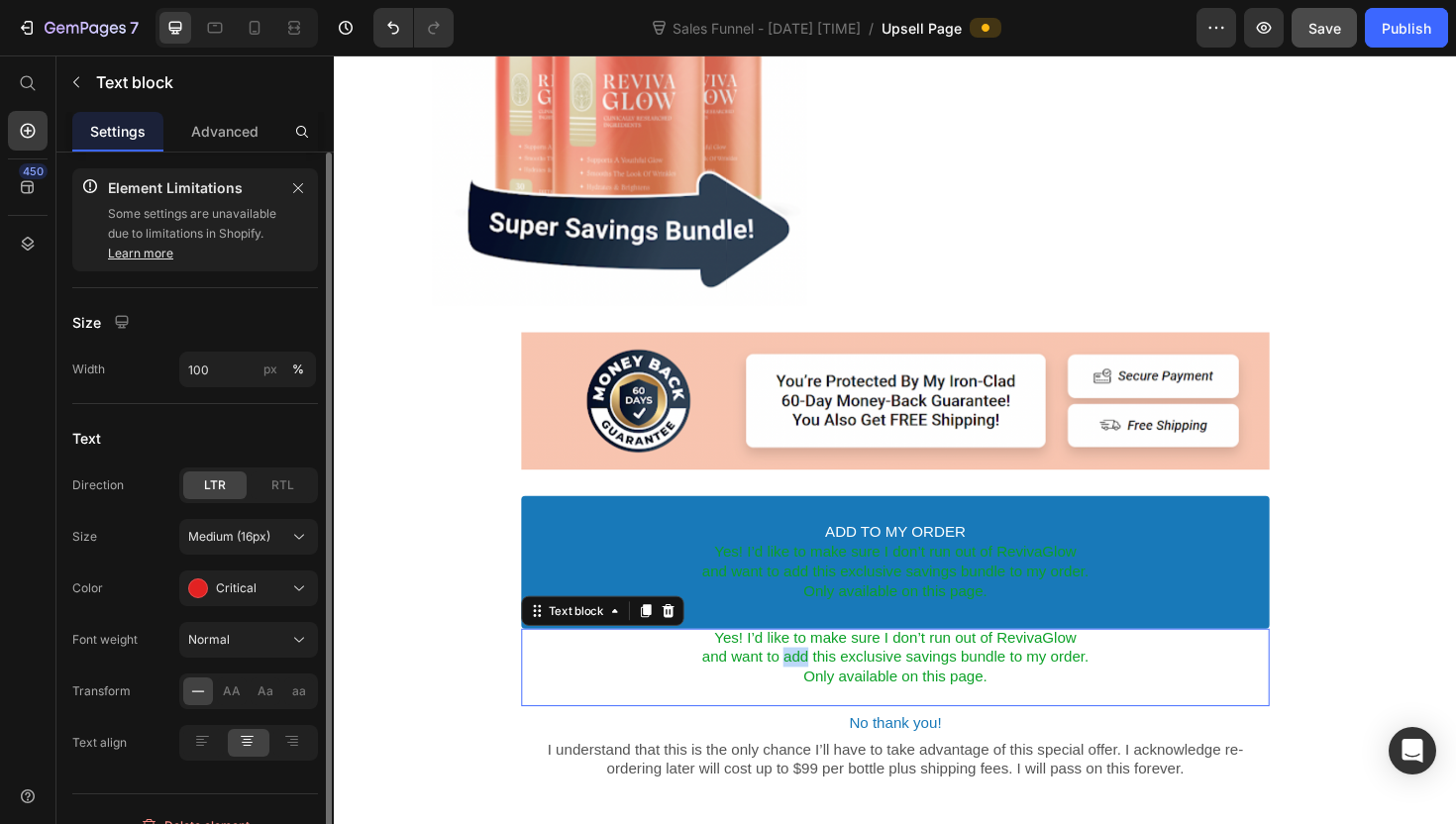 click on "and want to add this exclusive savings bundle to my order." at bounding box center (928, 691) 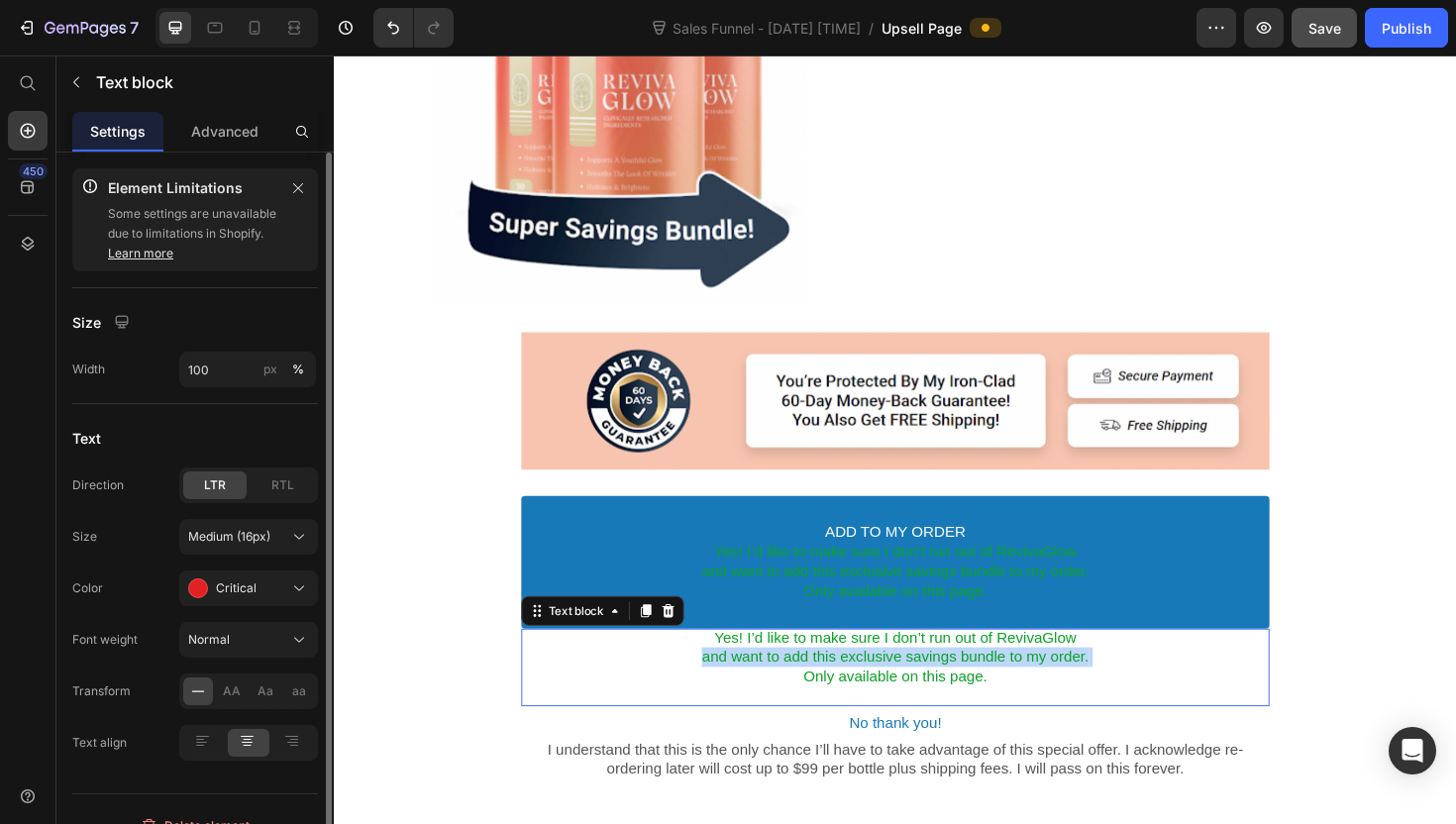 click on "and want to add this exclusive savings bundle to my order." at bounding box center (928, 691) 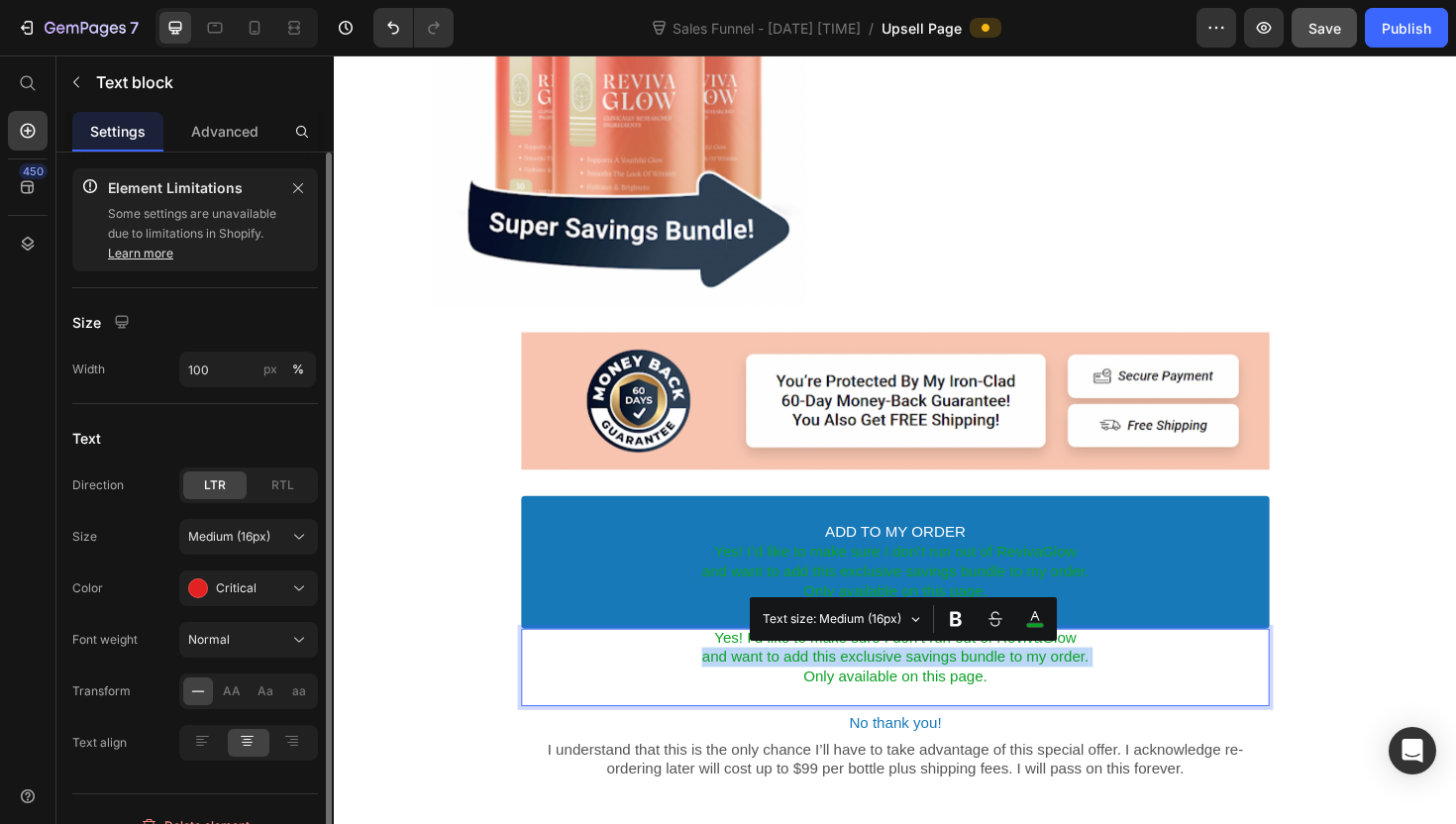click on "Yes! I’d like to make sure I don’t run out of RevivaGlow and want to add this exclusive savings bundle to my order. Only available on this page." at bounding box center (928, 693) 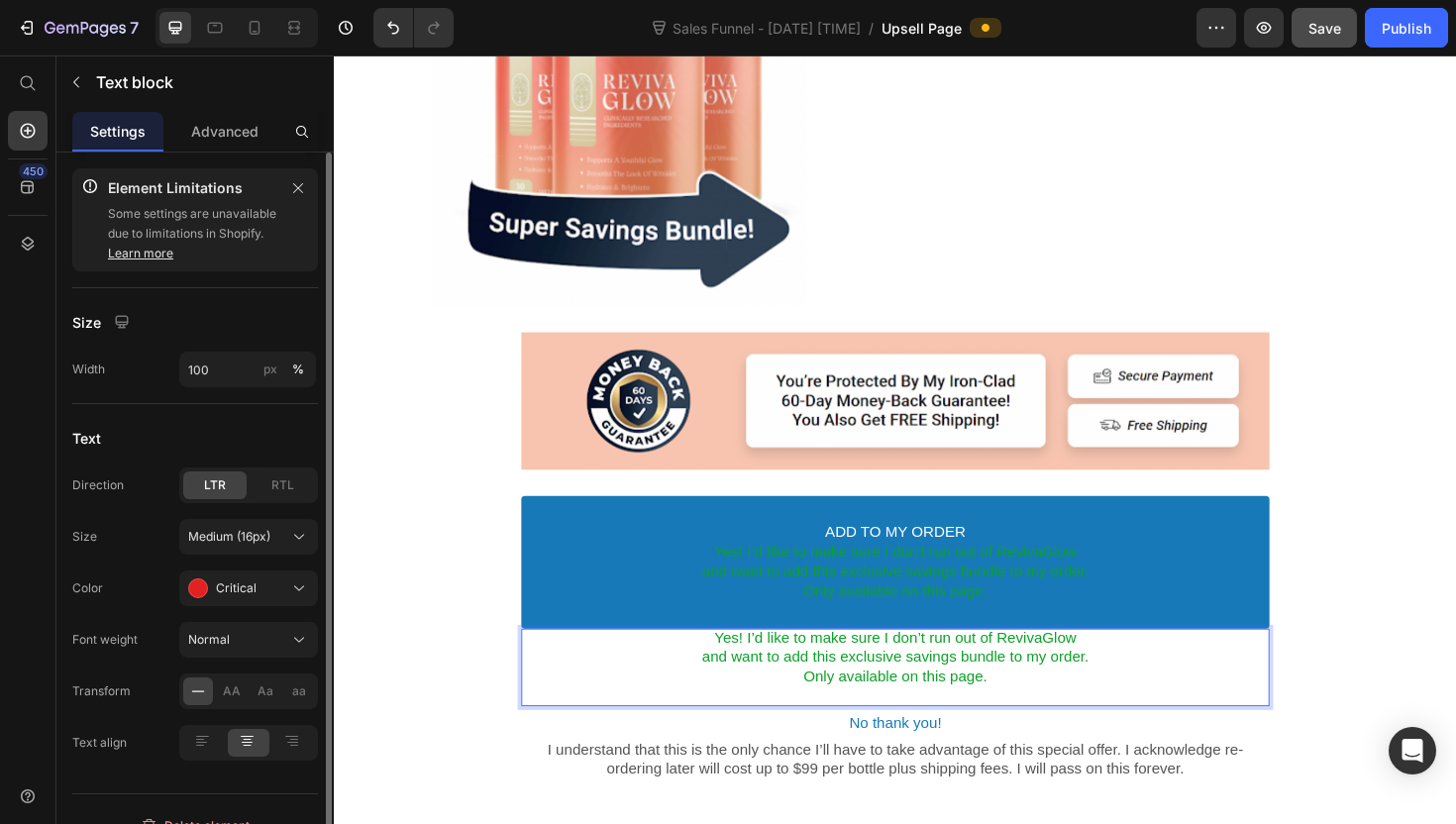 click on "Only available on this page." at bounding box center (928, 712) 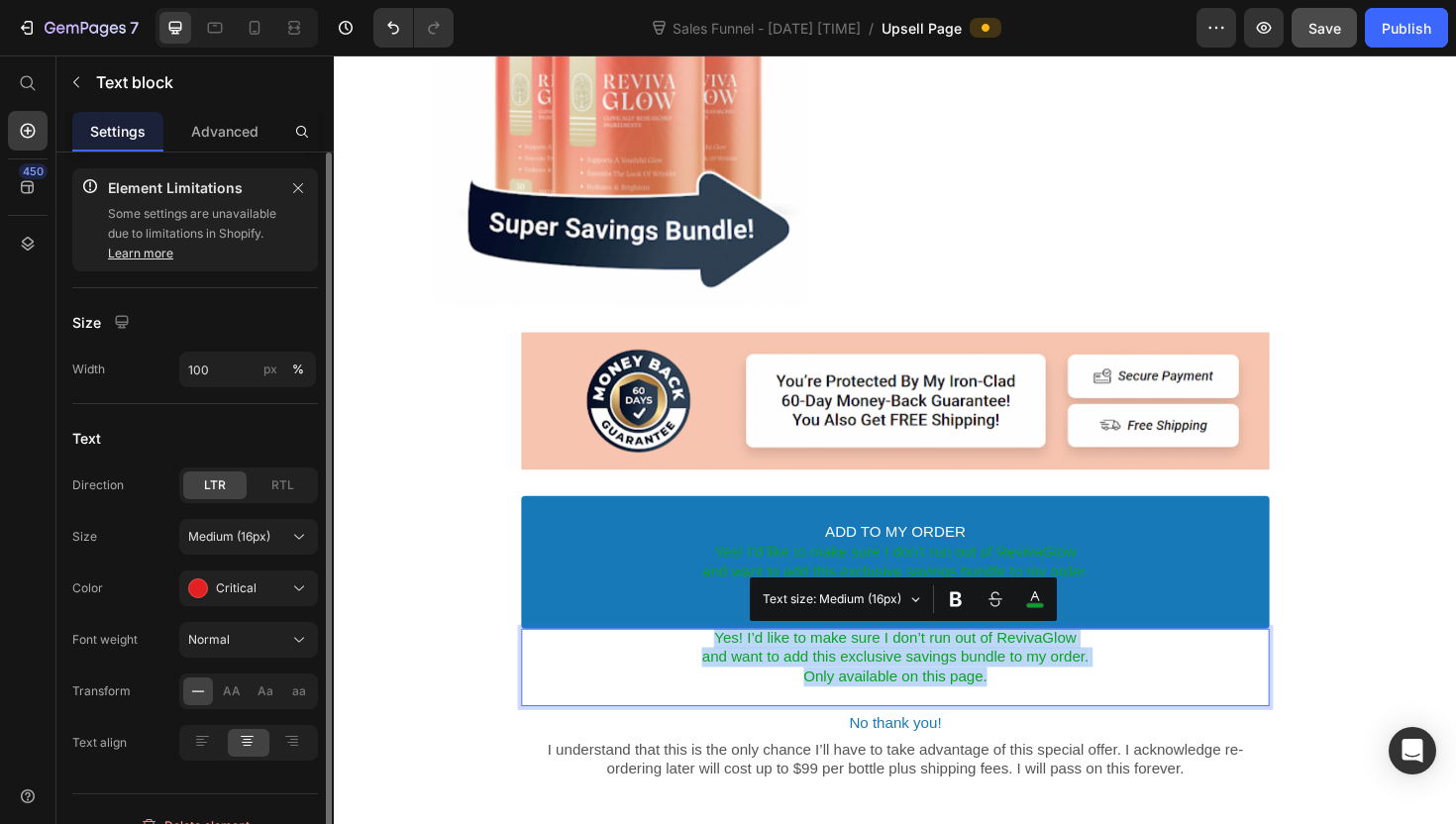 drag, startPoint x: 1026, startPoint y: 708, endPoint x: 709, endPoint y: 679, distance: 318.32373 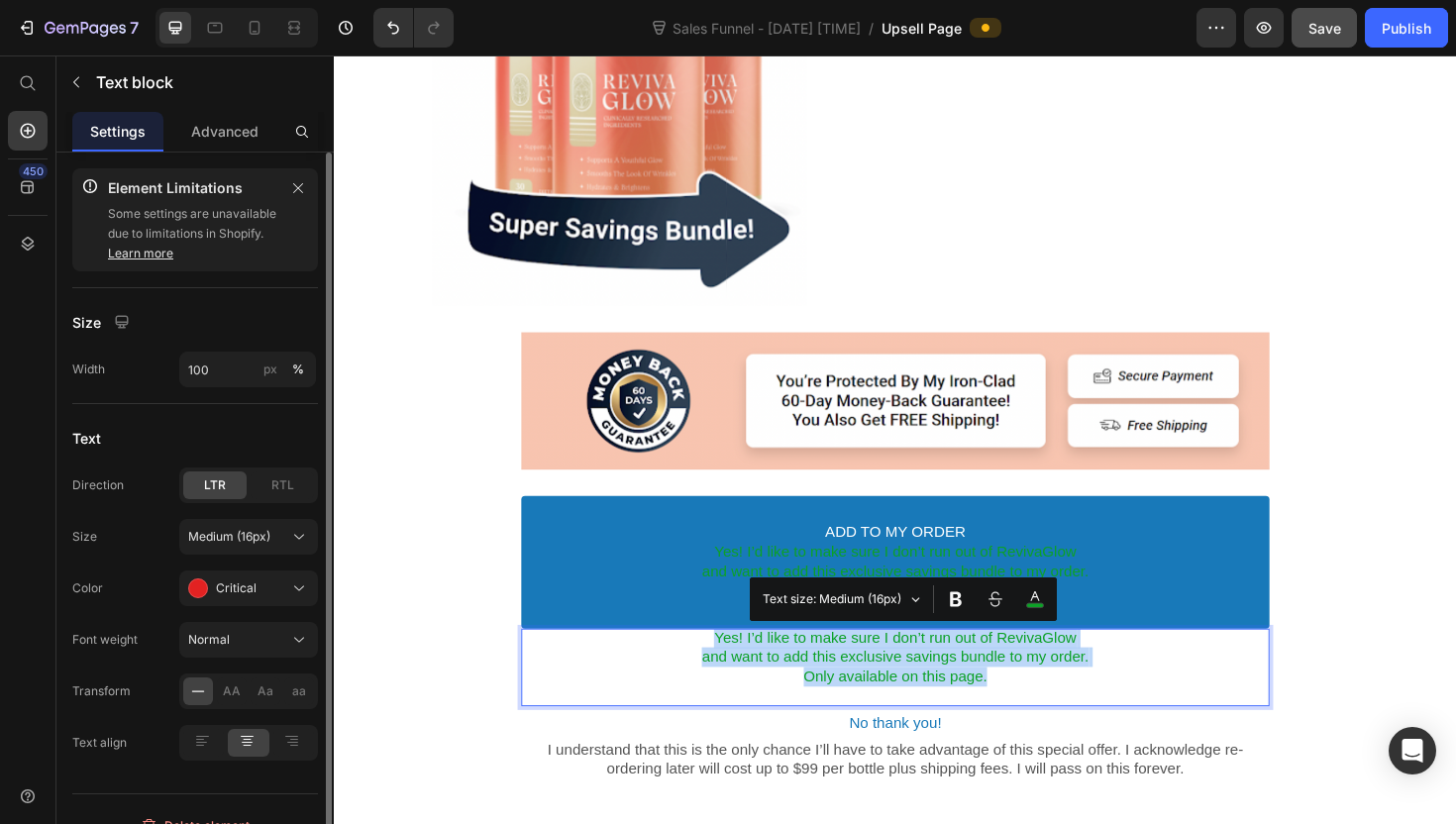 click on "Yes! I’d like to make sure I don’t run out of RevivaGlow and want to add this exclusive savings bundle to my order. Only available on this page." at bounding box center [928, 693] 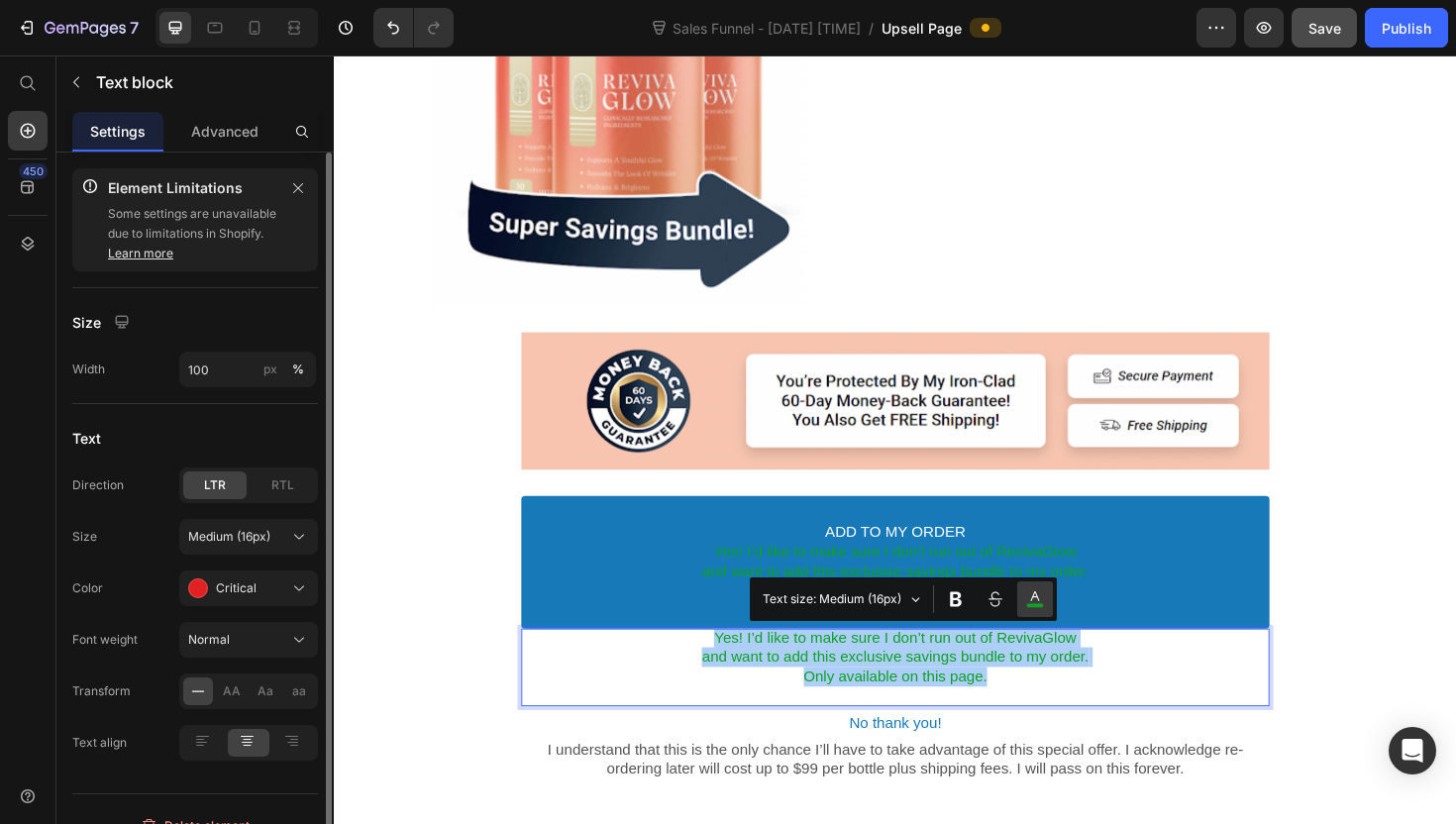 click 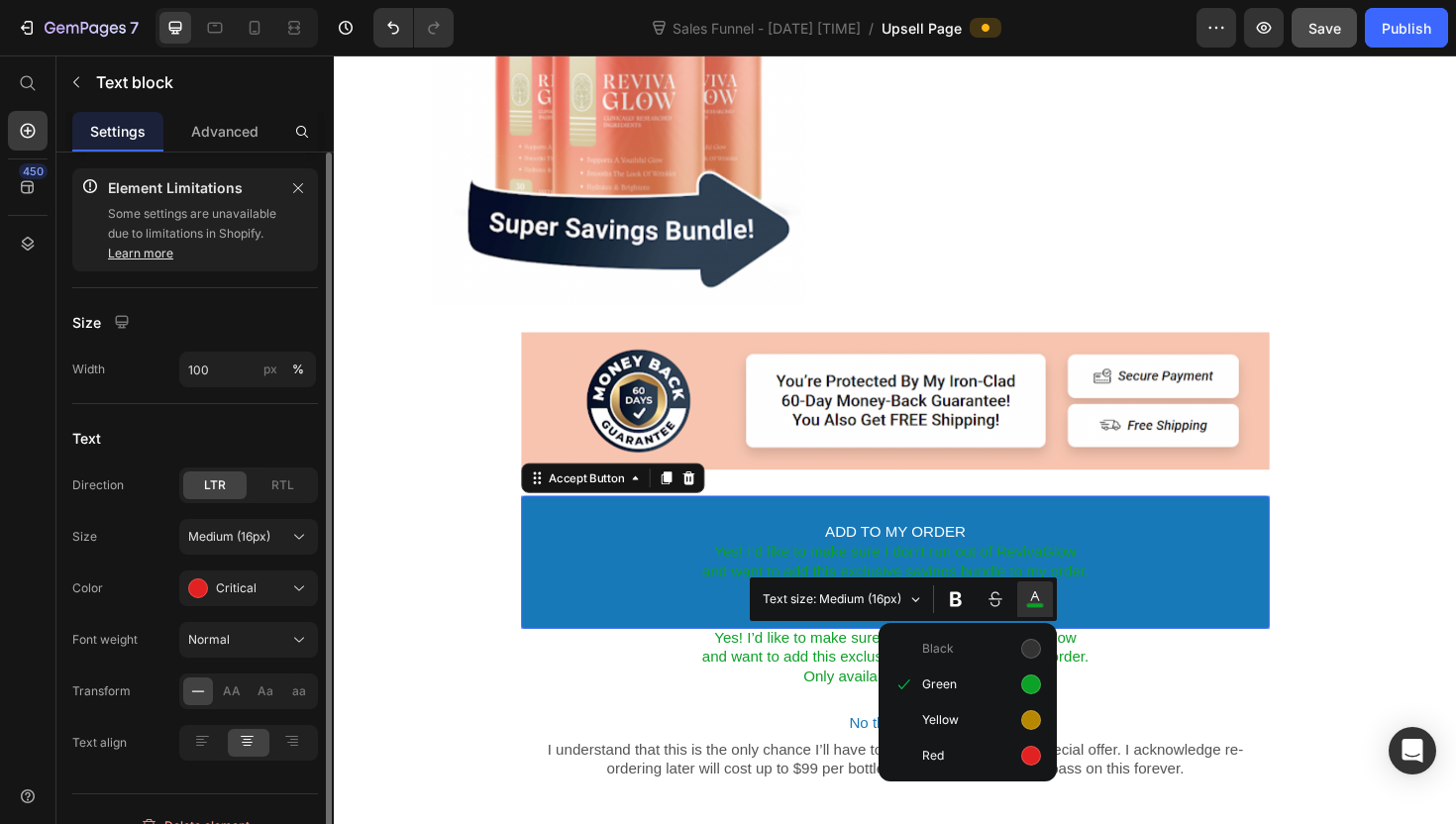 click on "ADD TO MY ORDER Yes! I’d like to make sure I don’t run out of RevivaGlow and want to add this exclusive savings bundle to my order. Only available on this page." at bounding box center [928, 591] 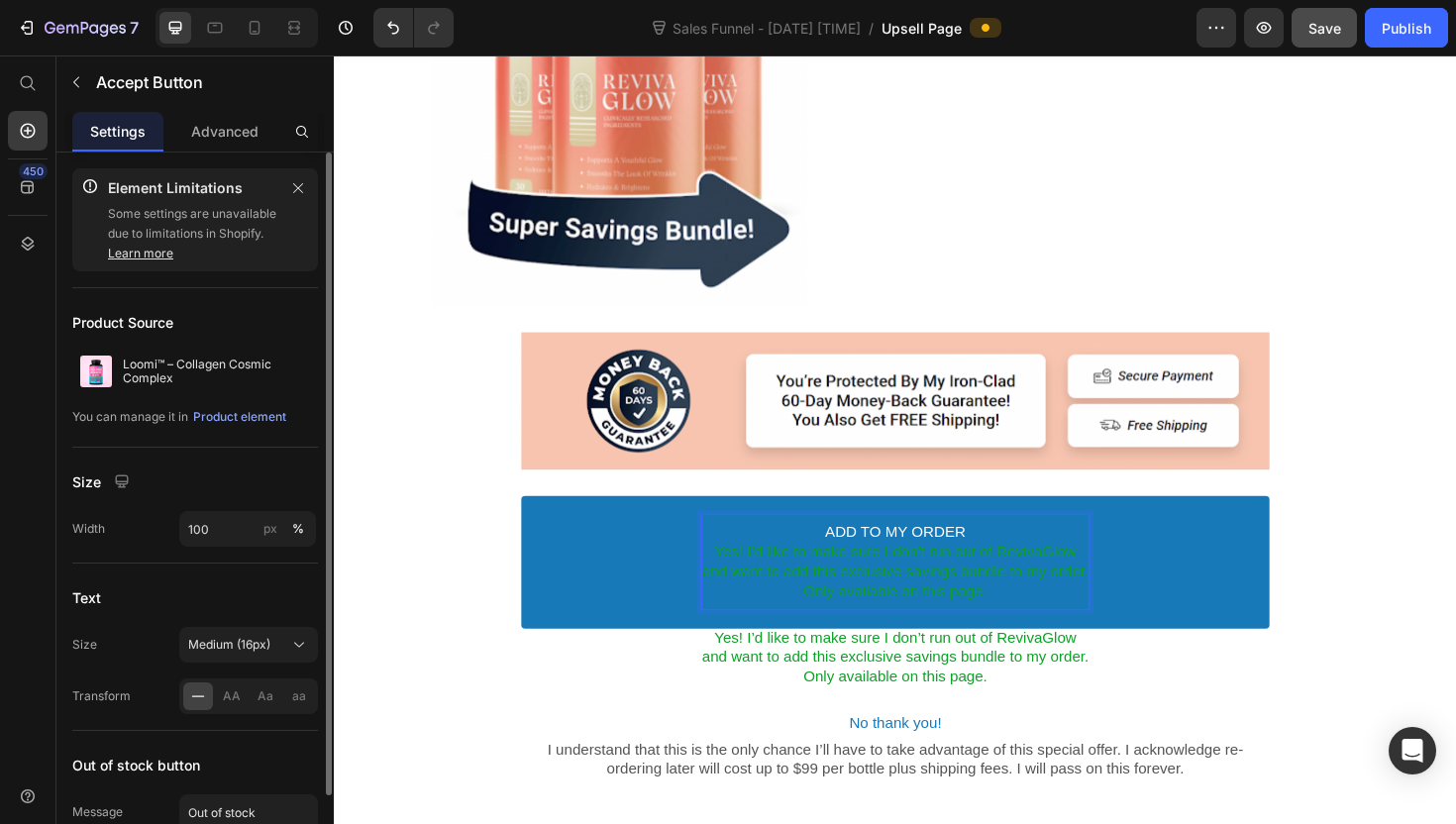 click on "ADD TO MY ORDER Yes! I’d like to make sure I don’t run out of RevivaGlow and want to add this exclusive savings bundle to my order. Only available on this page." at bounding box center (928, 591) 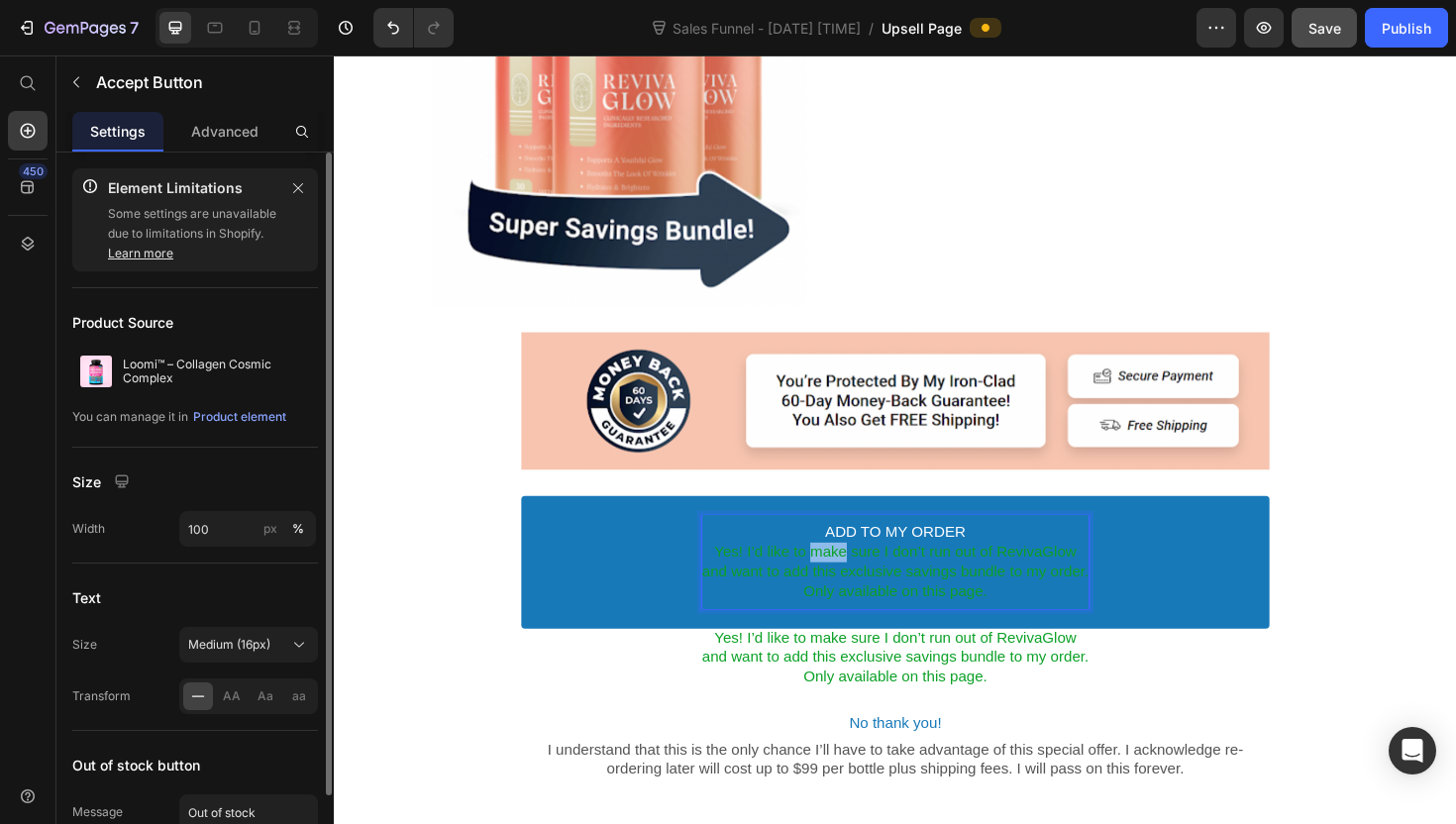 click on "ADD TO MY ORDER Yes! I’d like to make sure I don’t run out of RevivaGlow and want to add this exclusive savings bundle to my order. Only available on this page." at bounding box center [928, 591] 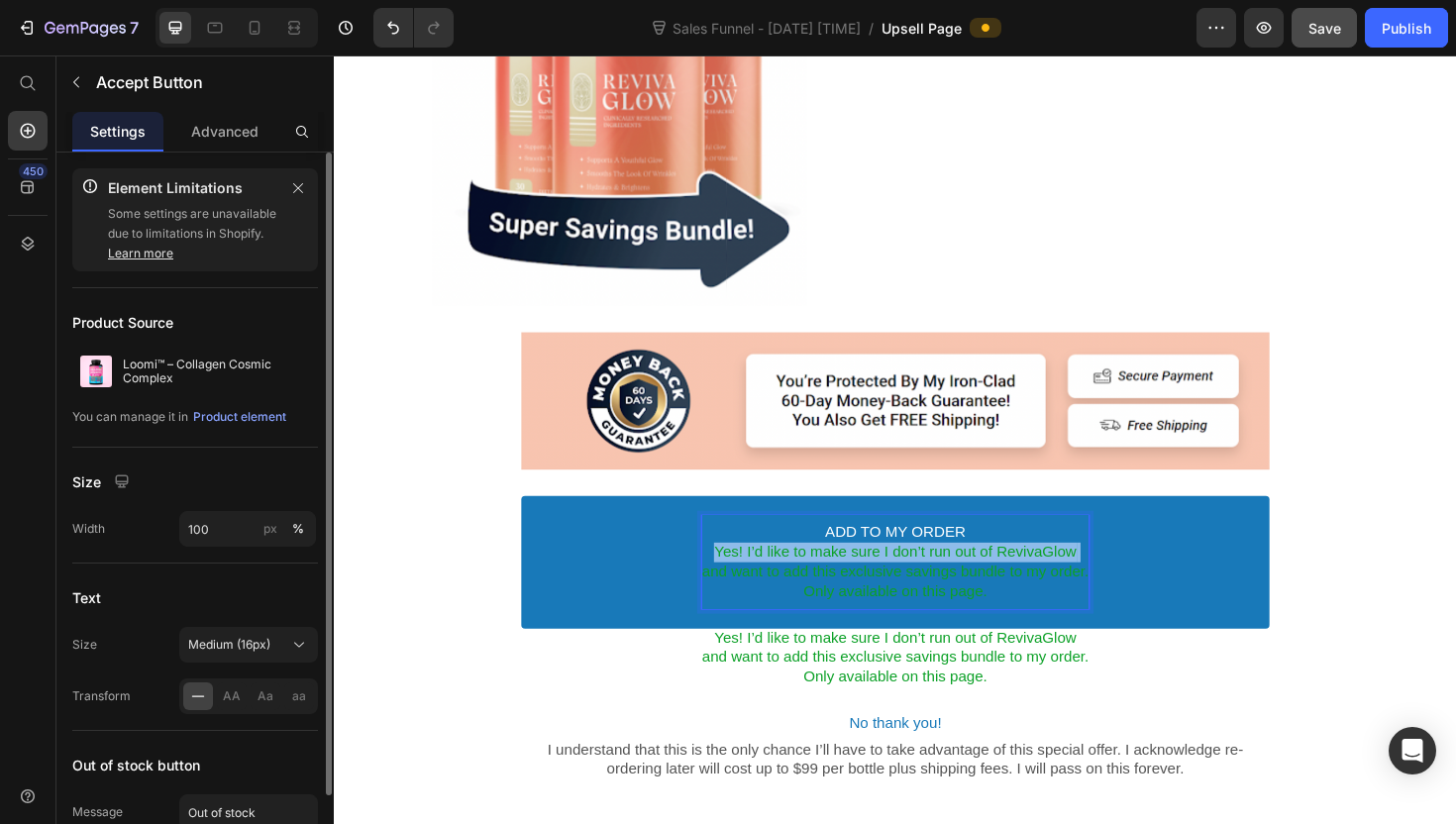 click on "ADD TO MY ORDER Yes! I’d like to make sure I don’t run out of RevivaGlow and want to add this exclusive savings bundle to my order. Only available on this page." at bounding box center [928, 591] 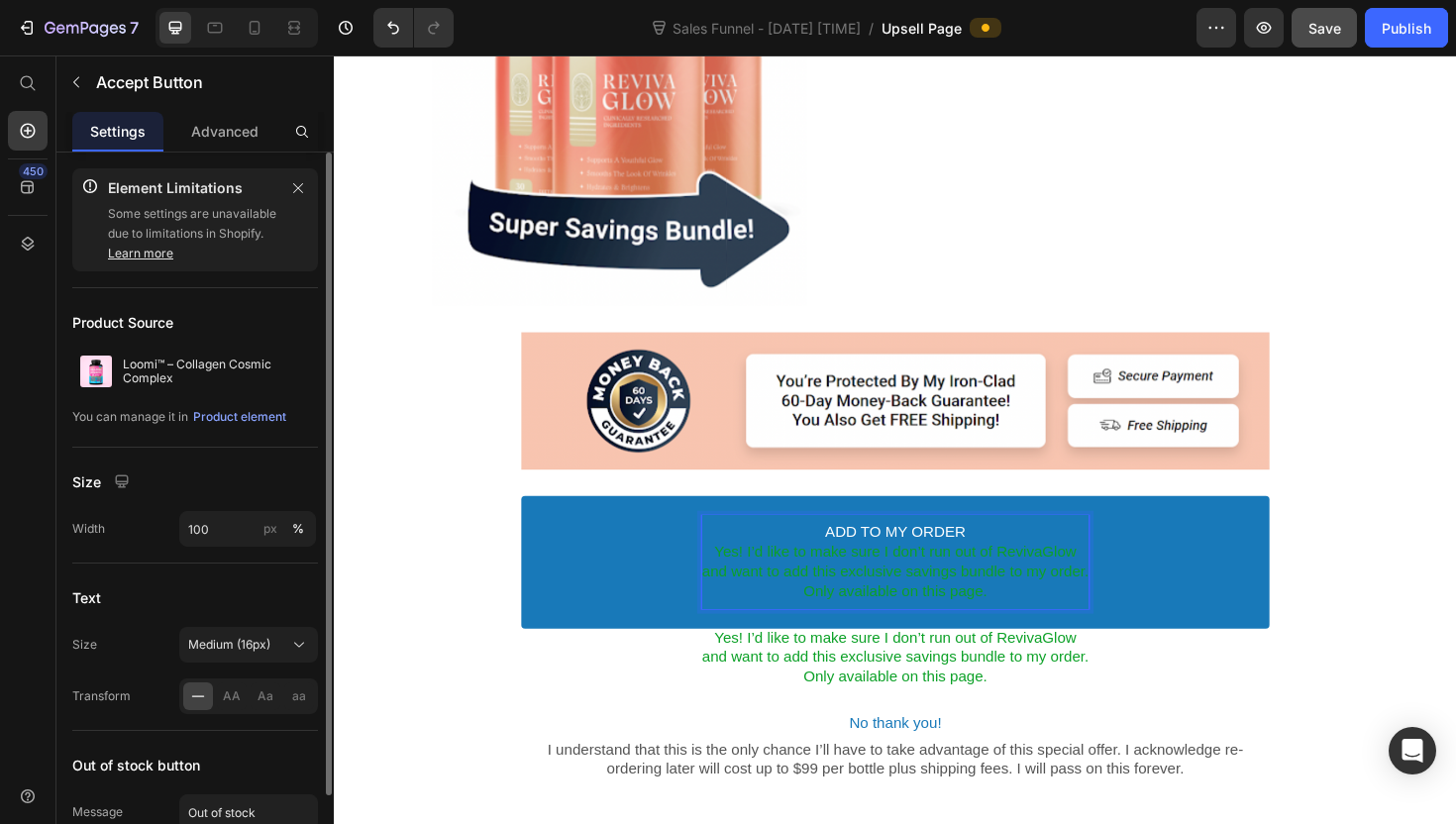 click on "ADD TO MY ORDER Yes! I’d like to make sure I don’t run out of RevivaGlow and want to add this exclusive savings bundle to my order. Only available on this page." at bounding box center (928, 591) 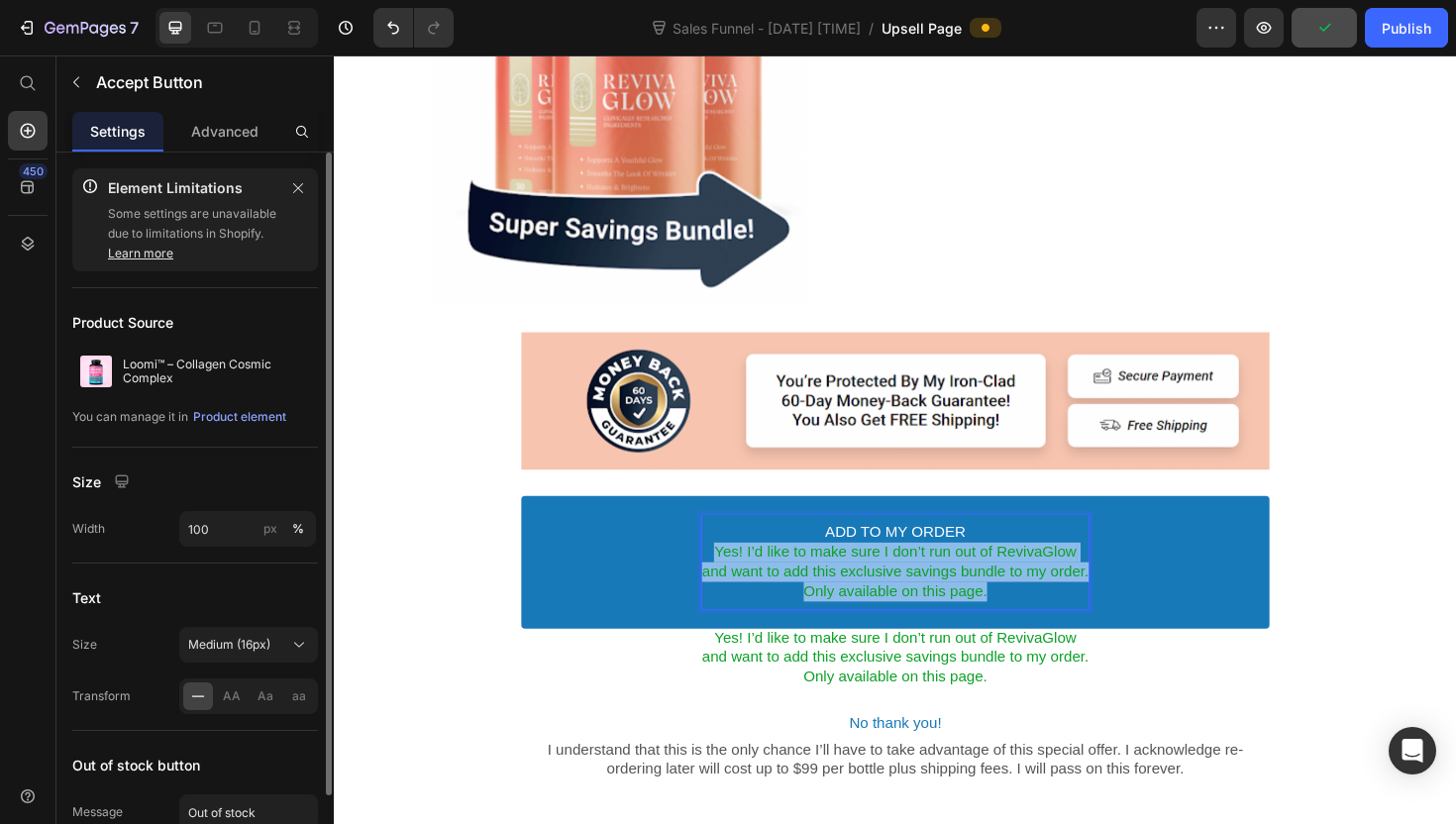 drag, startPoint x: 1064, startPoint y: 620, endPoint x: 733, endPoint y: 577, distance: 333.7814 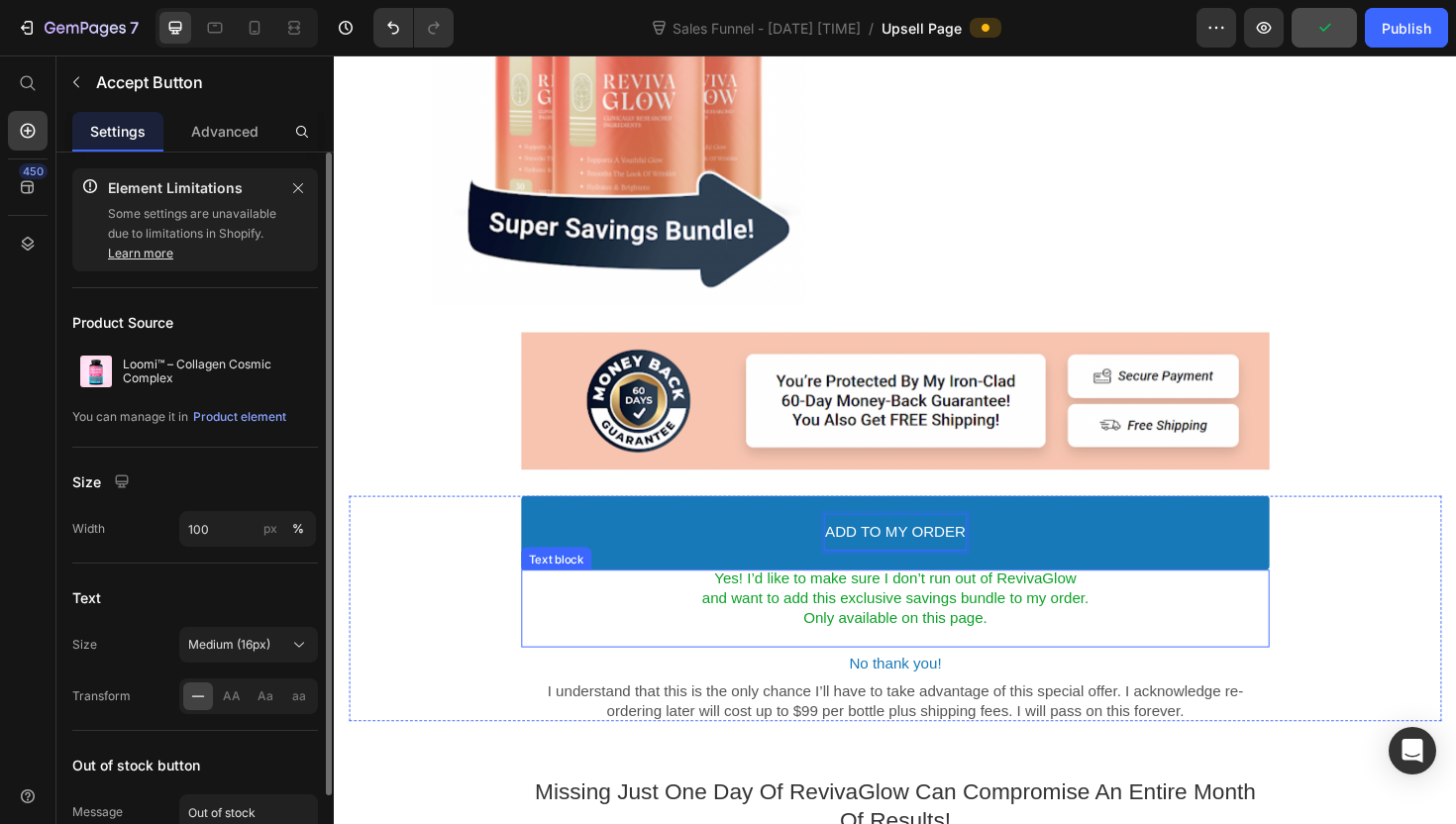 click on "Only available on this page." at bounding box center (928, 651) 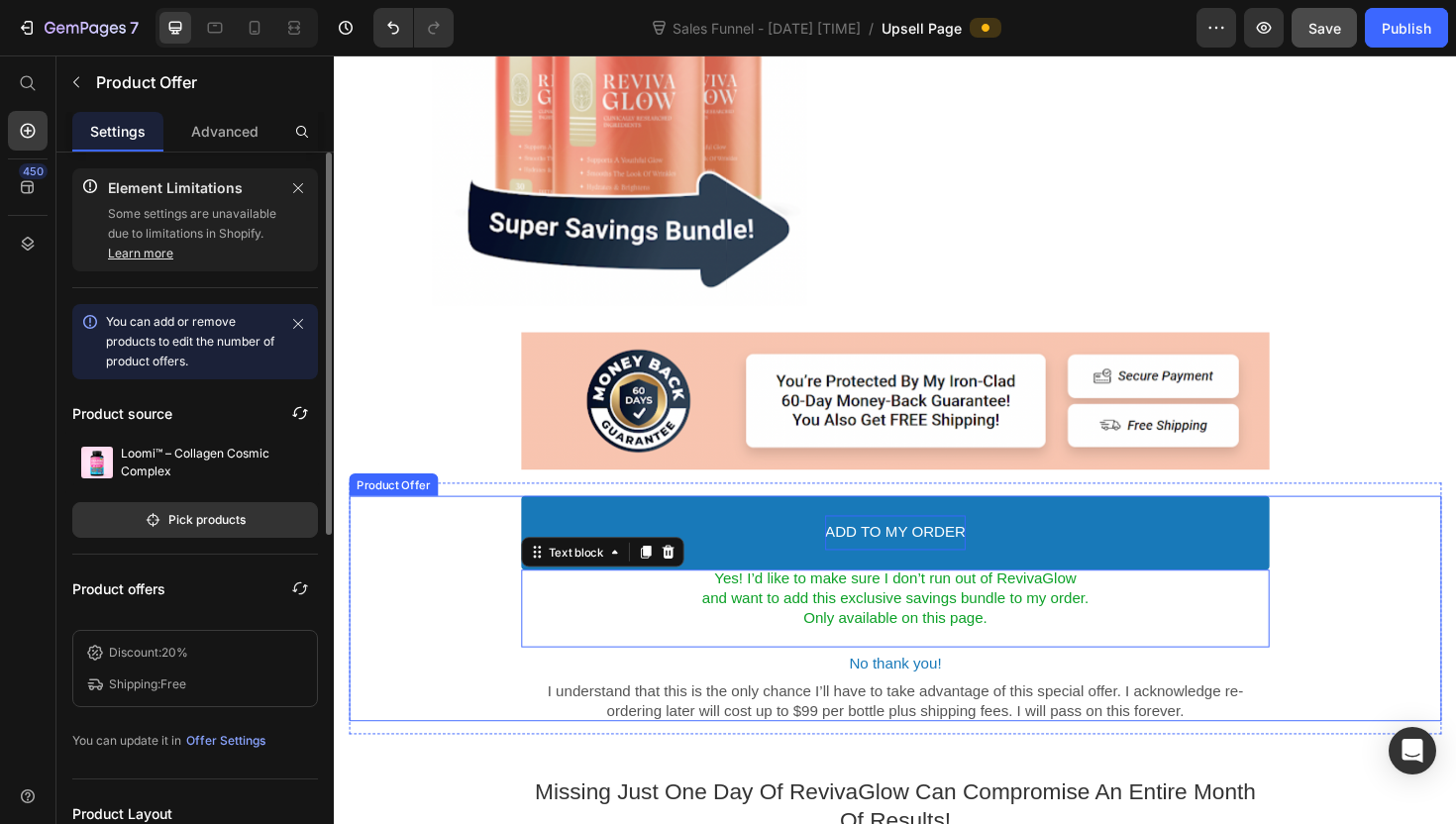 click on "ADD TO MY ORDER Accept Button Yes! I’d like to make sure I don’t run out of RevivaGlow and want to add this exclusive savings bundle to my order. Only available on this page. Text block   No thank you! Decline Button I understand that this is the only chance I’ll have to take advantage of this special offer. I acknowledge re-ordering later will cost up to $99 per bottle plus shipping fees. I will pass on this forever. Text block" at bounding box center [928, 641] 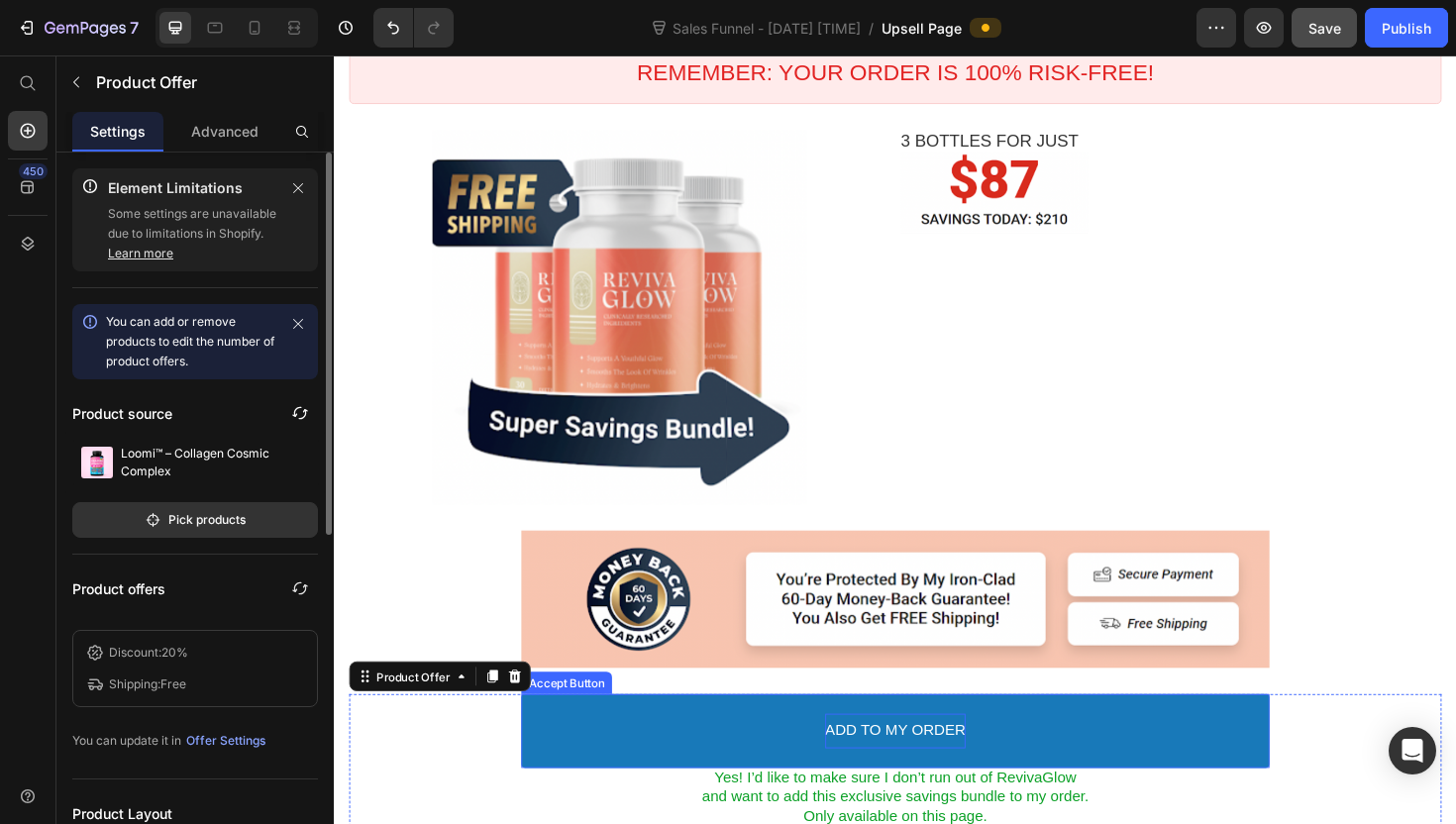 scroll, scrollTop: 2065, scrollLeft: 0, axis: vertical 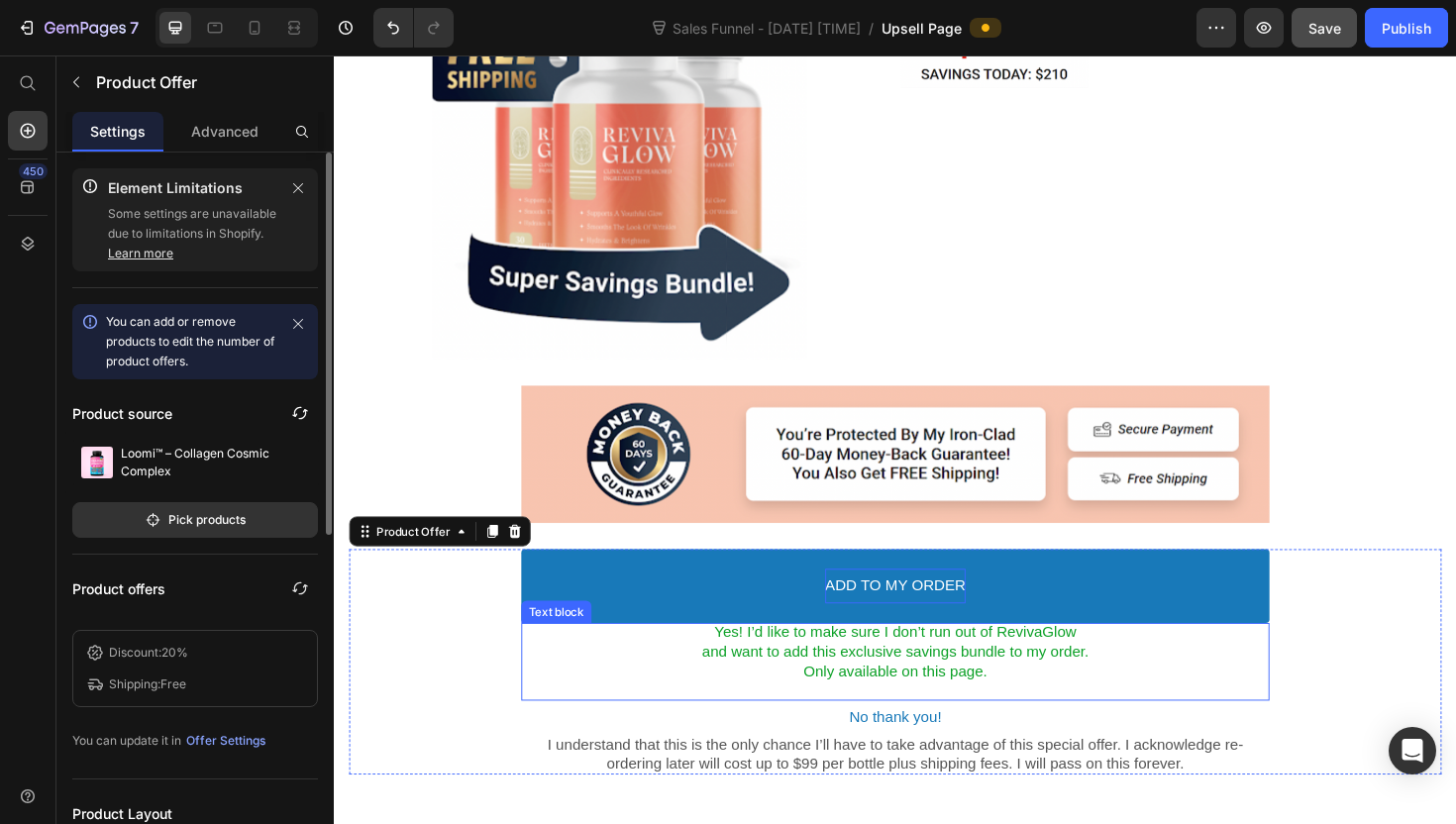 click on "Only available on this page." at bounding box center [928, 707] 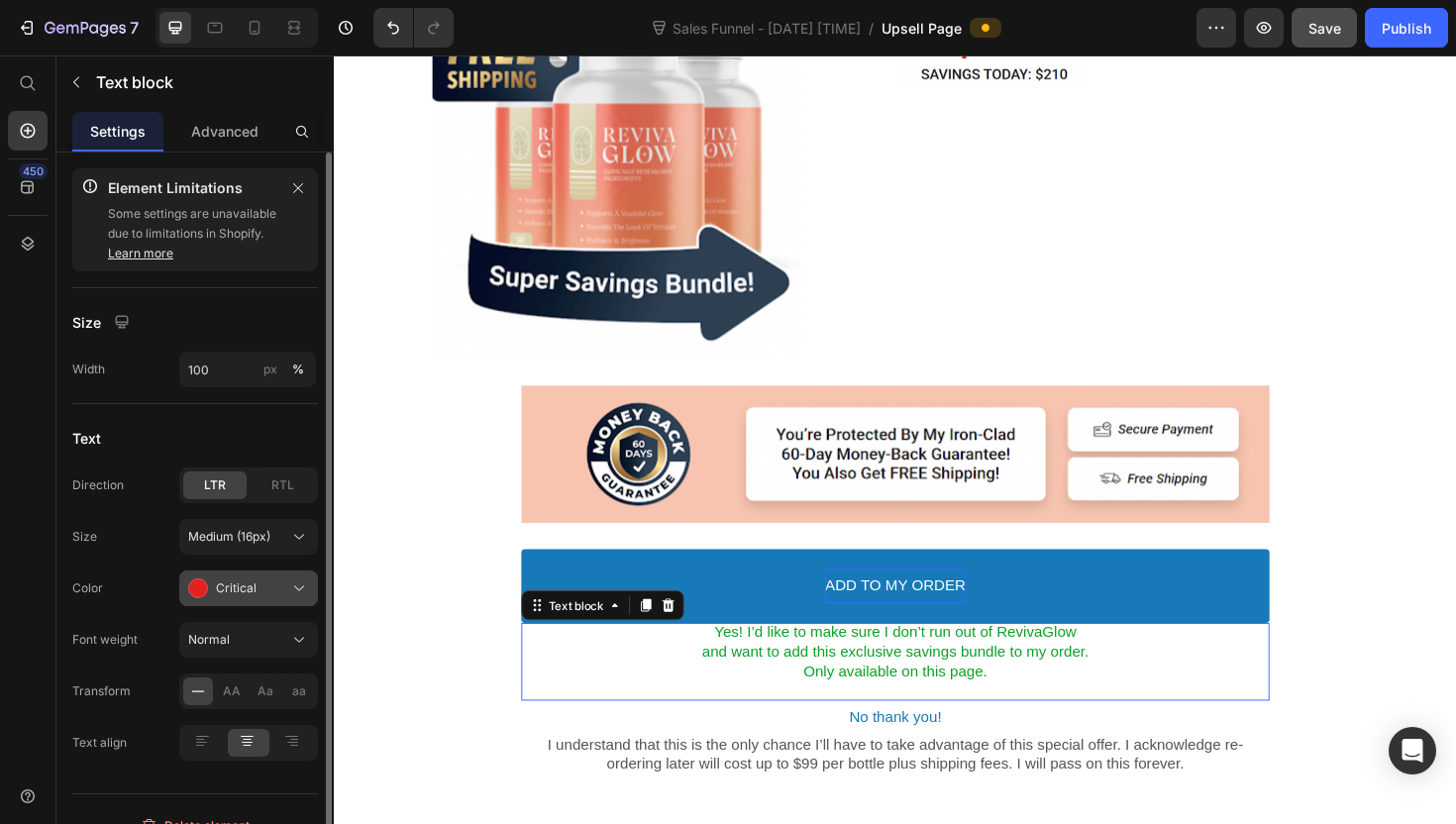 click on "Critical" 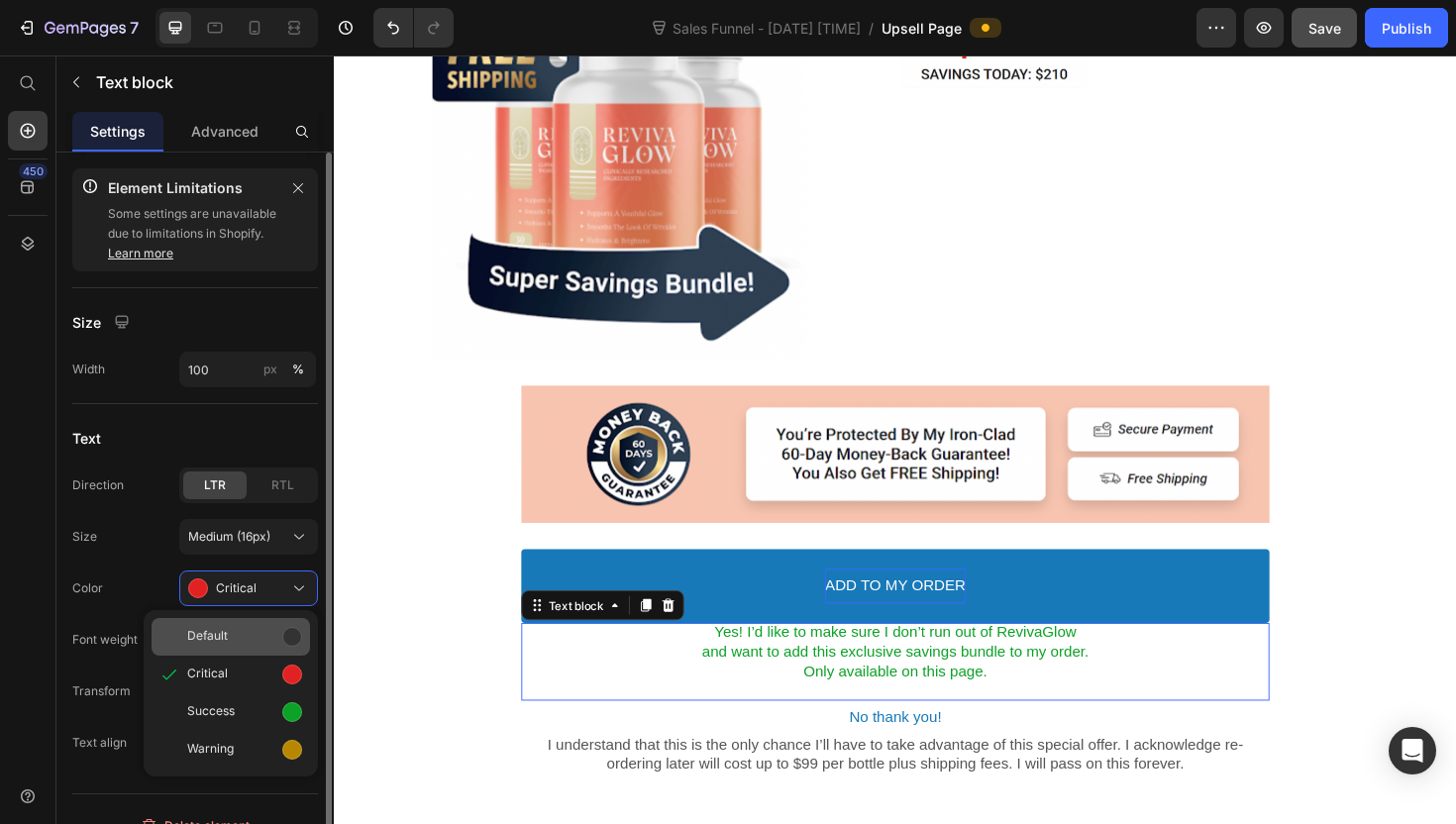 click on "Default" at bounding box center [245, 637] 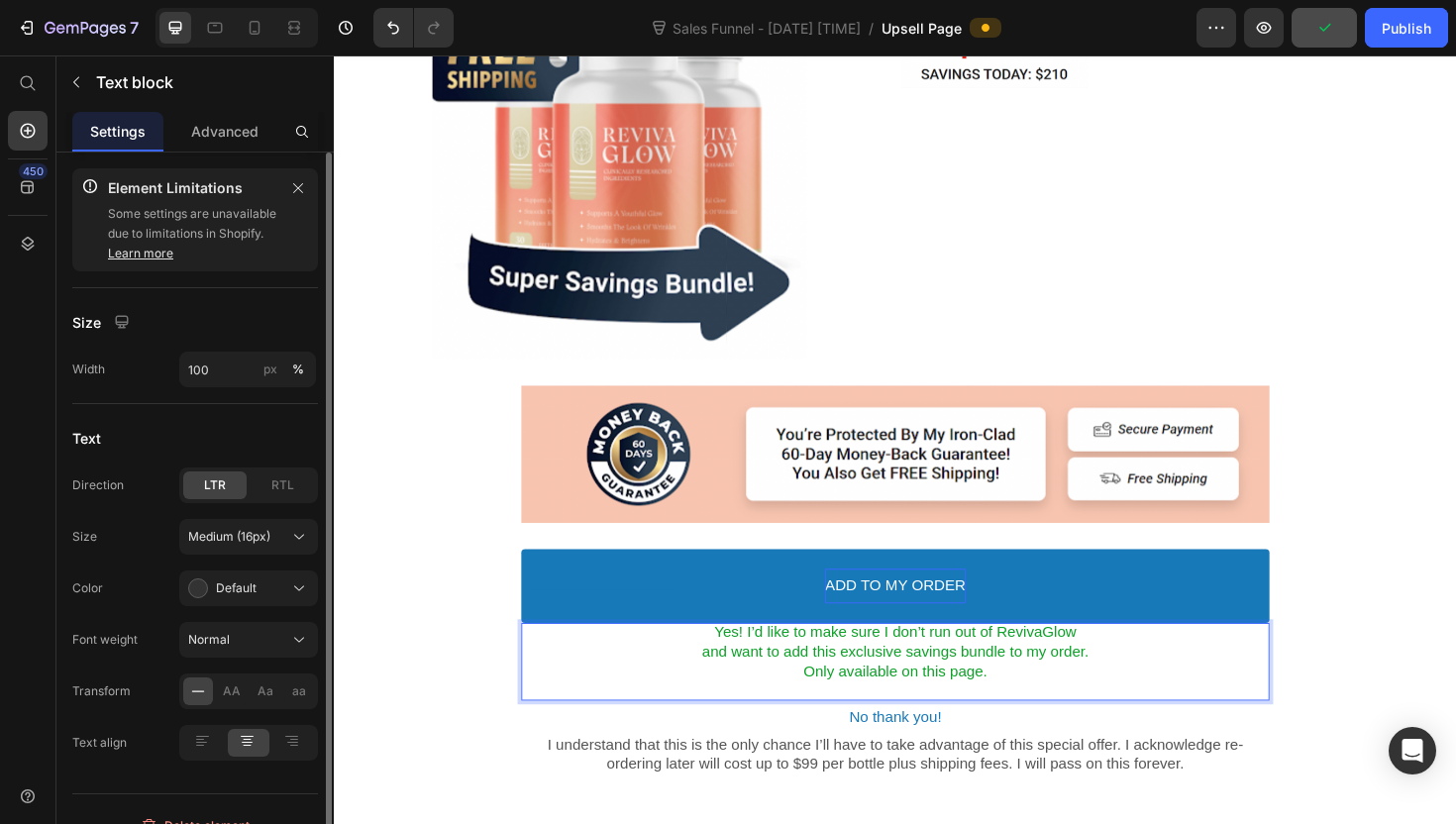click on "and want to add this exclusive savings bundle to my order." at bounding box center [928, 686] 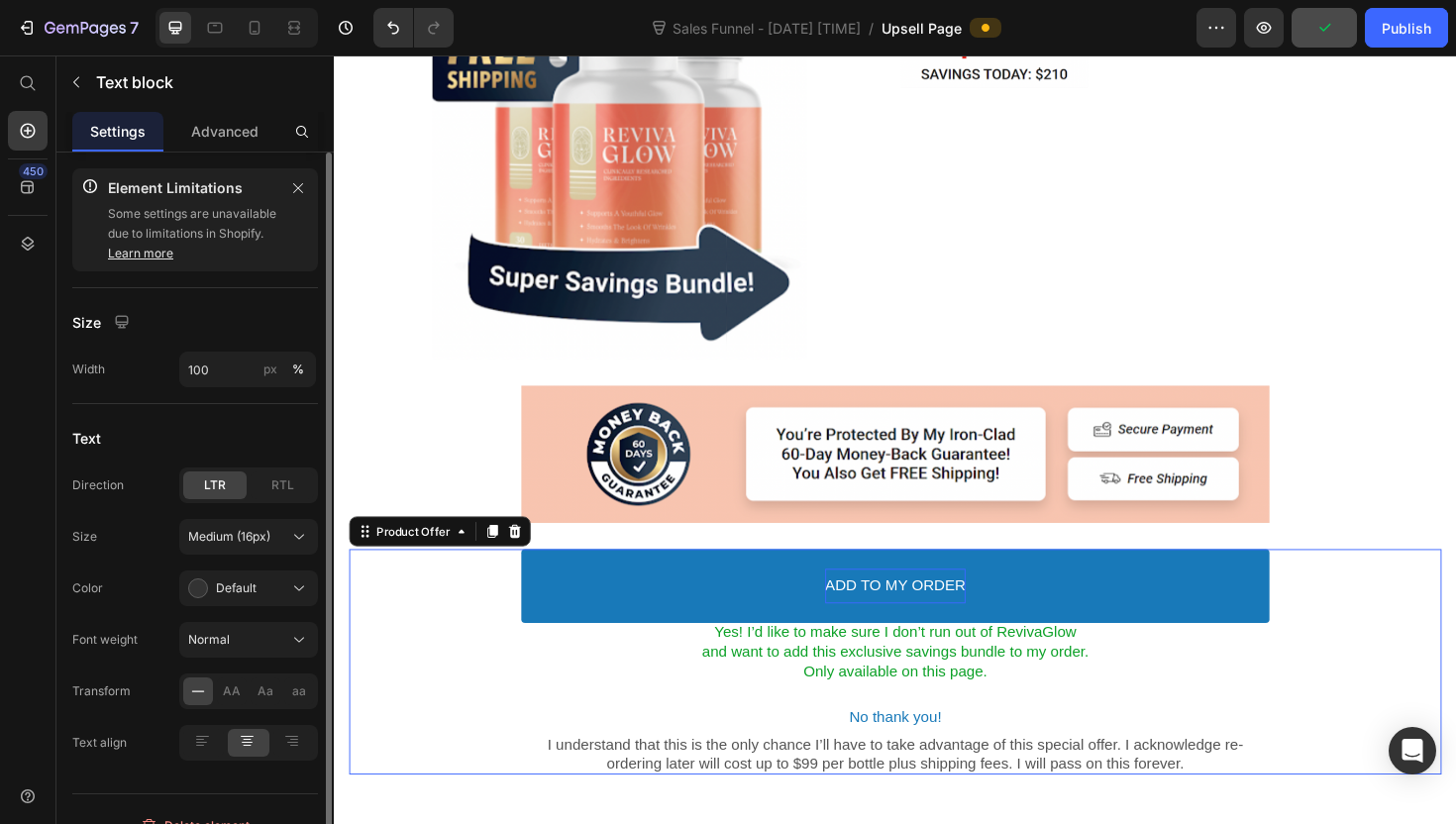 click on "ADD TO MY ORDER Accept Button Yes! I’d like to make sure I don’t run out of RevivaGlow and want to add this exclusive savings bundle to my order. Only available on this page. Text block No thank you! Decline Button I understand that this is the only chance I’ll have to take advantage of this special offer. I acknowledge re-ordering later will cost up to $99 per bottle plus shipping fees. I will pass on this forever. Text block" at bounding box center [928, 697] 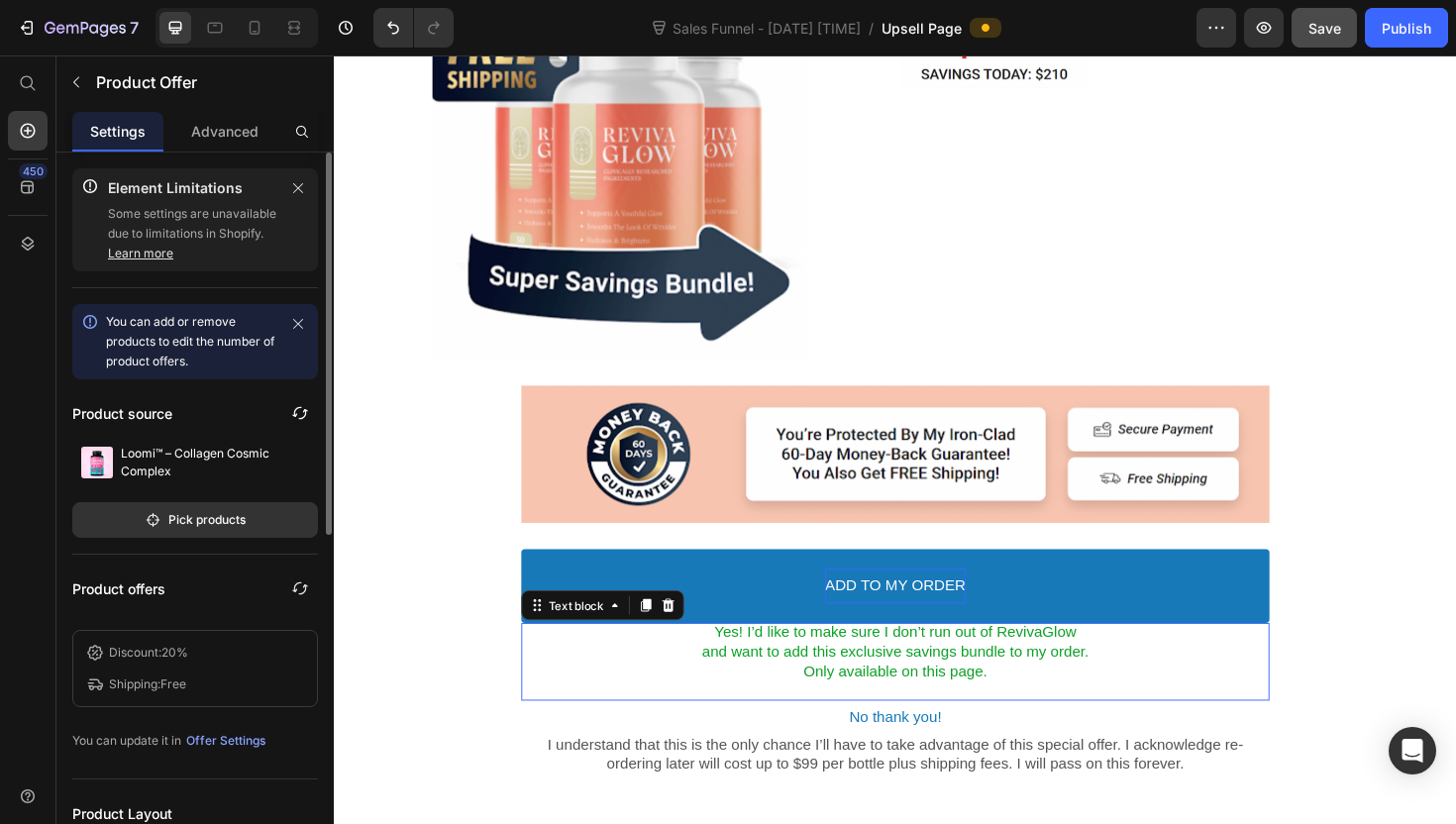 click on "Yes! I’d like to make sure I don’t run out of RevivaGlow and want to add this exclusive savings bundle to my order. Only available on this page." at bounding box center (928, 687) 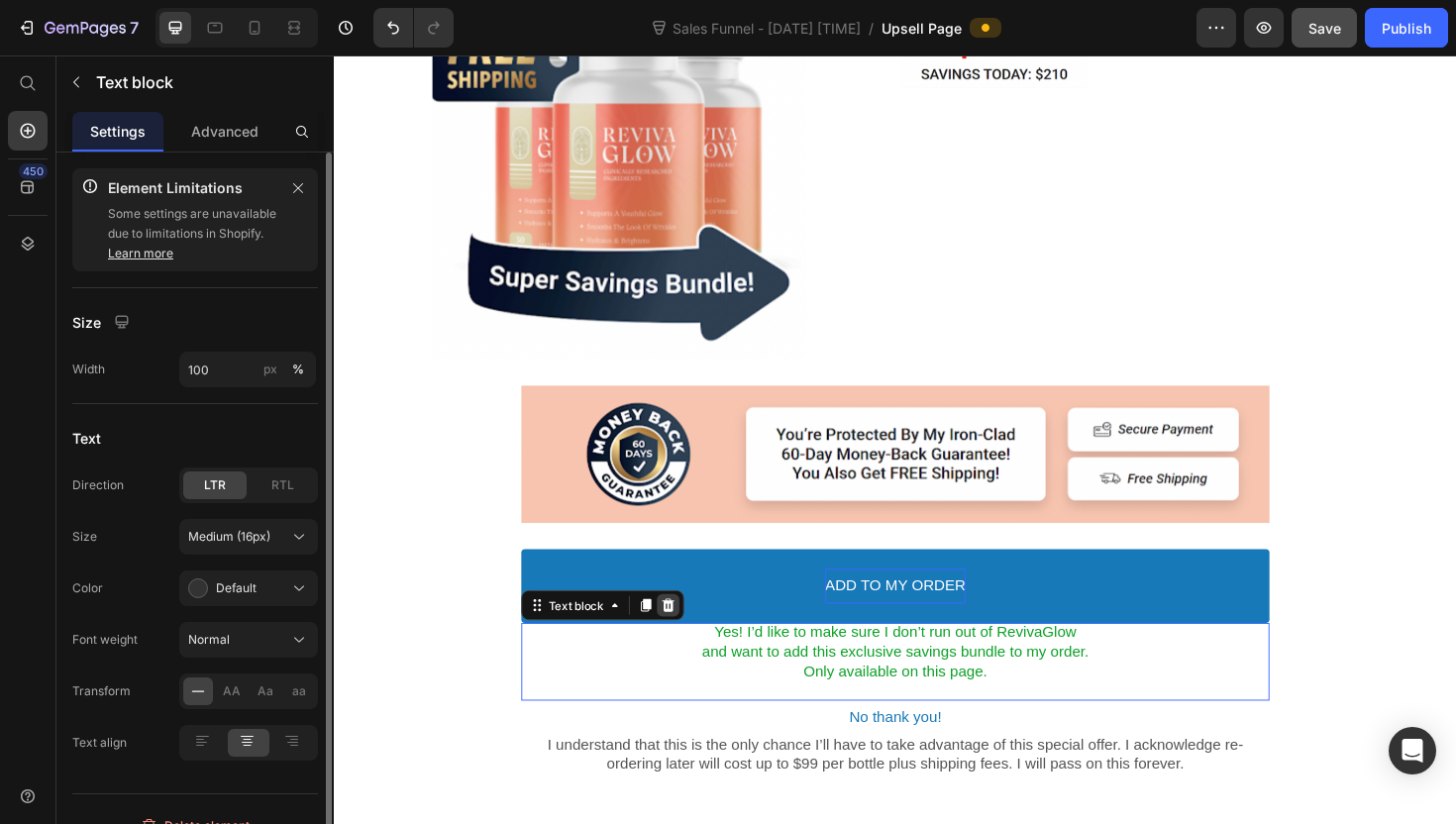 click 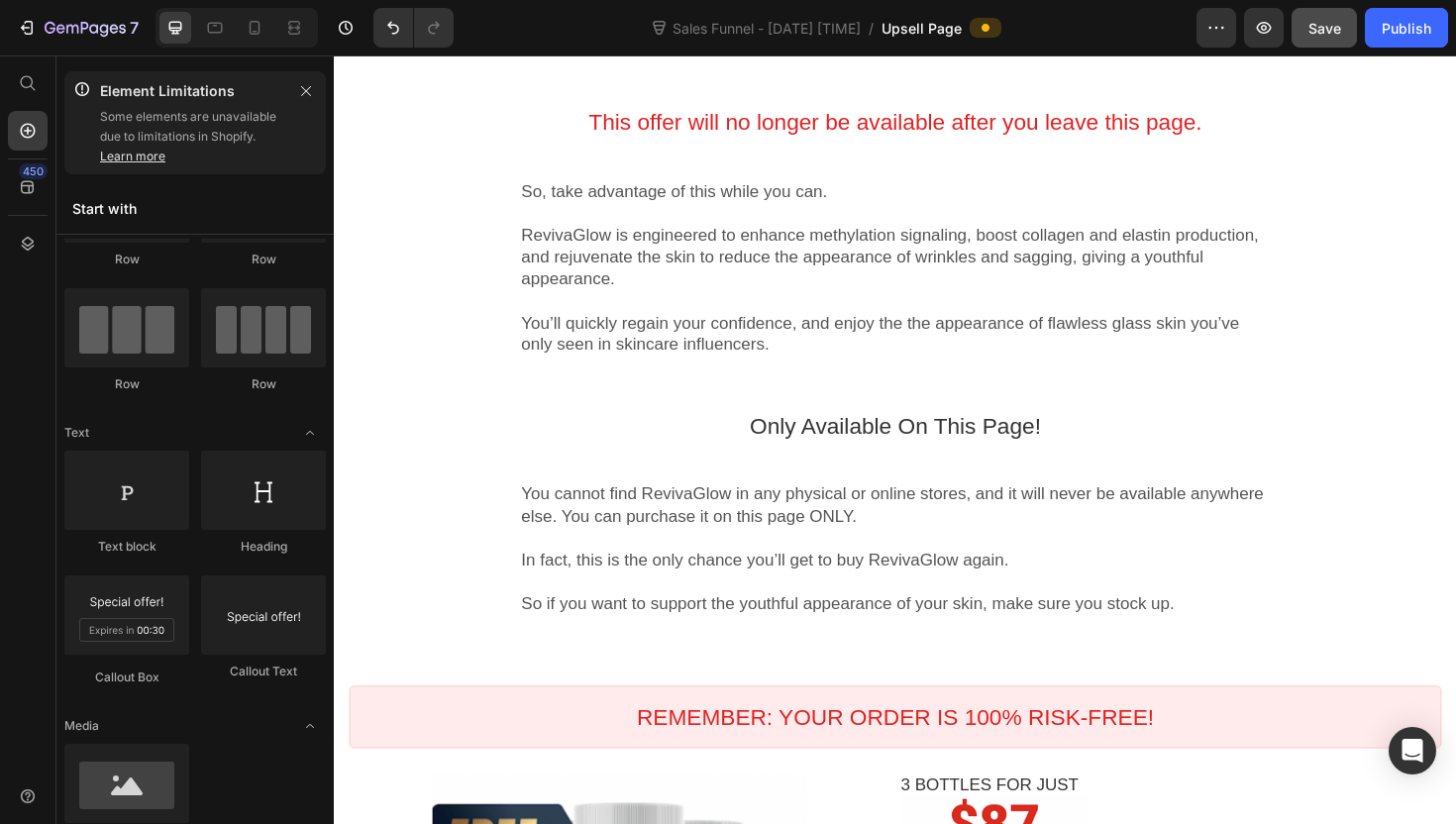 scroll, scrollTop: 1037, scrollLeft: 0, axis: vertical 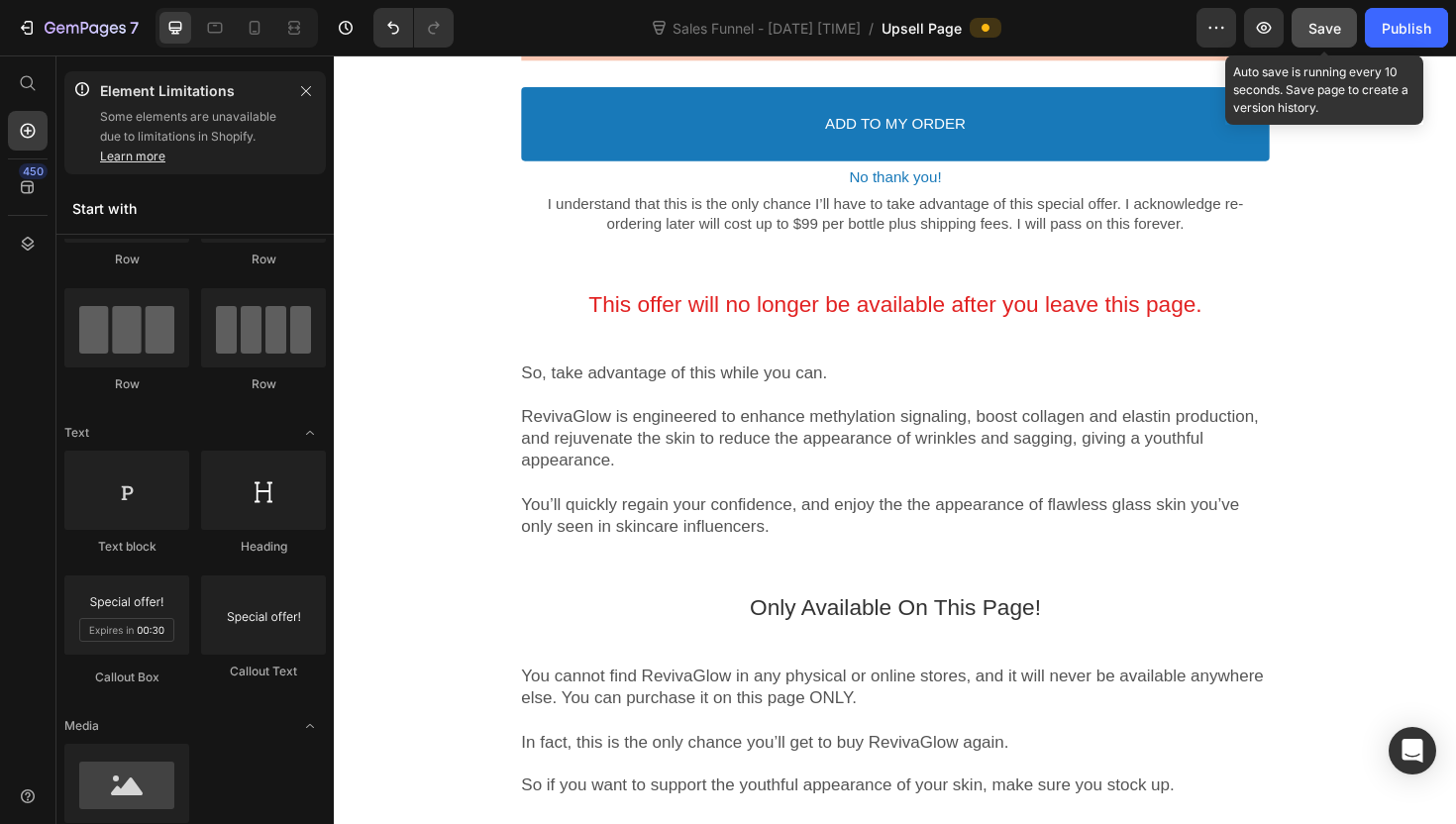 click on "Save" at bounding box center (1324, 28) 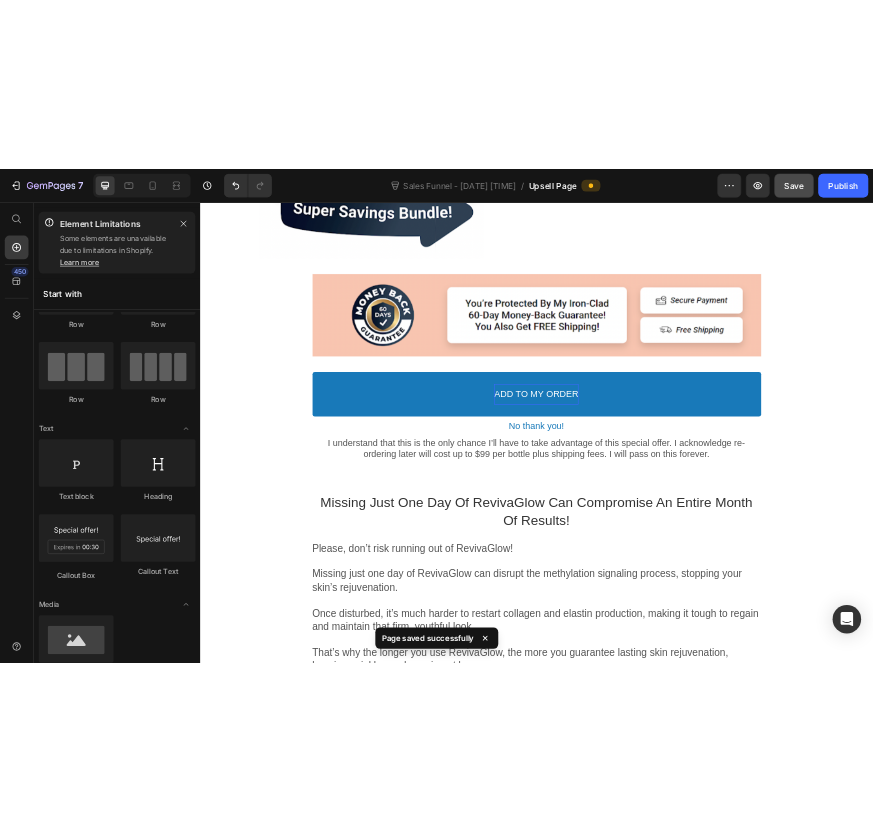 scroll, scrollTop: 2499, scrollLeft: 0, axis: vertical 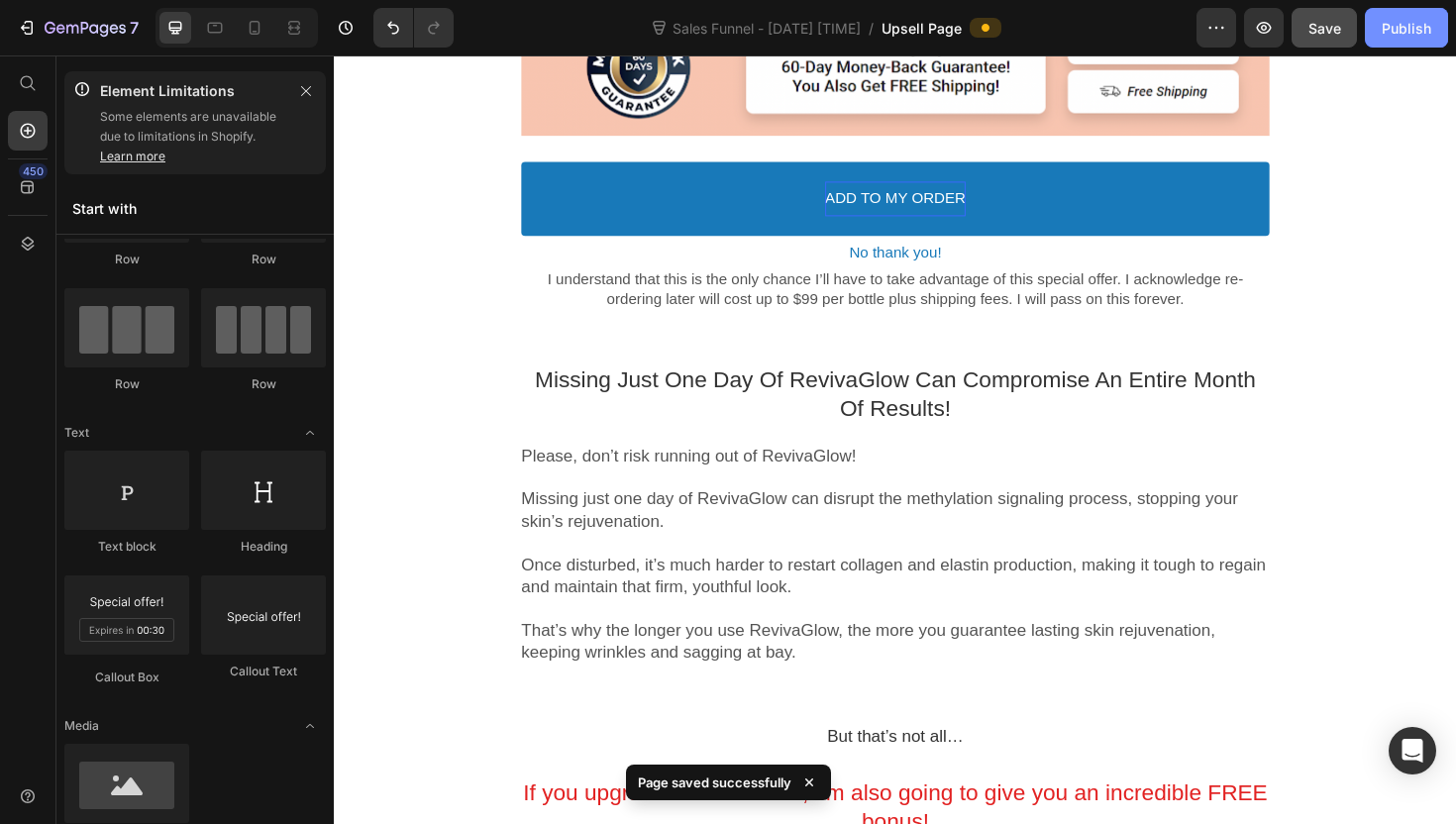 click on "Publish" at bounding box center [1406, 28] 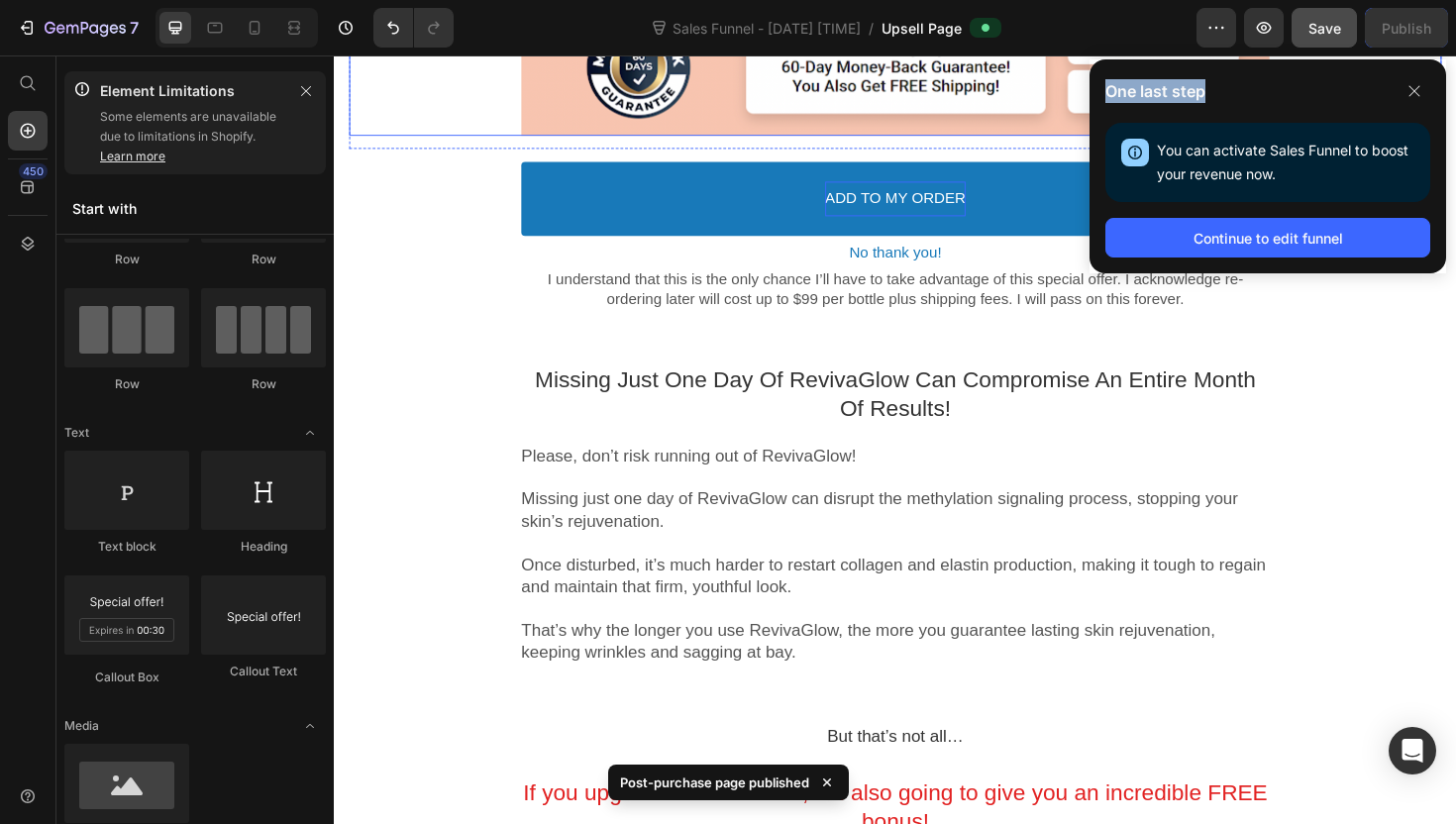 drag, startPoint x: 1777, startPoint y: 133, endPoint x: 973, endPoint y: 78, distance: 805.87902 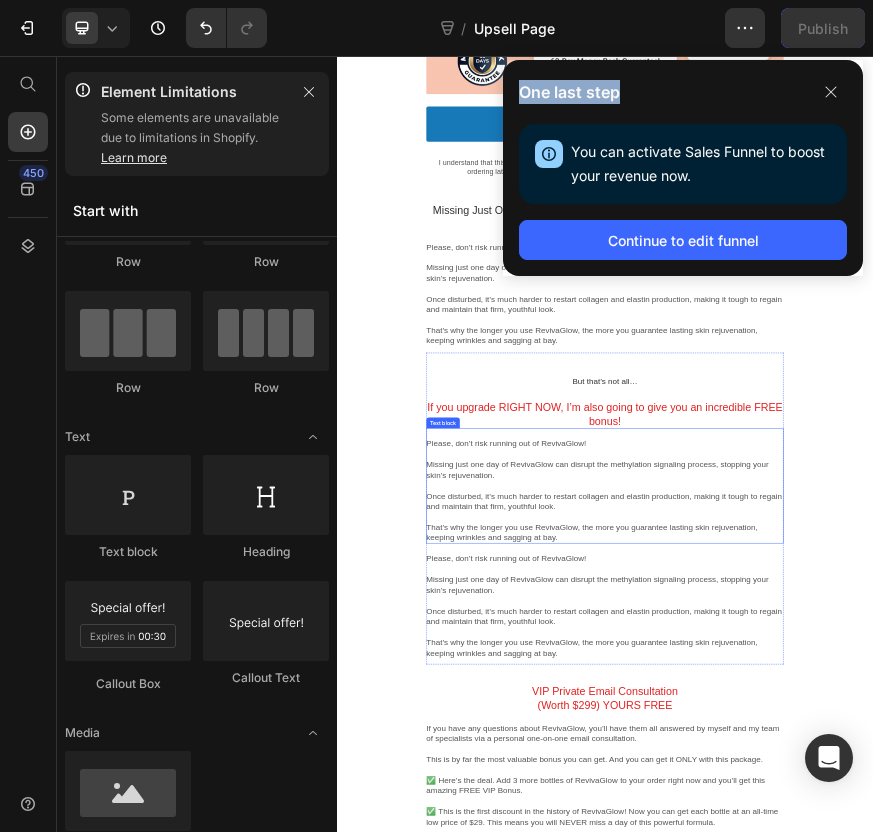 scroll, scrollTop: 2465, scrollLeft: 0, axis: vertical 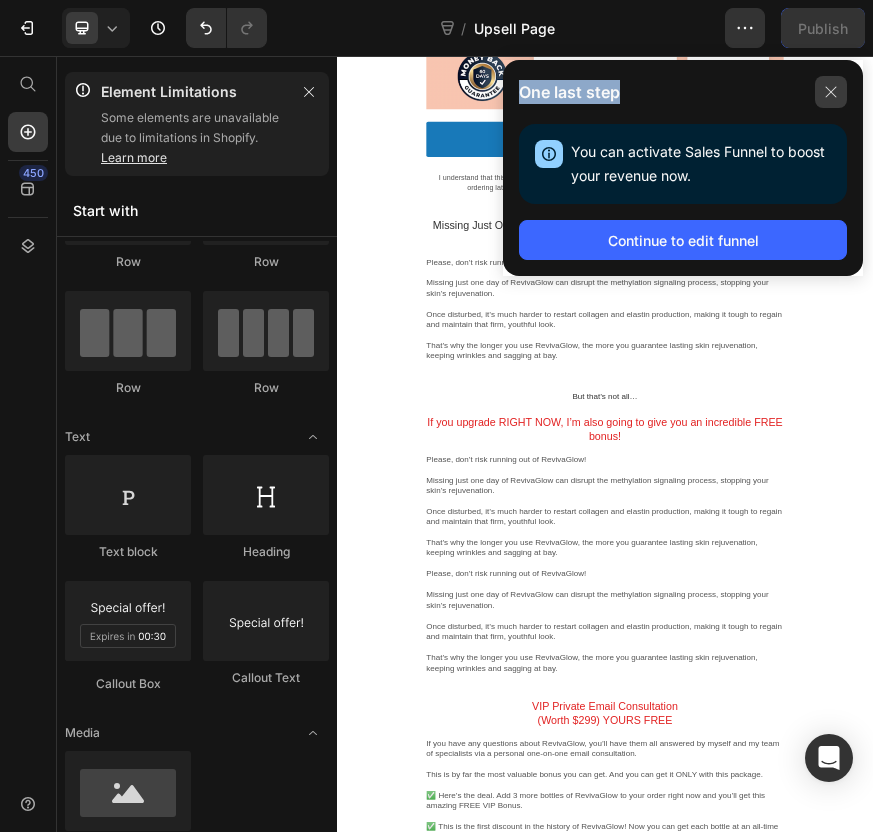 click 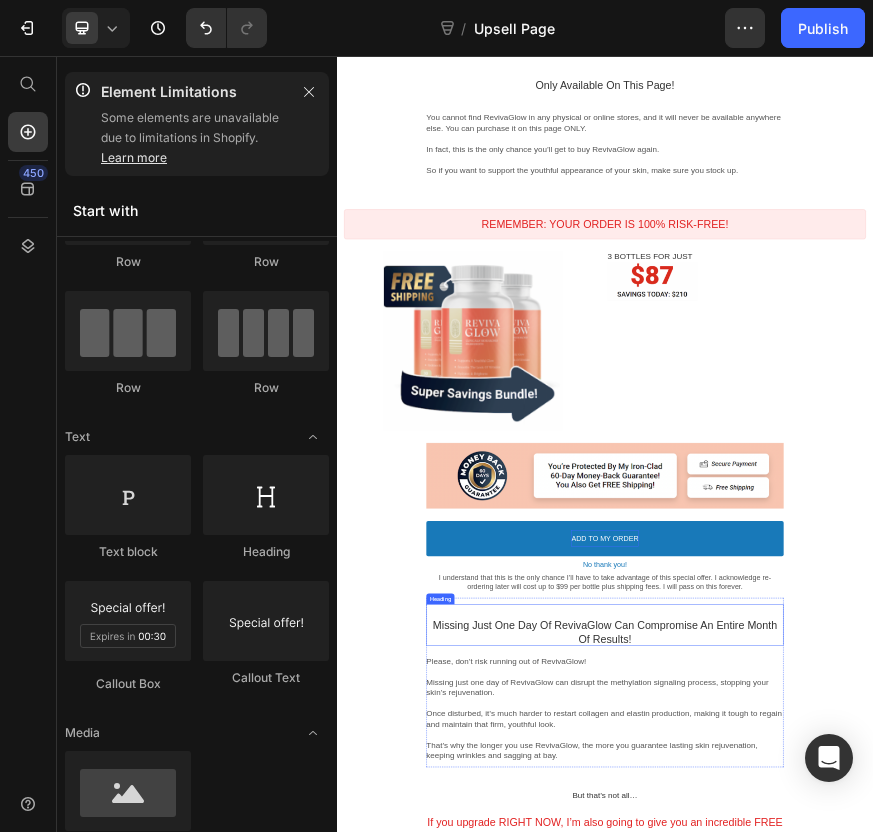 scroll, scrollTop: 1572, scrollLeft: 0, axis: vertical 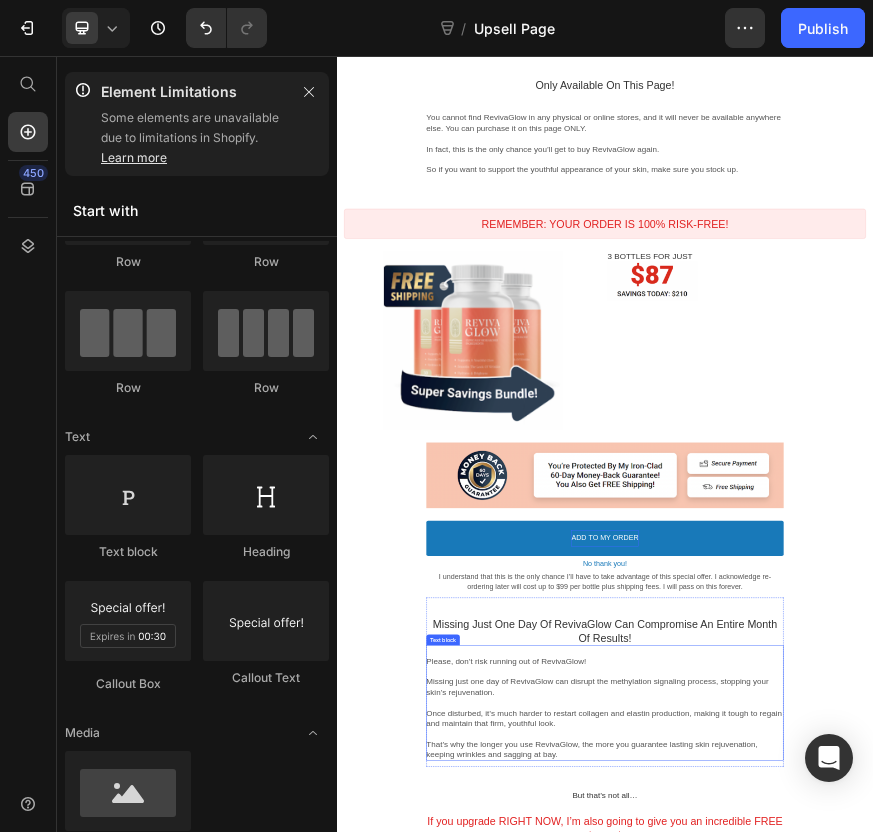 click on "Please, don’t risk running out of RevivaGlow!" at bounding box center (937, 1411) 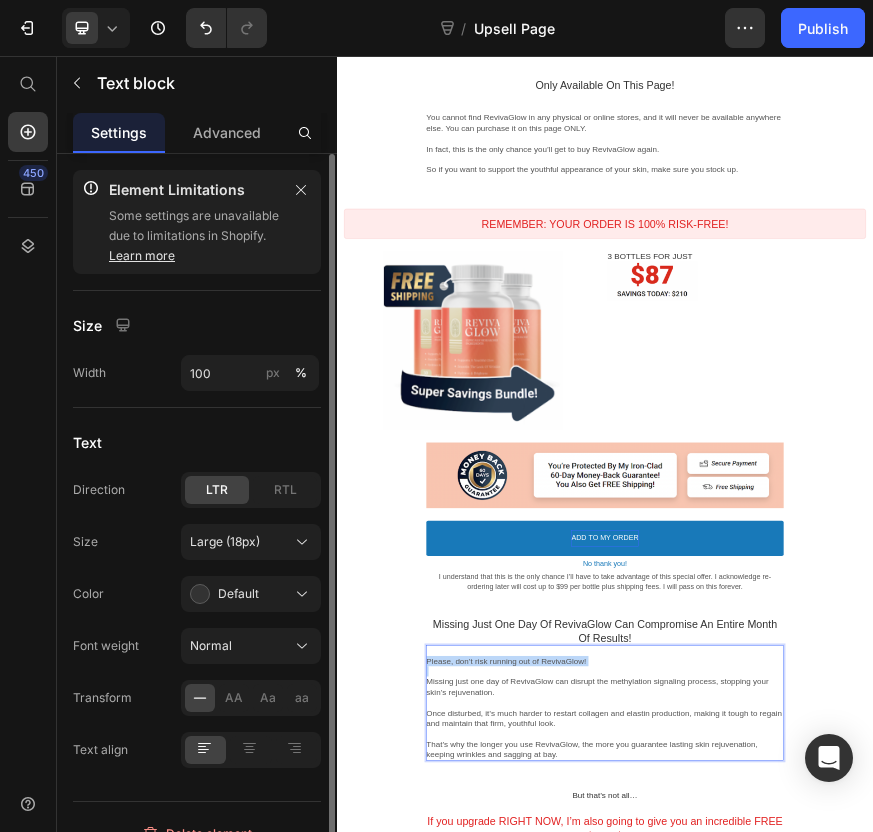 click on "Please, don’t risk running out of RevivaGlow!" at bounding box center (937, 1411) 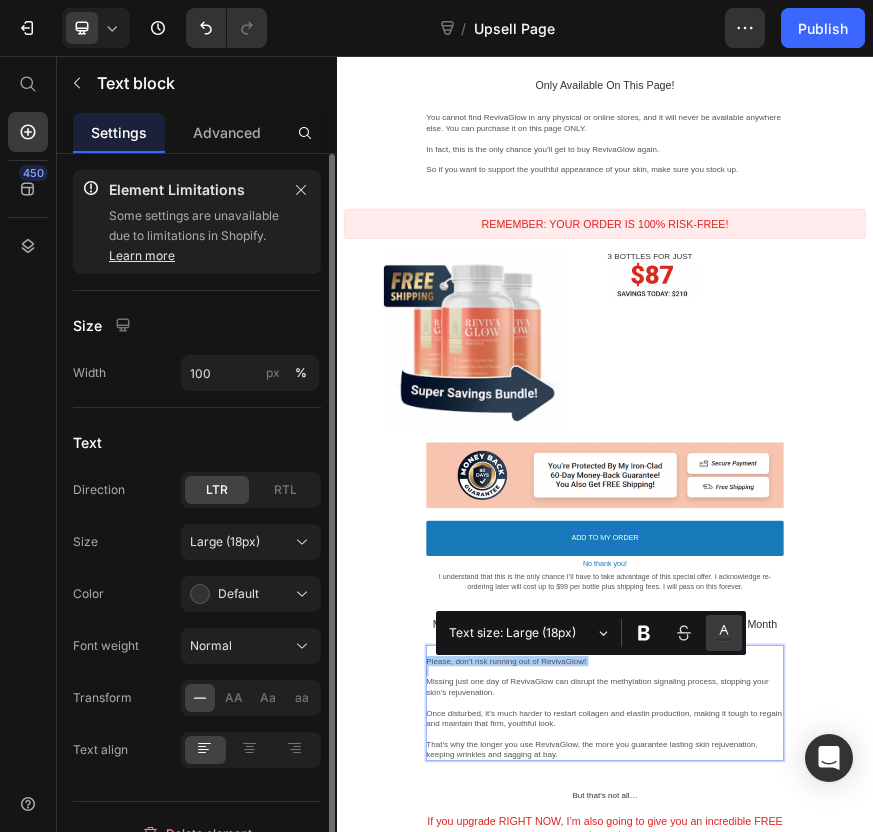 click 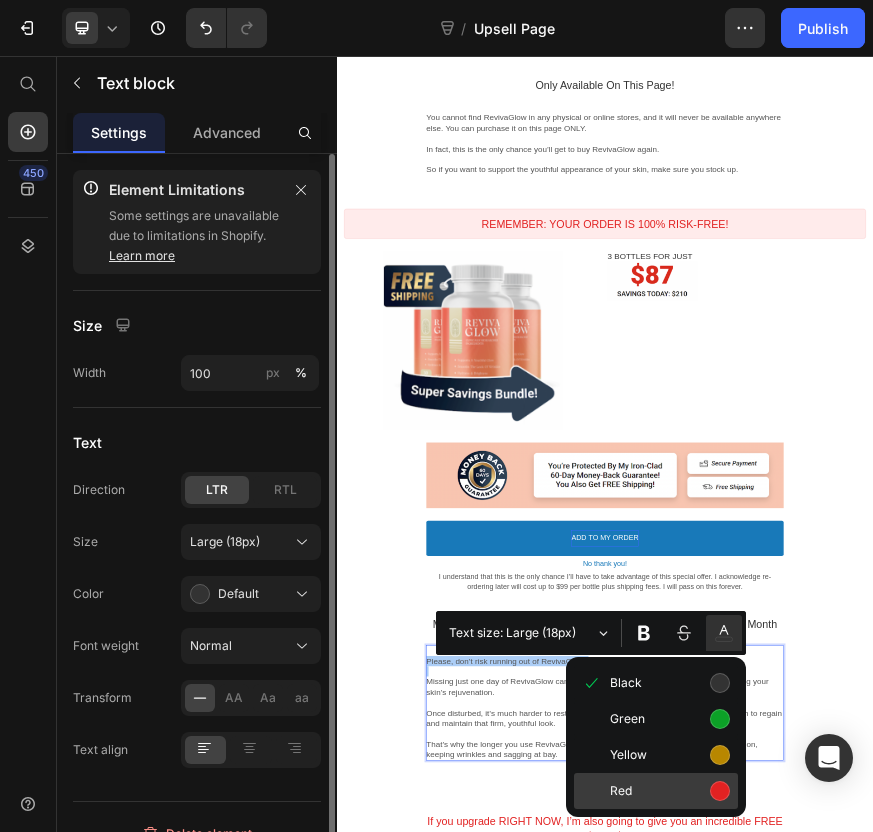 click on "Red" at bounding box center [670, 791] 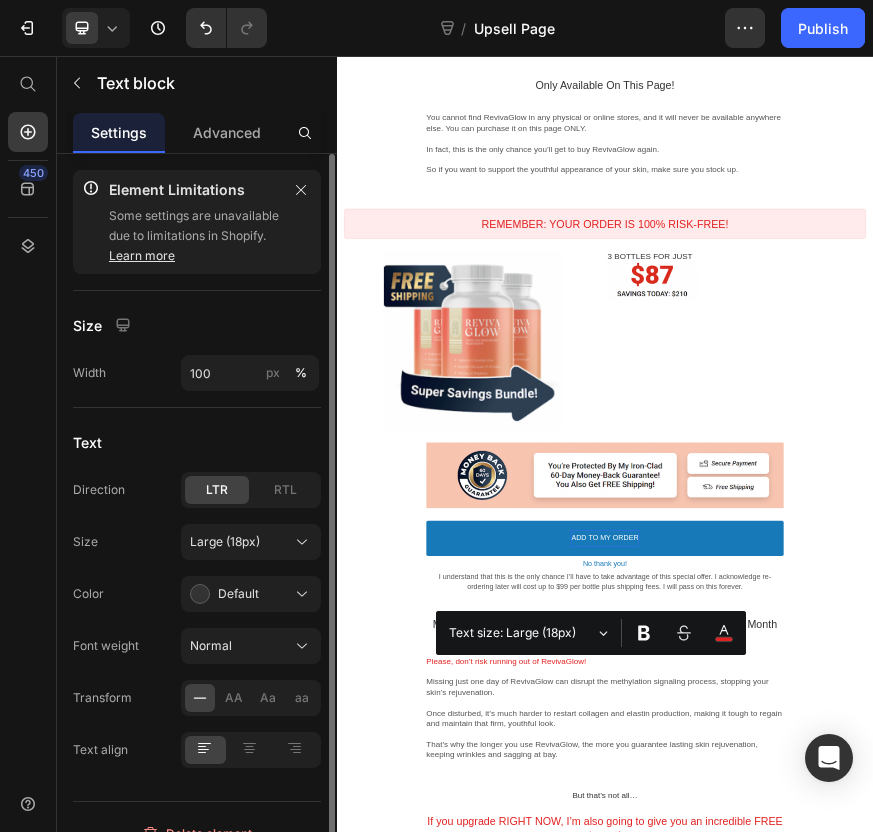 click on "Wait! Your Order Is Being Processed. Callout Text Please don’t close this page! Heading Callout Box Section 1/25   Congratulations! Heading   While we prepare your order, make sure you have all the RevivaGlow you need to enjoy a youthful glow and radiant skin, no matter your age.   Text block Section 2/25 Take Advantage of Our Exclusive VIP Client Offer Callout Text Callout Box Section 3/25 Image Grab 3 More Bottles of RevivaGlow For Just Heading Image Row Section 4/25 Image Section 5/25 ADD TO MY ORDER Accept Button No thank you! Decline Button I understand that this is the only chance I’ll have to take advantage of this special offer. I acknowledge re-ordering later will cost up to $99 per bottle plus shipping fees. I will pass on this forever. Text block Product Offer Section 6/25   This offer will no longer be available after you leave this page. Heading     So, take advantage of this while you can.     Text block Section 7/25   Only Available On This Page! Heading             Image Row" at bounding box center [937, 1706] 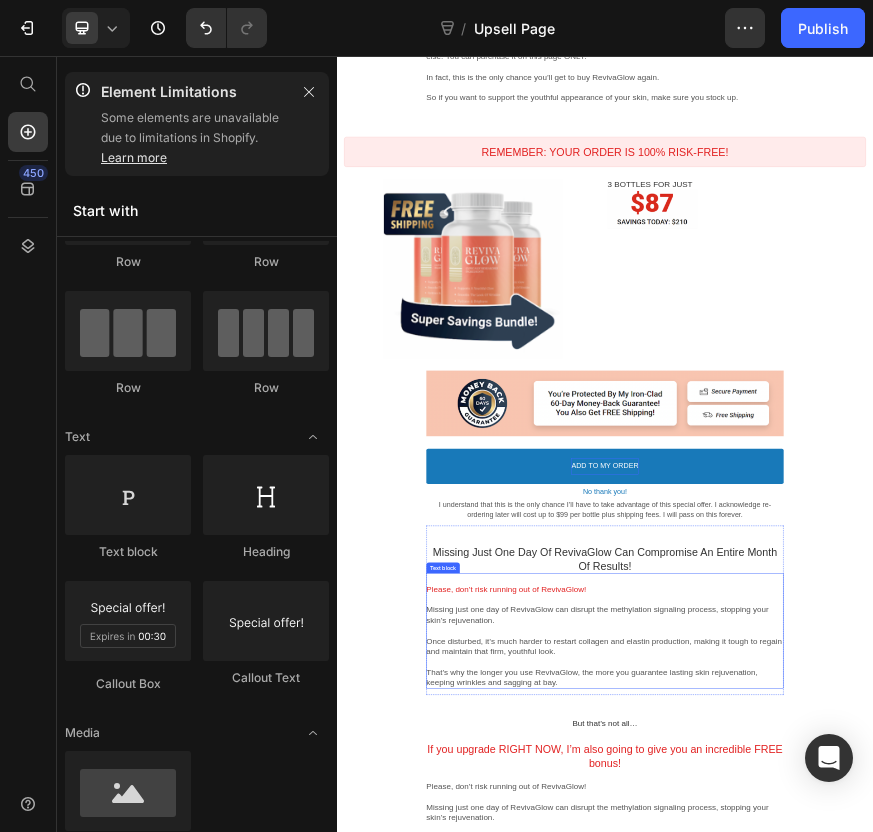 scroll, scrollTop: 1740, scrollLeft: 0, axis: vertical 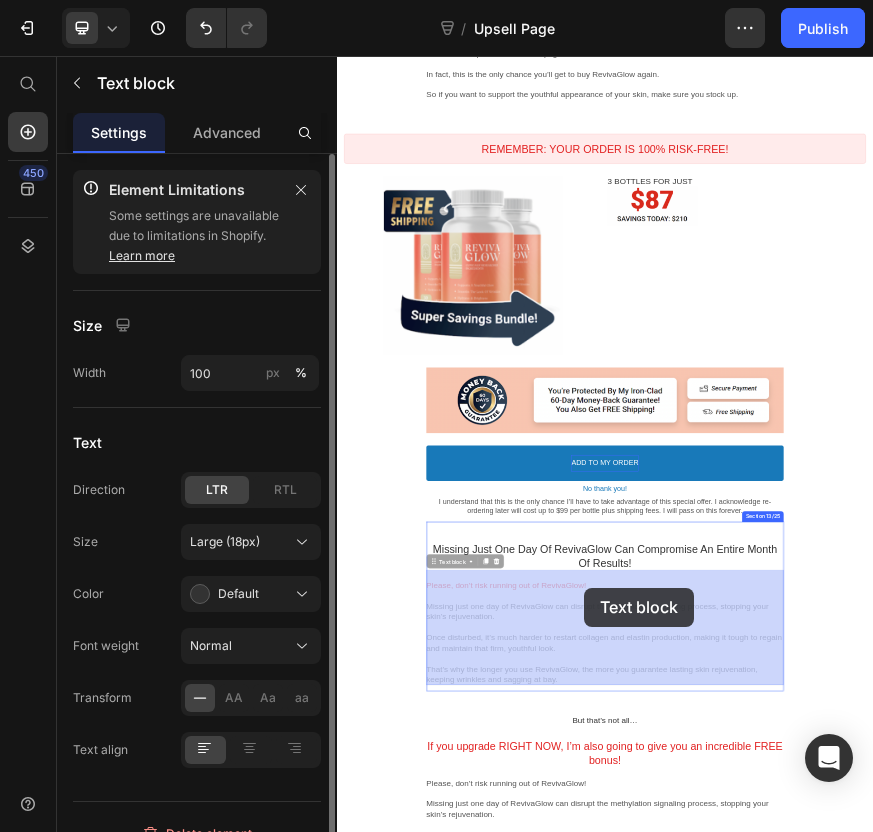 drag, startPoint x: 889, startPoint y: 1455, endPoint x: 890, endPoint y: 1213, distance: 242.00206 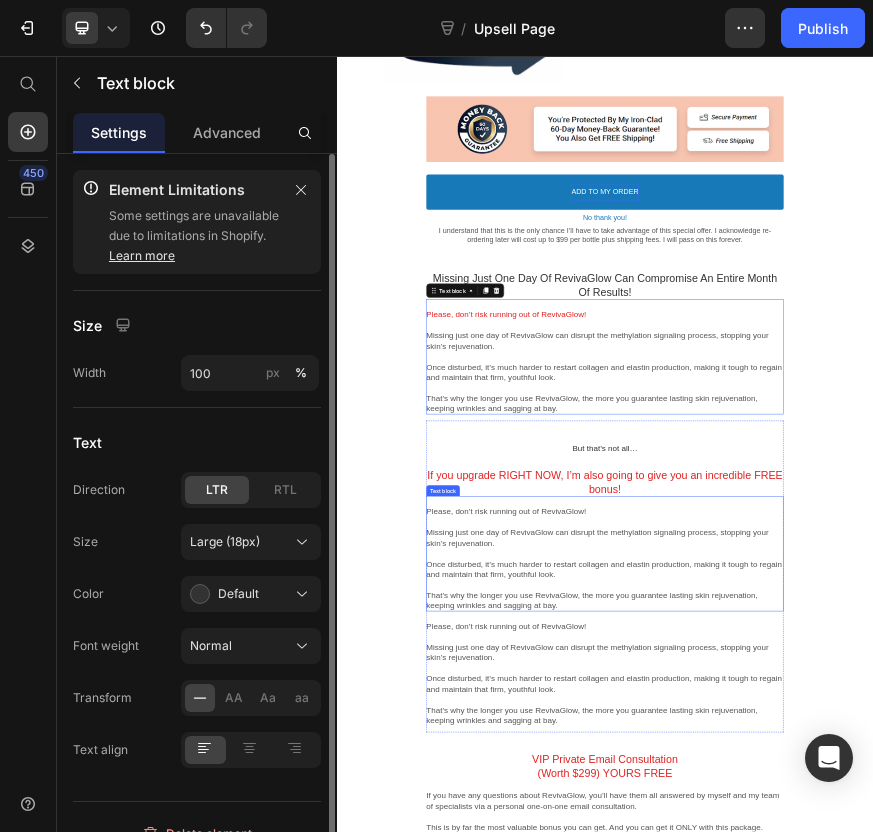 scroll, scrollTop: 2351, scrollLeft: 0, axis: vertical 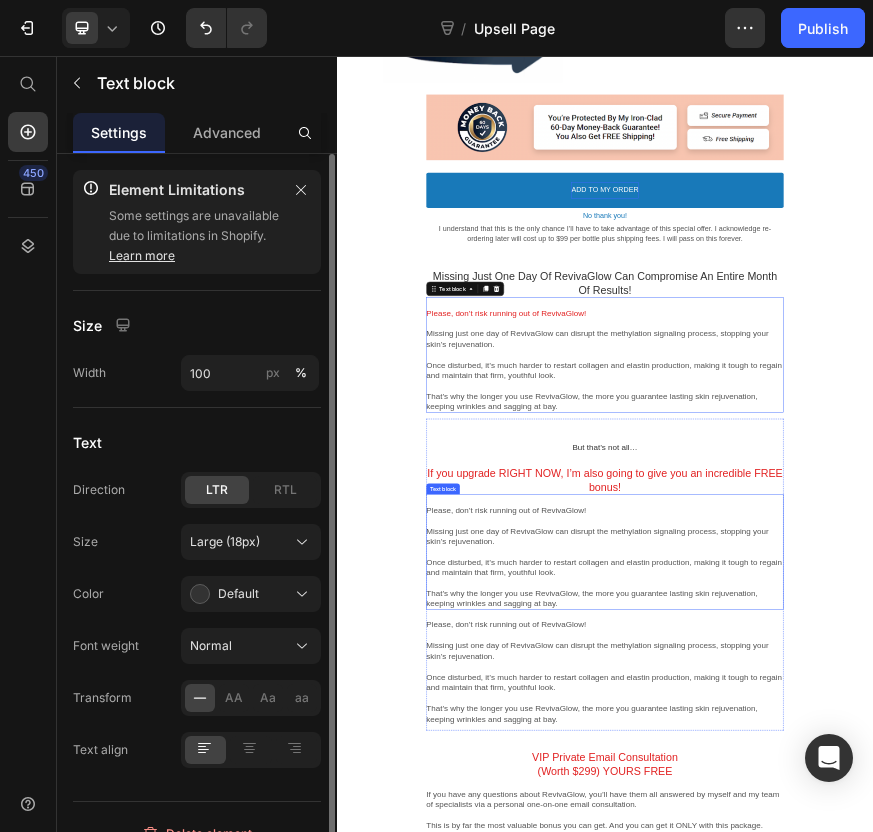 click on "Once disturbed, it’s much harder to restart collagen and elastin production, making it tough to regain and maintain that firm, youthful look." at bounding box center [937, 1202] 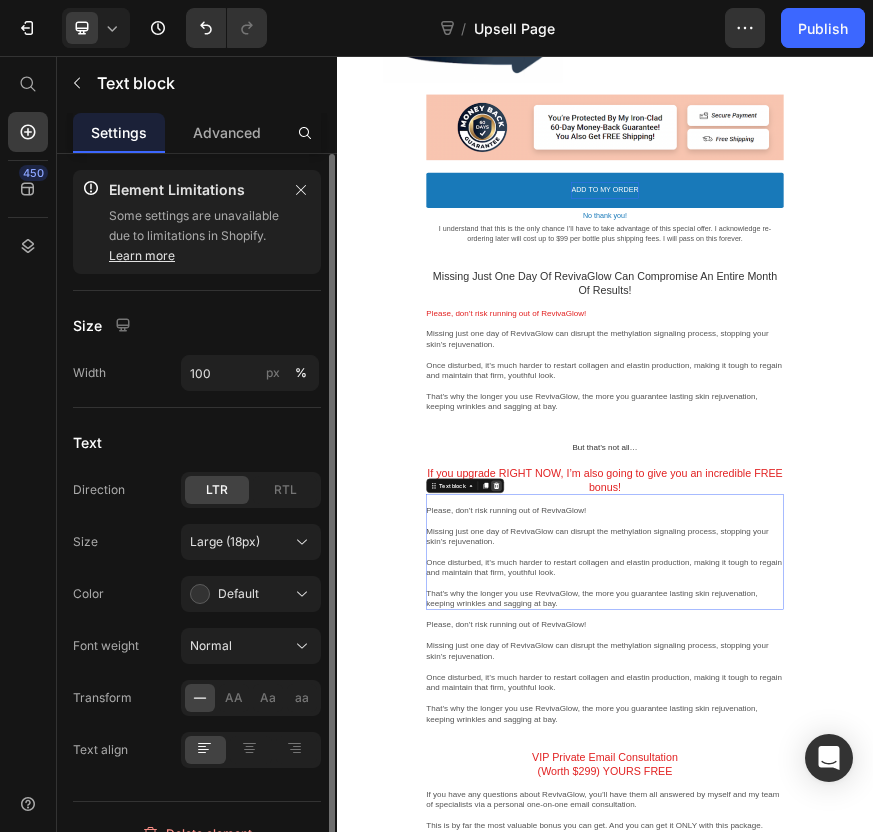 click 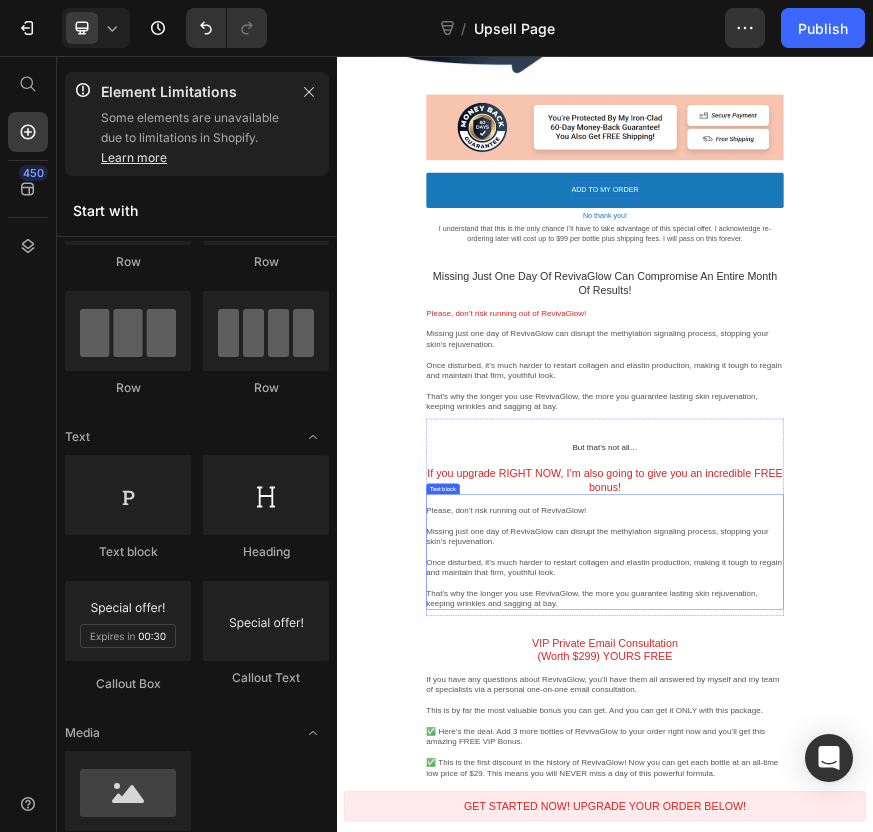 click on "Missing just one day of RevivaGlow can disrupt the methylation signaling process, stopping your skin’s rejuvenation." at bounding box center (937, 1132) 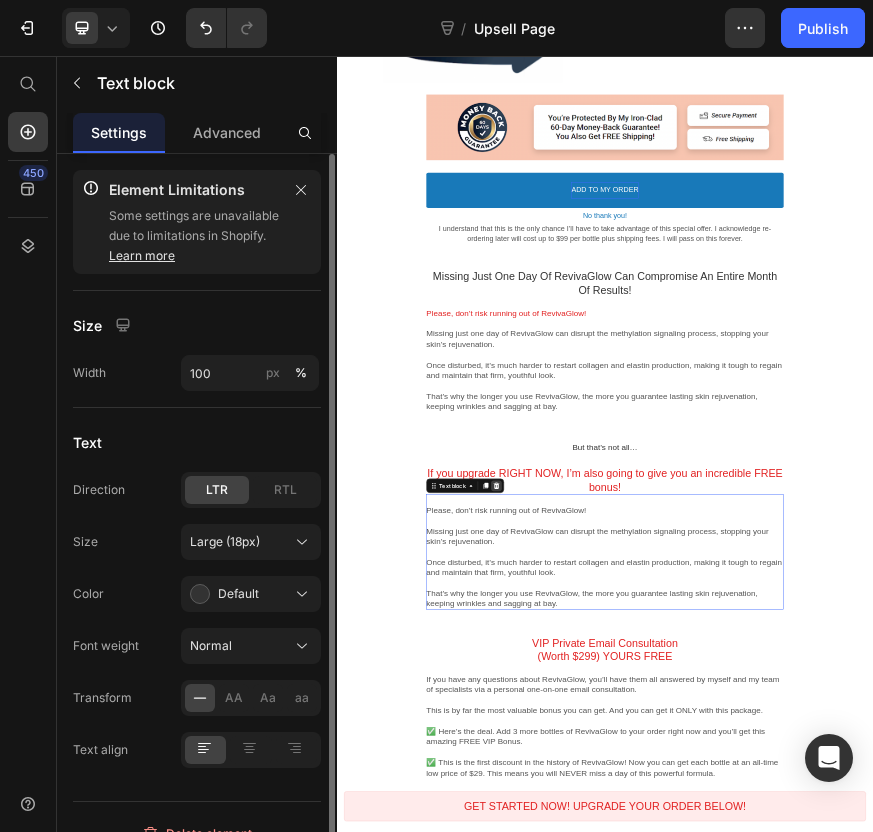 click 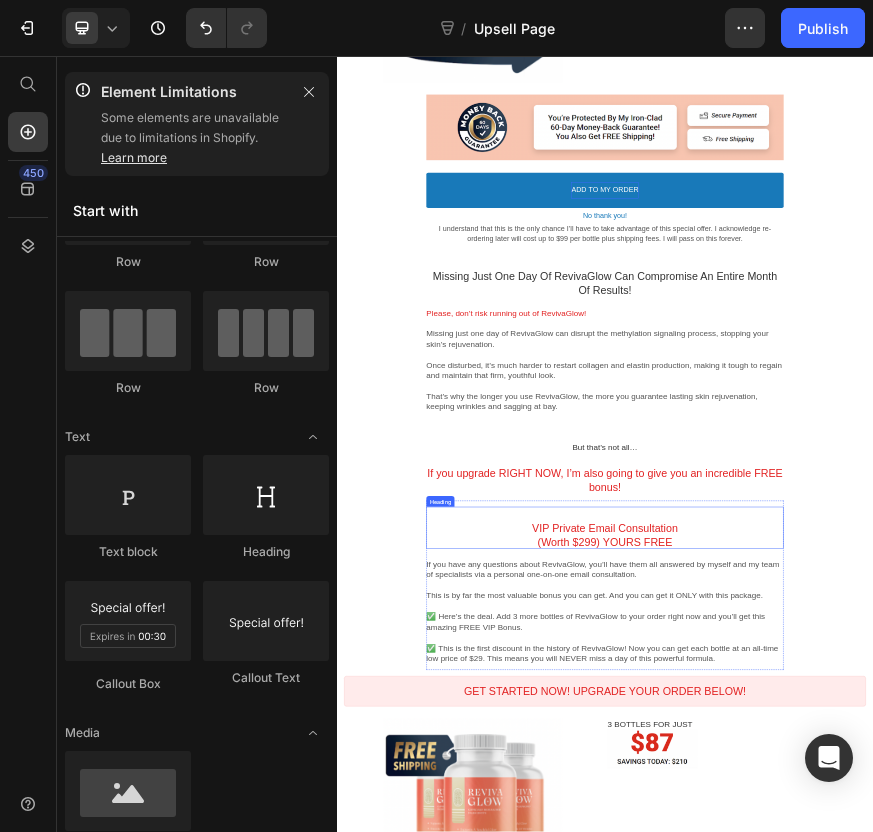 click on "(Worth $299) YOURS FREE" at bounding box center [937, 1144] 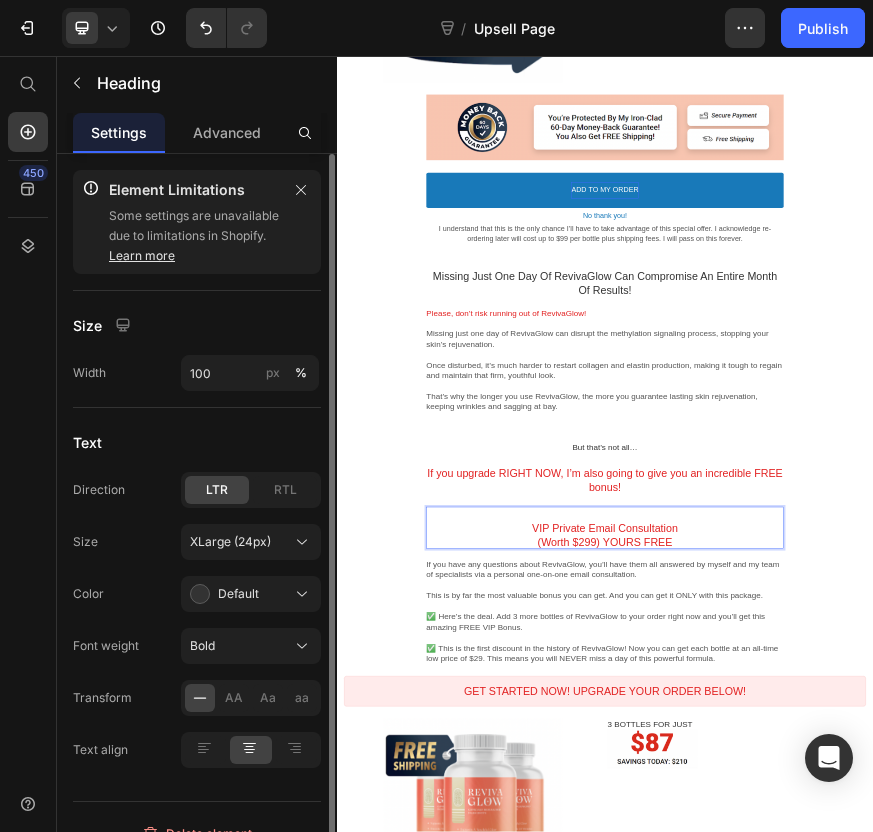 click on "(Worth $299) YOURS FREE" at bounding box center (937, 1144) 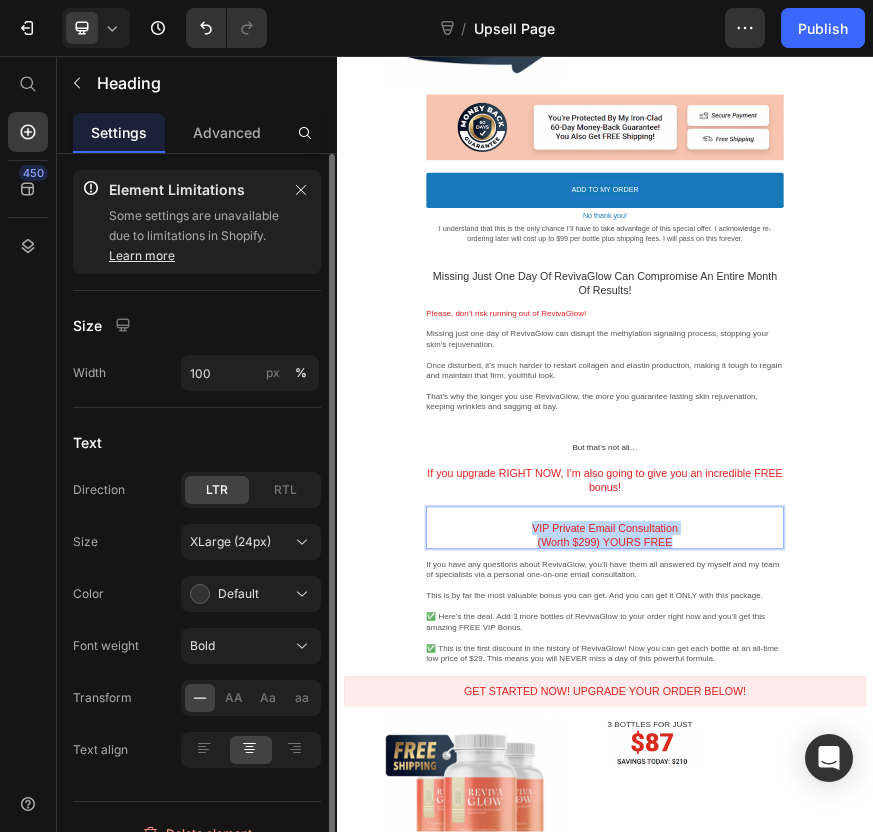 drag, startPoint x: 1121, startPoint y: 1140, endPoint x: 725, endPoint y: 1124, distance: 396.3231 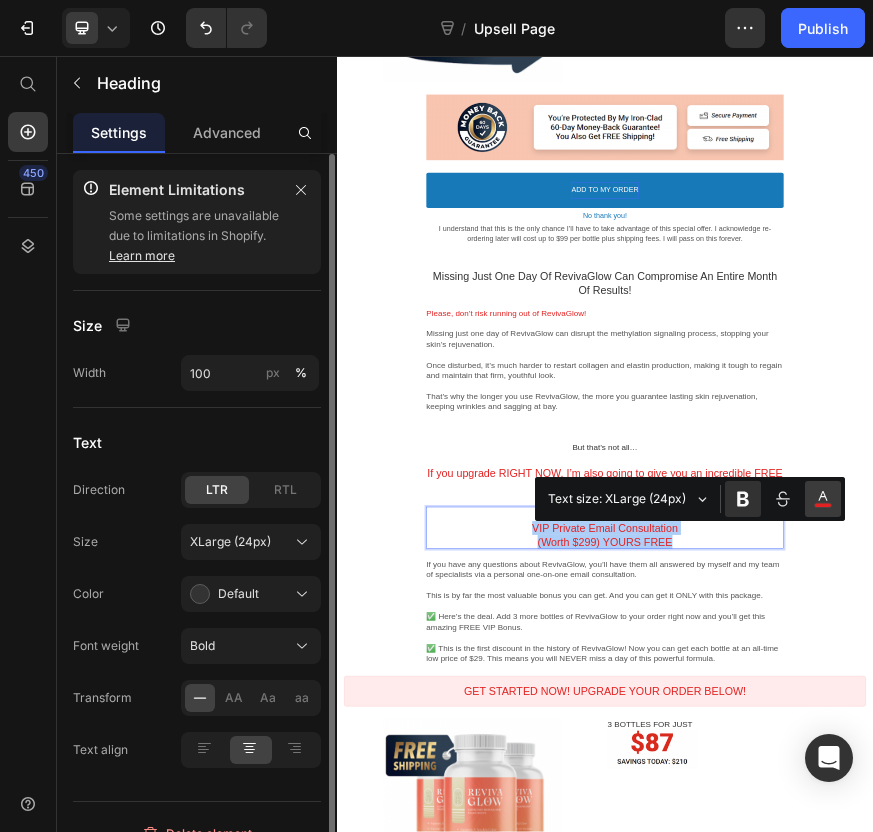 click 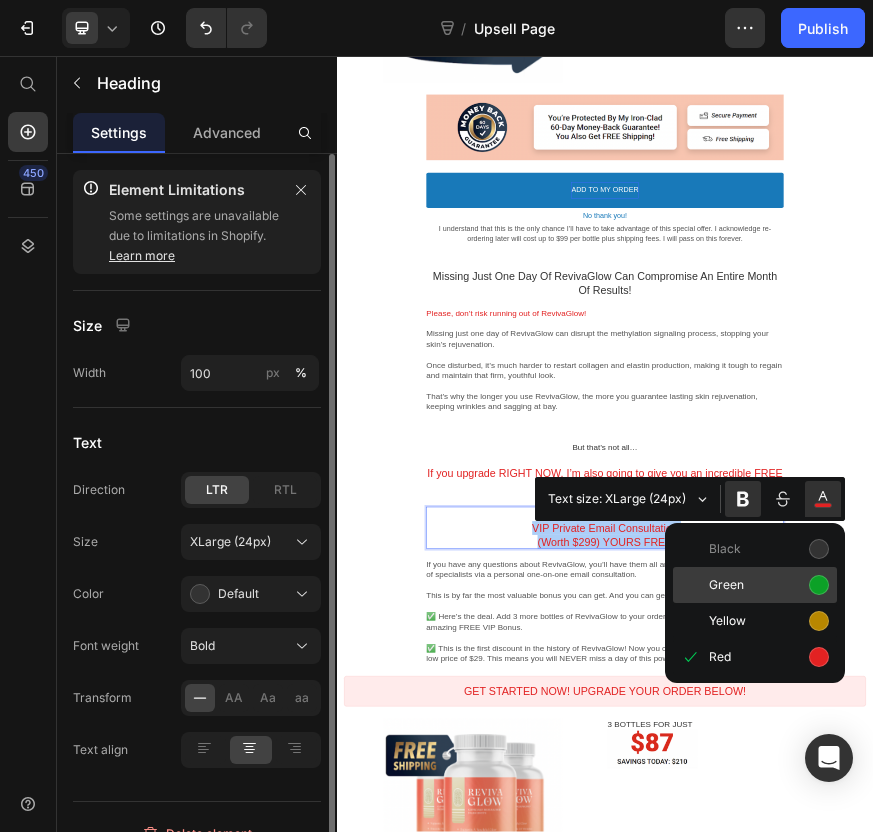 click on "Green" at bounding box center (769, 585) 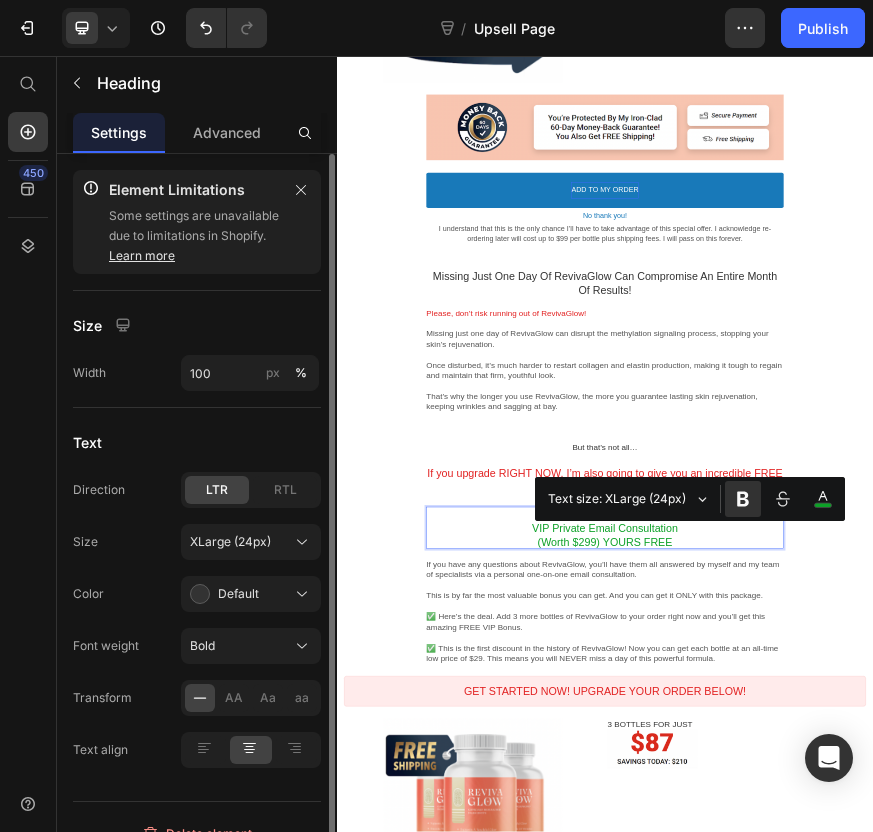 click on "(Worth $299) YOURS FREE" at bounding box center [937, 1144] 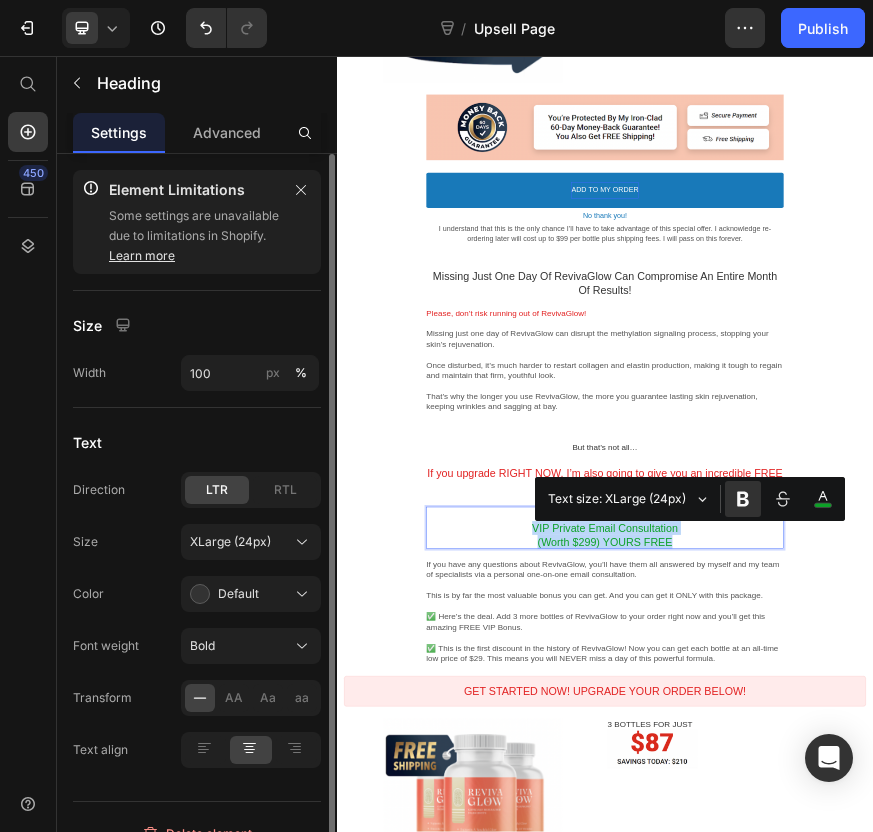 drag, startPoint x: 1192, startPoint y: 1142, endPoint x: 649, endPoint y: 1105, distance: 544.25916 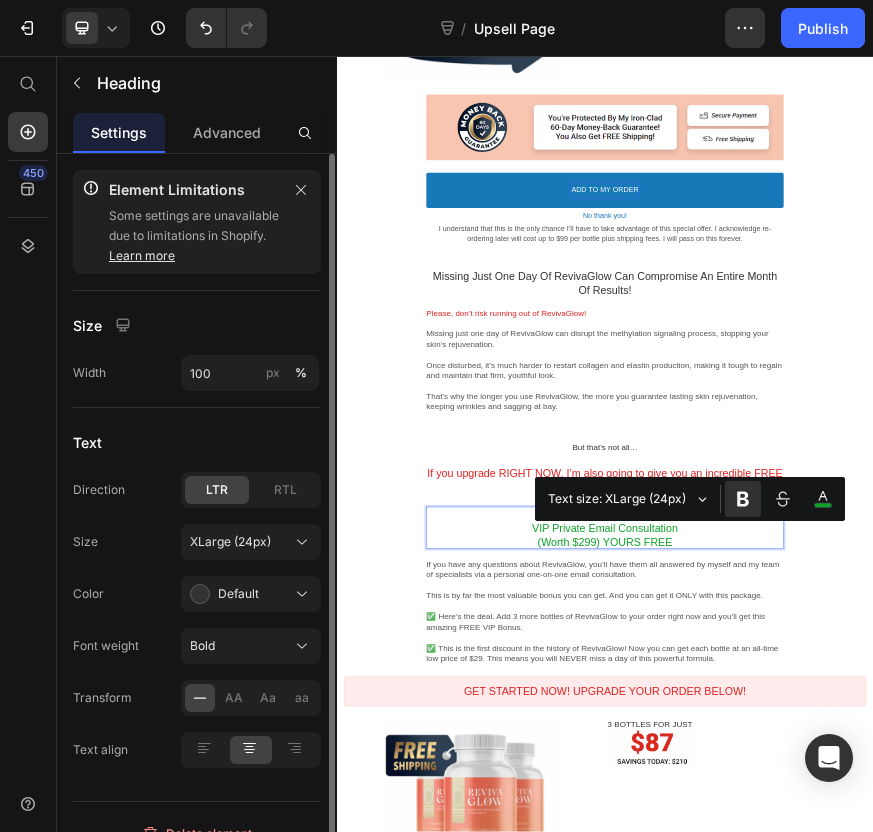 click at bounding box center (937, 1081) 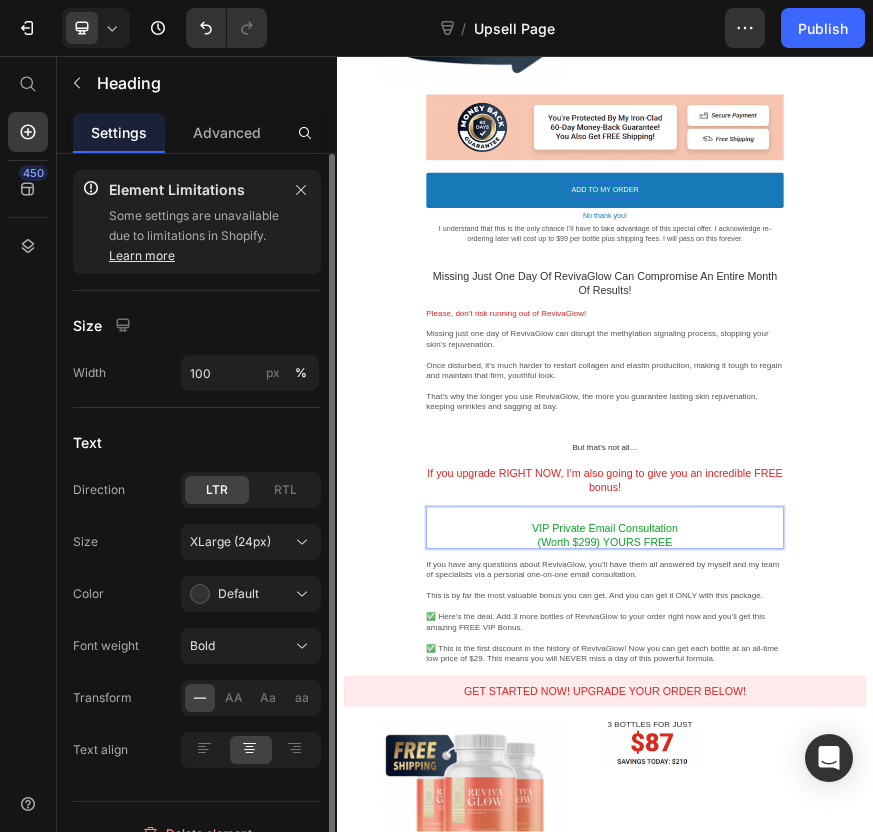 click on "VIP Private Email Consultation" at bounding box center (937, 1113) 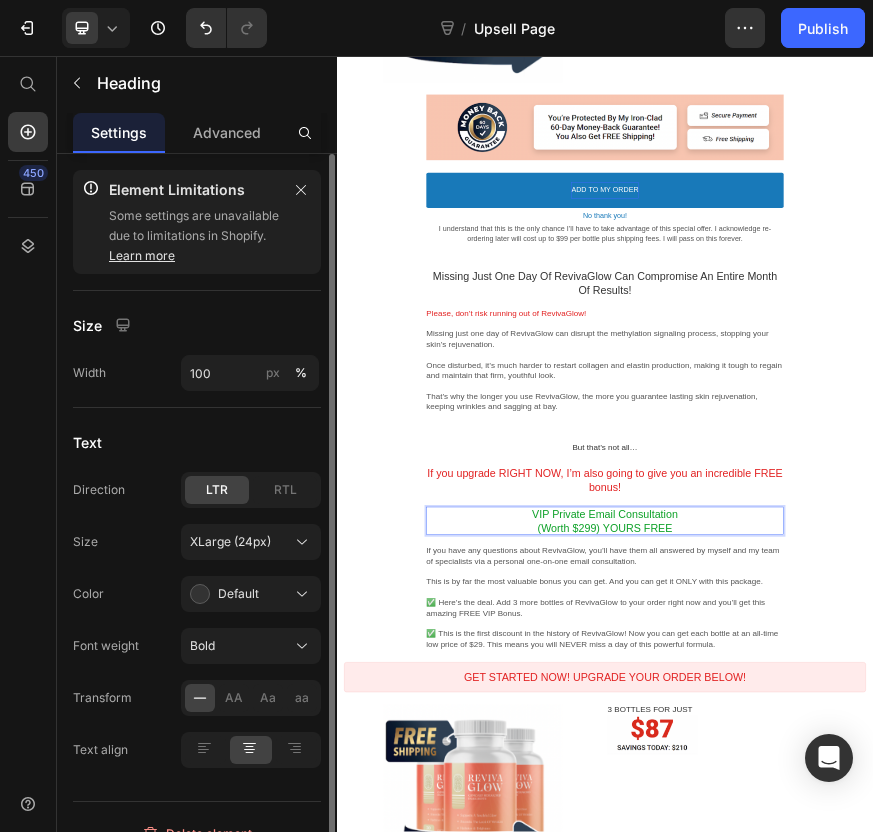 click on "VIP Private Email Consultation" at bounding box center (937, 1081) 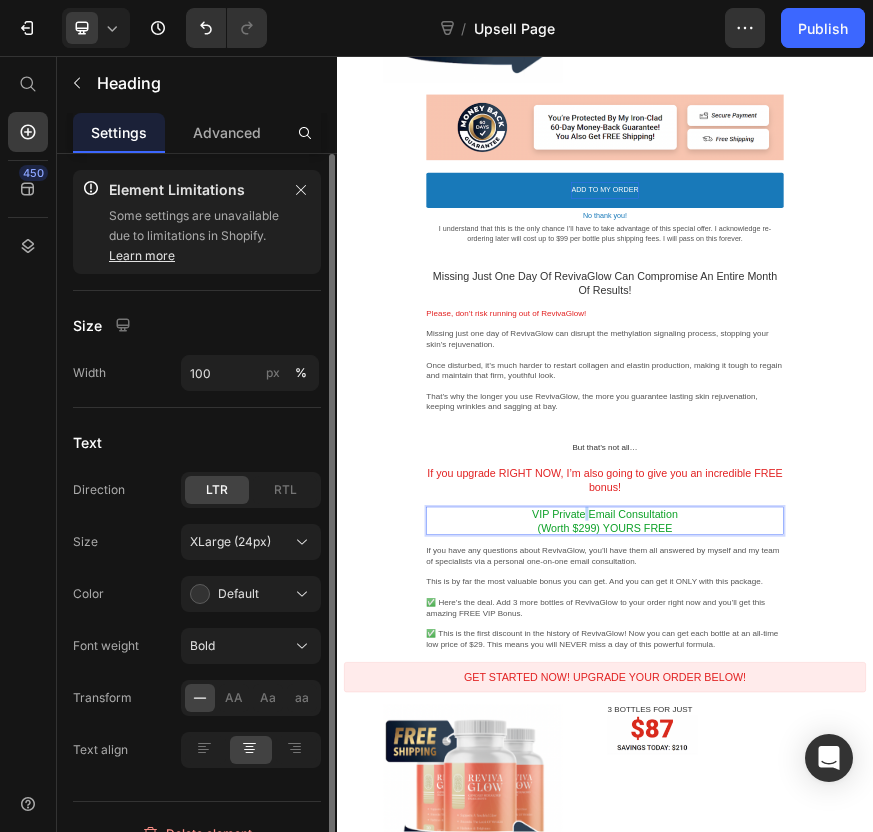 click on "VIP Private Email Consultation" at bounding box center [937, 1081] 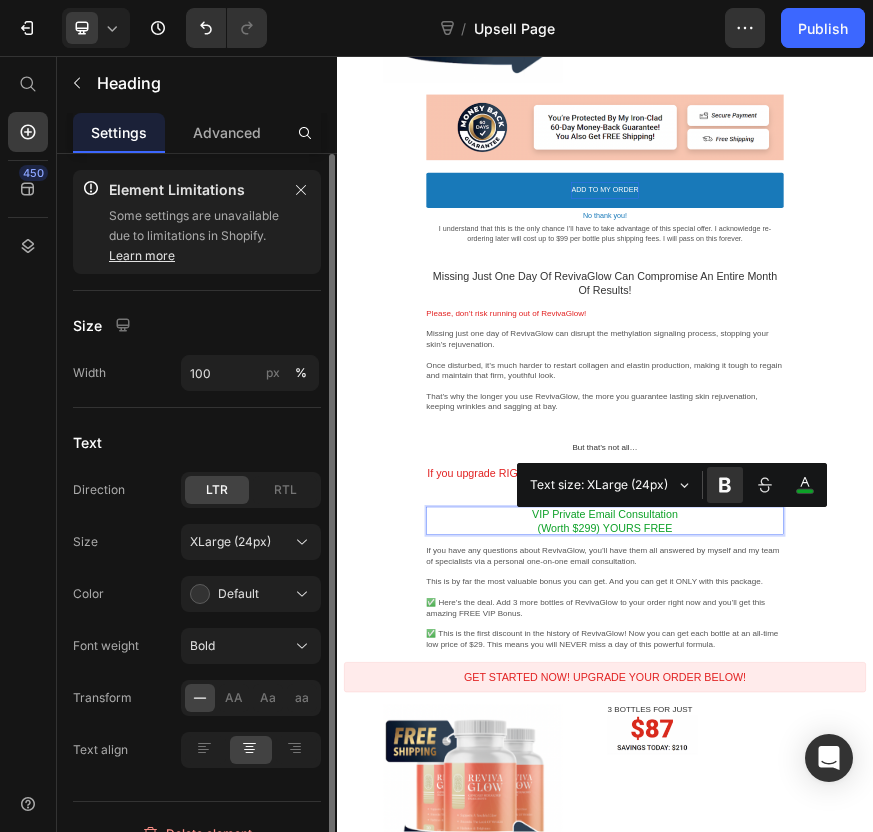 click on "VIP Private Email Consultation" at bounding box center (937, 1081) 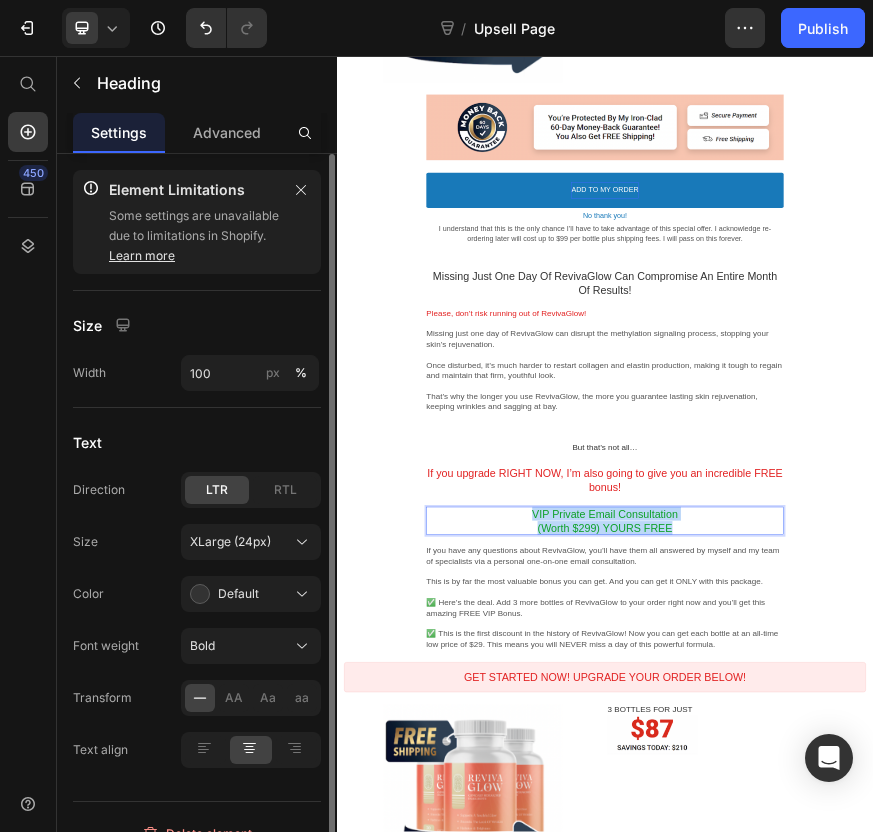 drag, startPoint x: 1134, startPoint y: 1112, endPoint x: 757, endPoint y: 1078, distance: 378.53006 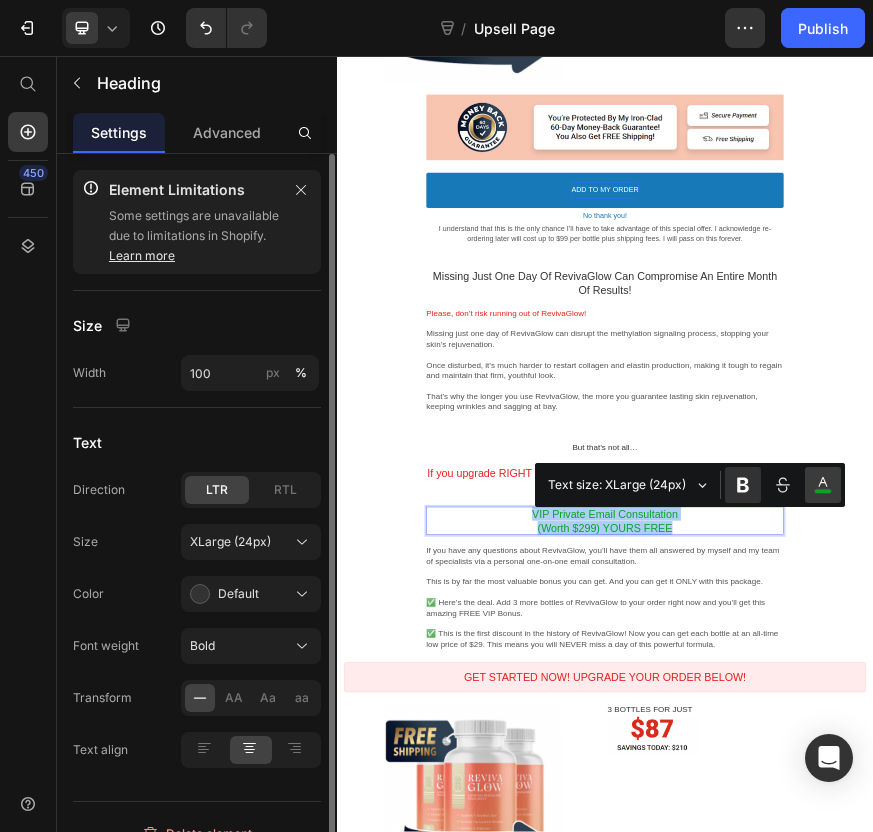 click 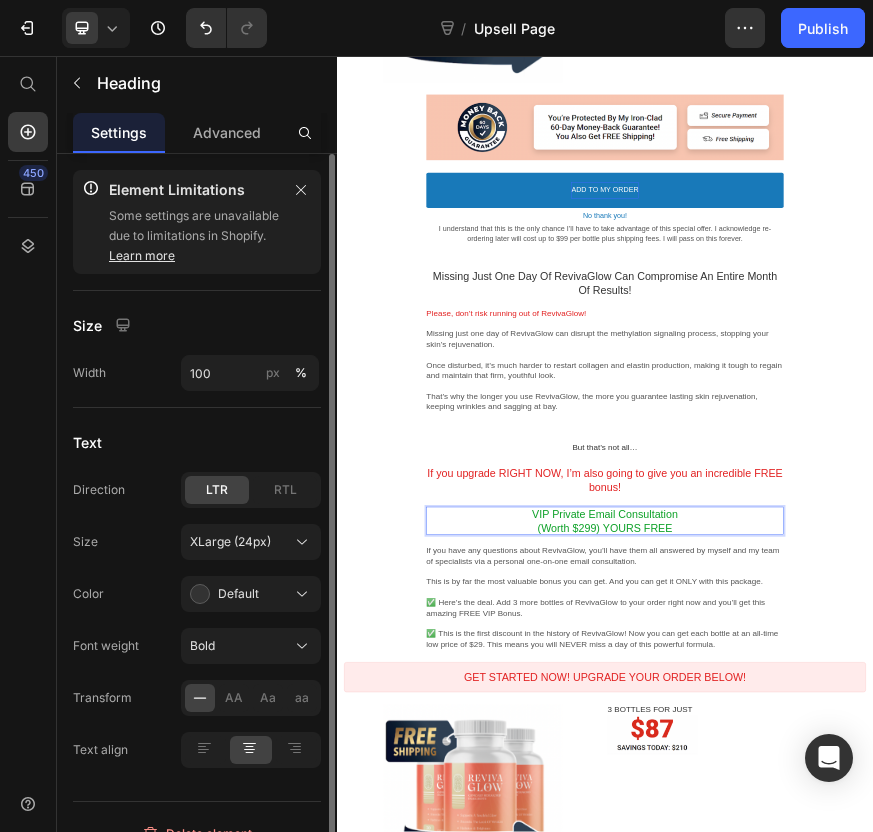 click on "Wait! Your Order Is Being Processed. Callout Text Please don’t close this page! Heading Callout Box Section 1/25   Congratulations! Heading   While we prepare your order, make sure you have all the RevivaGlow you need to enjoy a youthful glow and radiant skin, no matter your age.   Text block Section 2/25 Take Advantage of Our Exclusive VIP Client Offer Callout Text Callout Box Section 3/25 Image Grab 3 More Bottles of RevivaGlow For Just Heading Image Row Section 4/25 Image Section 5/25 ADD TO MY ORDER Accept Button No thank you! Decline Button I understand that this is the only chance I’ll have to take advantage of this special offer. I acknowledge re-ordering later will cost up to $99 per bottle plus shipping fees. I will pass on this forever. Text block Product Offer Section 6/25   This offer will no longer be available after you leave this page. Heading     So, take advantage of this while you can.     Text block Section 7/25   Only Available On This Page! Heading             Image Row" at bounding box center [937, 654] 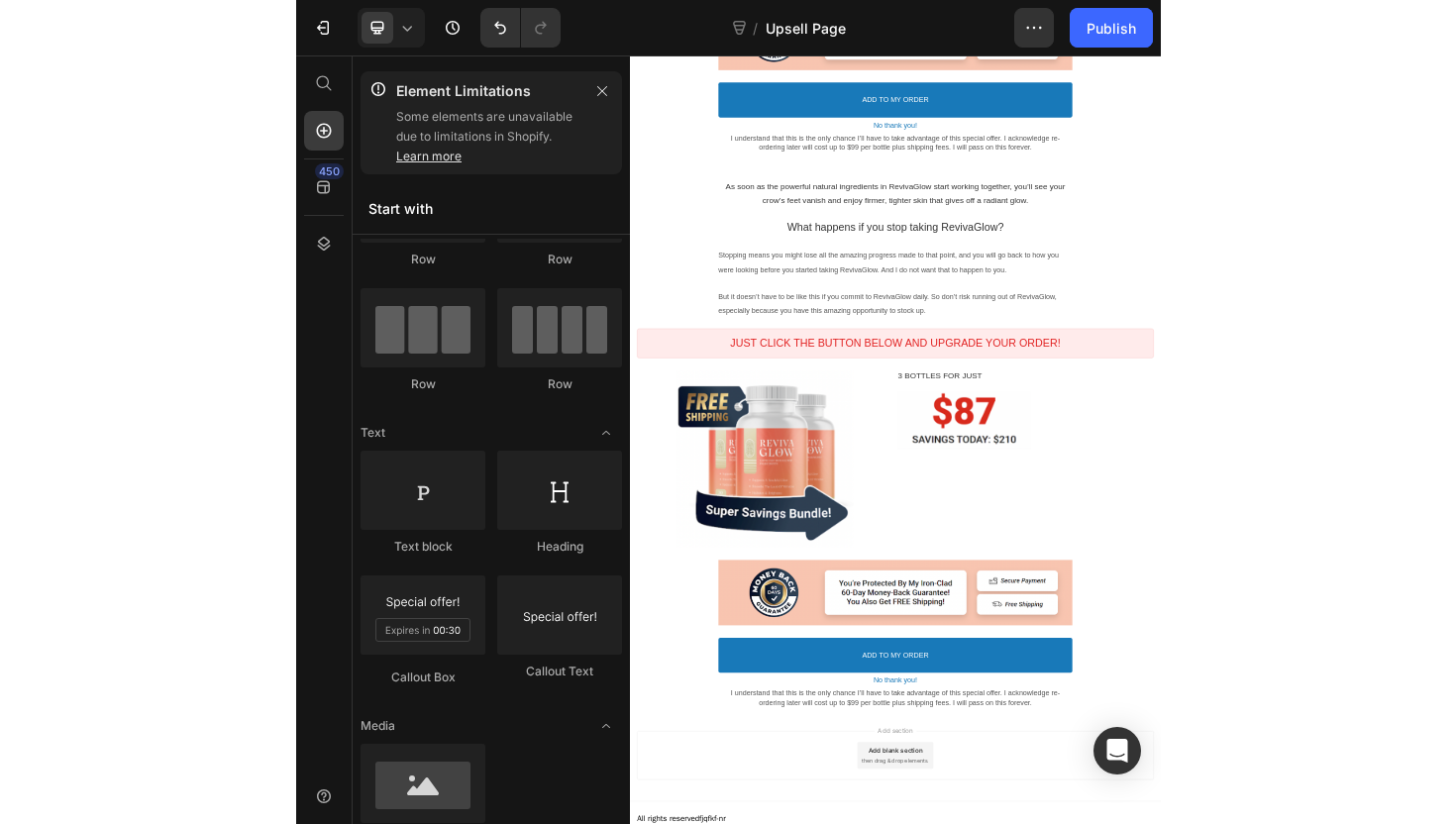 scroll, scrollTop: 4303, scrollLeft: 0, axis: vertical 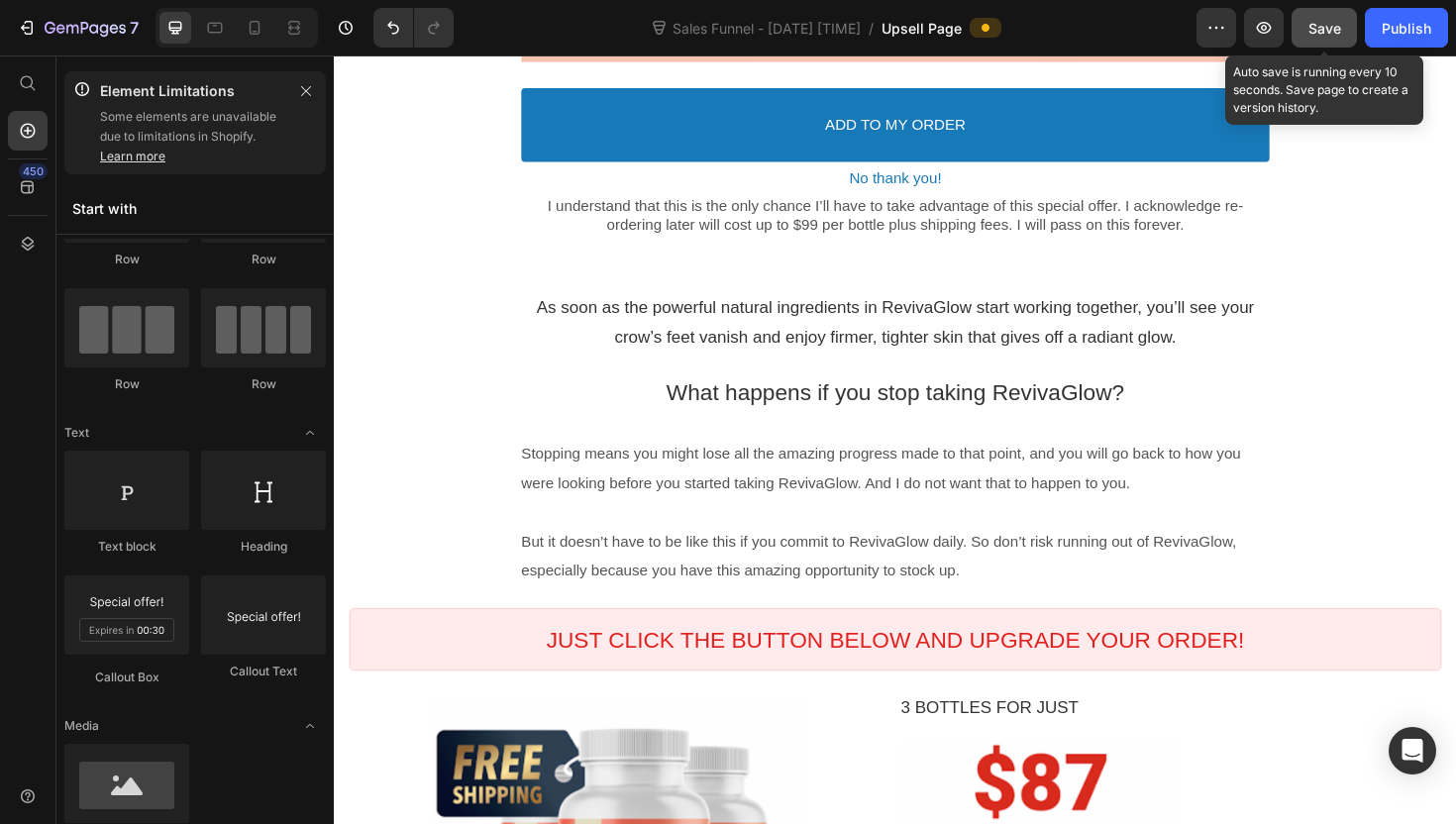 click on "Save" at bounding box center (1324, 28) 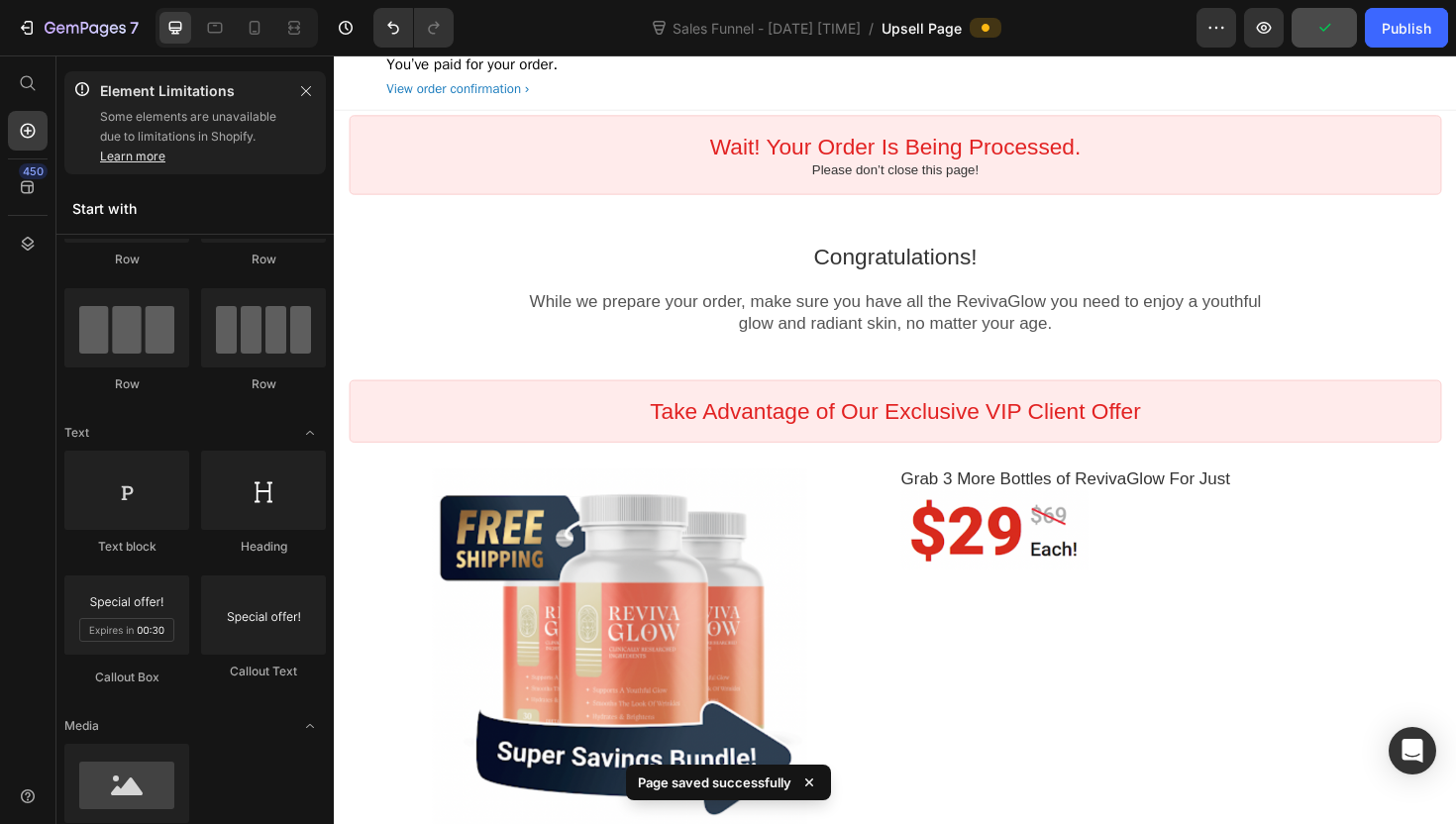 scroll, scrollTop: 0, scrollLeft: 0, axis: both 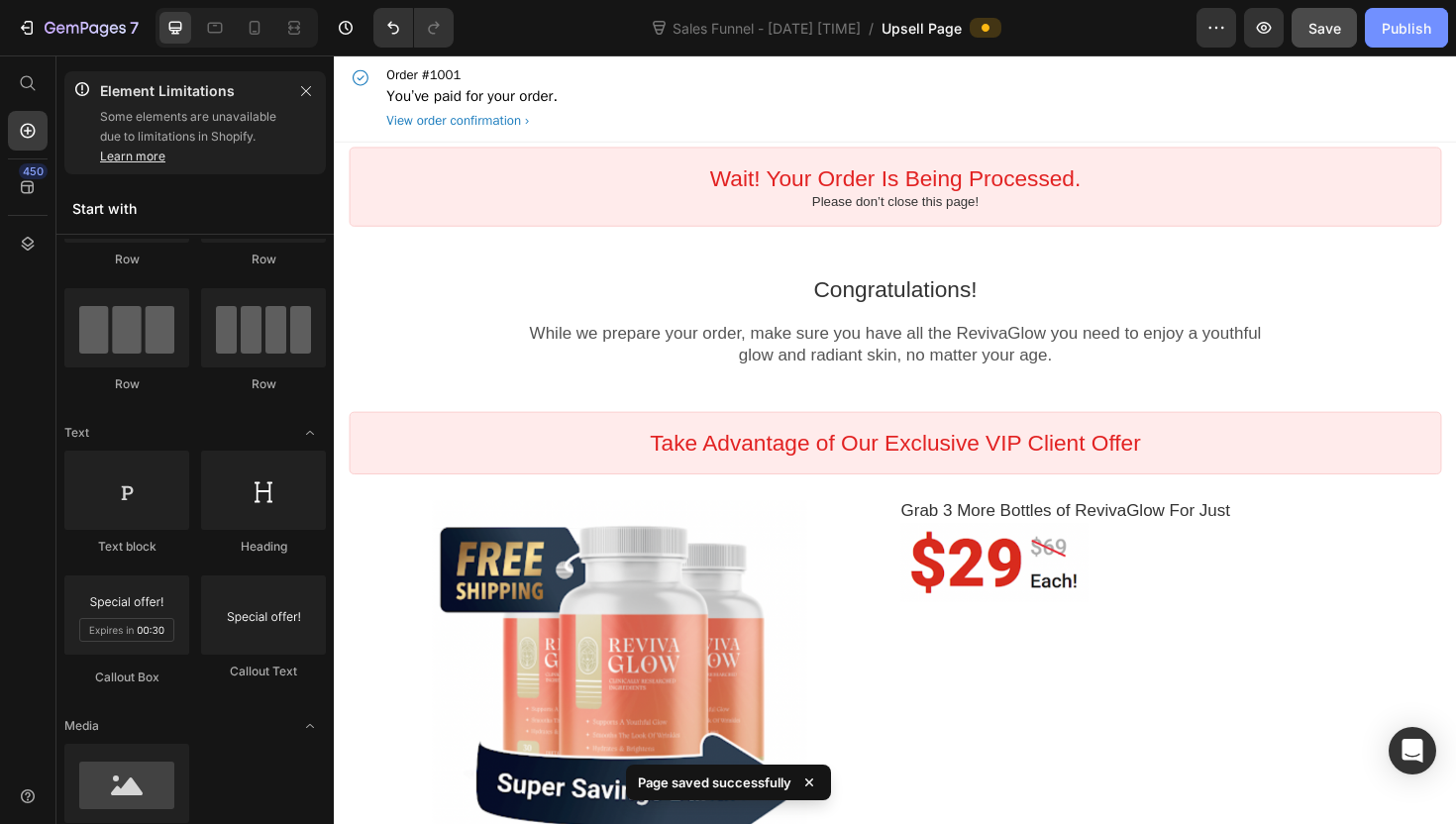 click on "Publish" at bounding box center [1406, 28] 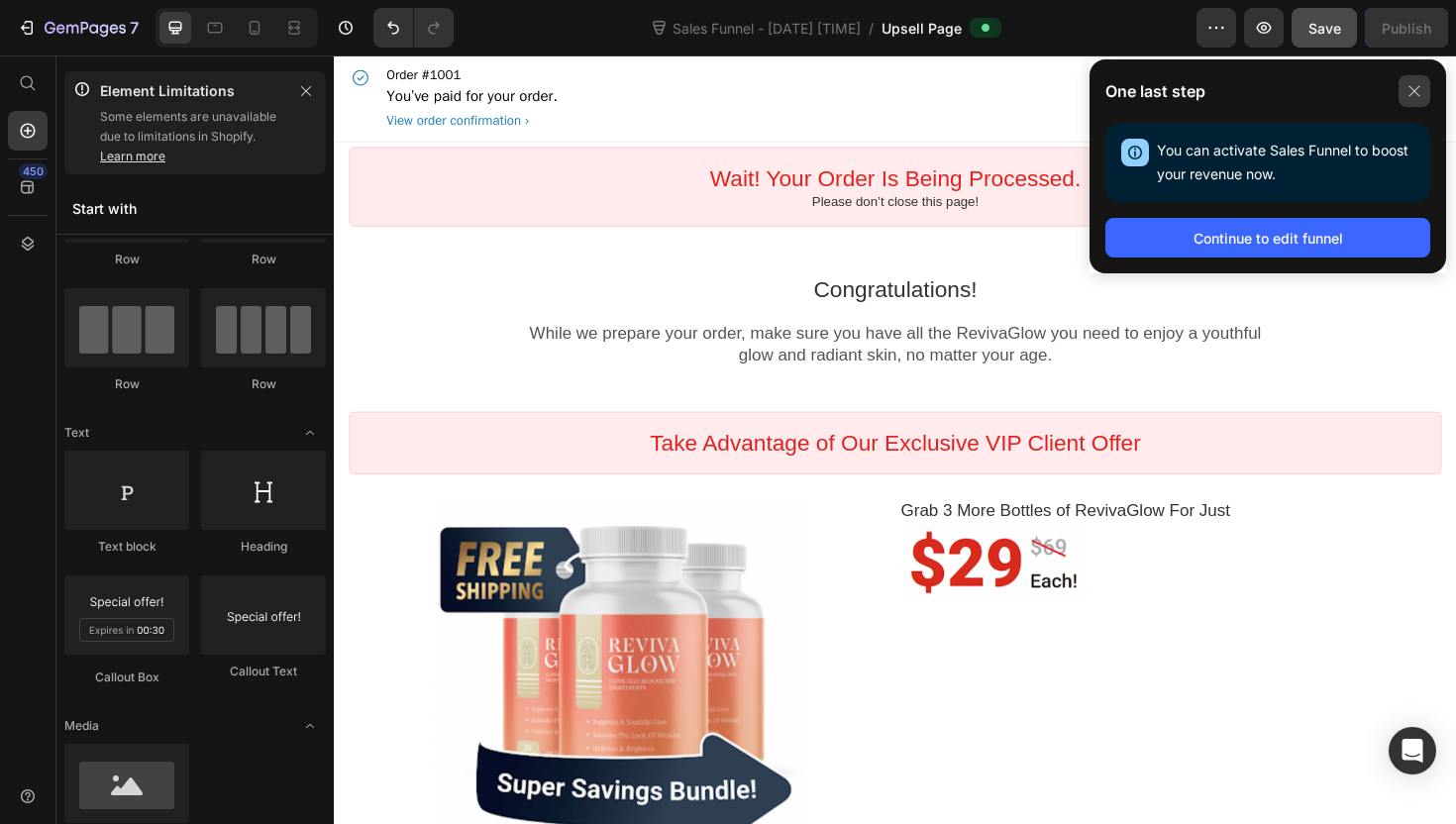 click 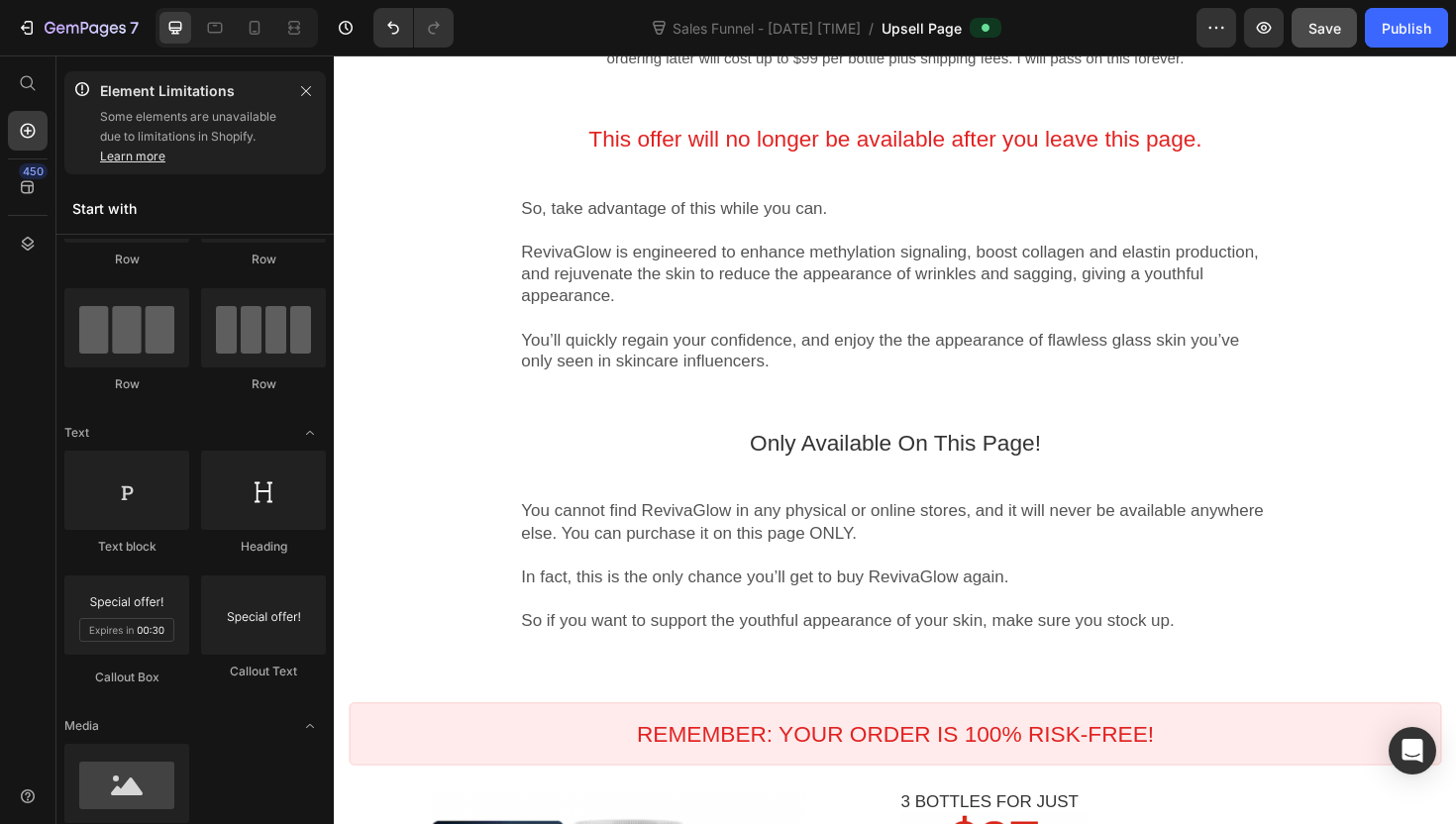 scroll, scrollTop: 1831, scrollLeft: 0, axis: vertical 